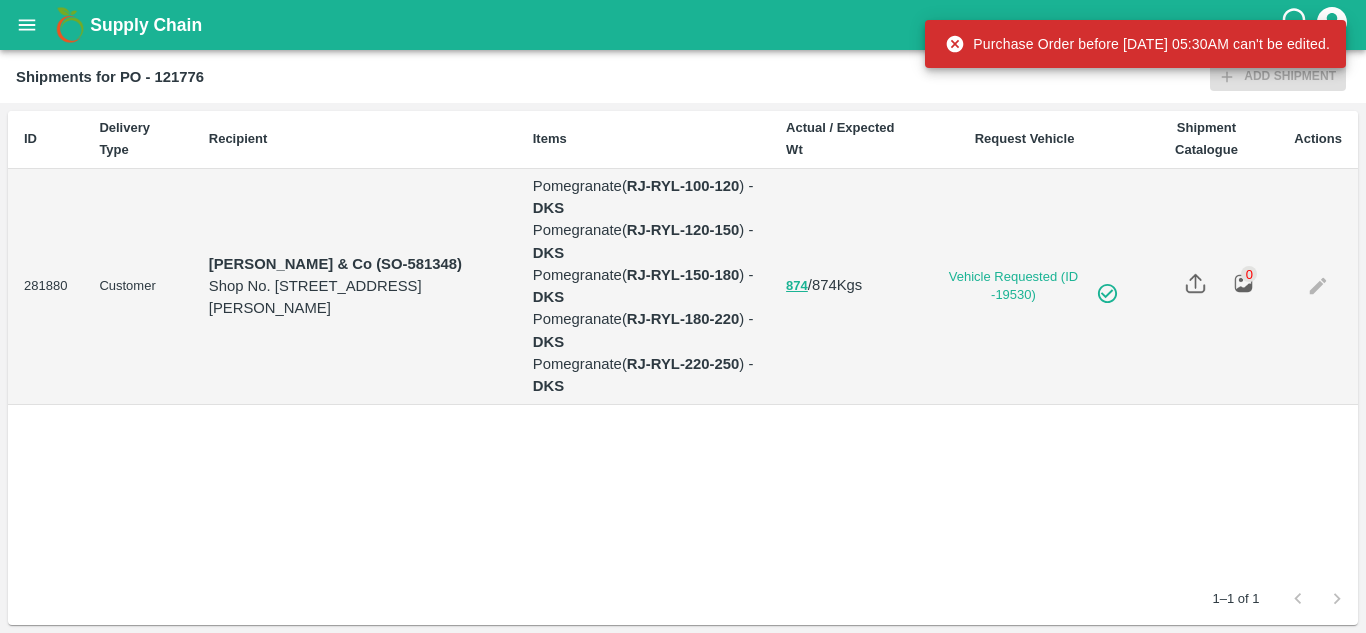 scroll, scrollTop: 0, scrollLeft: 0, axis: both 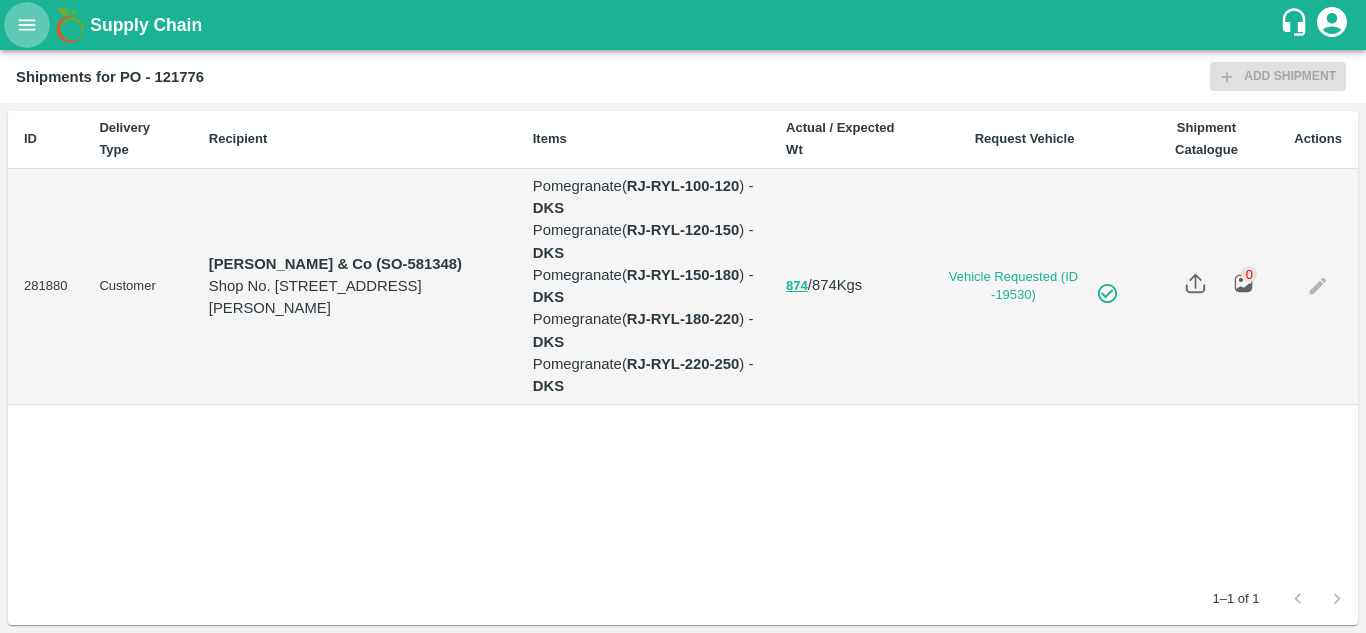 click 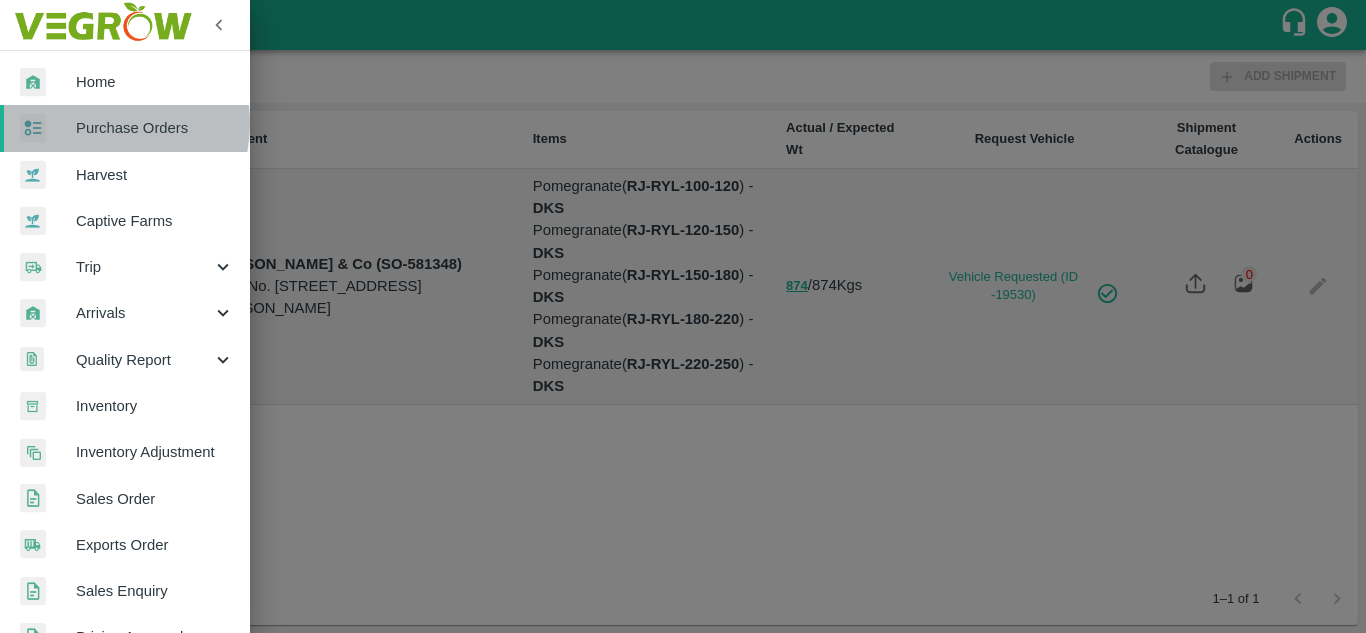 click on "Purchase Orders" at bounding box center (155, 128) 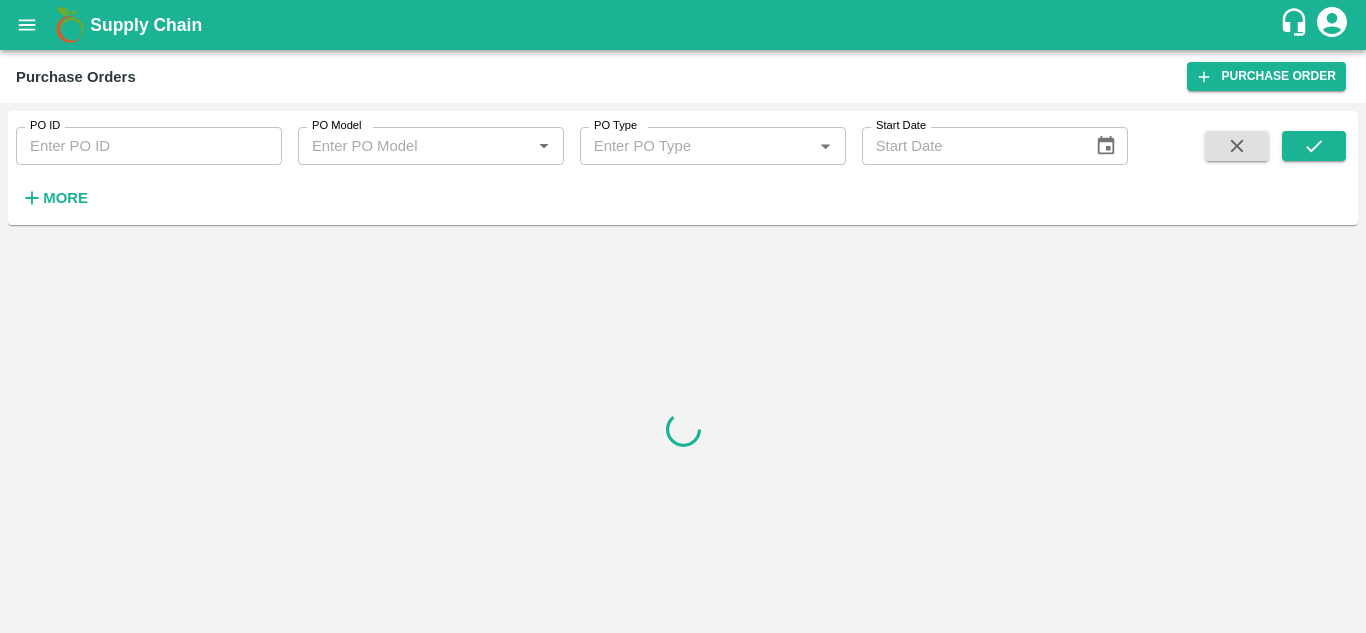 click on "More" at bounding box center (65, 198) 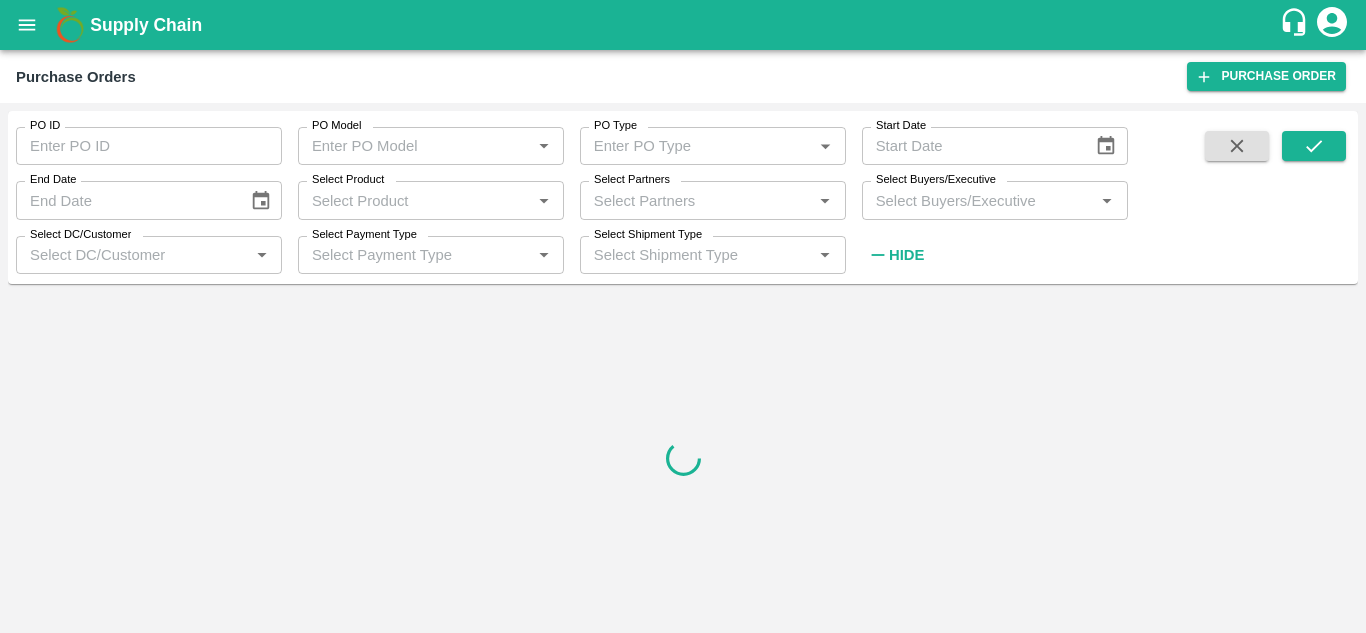 click on "Select Buyers/Executive" at bounding box center [978, 200] 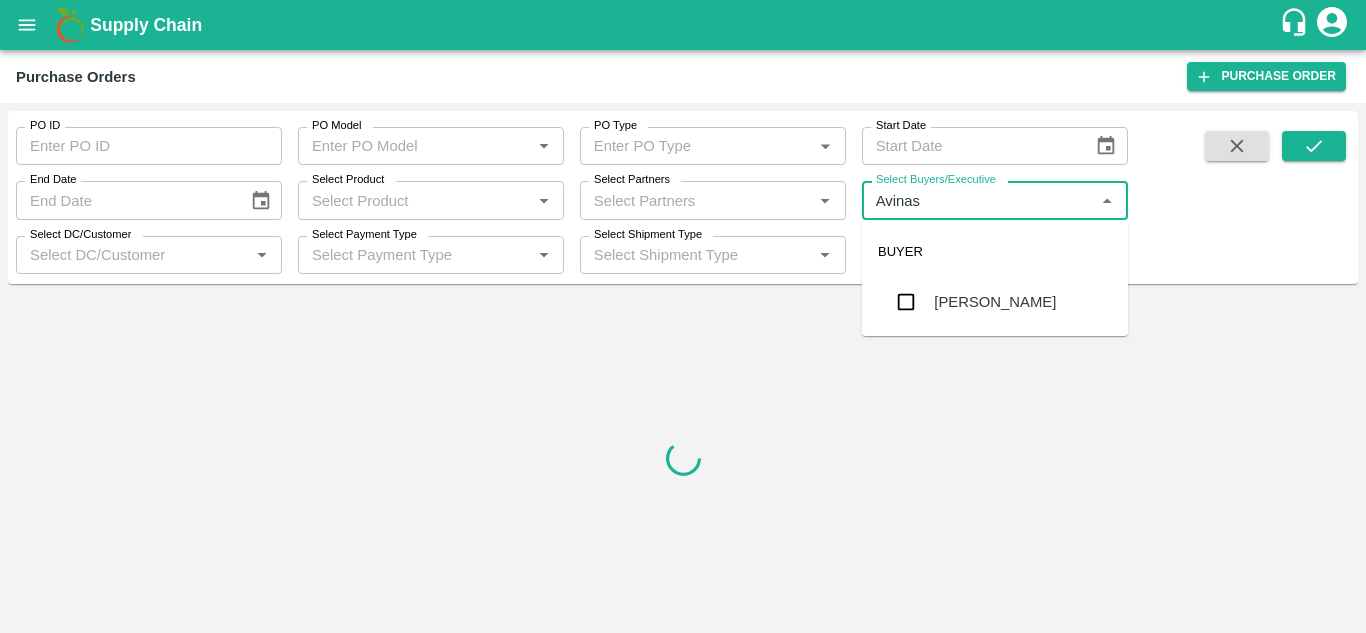 type on "Avinash" 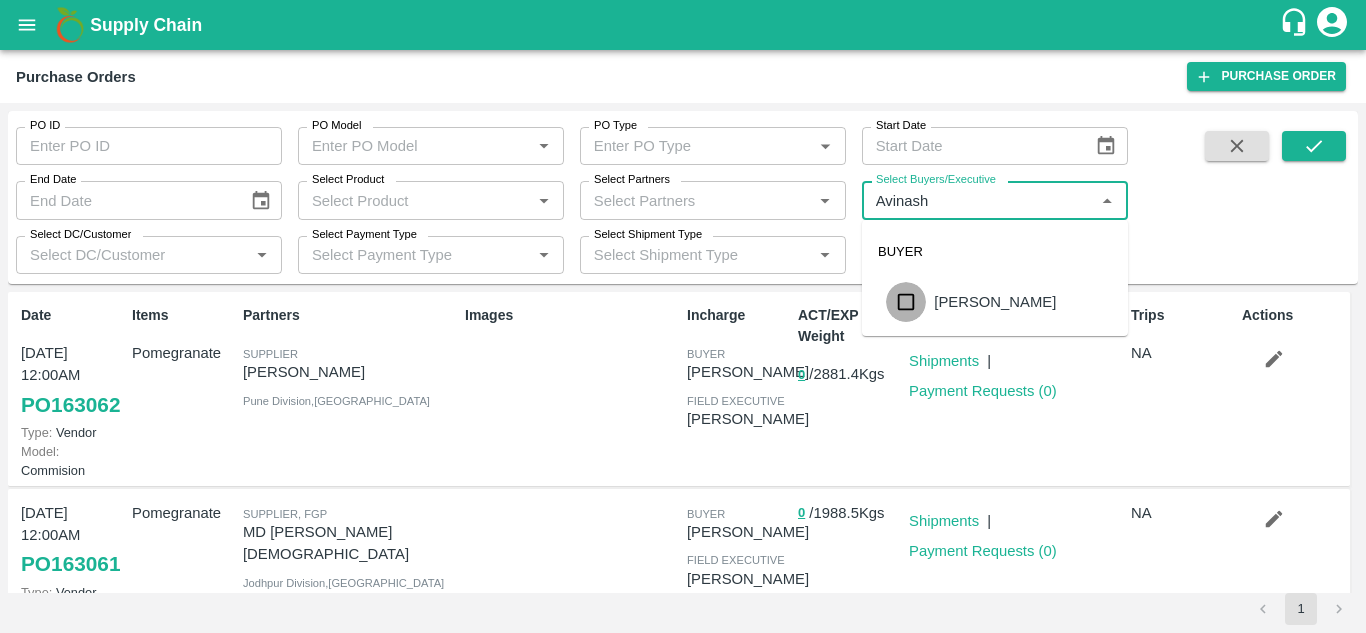 click at bounding box center (906, 302) 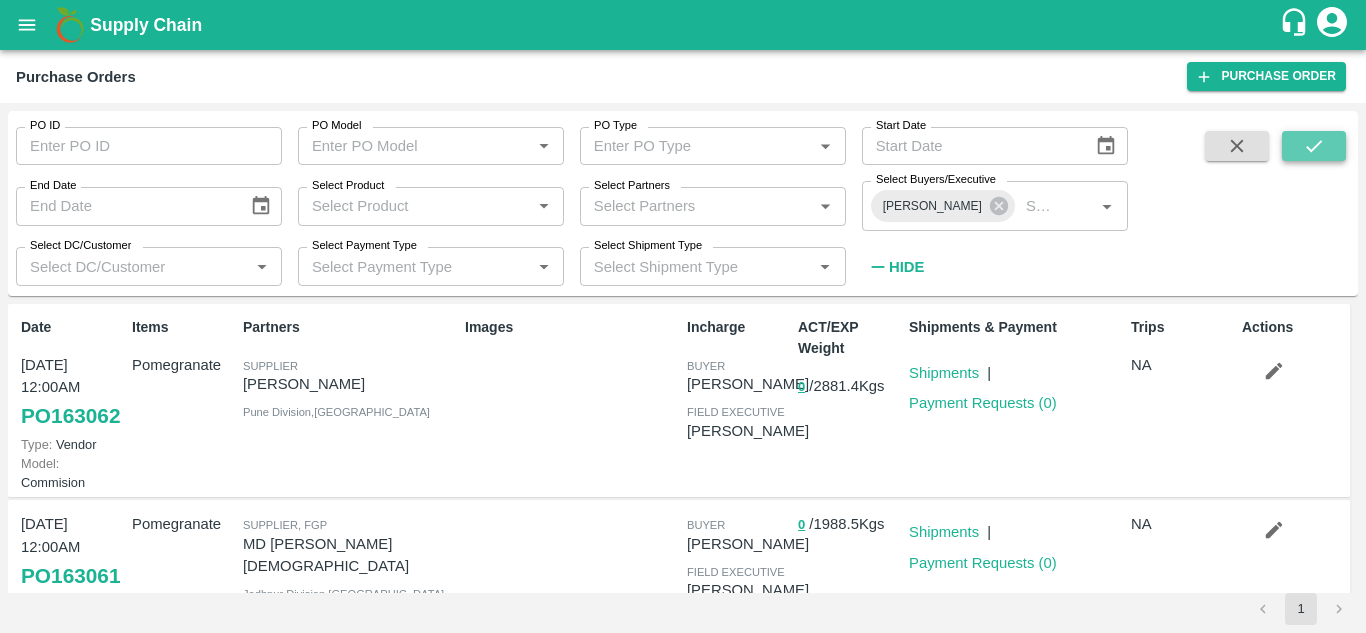 click at bounding box center [1314, 146] 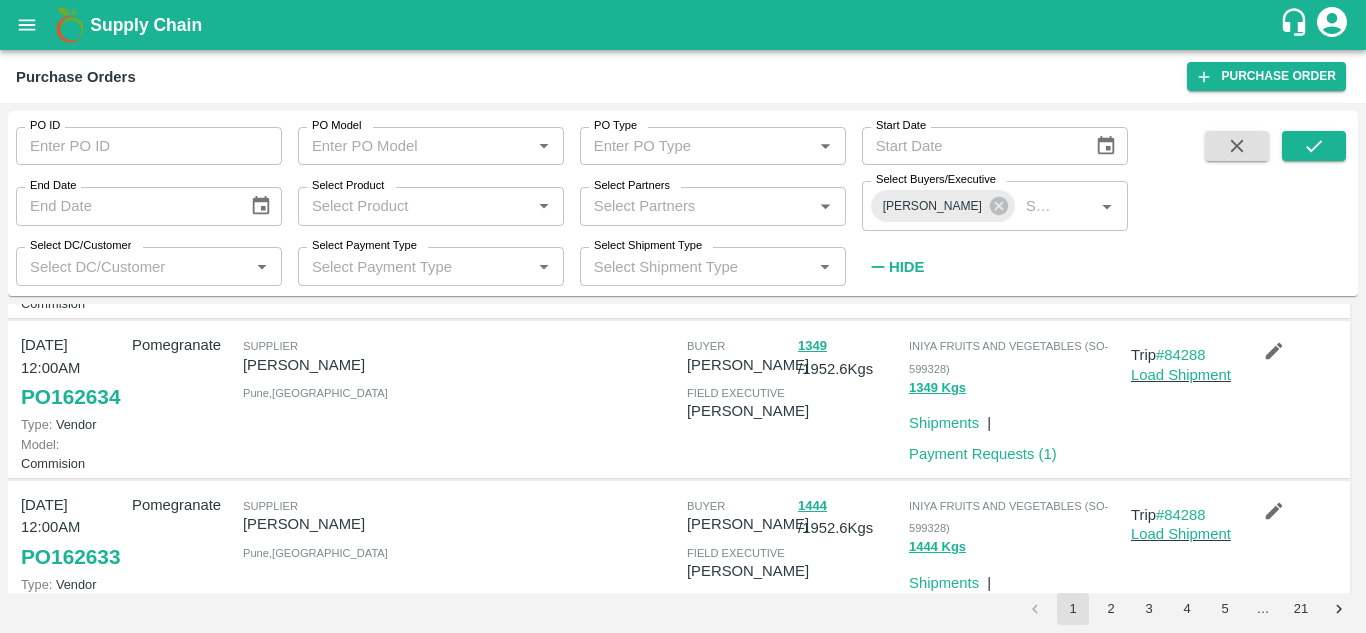 scroll, scrollTop: 1723, scrollLeft: 0, axis: vertical 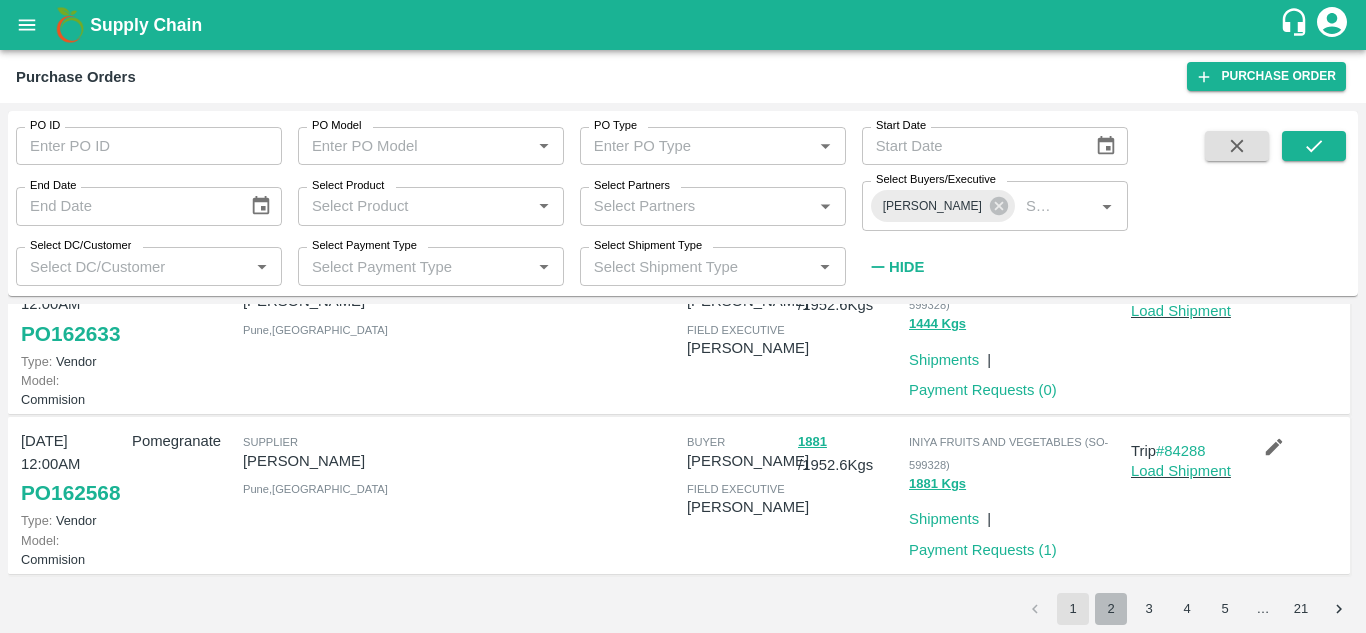 click on "2" at bounding box center [1111, 609] 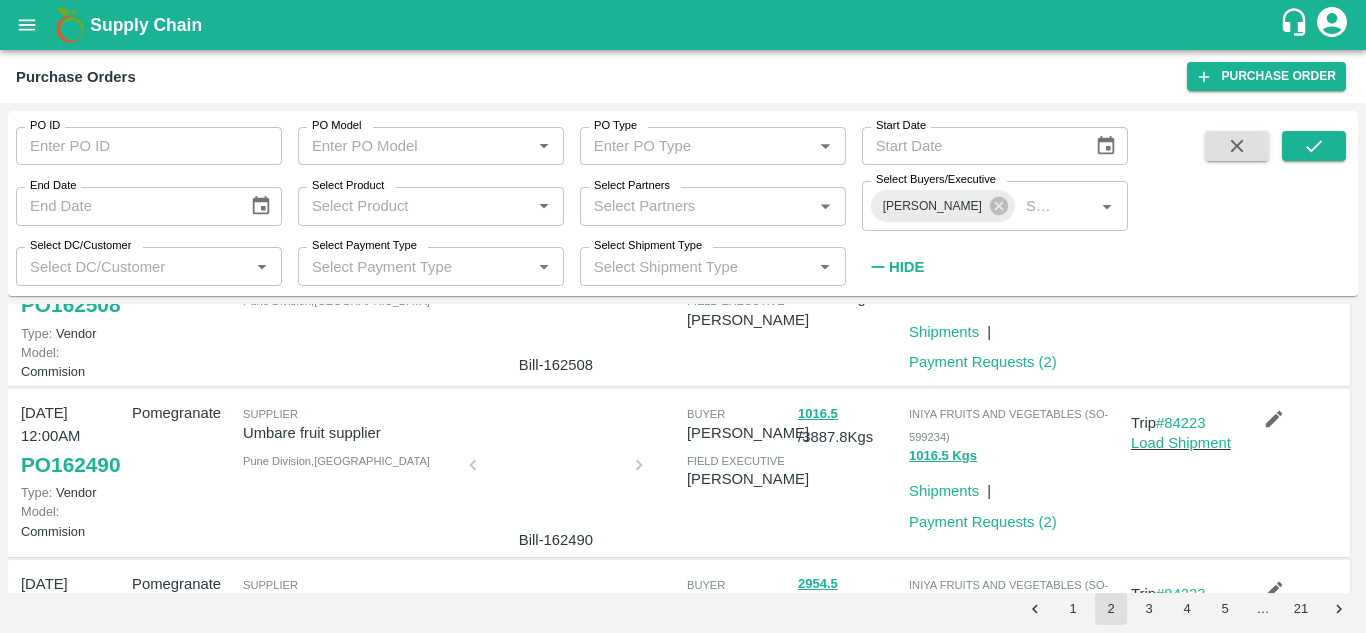 scroll, scrollTop: 0, scrollLeft: 0, axis: both 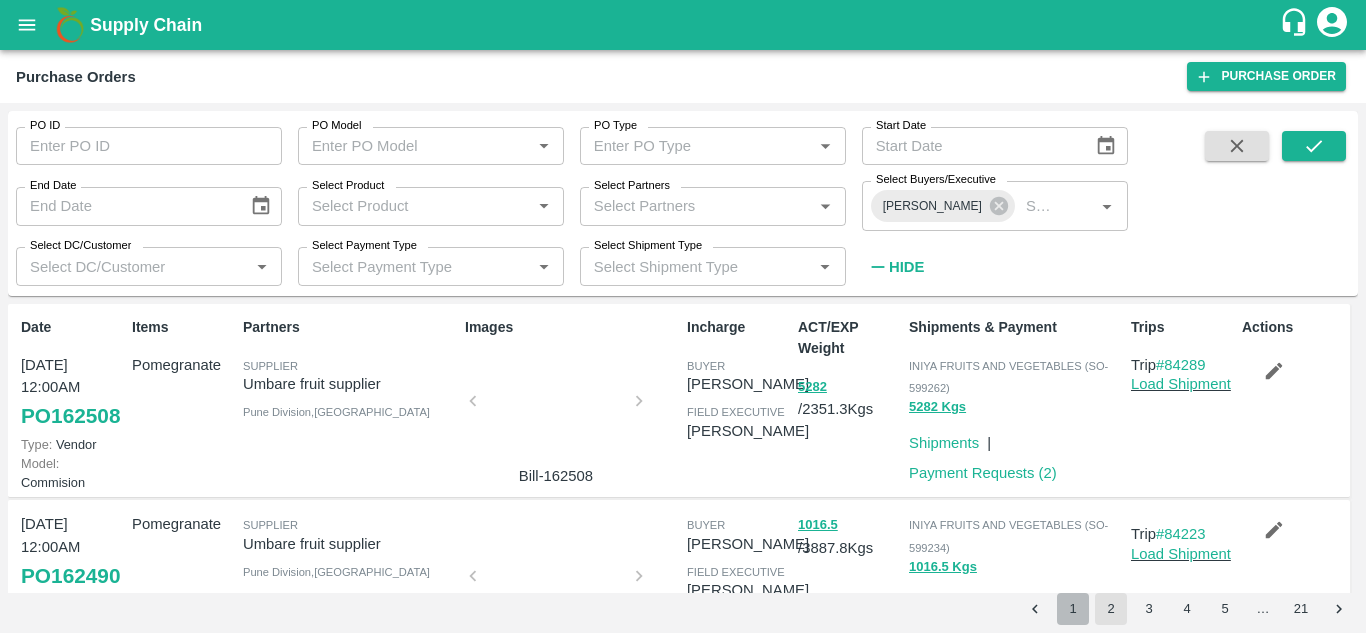 click on "1" at bounding box center (1073, 609) 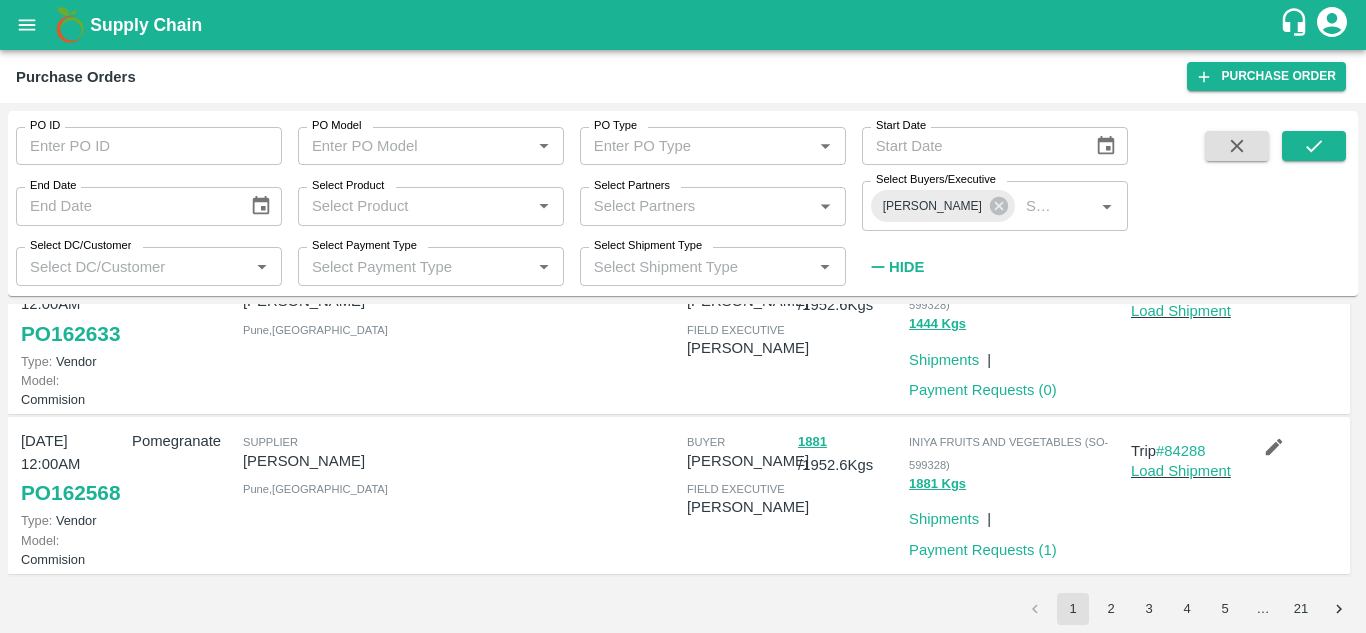 scroll, scrollTop: 1723, scrollLeft: 0, axis: vertical 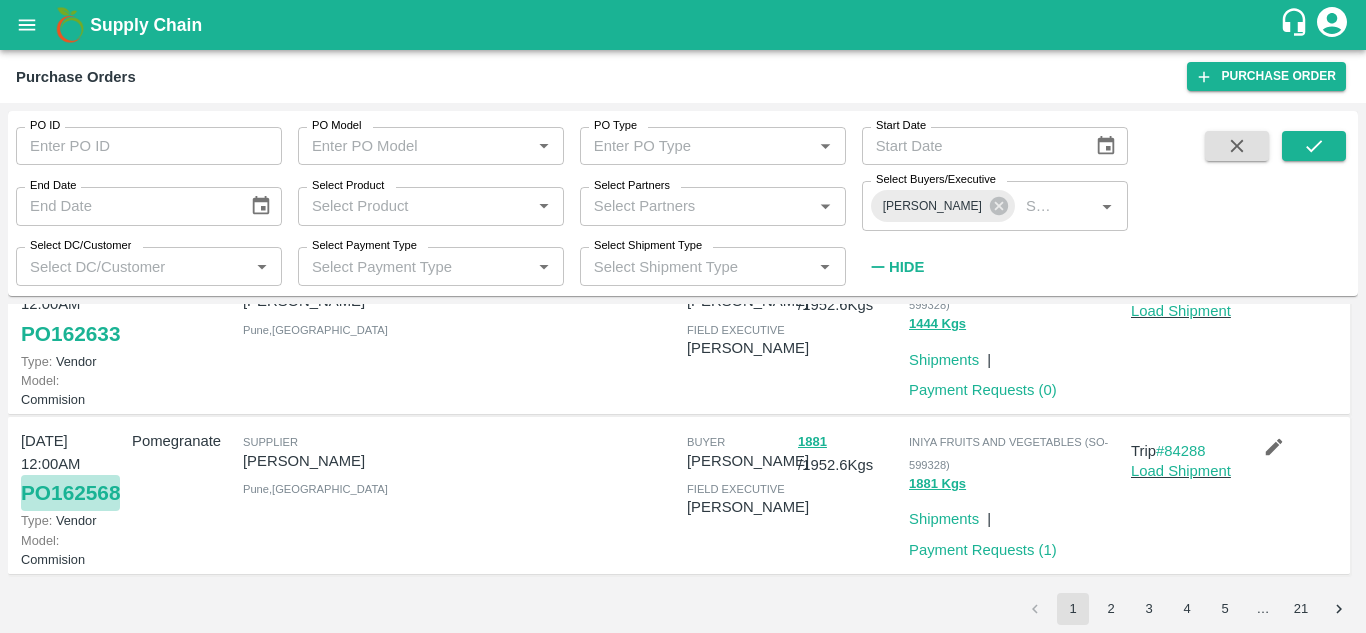 click on "PO  162568" at bounding box center (70, 493) 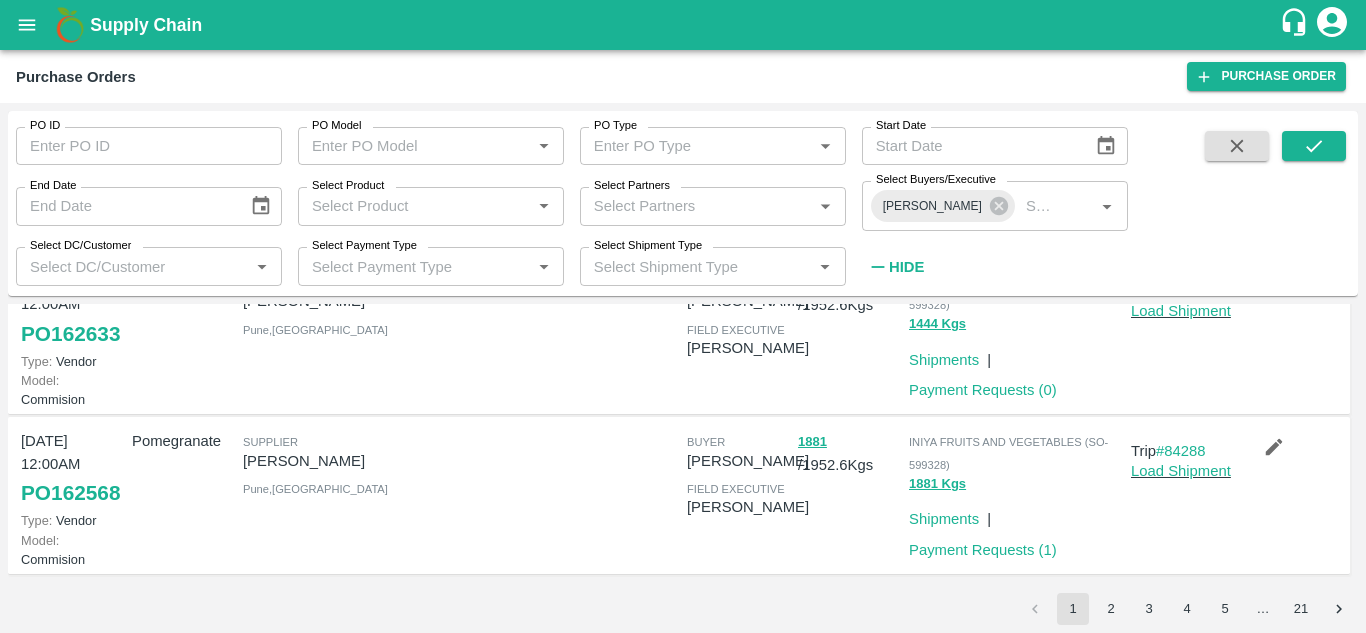 scroll, scrollTop: 1611, scrollLeft: 0, axis: vertical 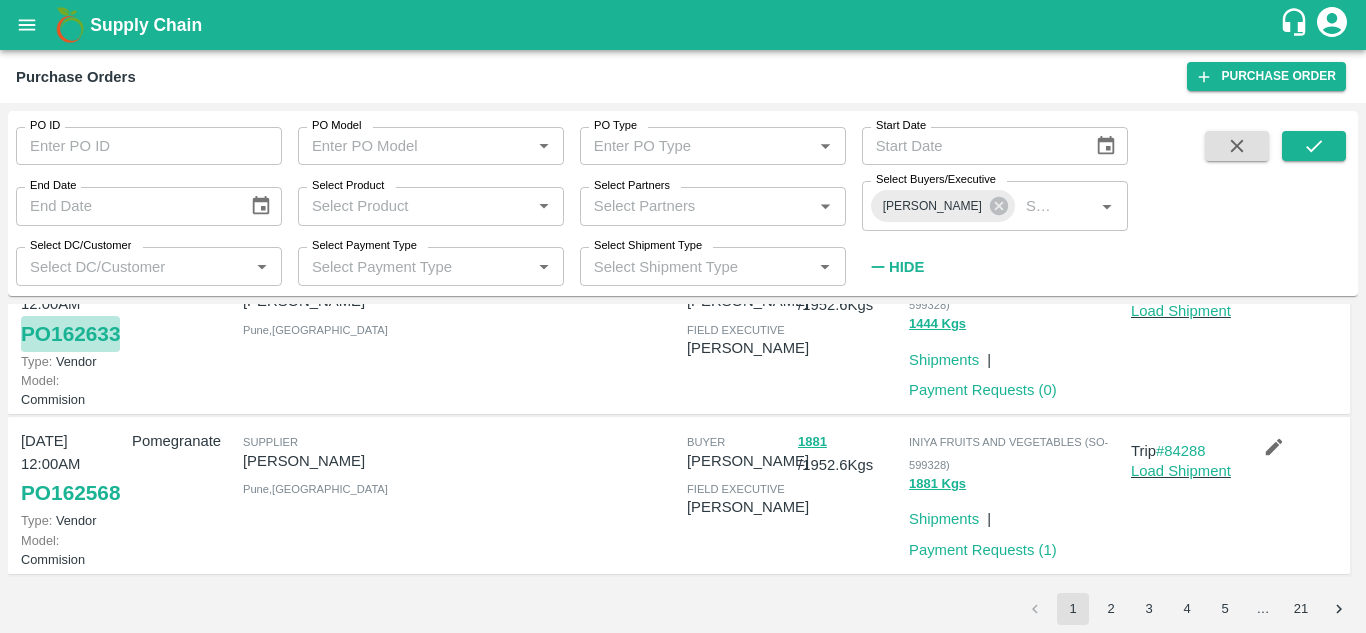click on "PO  162633" at bounding box center (70, 334) 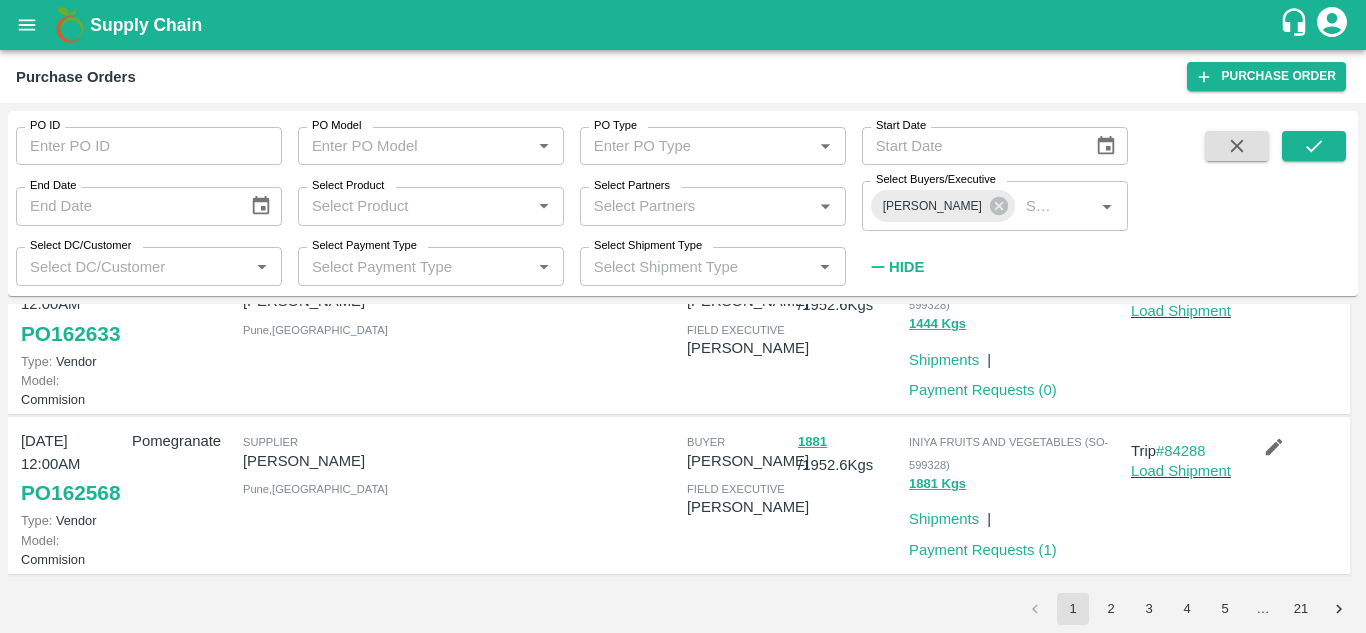 scroll, scrollTop: 1357, scrollLeft: 0, axis: vertical 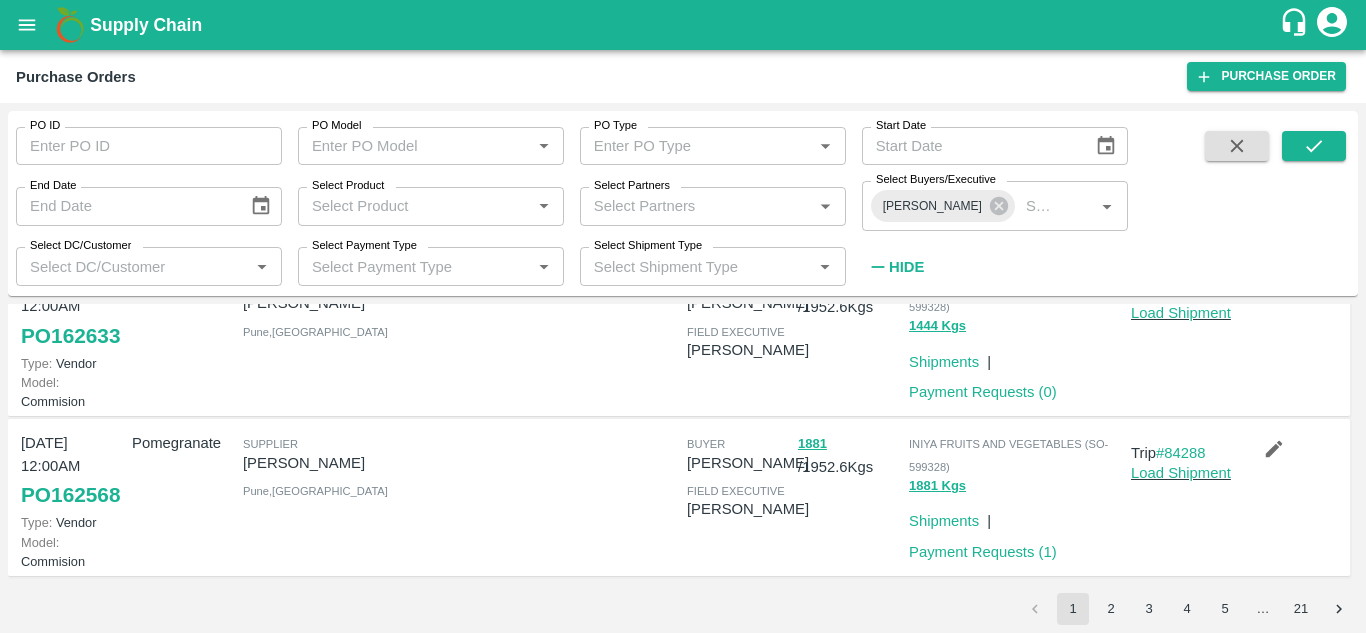 click on "PO  162634" at bounding box center [70, 176] 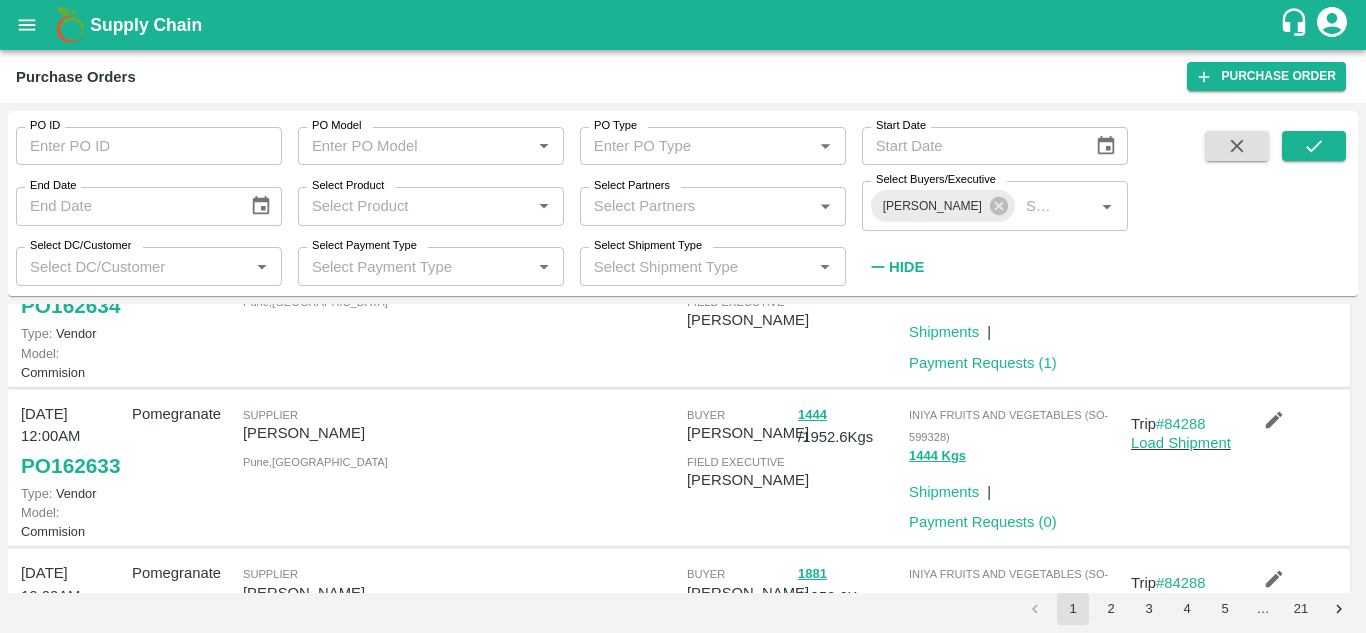 scroll, scrollTop: 1226, scrollLeft: 0, axis: vertical 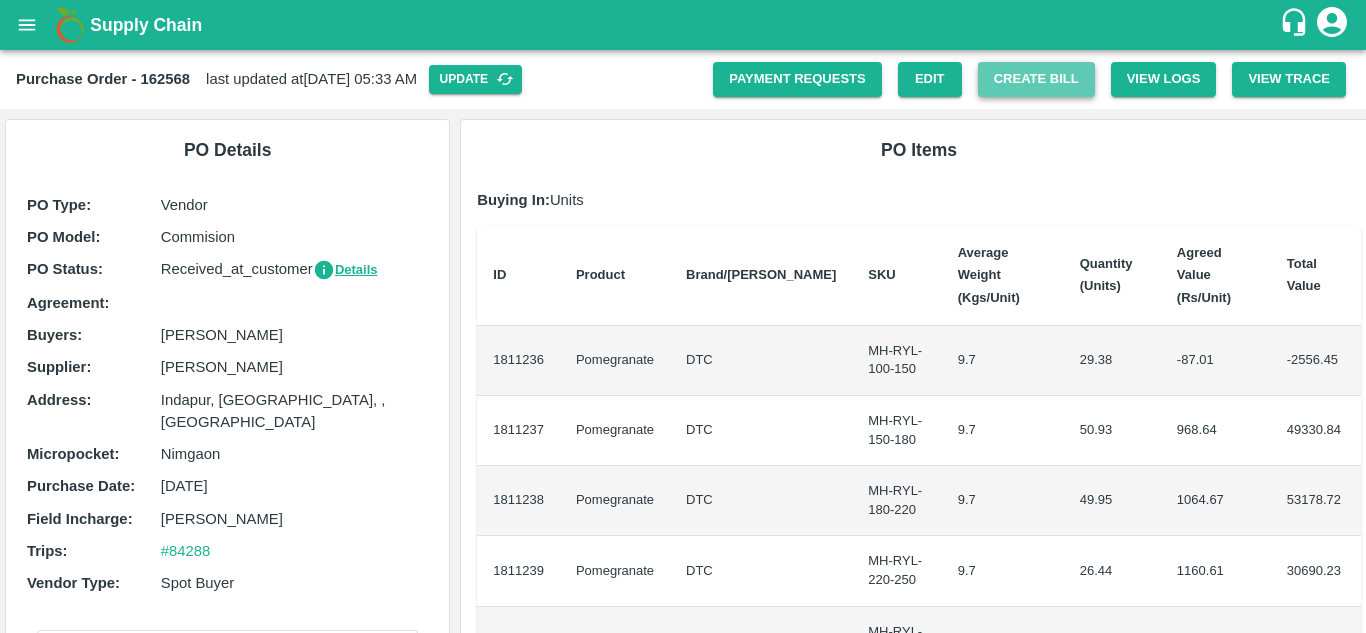click on "Create Bill" at bounding box center [1036, 79] 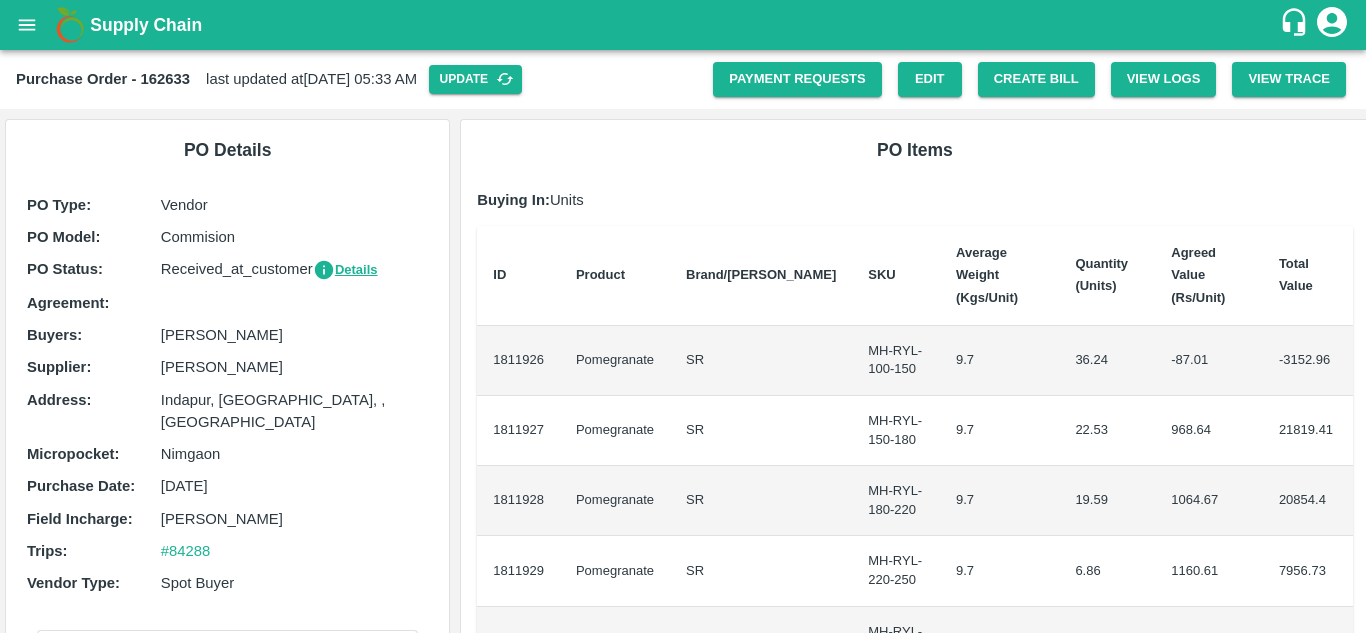 scroll, scrollTop: 0, scrollLeft: 0, axis: both 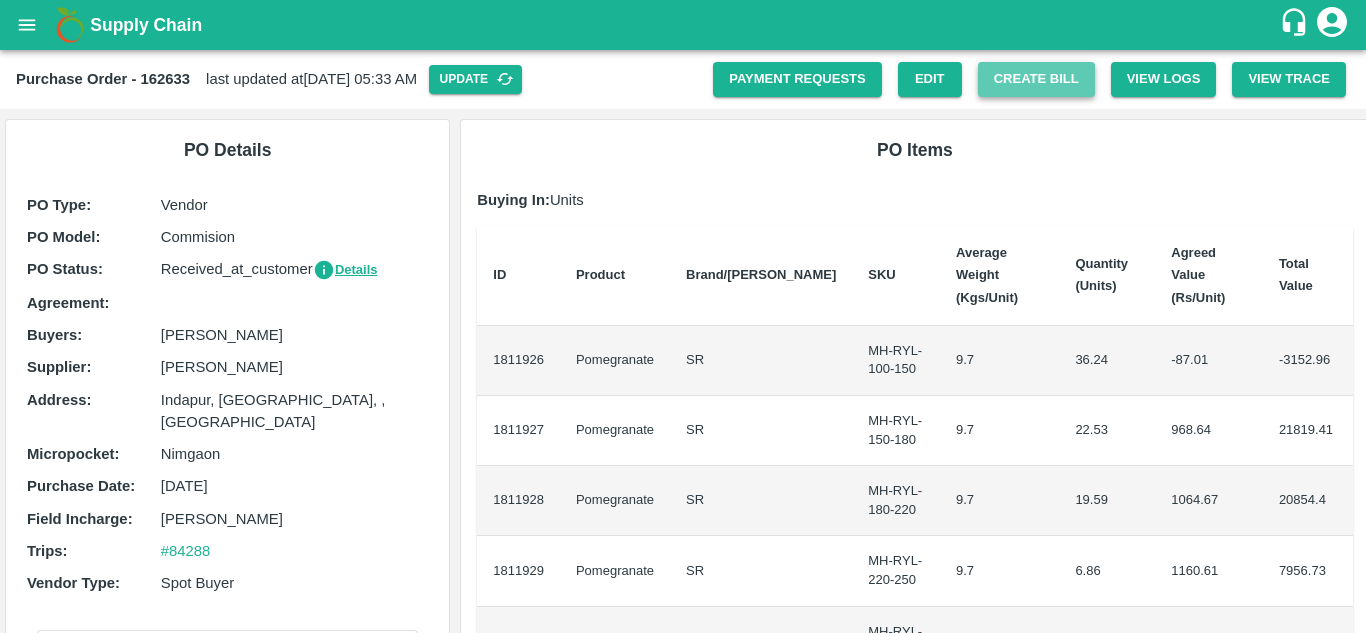 click on "Create Bill" at bounding box center [1036, 79] 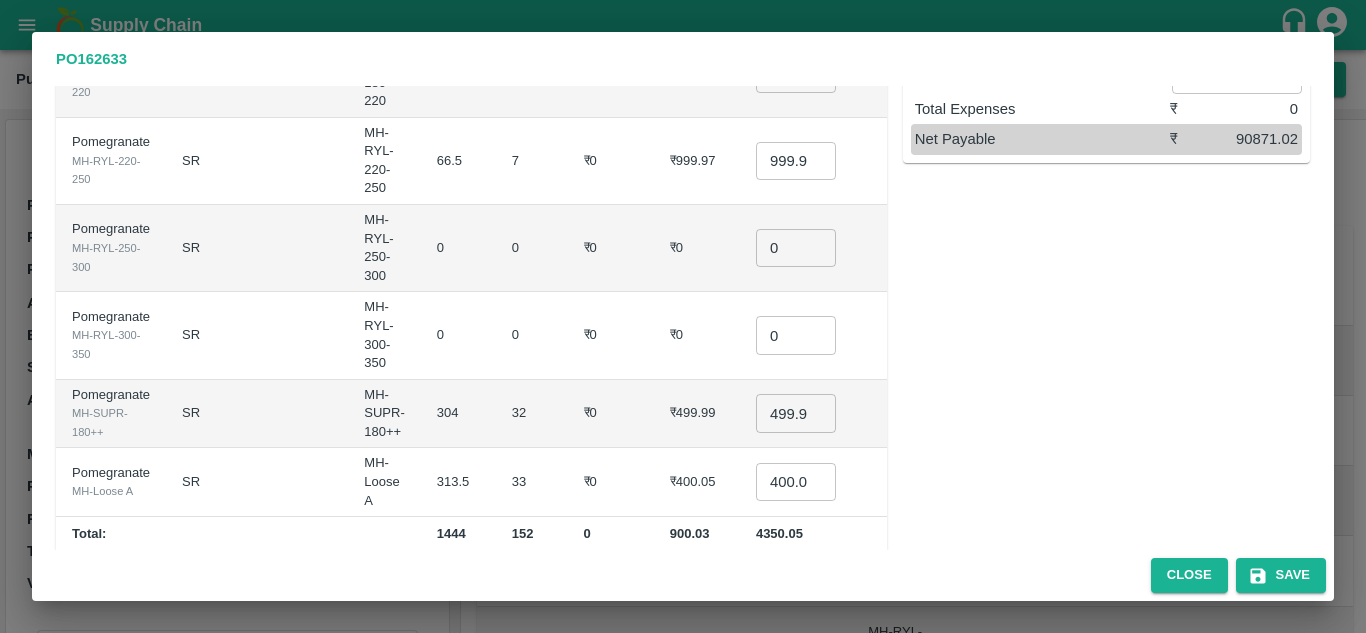 scroll, scrollTop: 0, scrollLeft: 0, axis: both 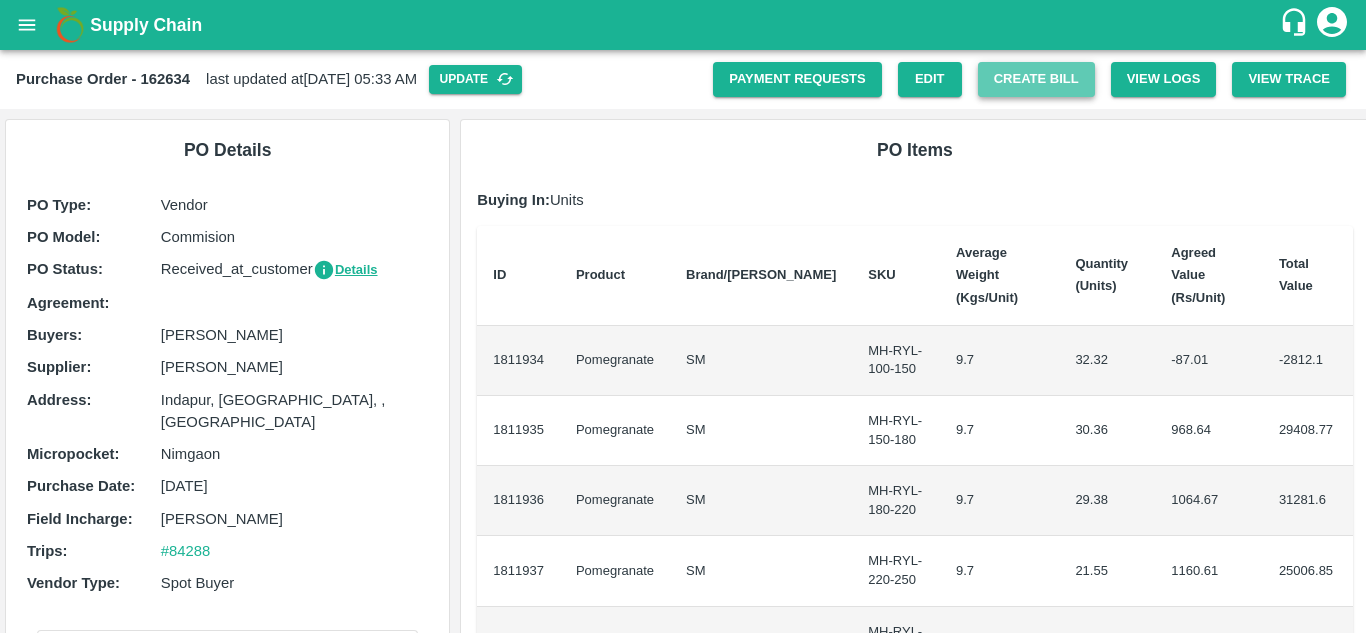 click on "Create Bill" at bounding box center (1036, 79) 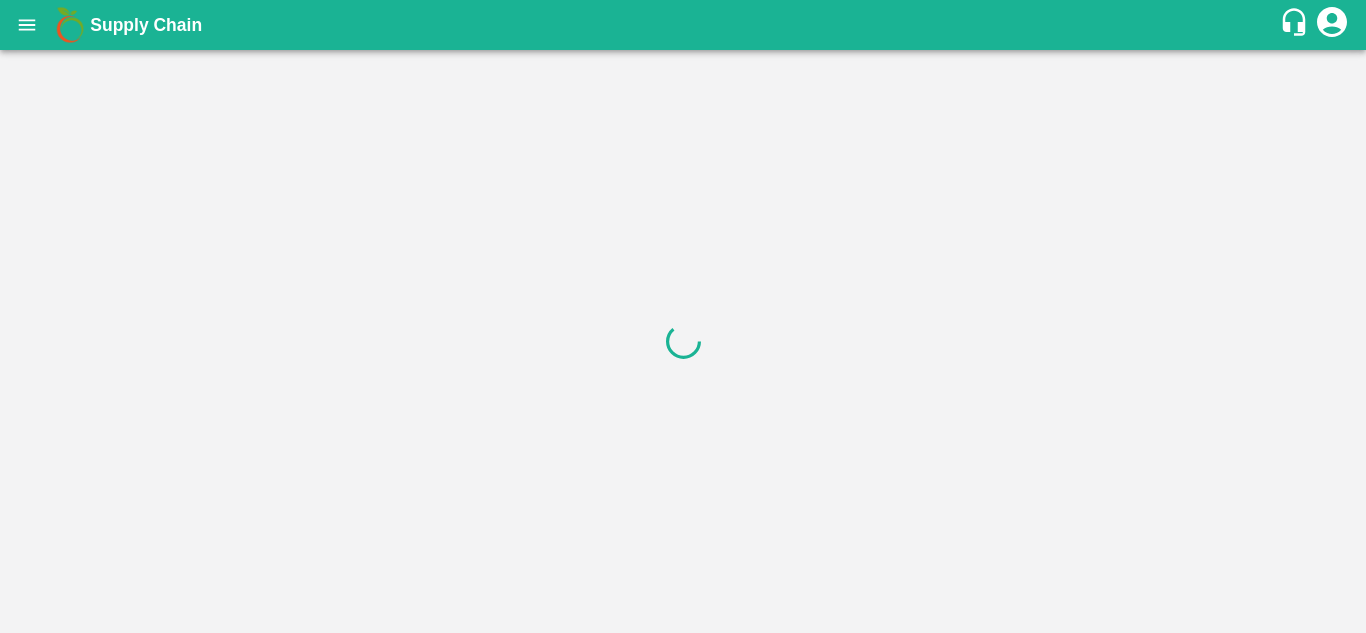 scroll, scrollTop: 0, scrollLeft: 0, axis: both 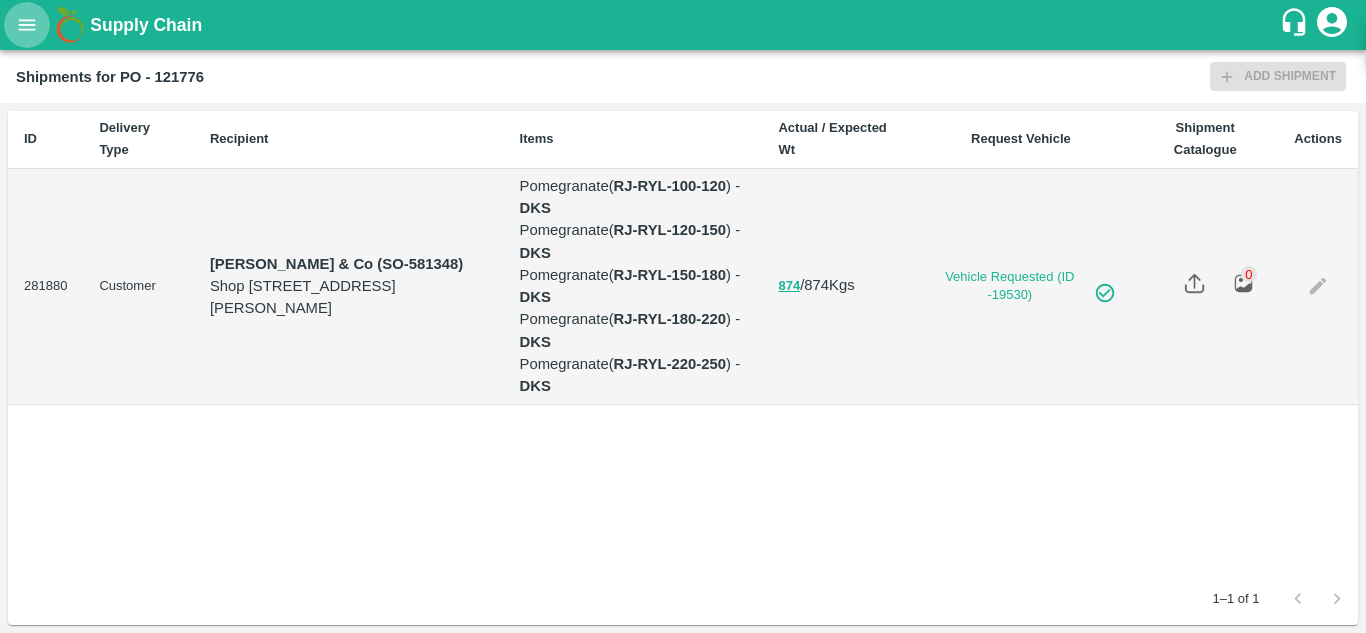 click 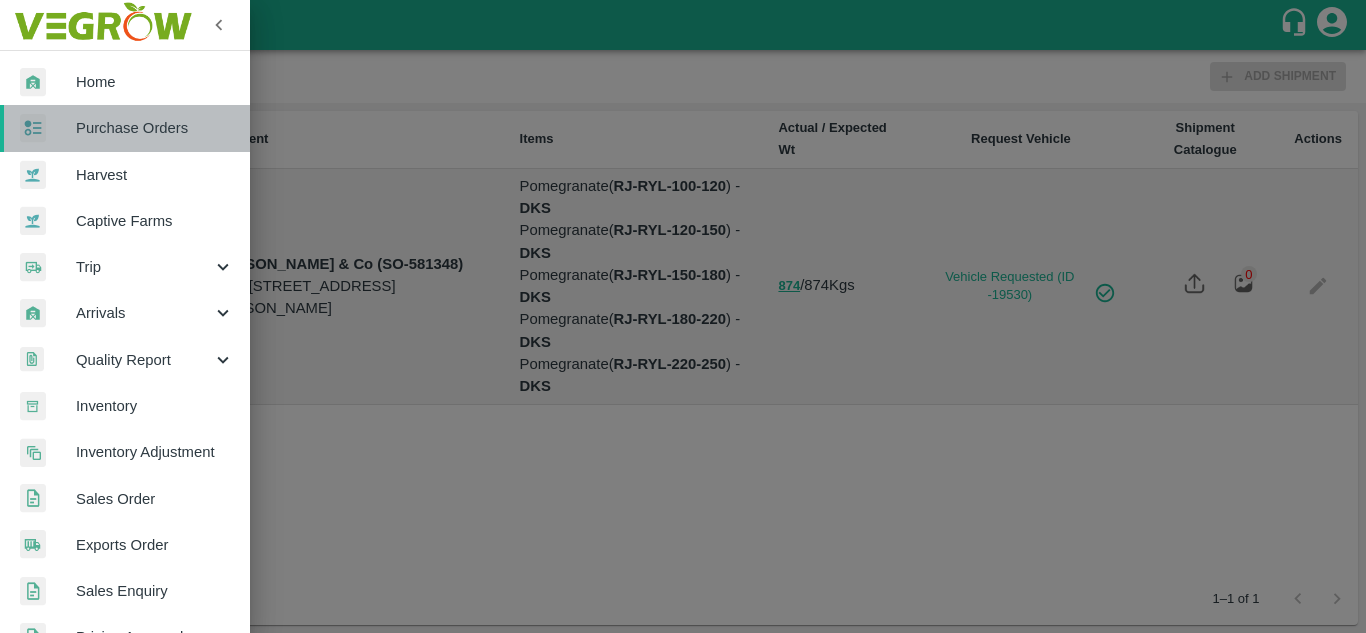 click on "Purchase Orders" at bounding box center (155, 128) 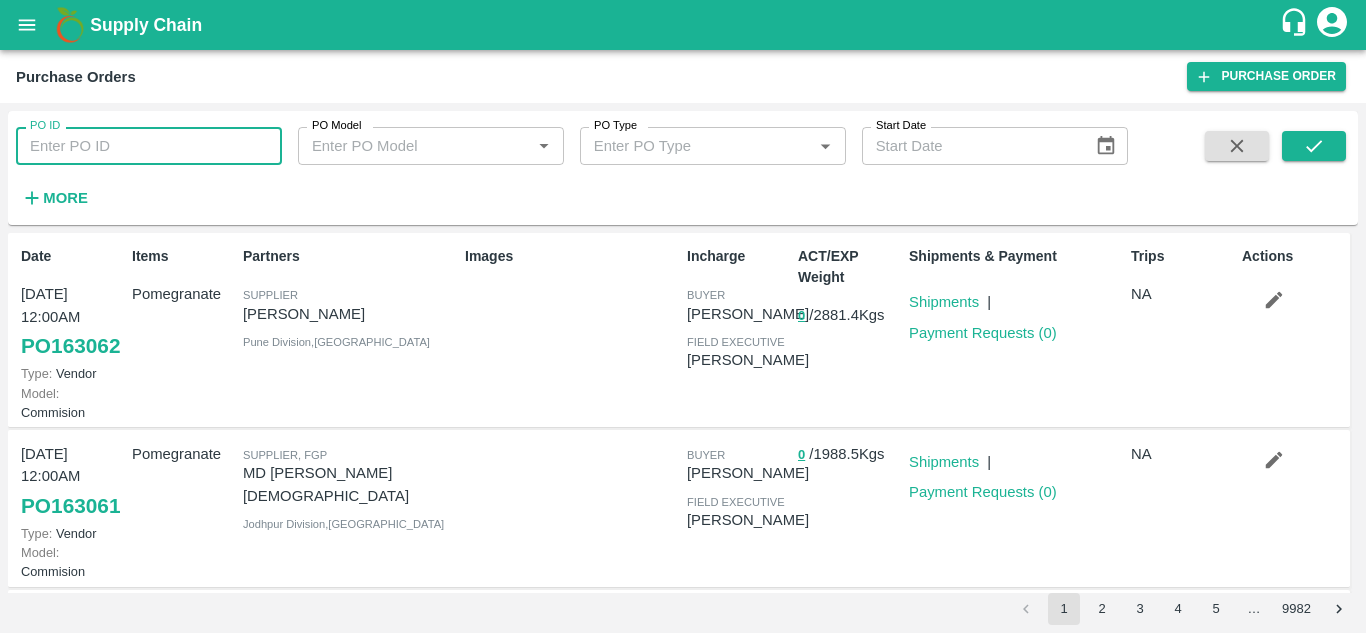 click on "PO ID" at bounding box center [149, 146] 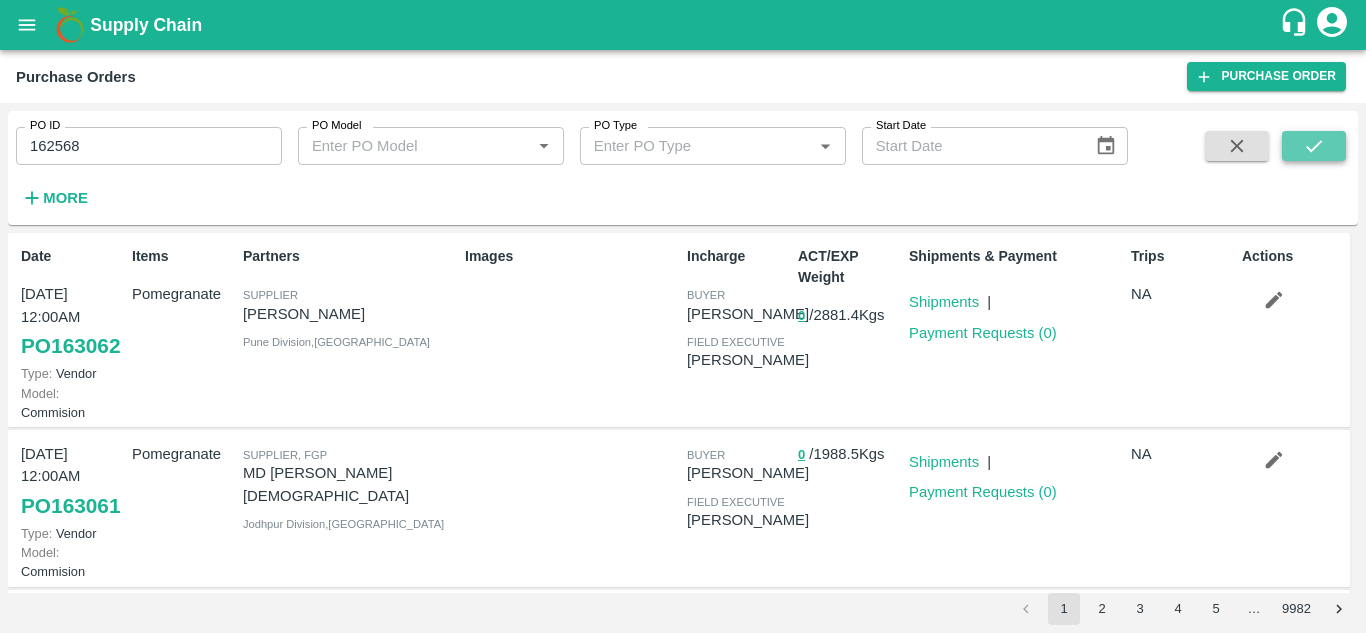 click 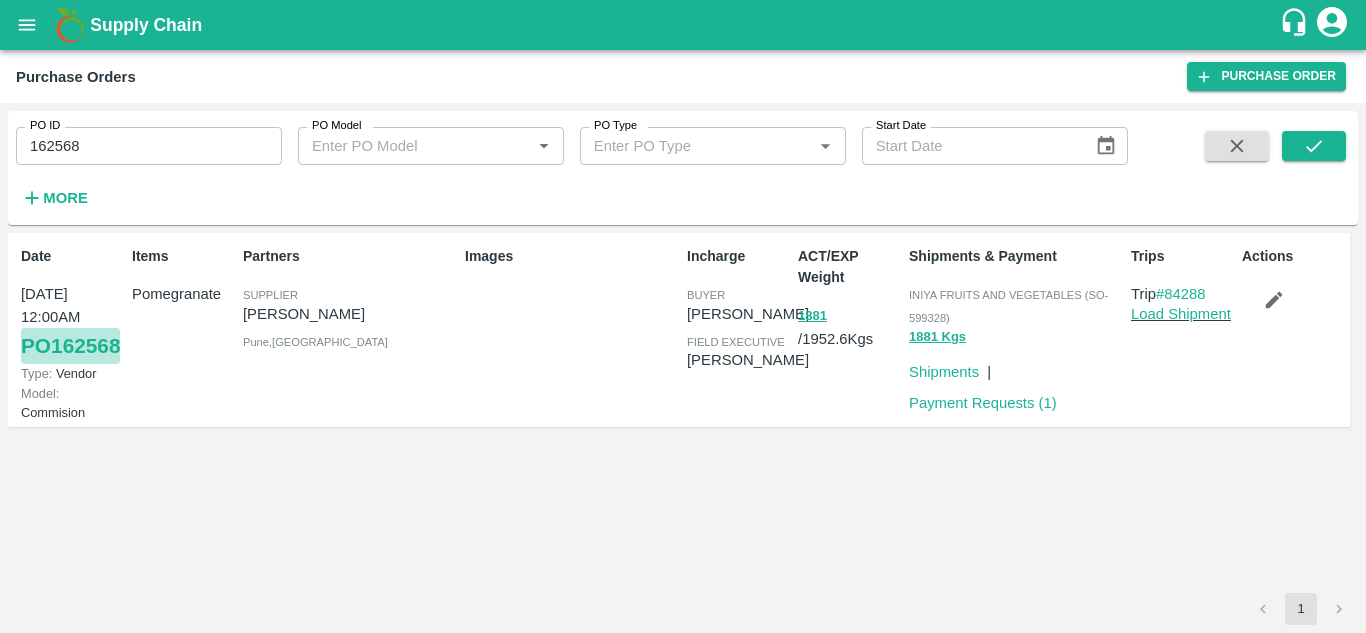 click on "PO  162568" at bounding box center (70, 346) 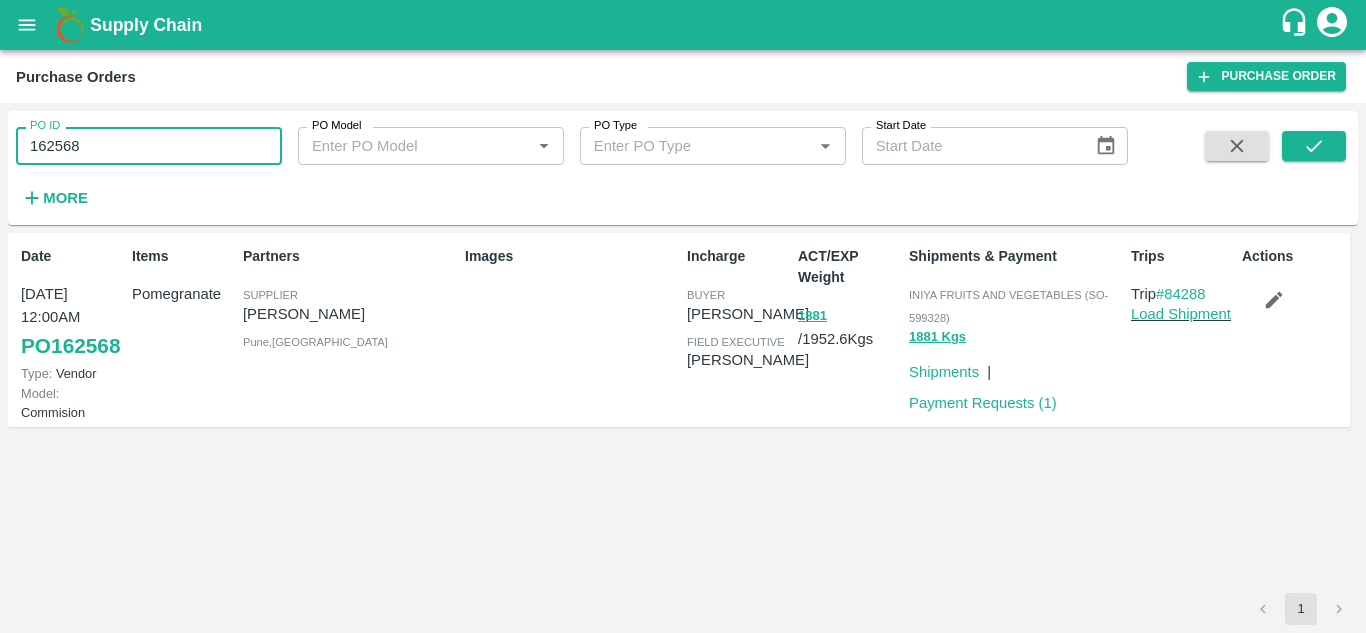 click on "162568" at bounding box center [149, 146] 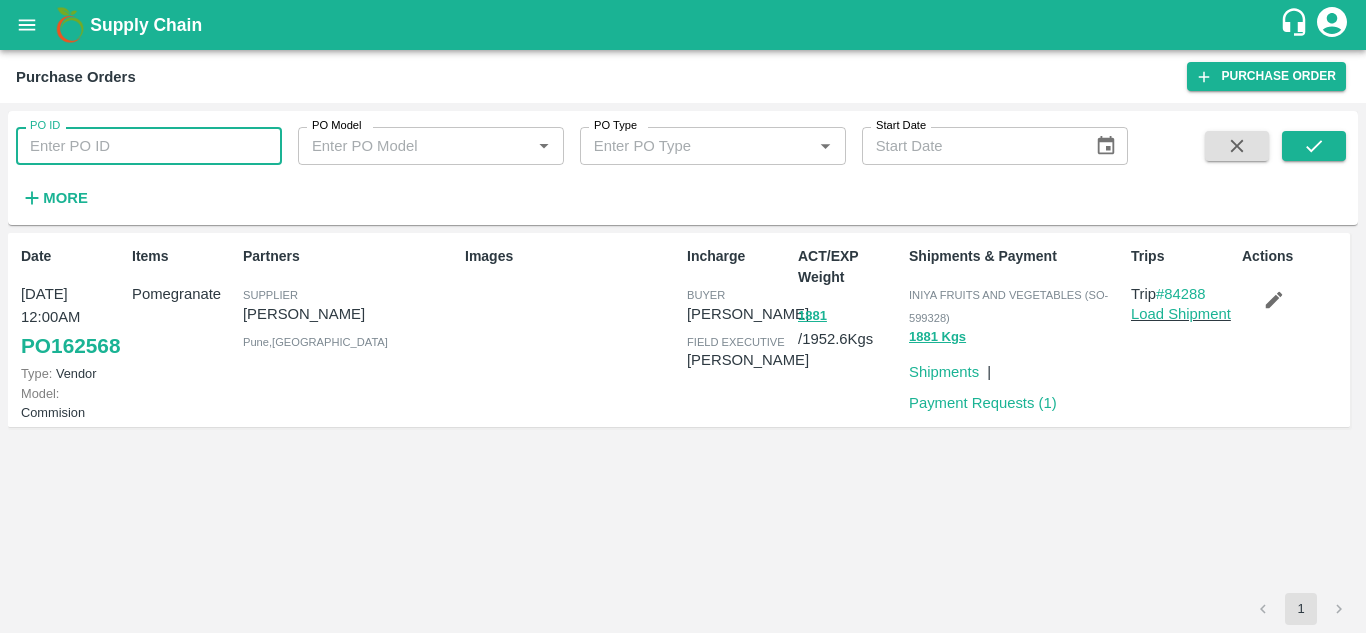 paste 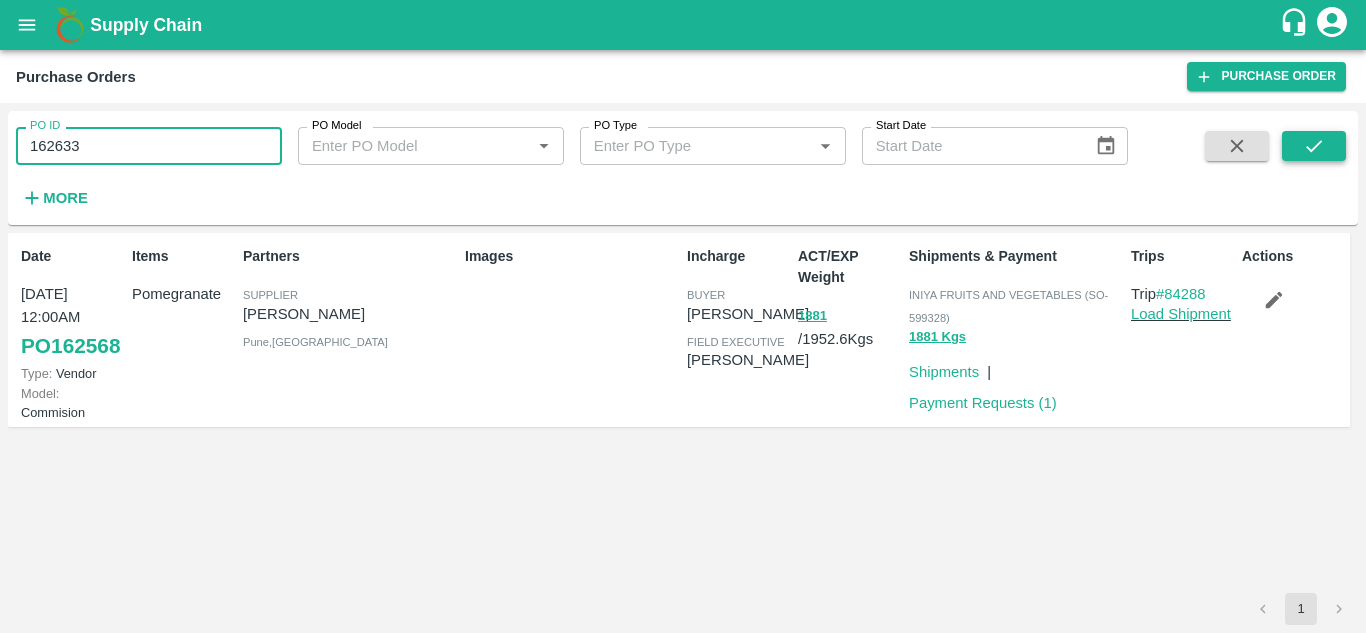 click 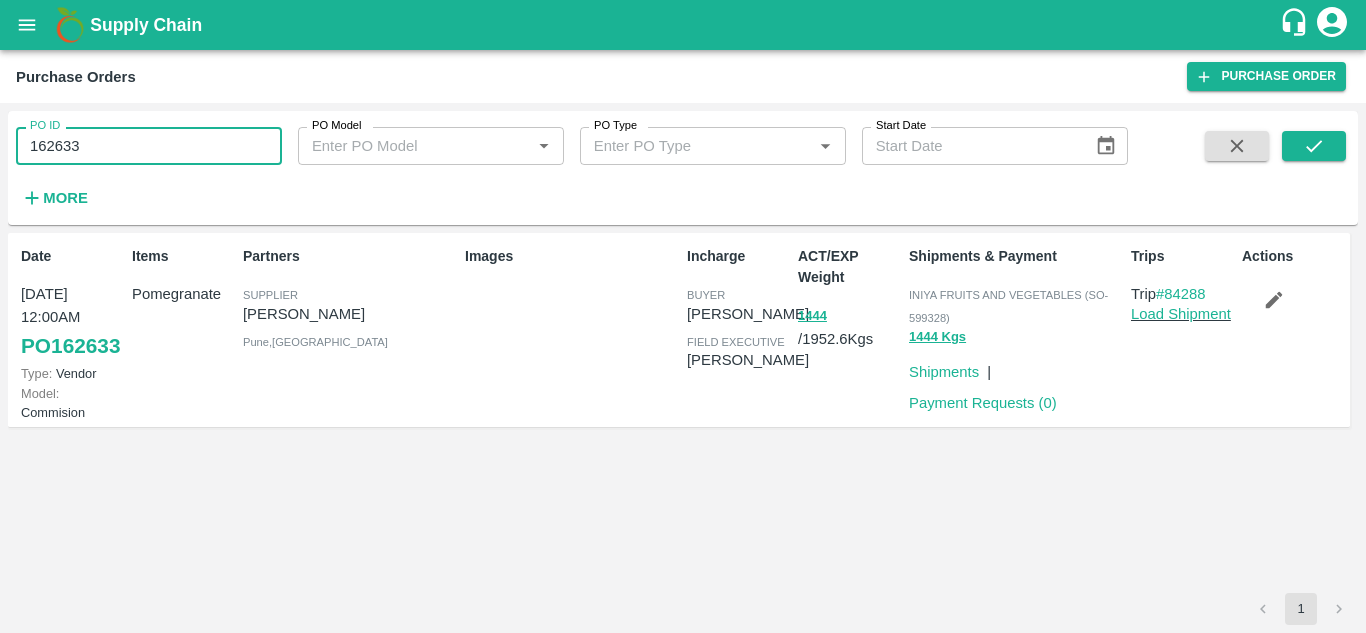 click on "162633" at bounding box center (149, 146) 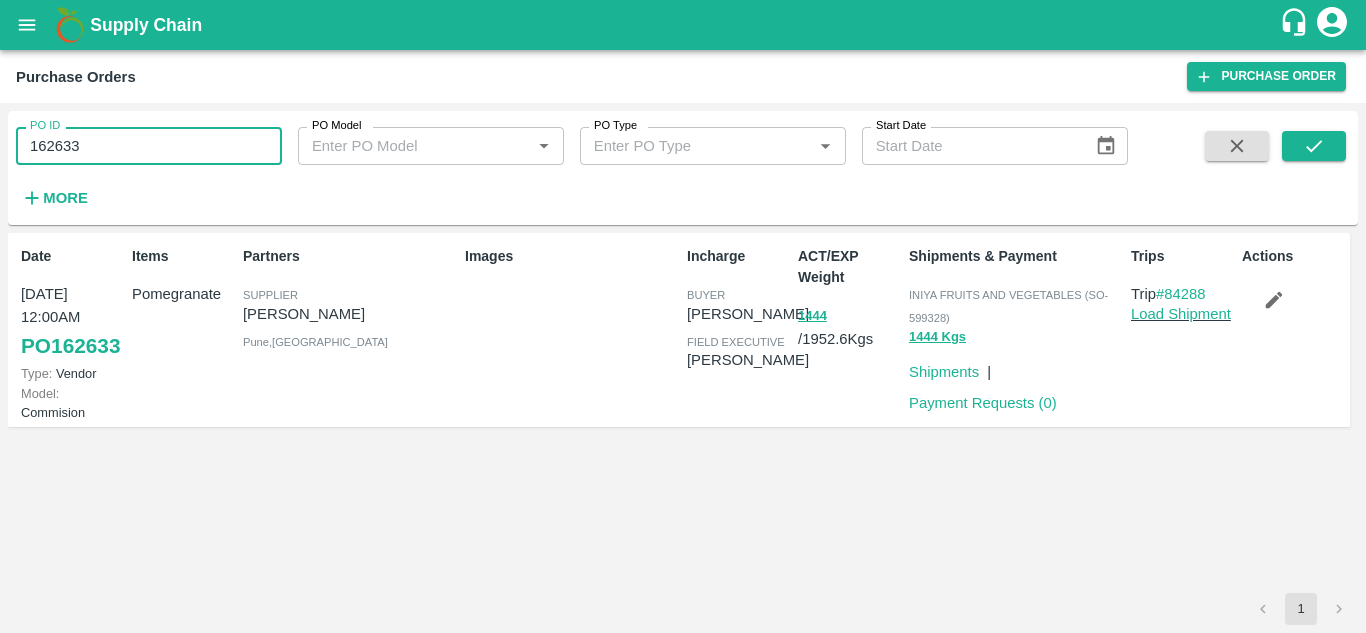 drag, startPoint x: 85, startPoint y: 155, endPoint x: 9, endPoint y: 147, distance: 76.41989 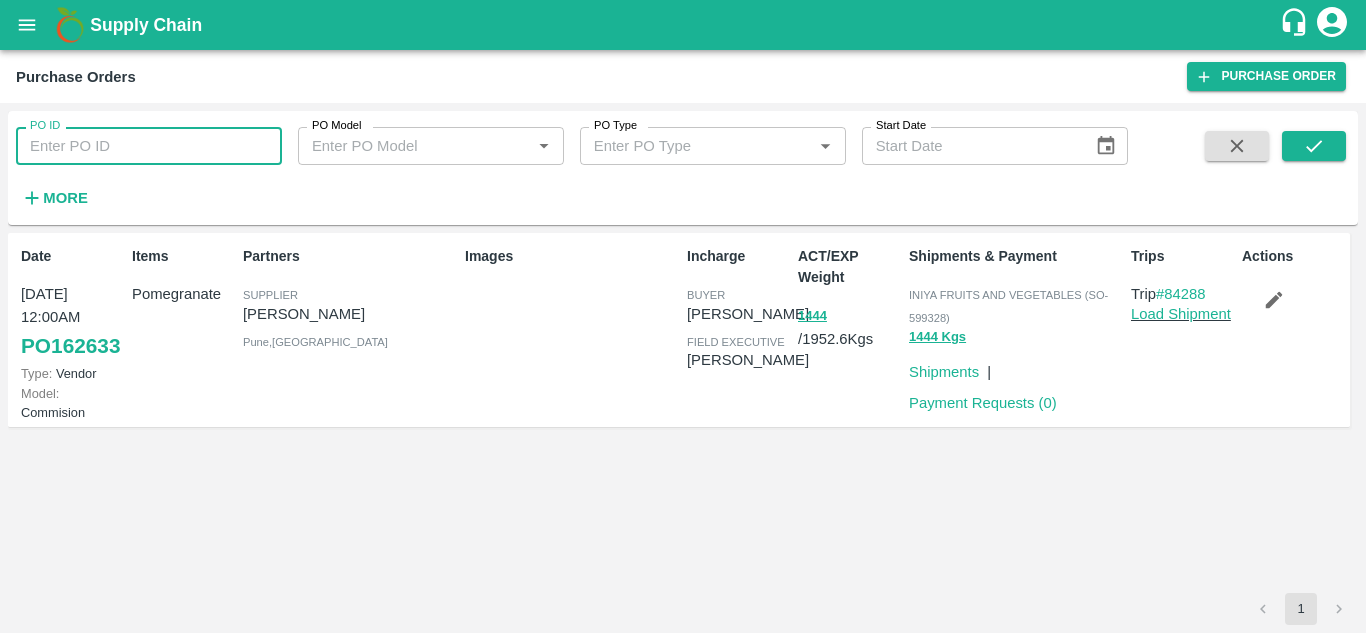 paste 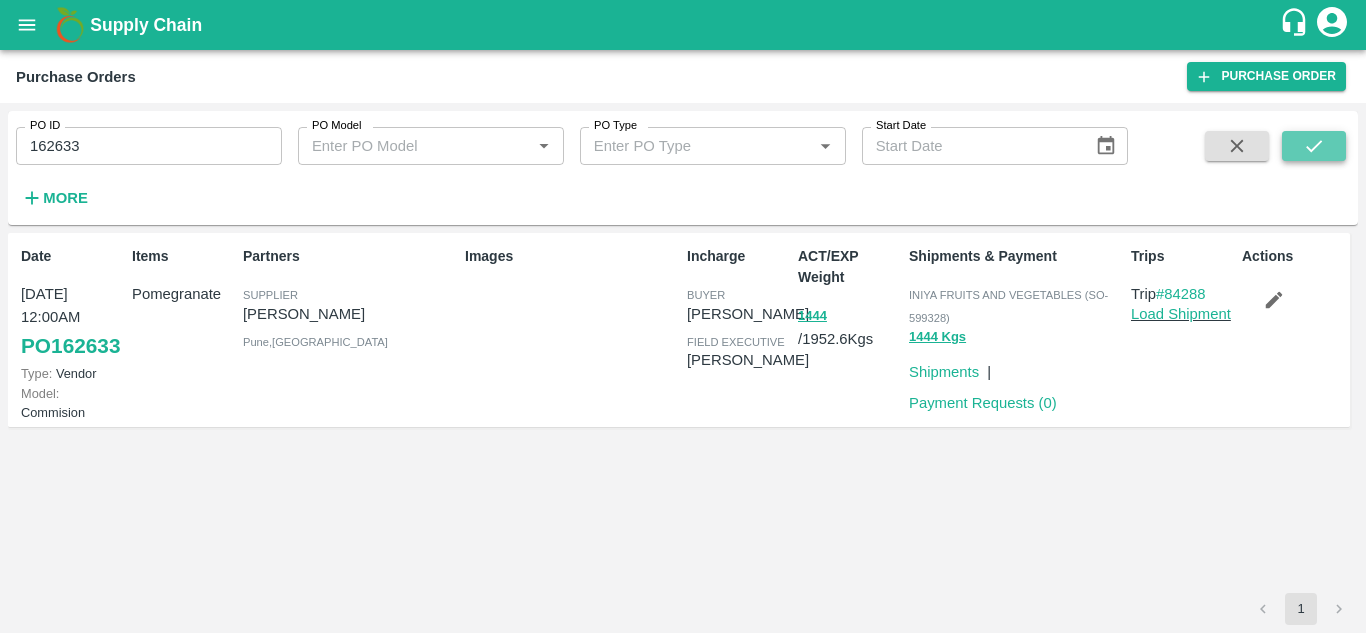 click 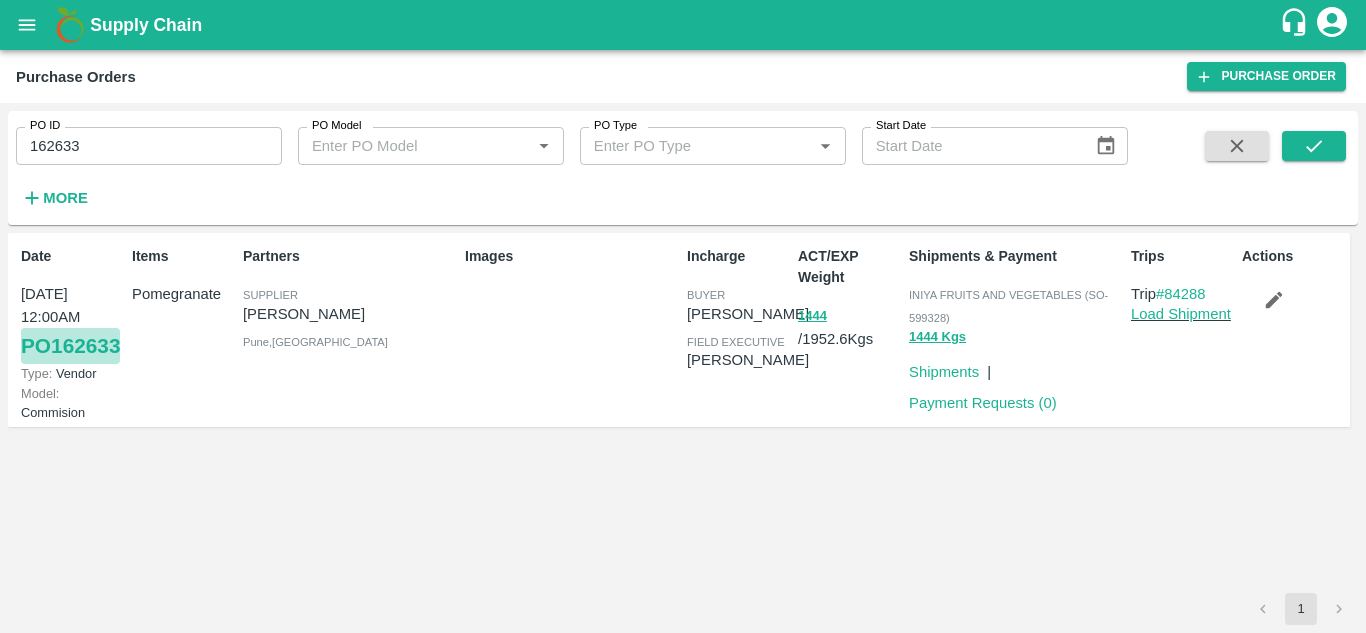 click on "PO  162633" at bounding box center [70, 346] 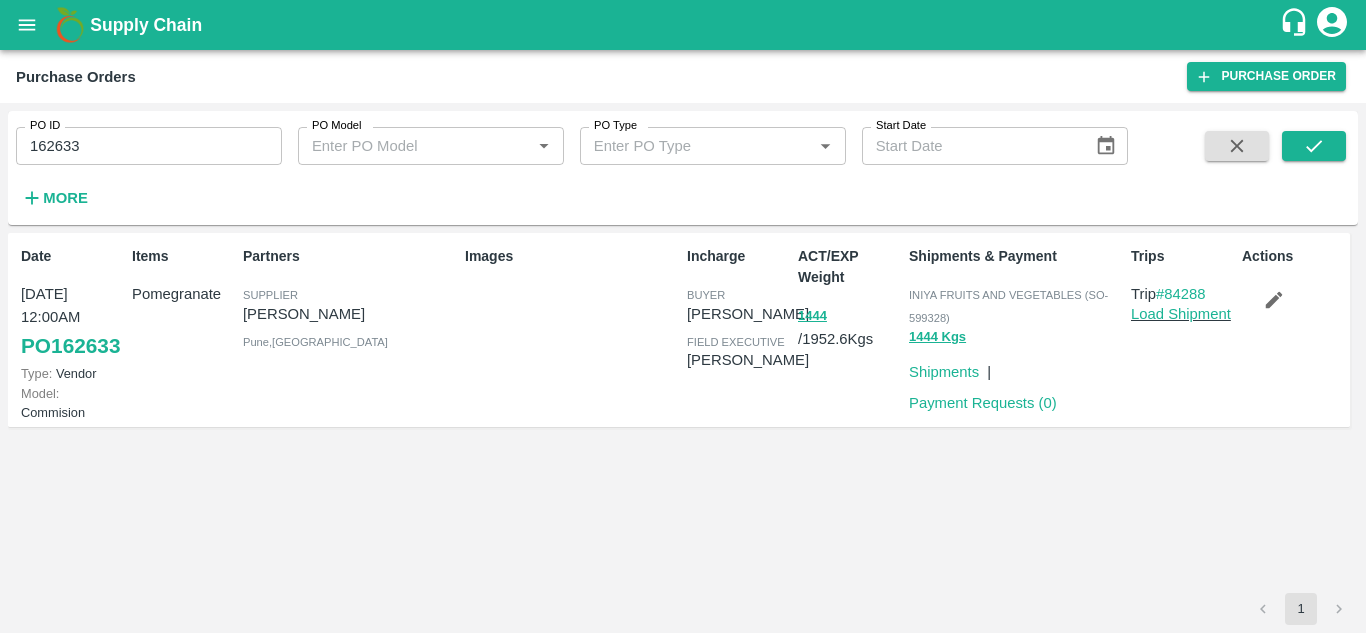 click on "162633" at bounding box center (149, 146) 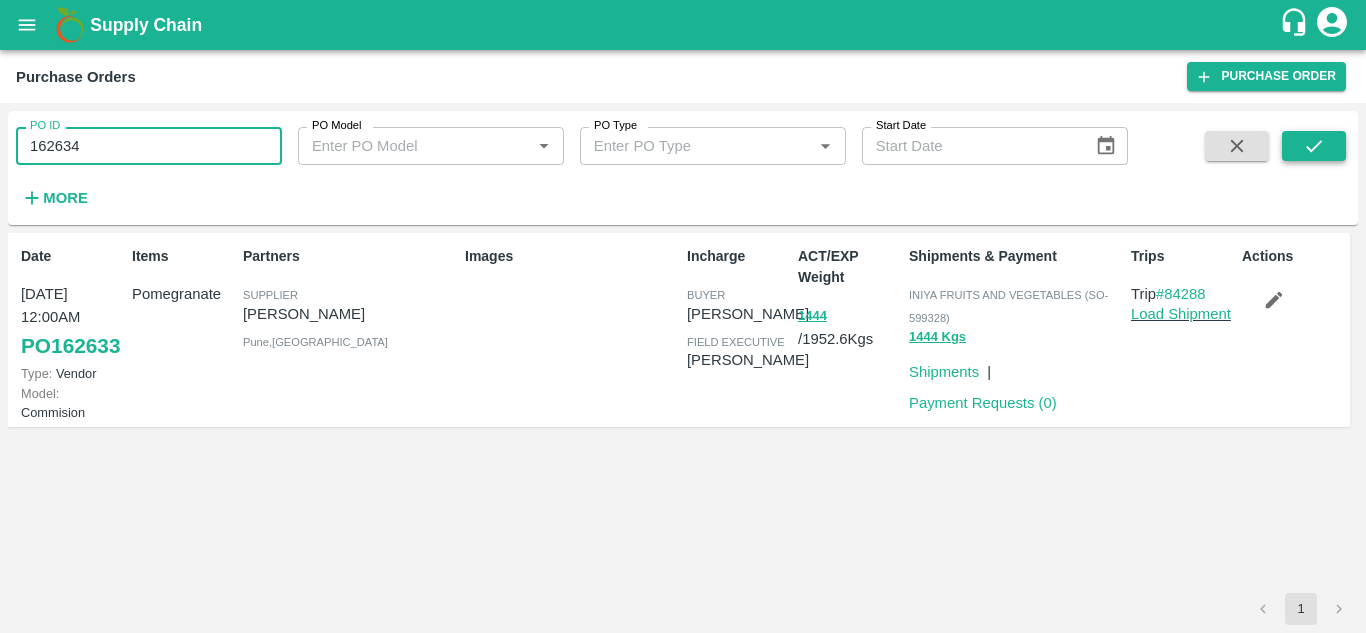type on "162634" 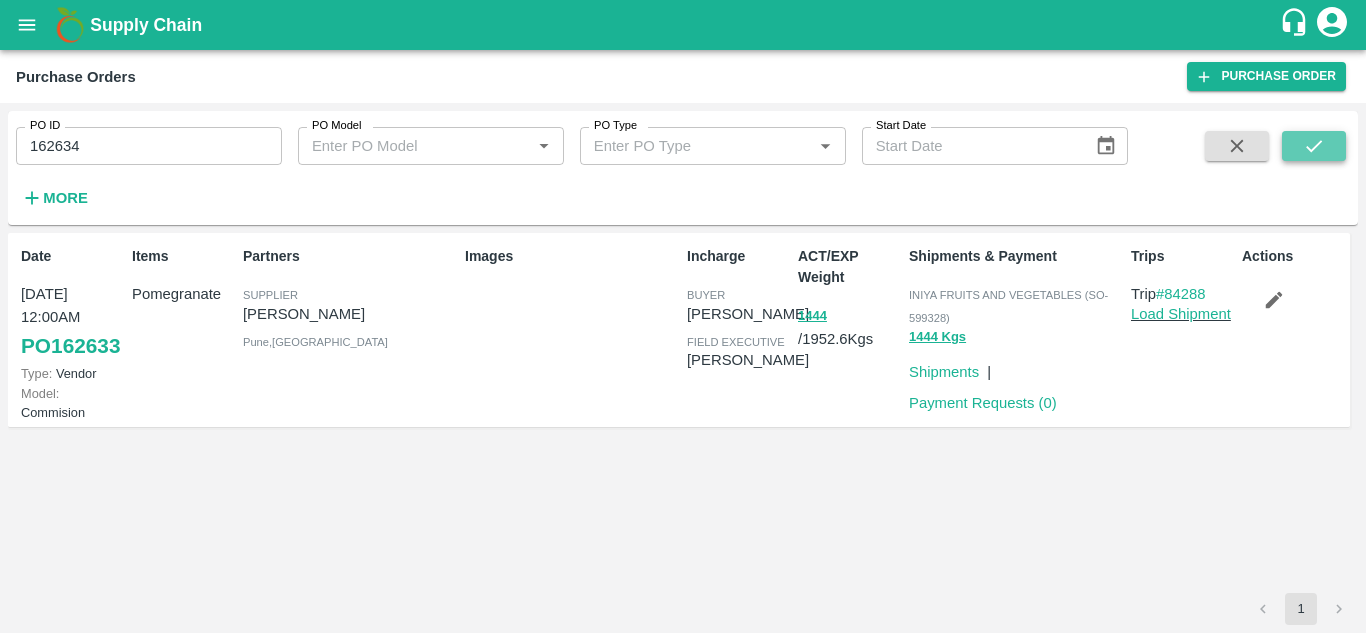 click 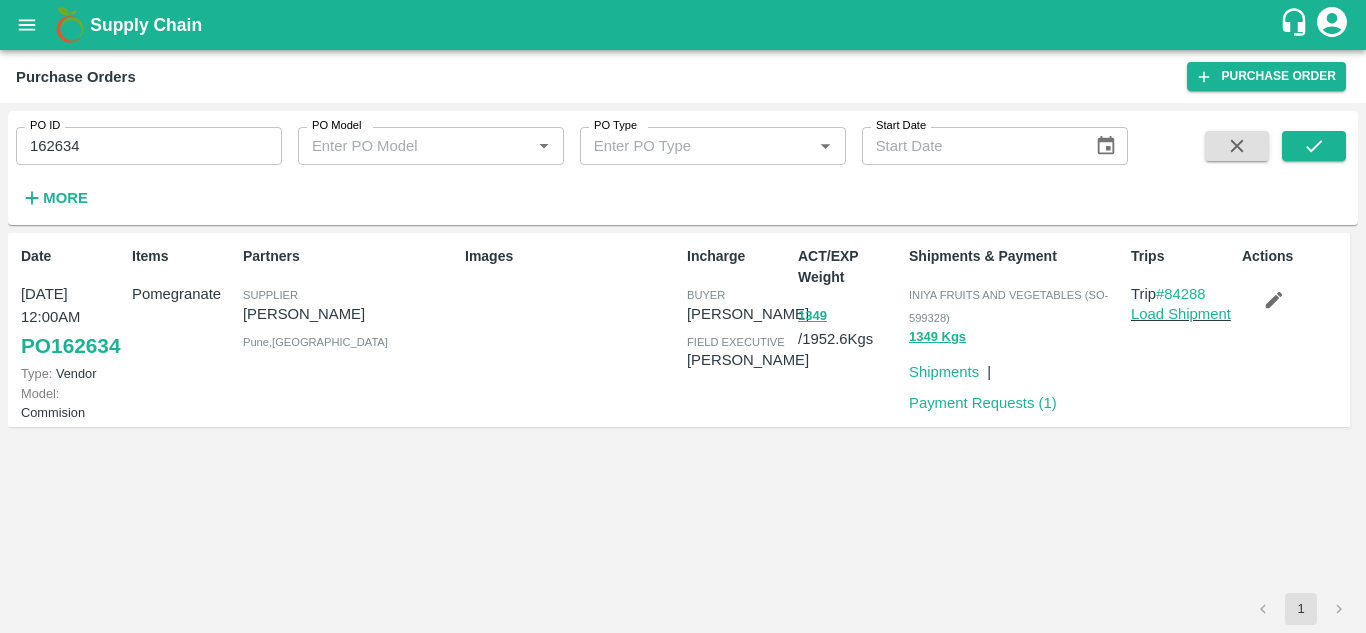 click on "PO  162634" at bounding box center (70, 346) 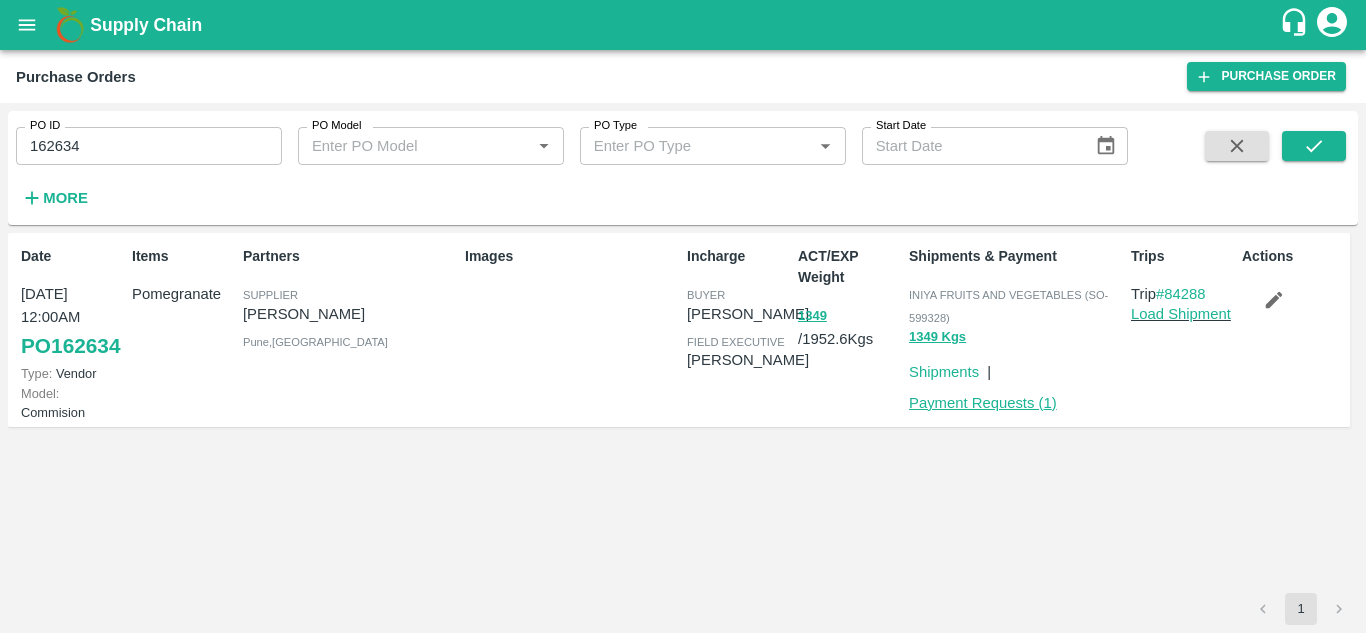 click on "Payment Requests ( 1 )" at bounding box center [983, 403] 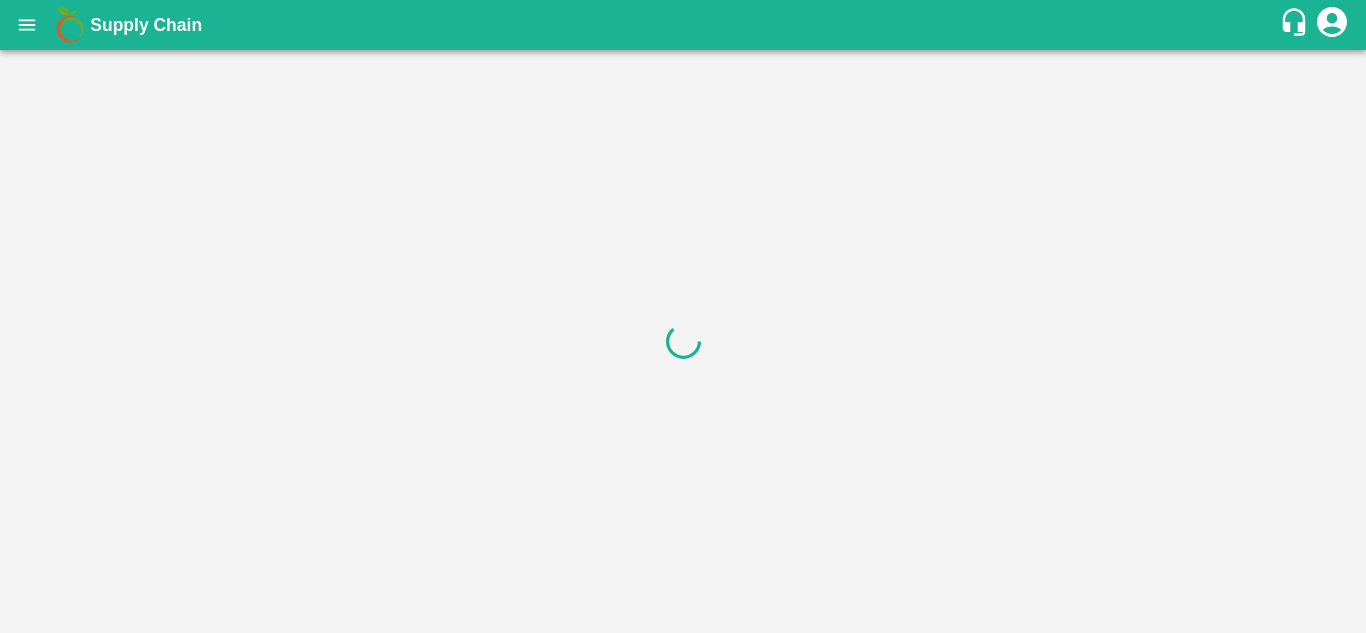 scroll, scrollTop: 0, scrollLeft: 0, axis: both 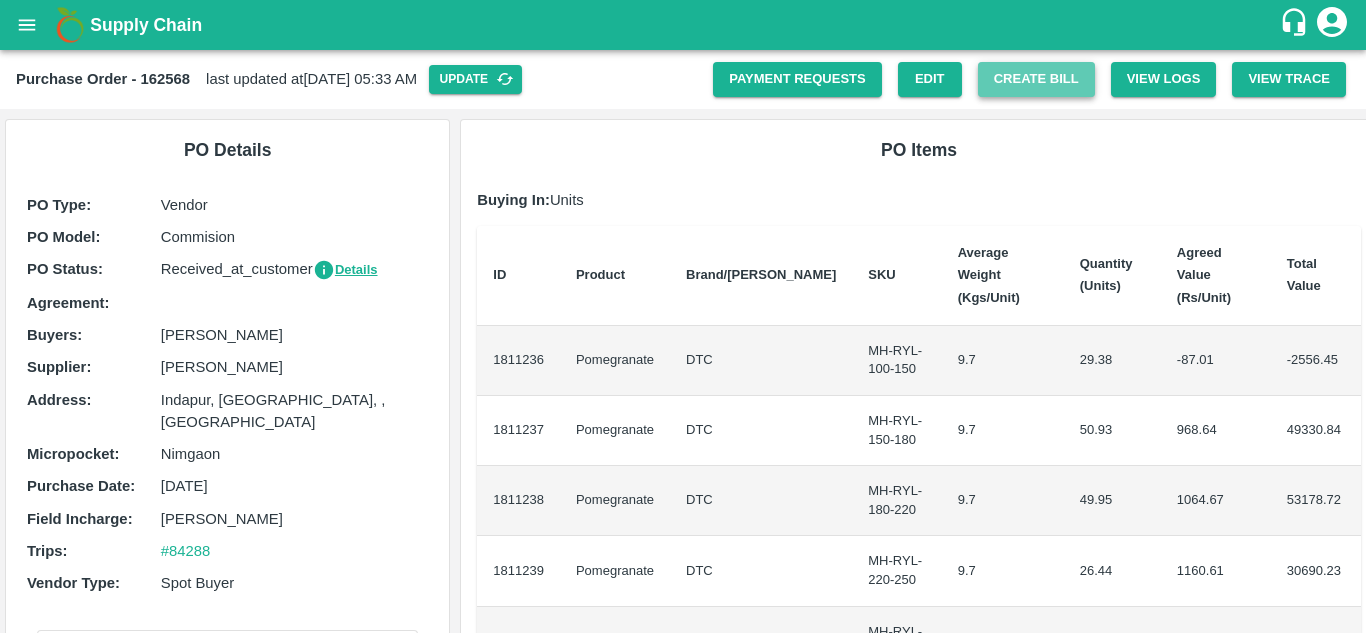 click on "Create Bill" at bounding box center [1036, 79] 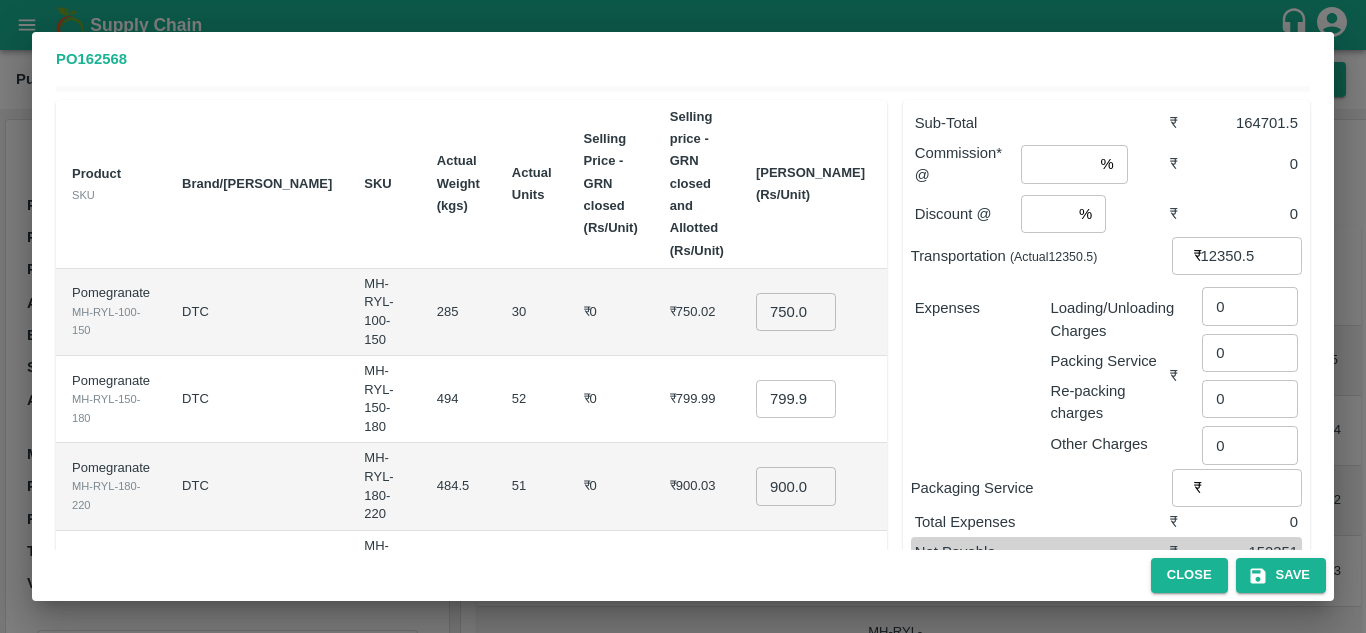 scroll, scrollTop: 72, scrollLeft: 0, axis: vertical 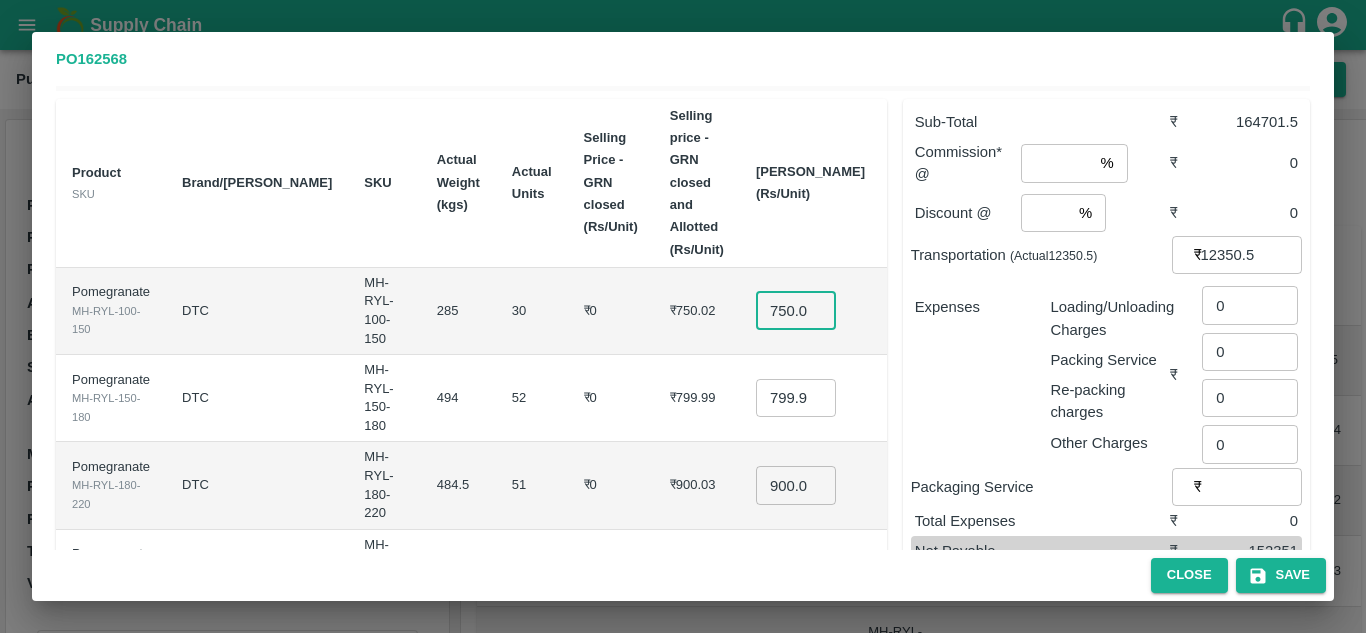 click on "750.025" at bounding box center (796, 311) 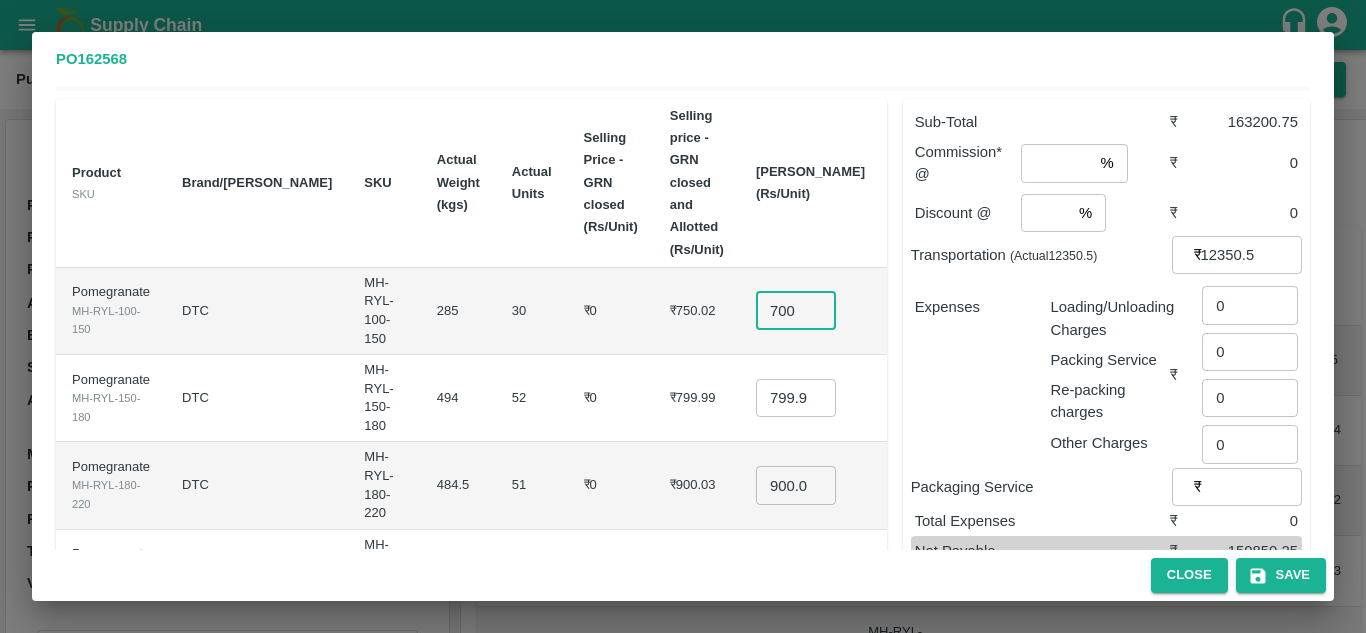 type on "700" 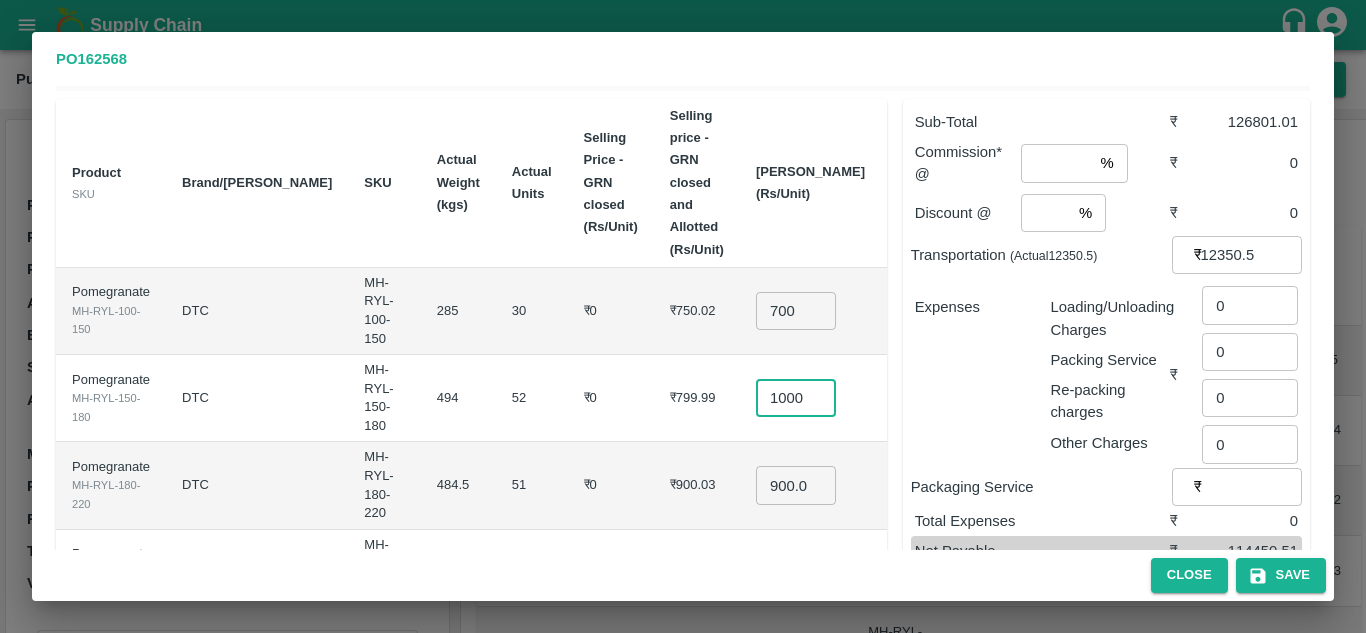 scroll, scrollTop: 0, scrollLeft: 4, axis: horizontal 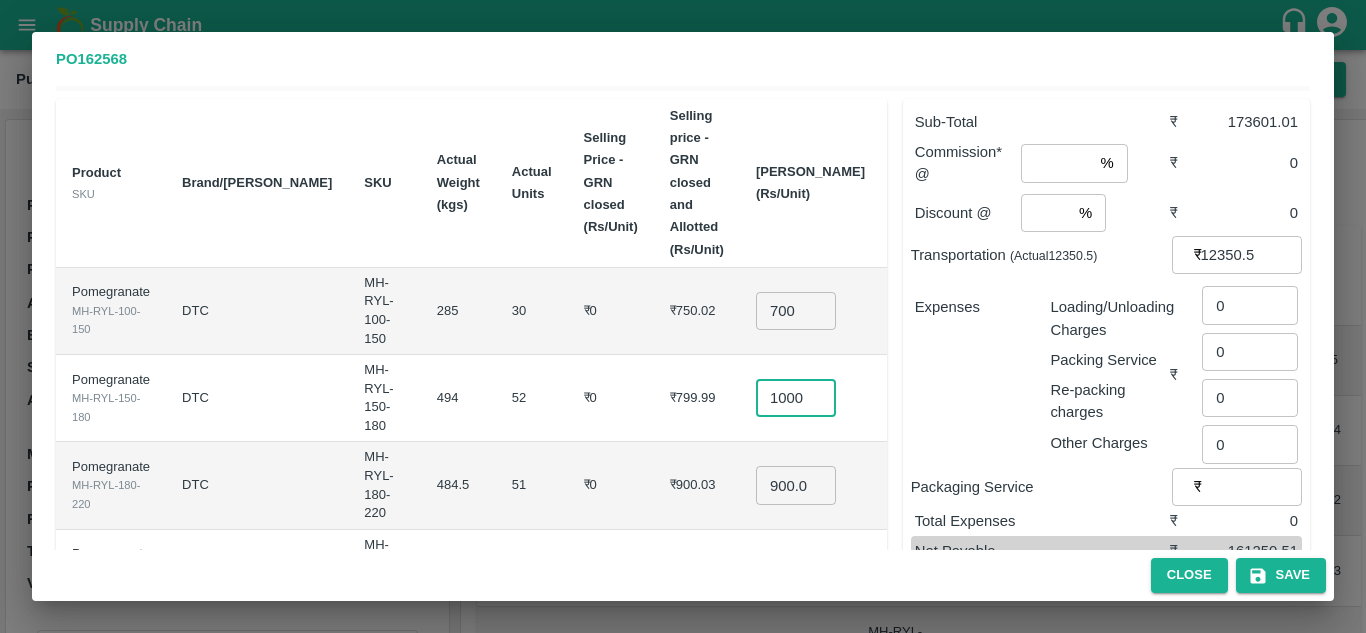 type on "1000" 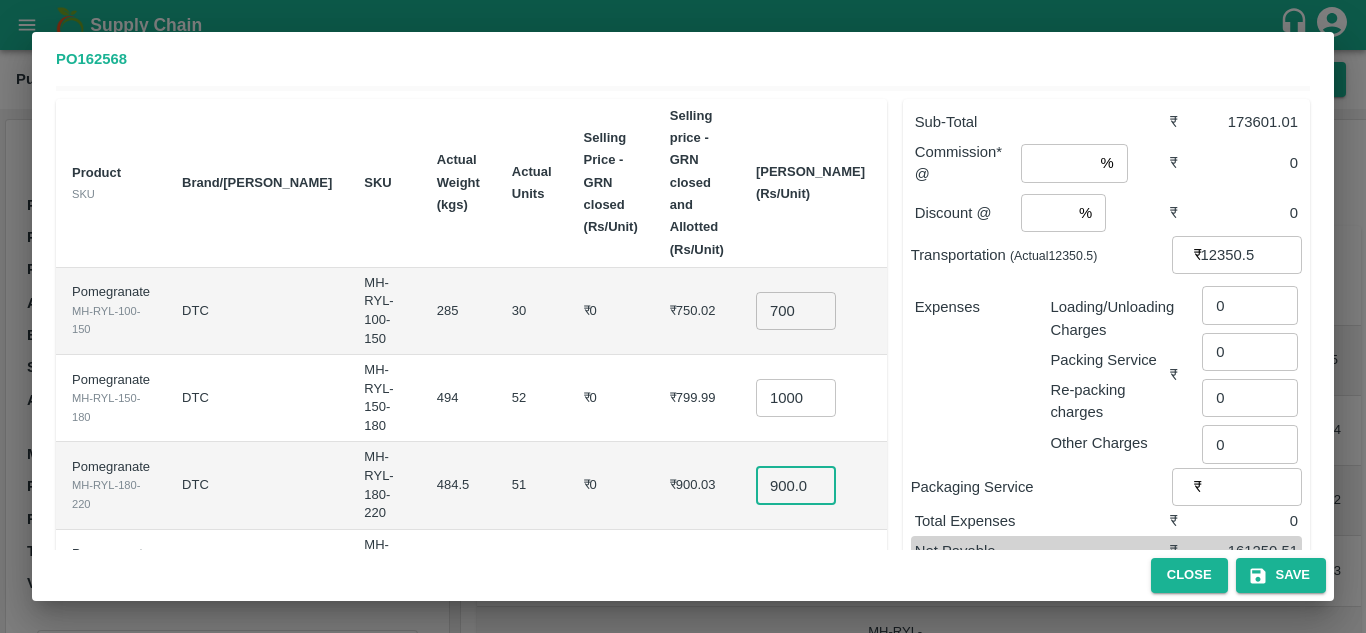 scroll, scrollTop: 0, scrollLeft: 0, axis: both 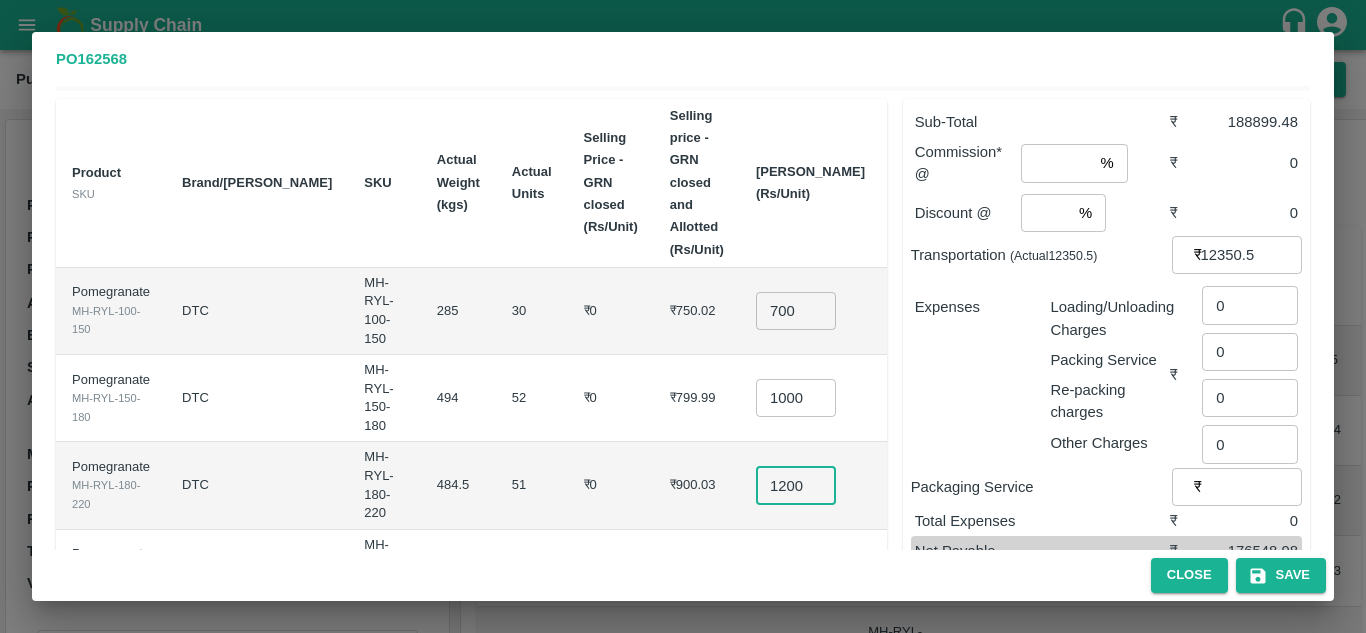 type on "1200" 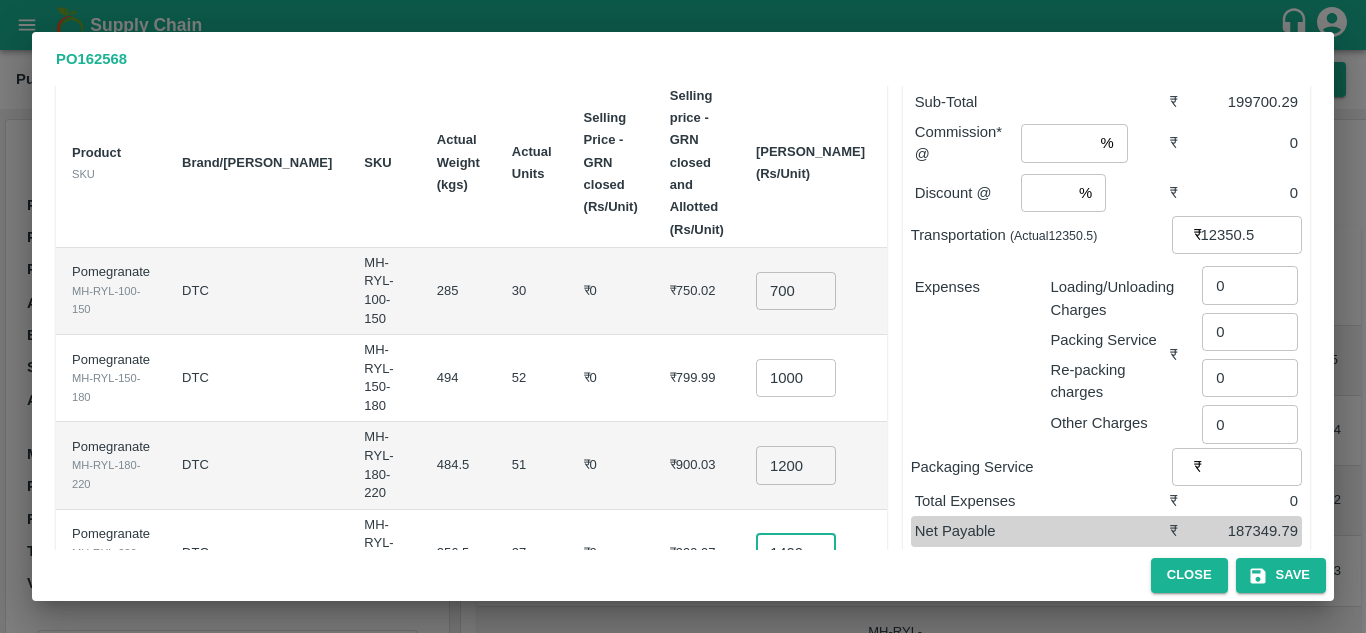 scroll, scrollTop: 0, scrollLeft: 4, axis: horizontal 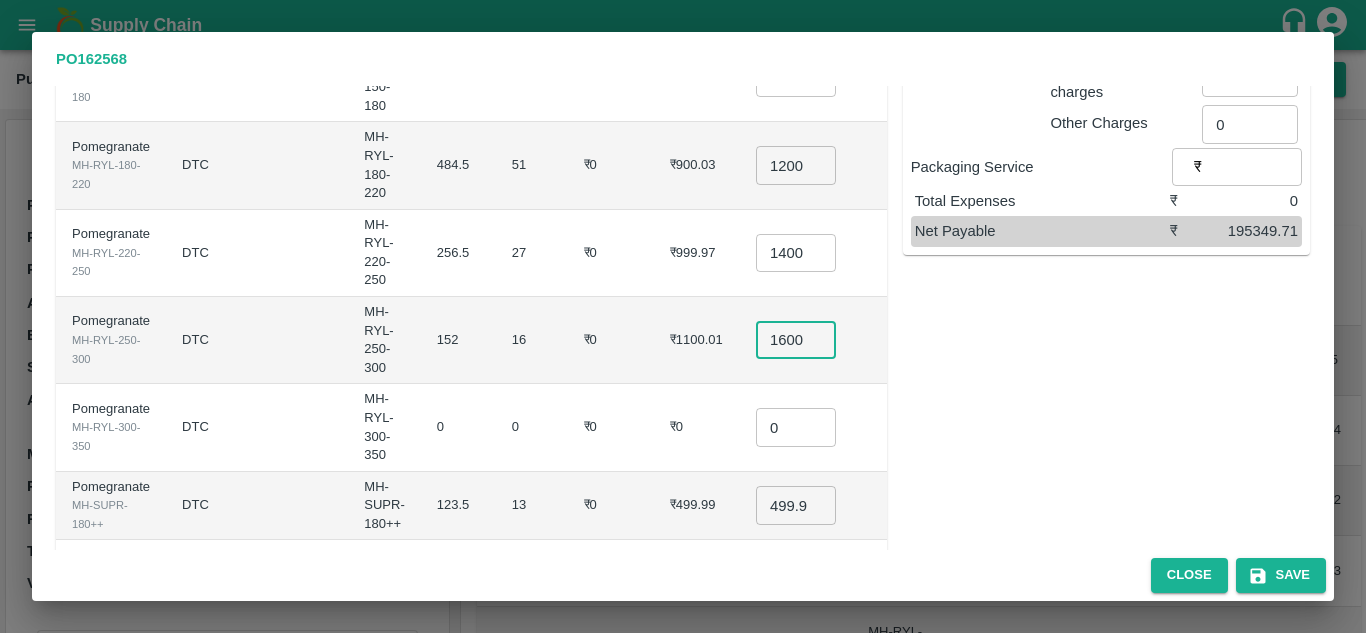 type on "1600" 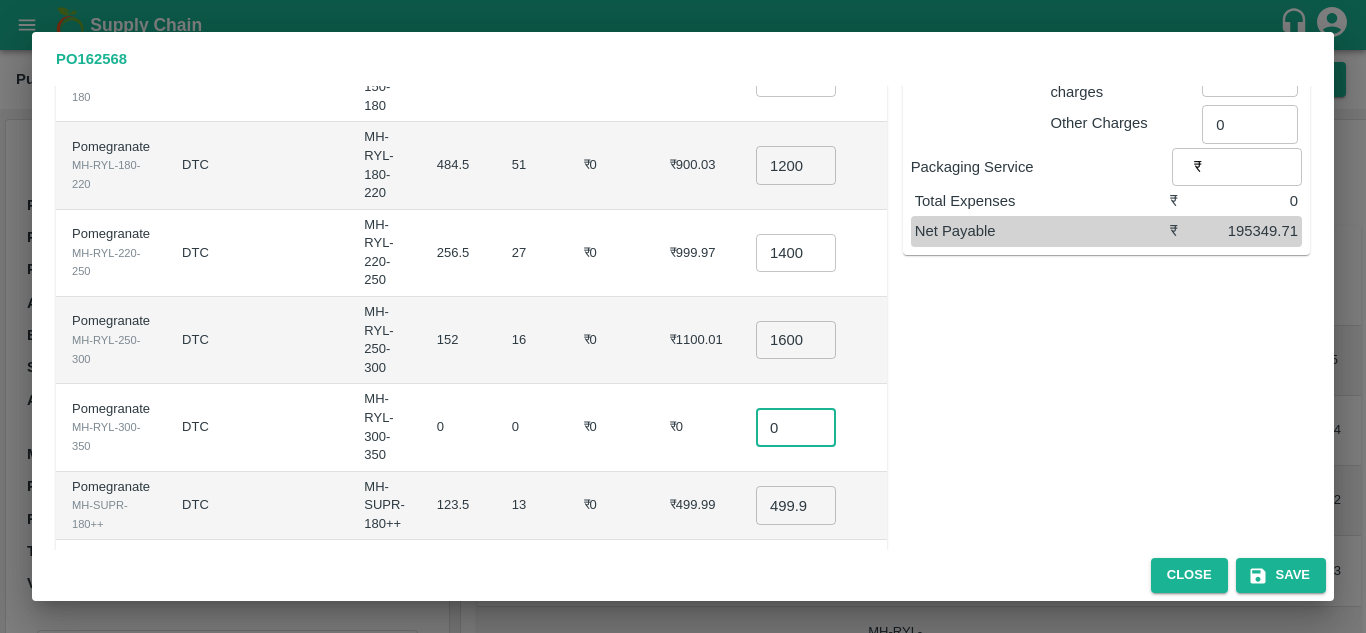 scroll, scrollTop: 0, scrollLeft: 0, axis: both 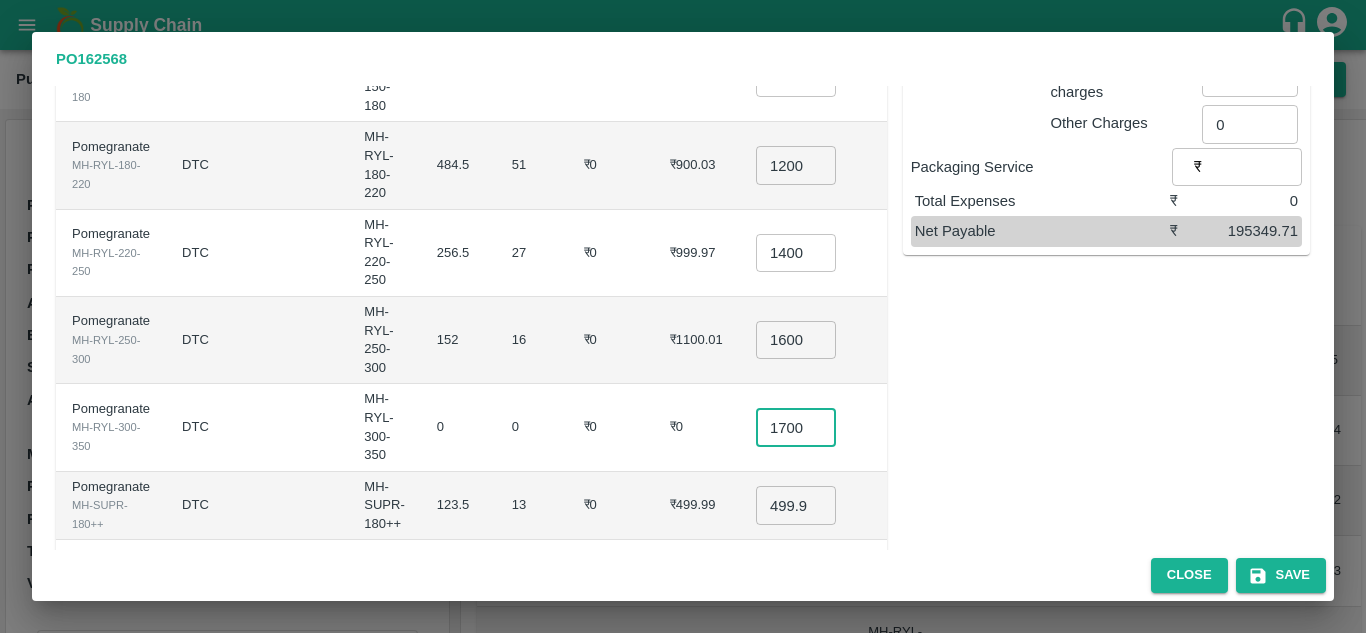type on "1700" 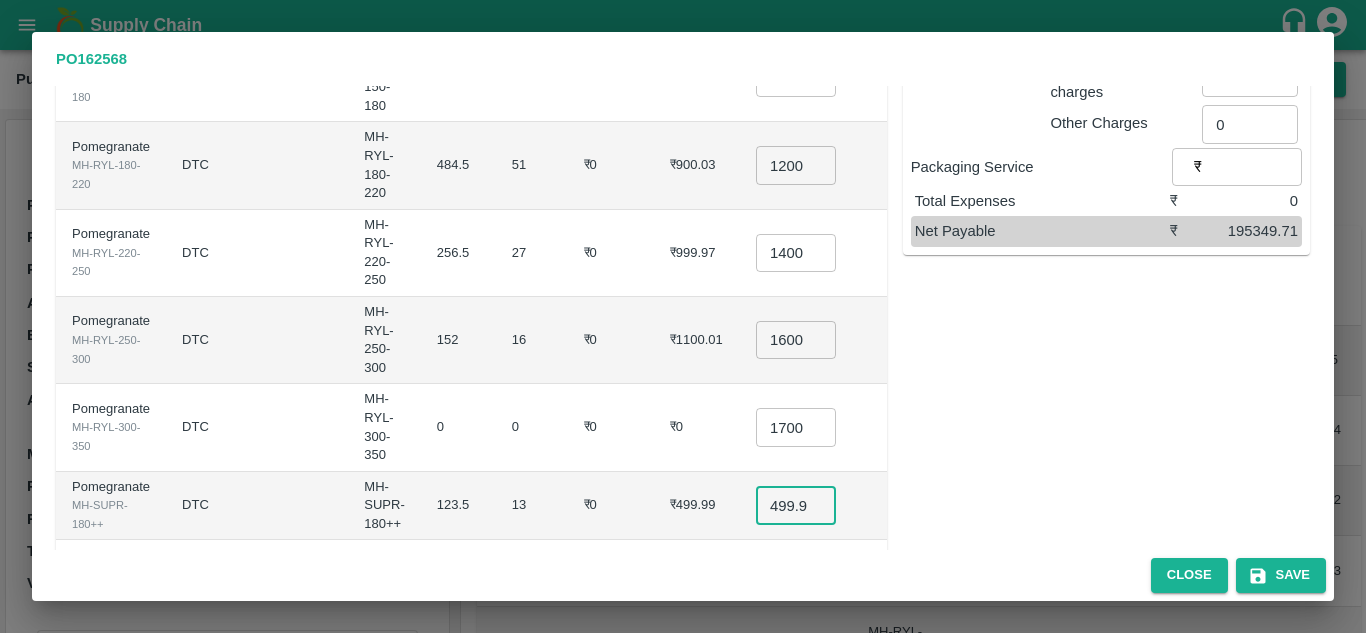 scroll, scrollTop: 0, scrollLeft: 0, axis: both 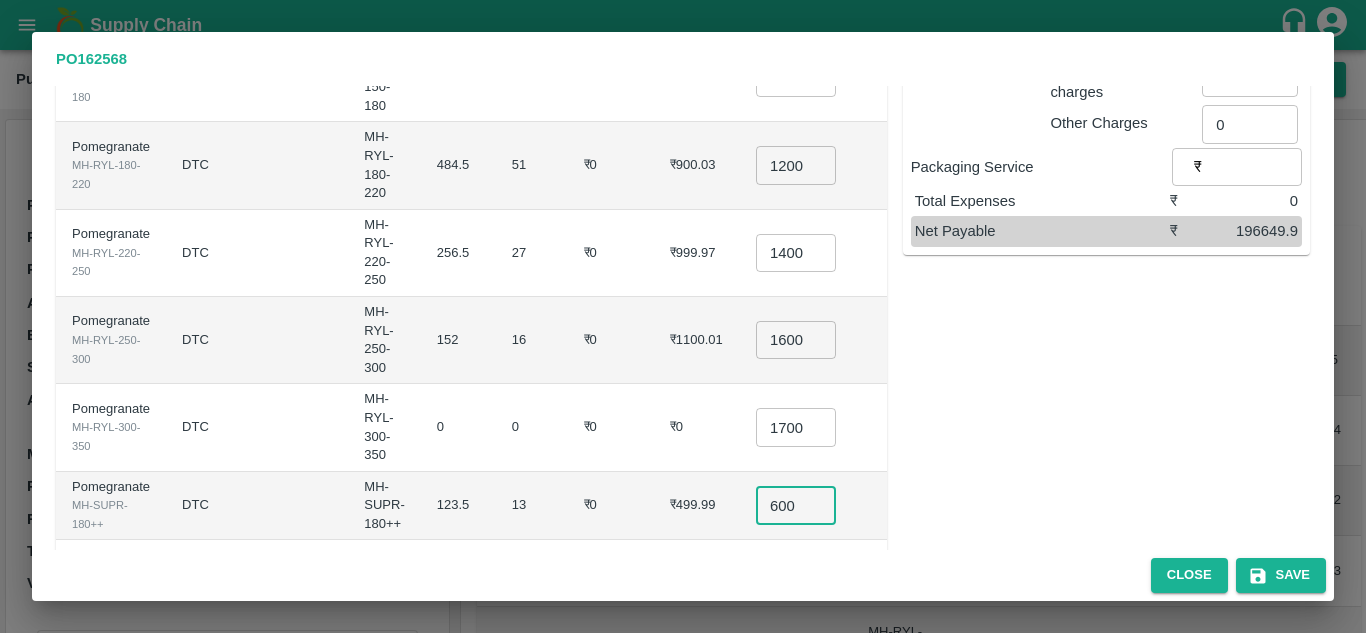 type on "600" 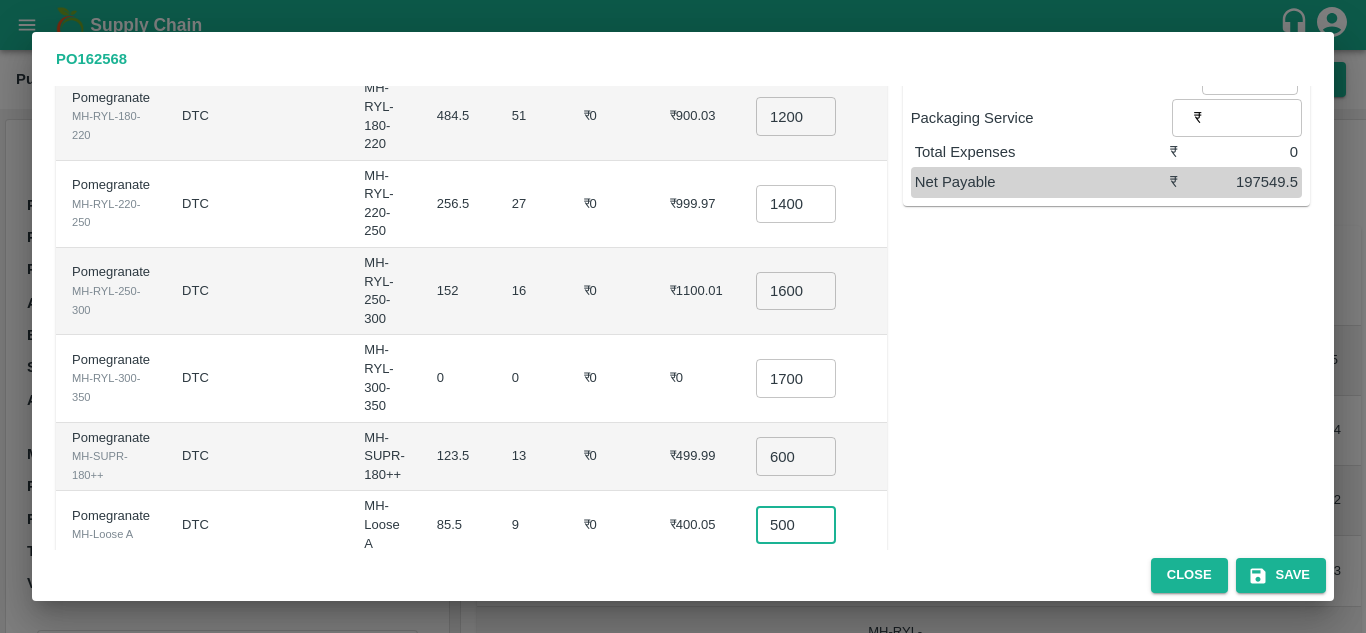 scroll, scrollTop: 462, scrollLeft: 0, axis: vertical 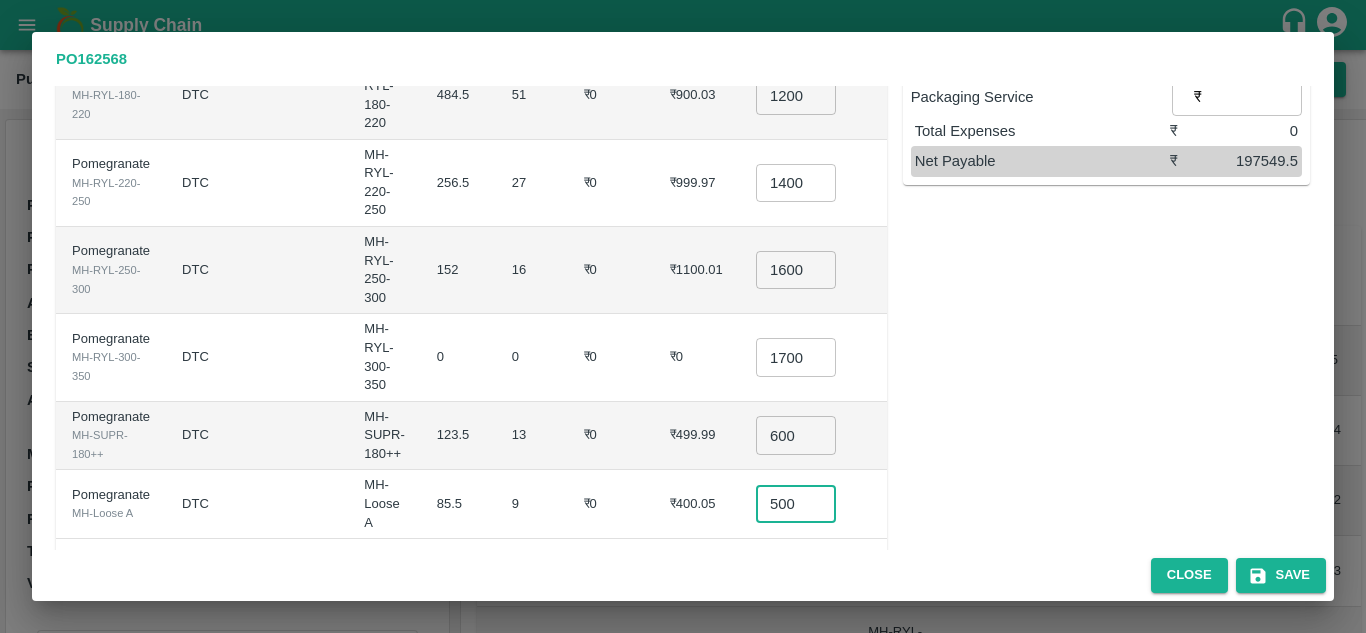 type on "500" 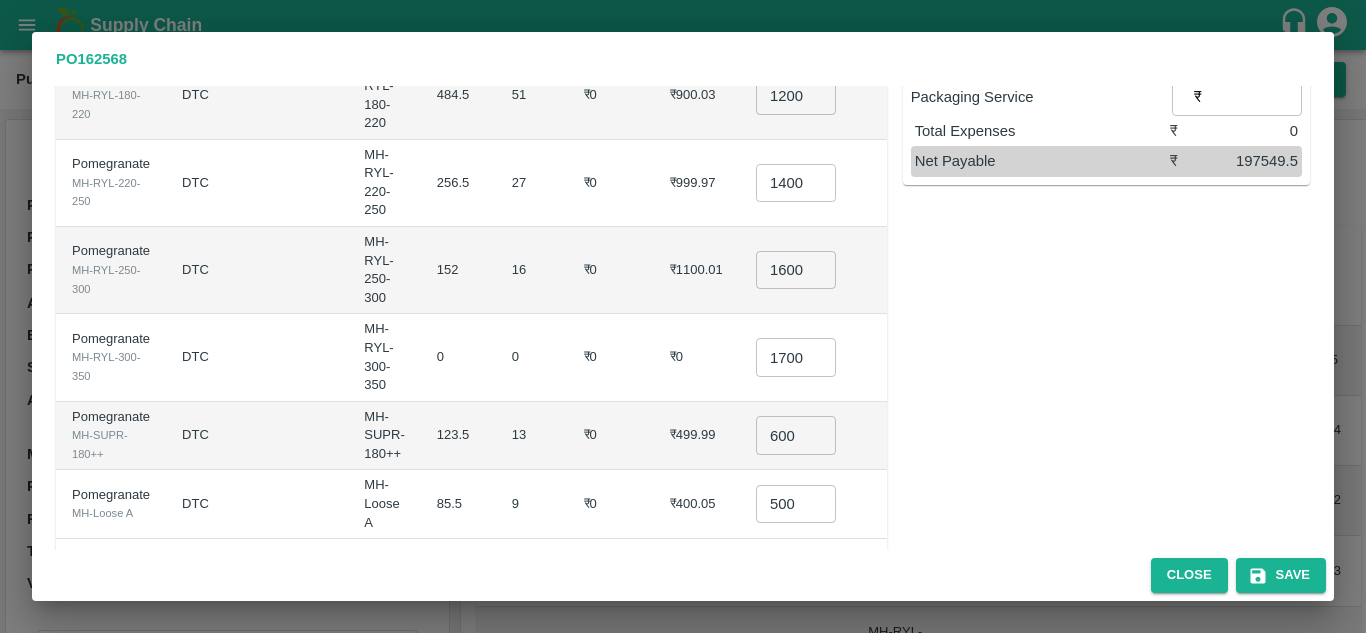 click on "Sub-Total ₹ 209900 Commission* @ % ​ ₹ 0 Discount @ % ​ ₹ 0 Transportation   (Actual  12350.5 ) ₹ 12350.5 ​ Expenses Loading/Unloading Charges Packing Service Re-packing charges Other Charges ₹ 0 ​ 0 ​ 0 ​ 0 ​ Packaging Service ₹ ​ Total Expenses ₹ 0 Net Payable ₹ 197549.5" at bounding box center (1098, 134) 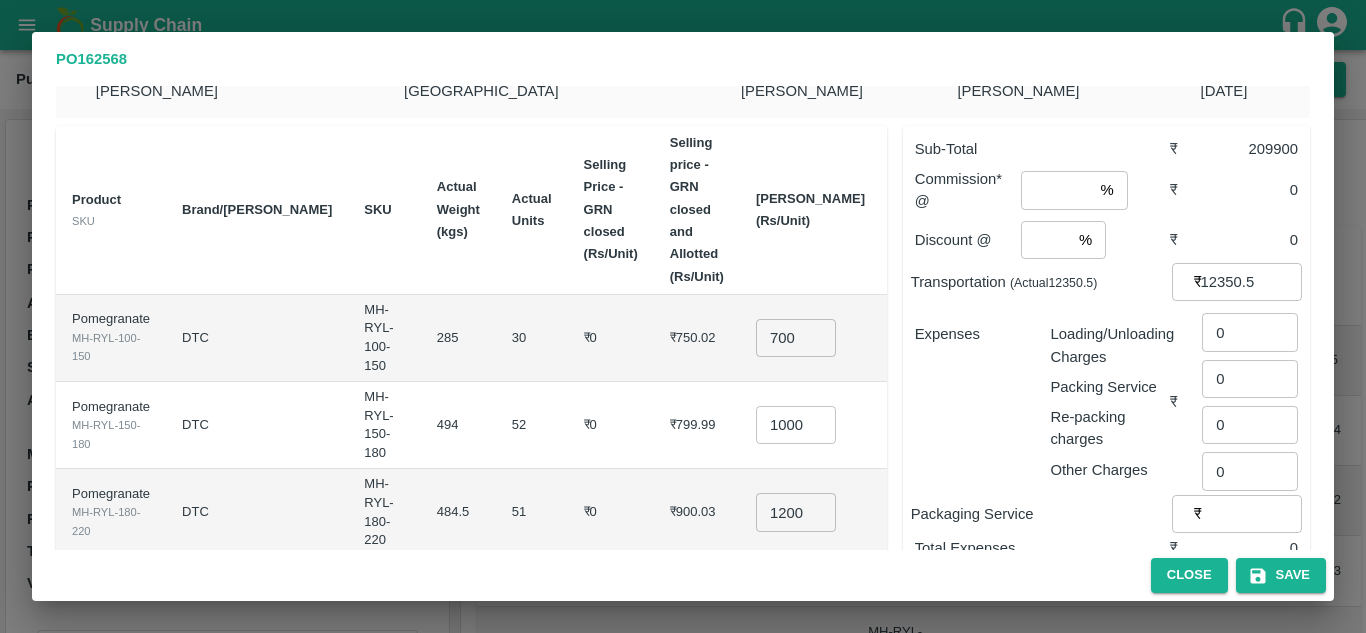 scroll, scrollTop: 44, scrollLeft: 0, axis: vertical 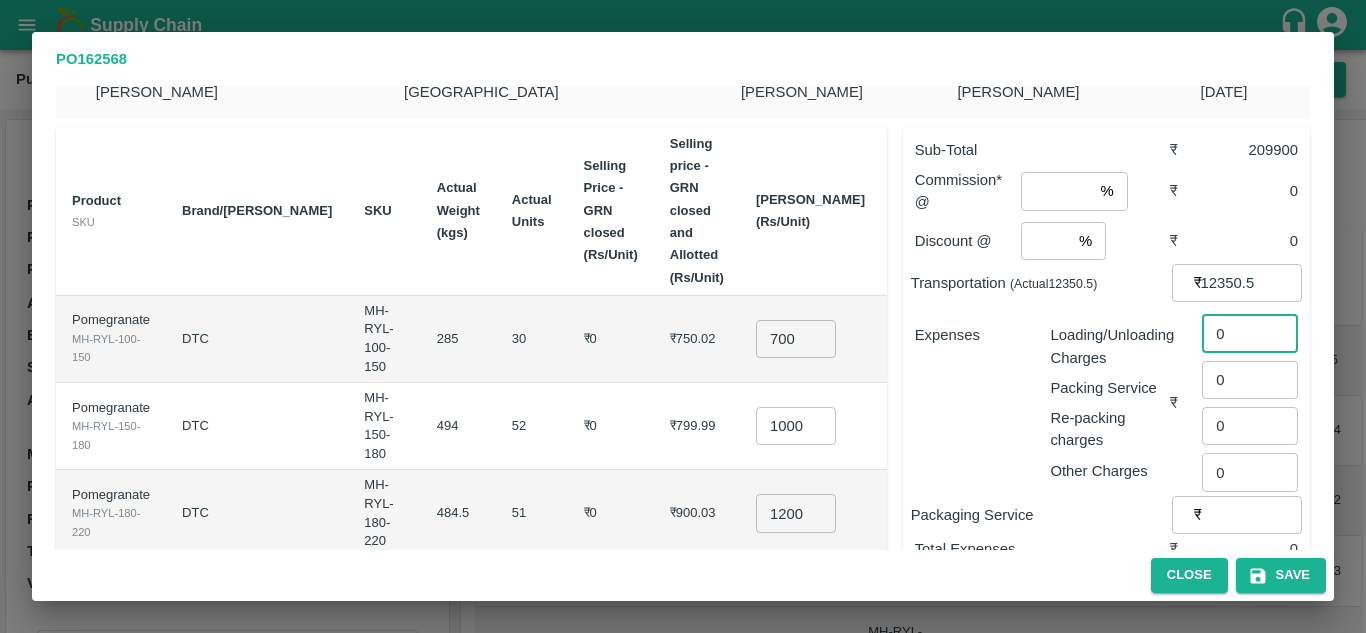 click on "0" at bounding box center [1250, 333] 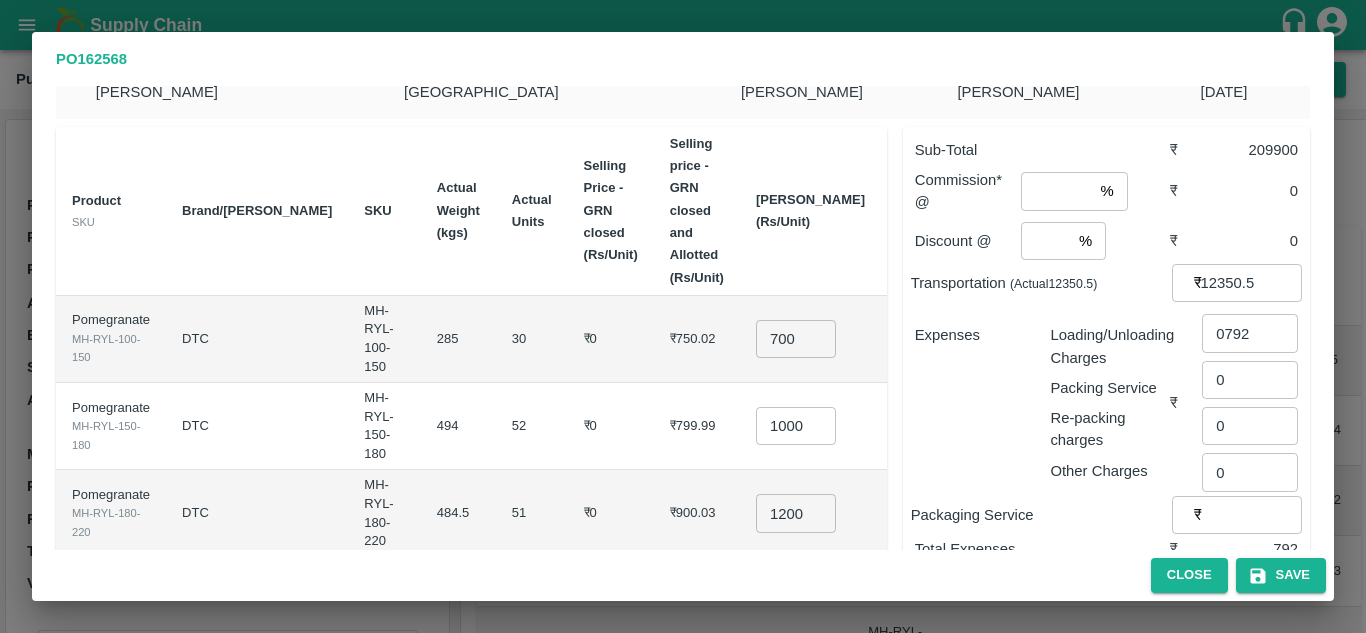 click on "Re-packing charges" at bounding box center [1110, 429] 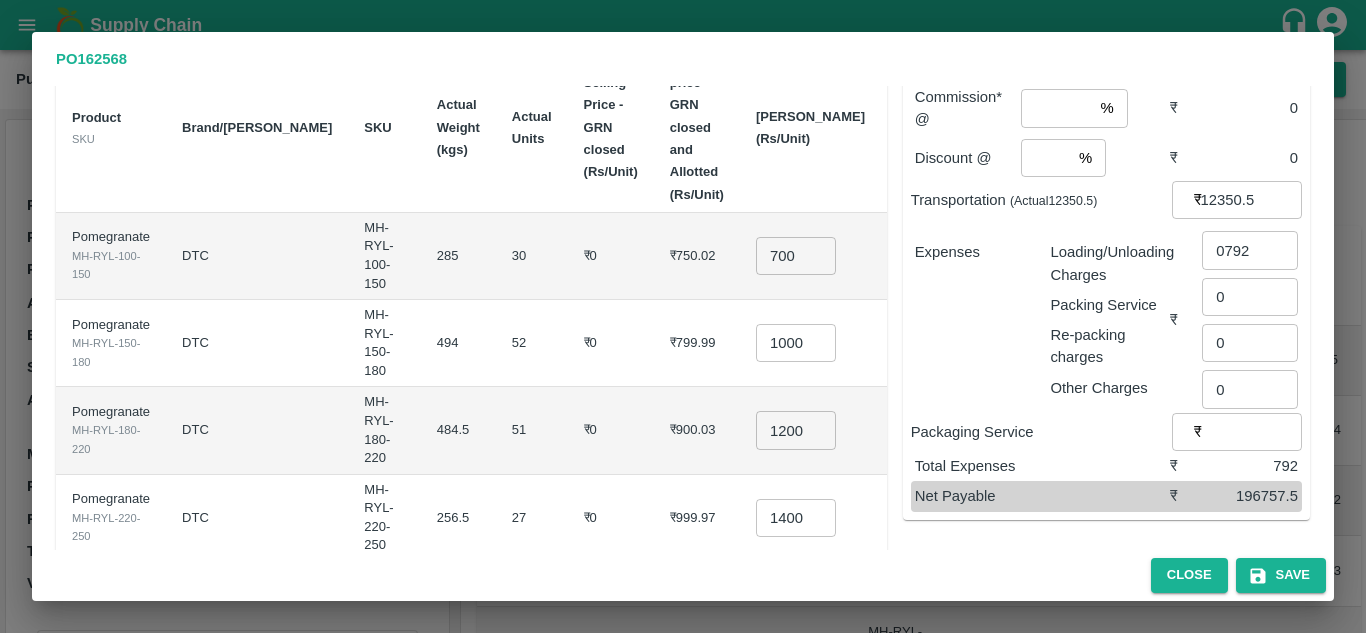 scroll, scrollTop: 126, scrollLeft: 0, axis: vertical 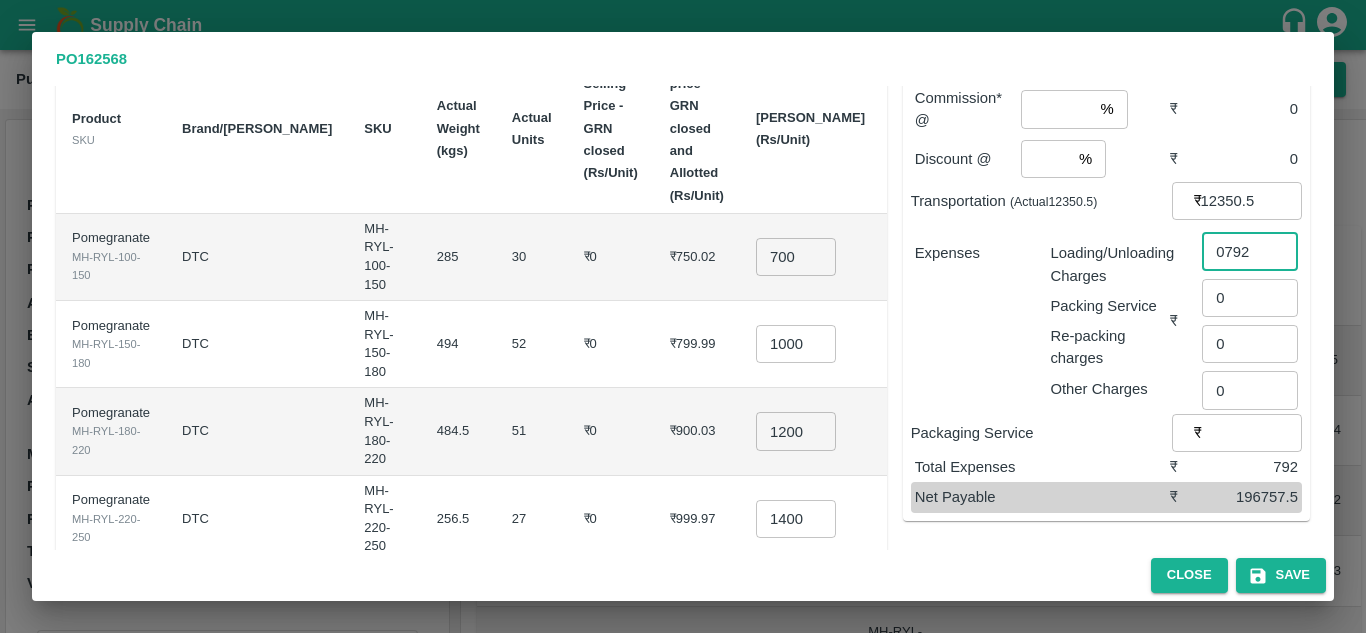 click on "0792" at bounding box center [1250, 251] 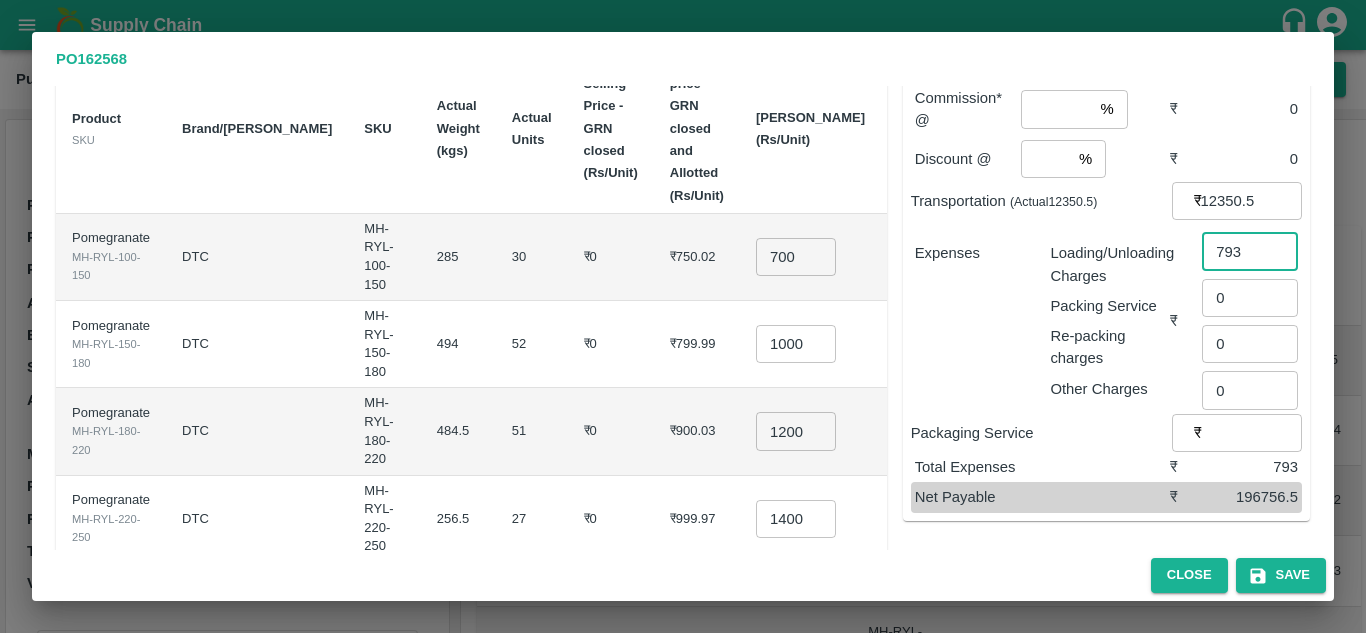 scroll, scrollTop: 0, scrollLeft: 0, axis: both 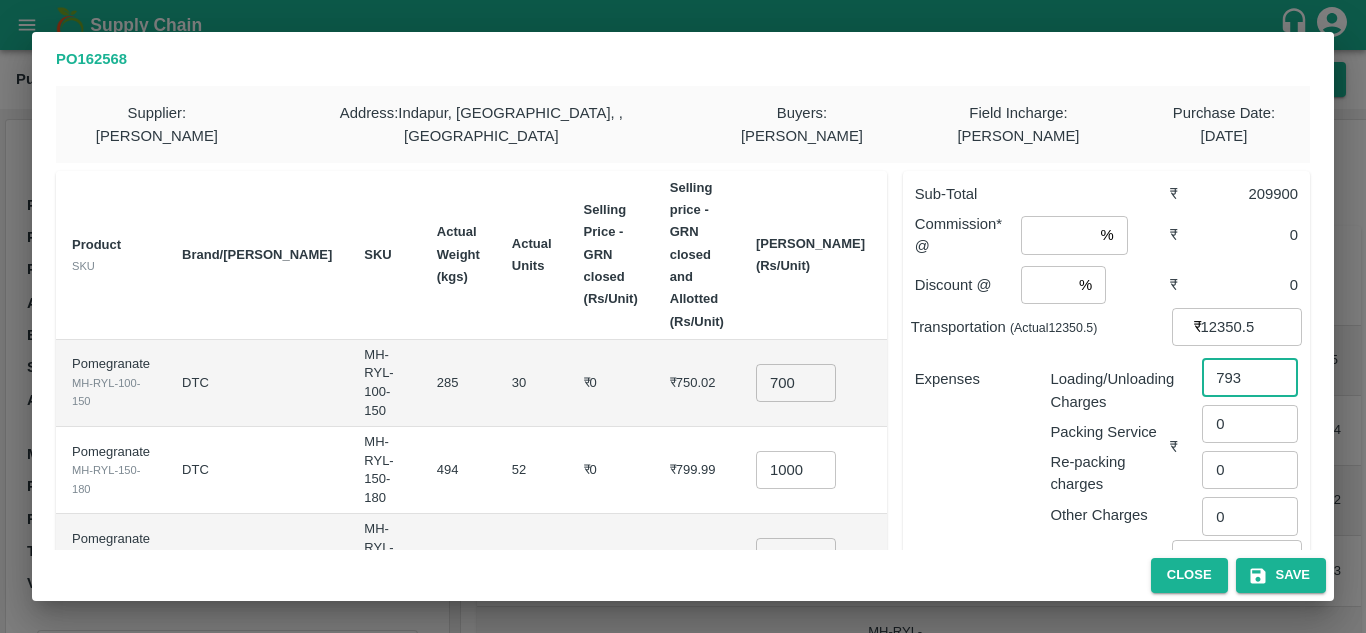 type on "793" 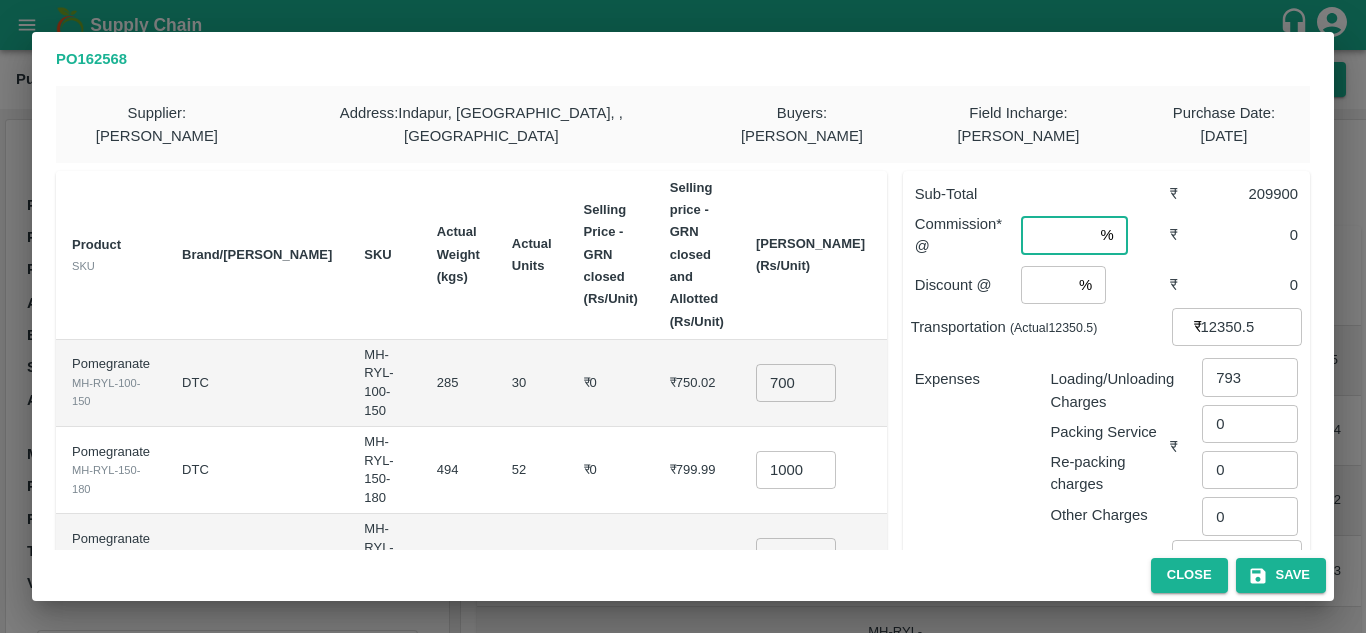 click at bounding box center [1056, 235] 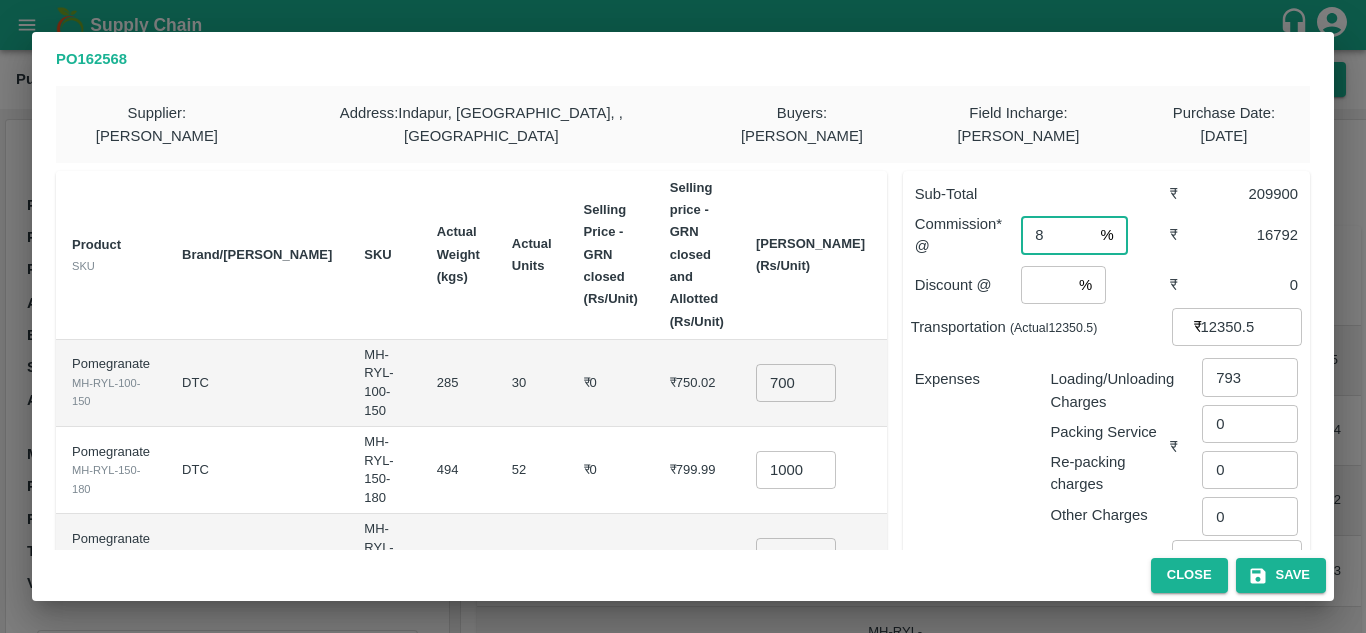 type on "8" 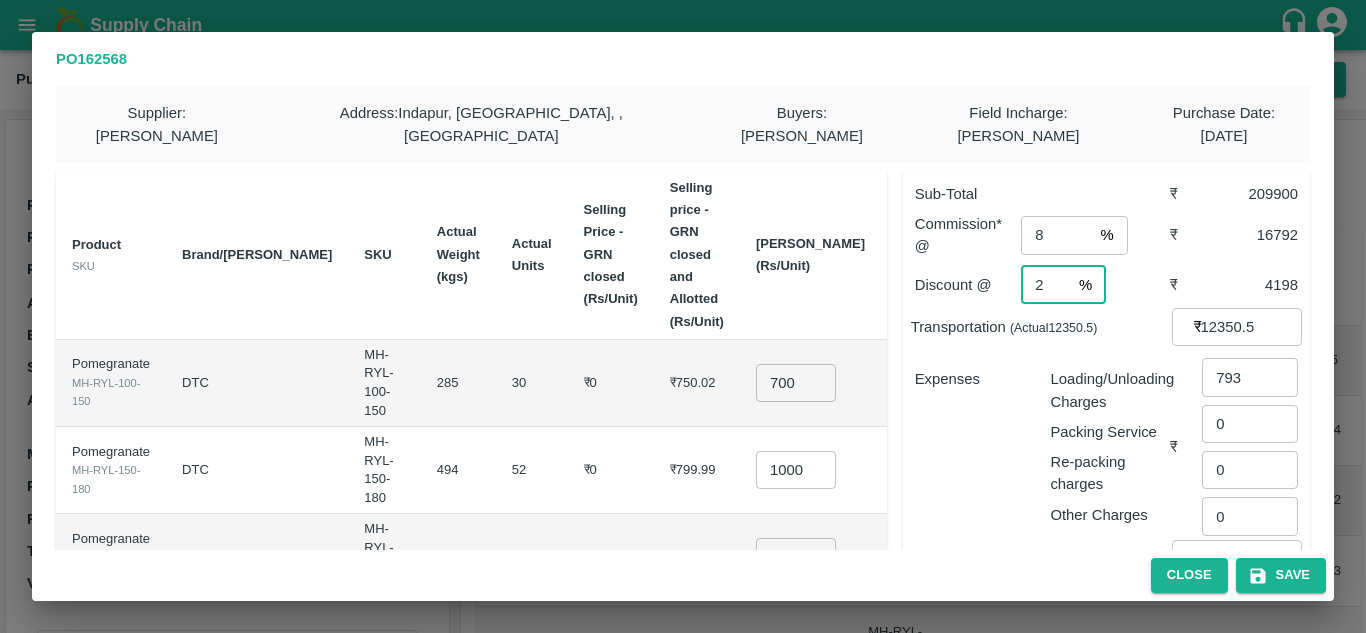 type on "2" 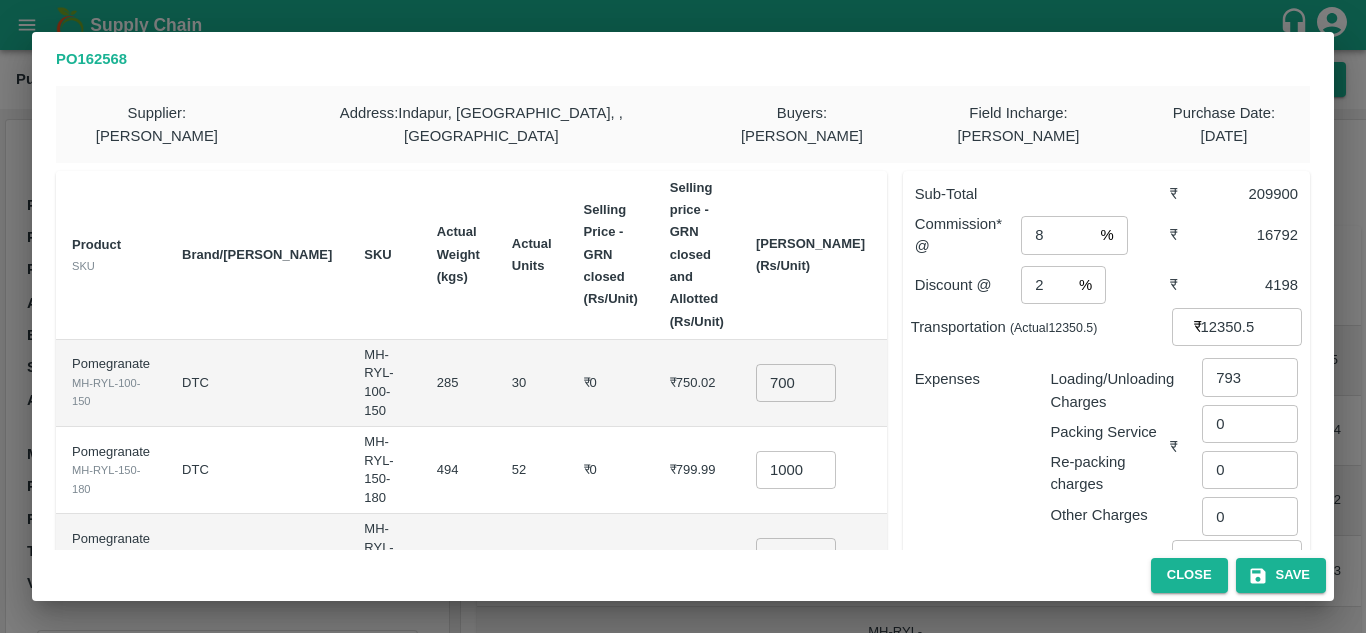 click on "Other Charges" at bounding box center [1106, 511] 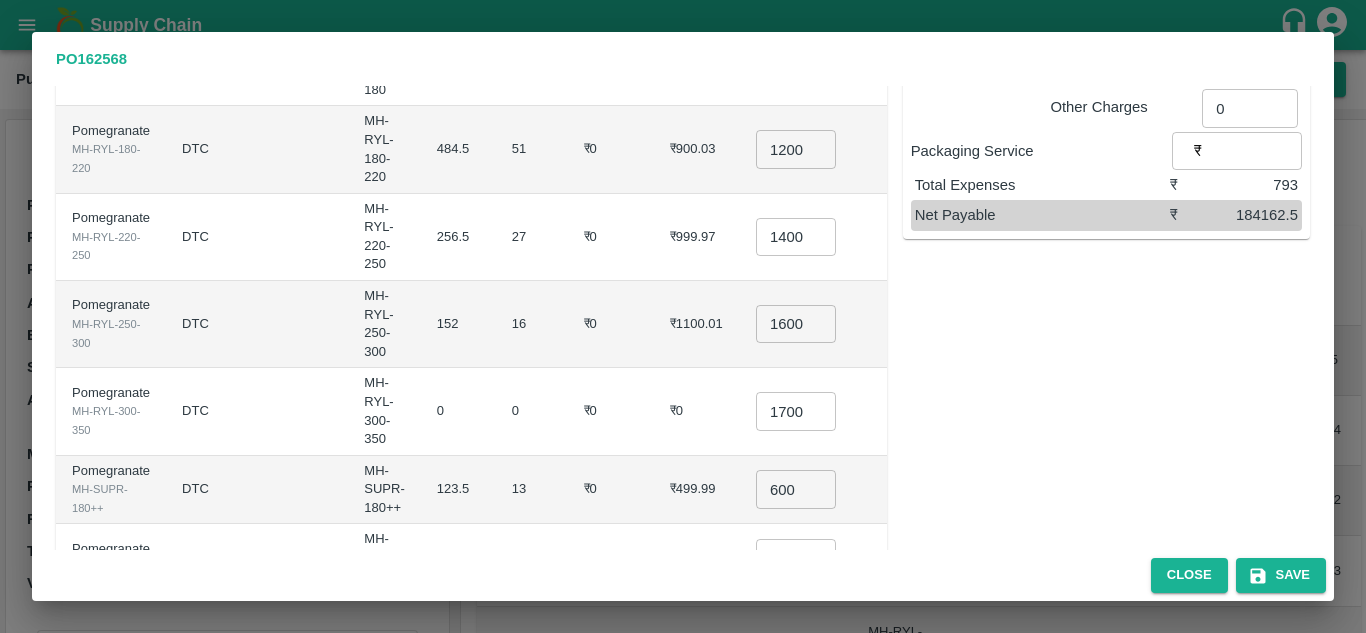 scroll, scrollTop: 462, scrollLeft: 0, axis: vertical 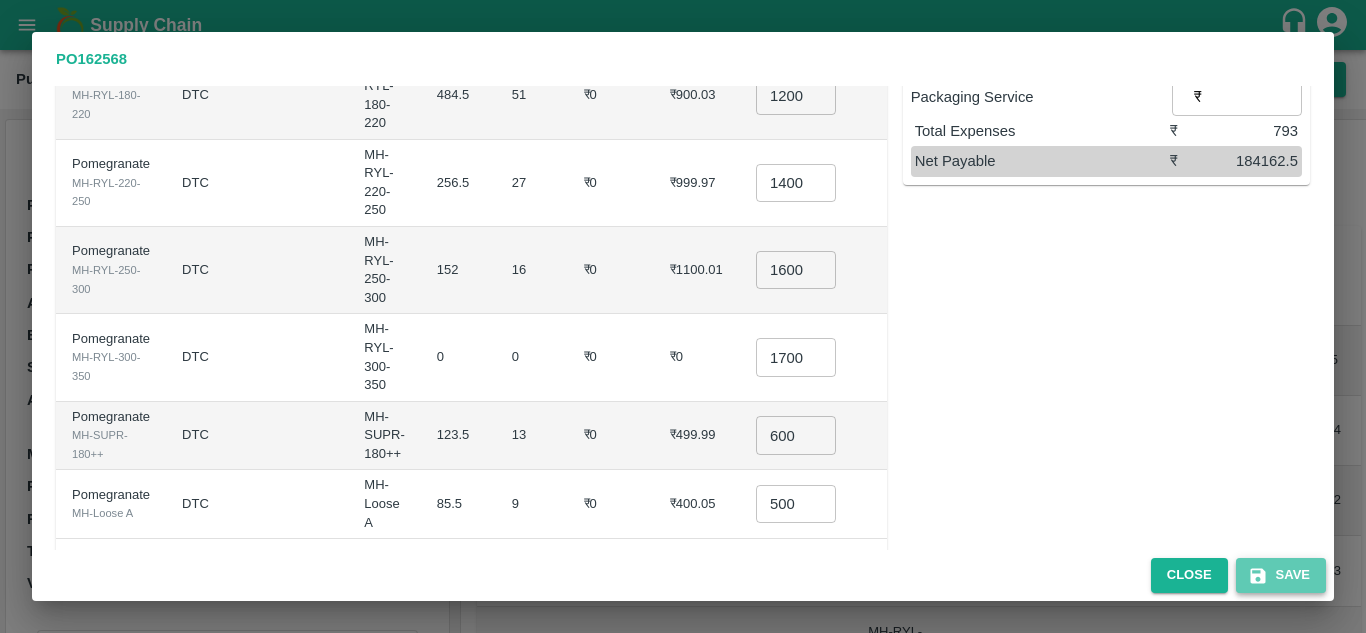 click on "Save" at bounding box center (1281, 575) 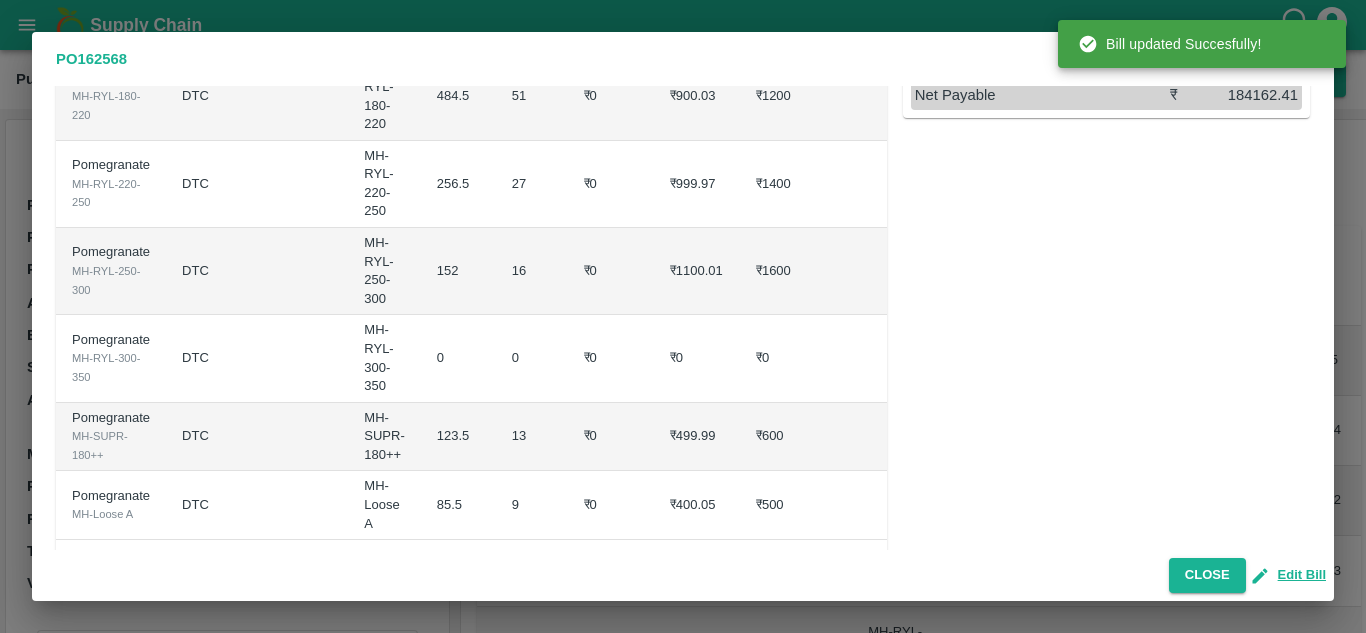 scroll, scrollTop: 0, scrollLeft: 0, axis: both 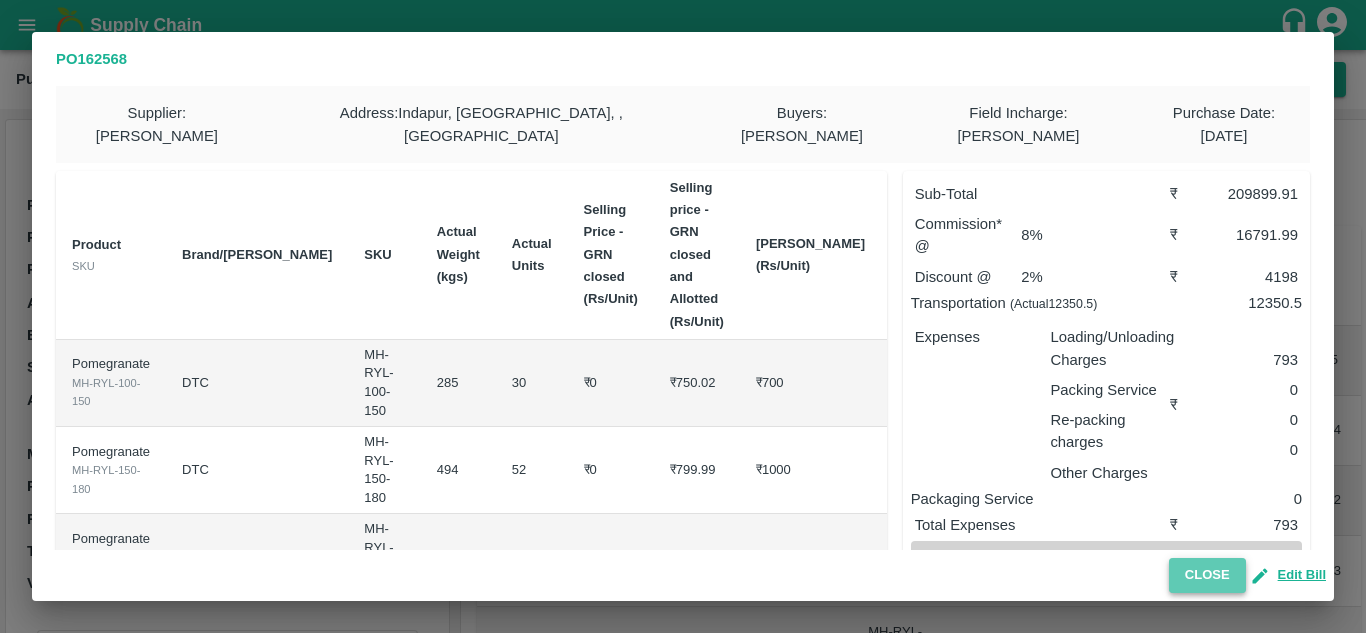 click on "Close" at bounding box center [1207, 575] 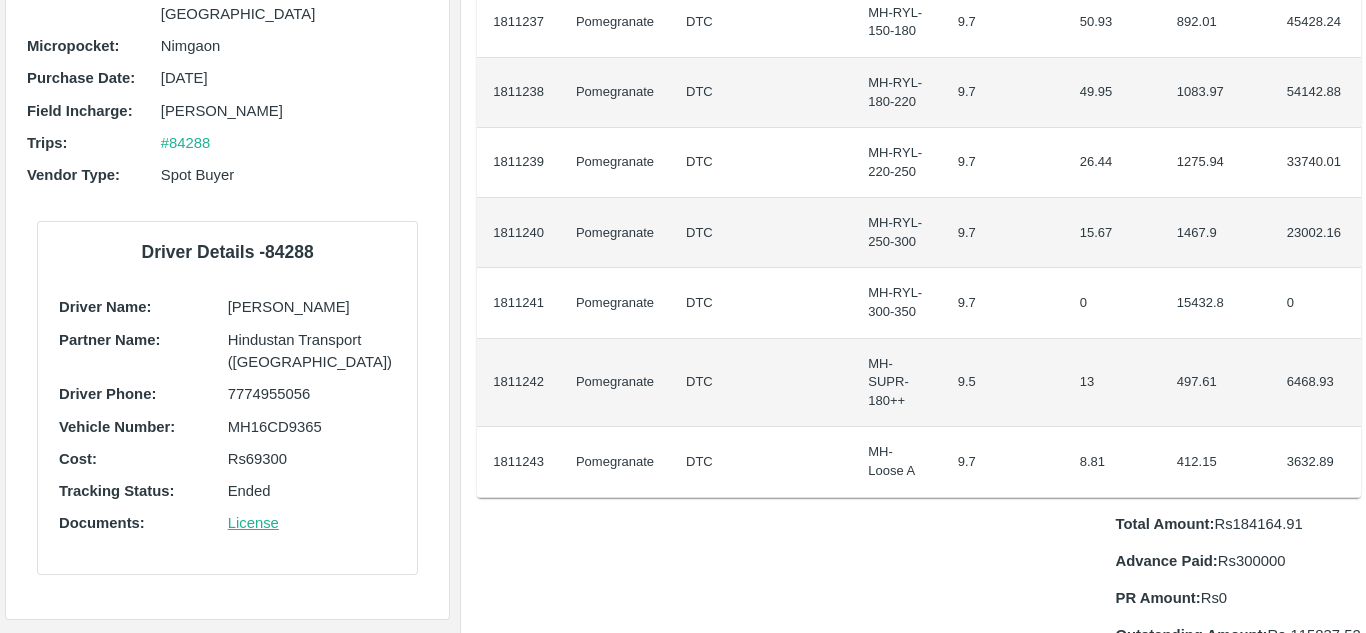 scroll, scrollTop: 0, scrollLeft: 0, axis: both 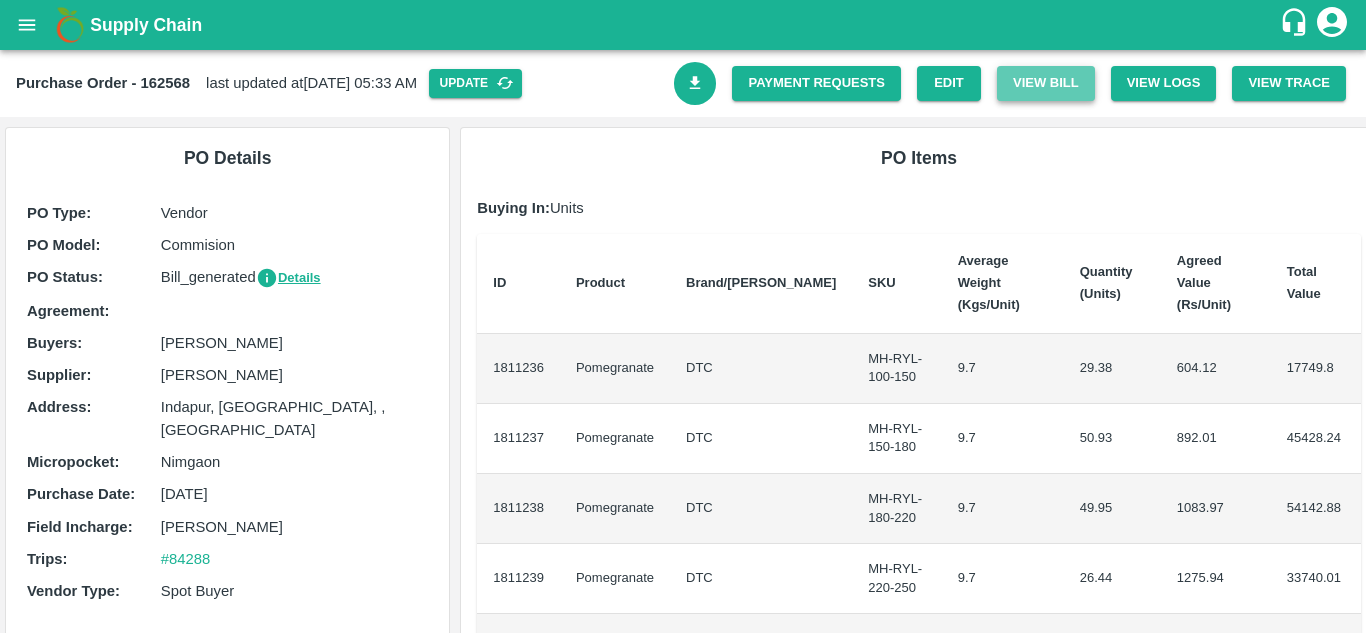 click on "View Bill" at bounding box center [1046, 83] 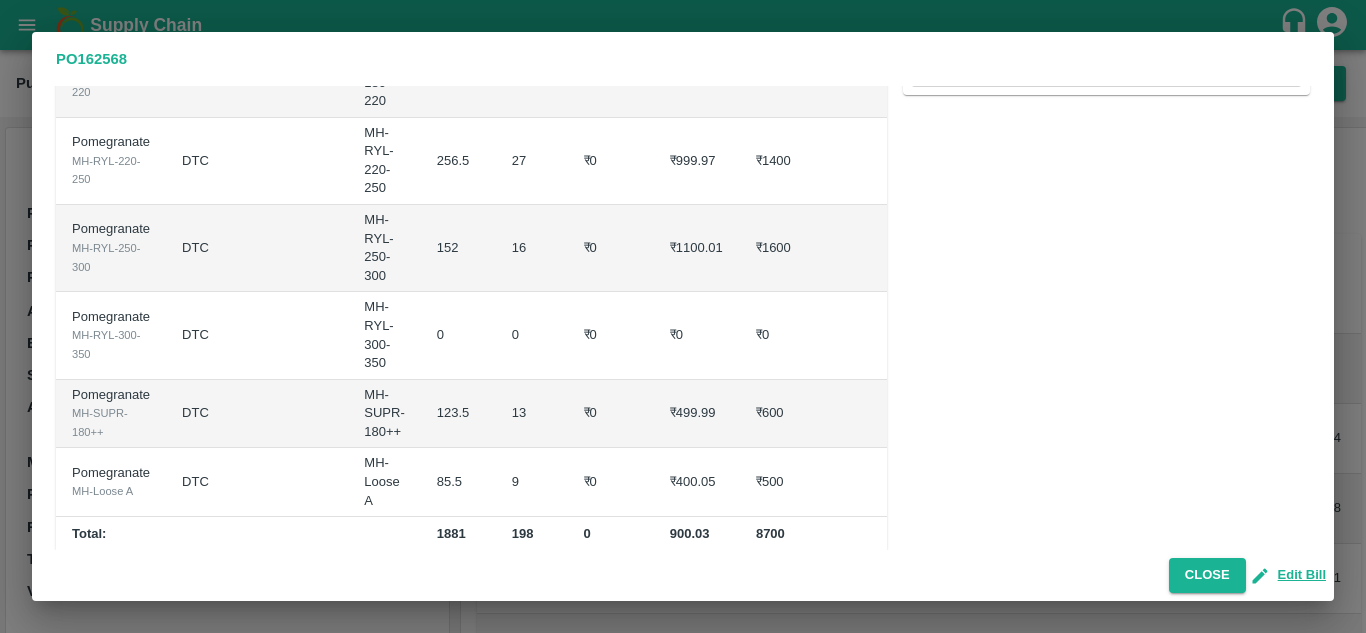 scroll, scrollTop: 0, scrollLeft: 0, axis: both 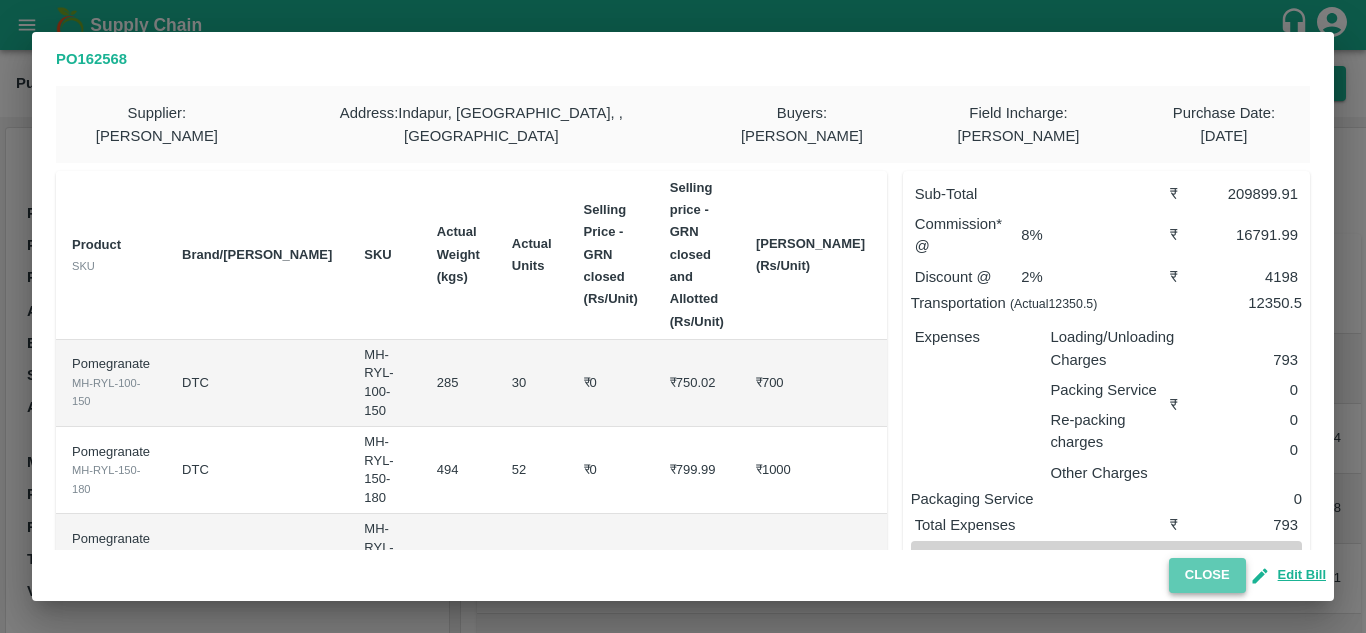 click on "Close" at bounding box center [1207, 575] 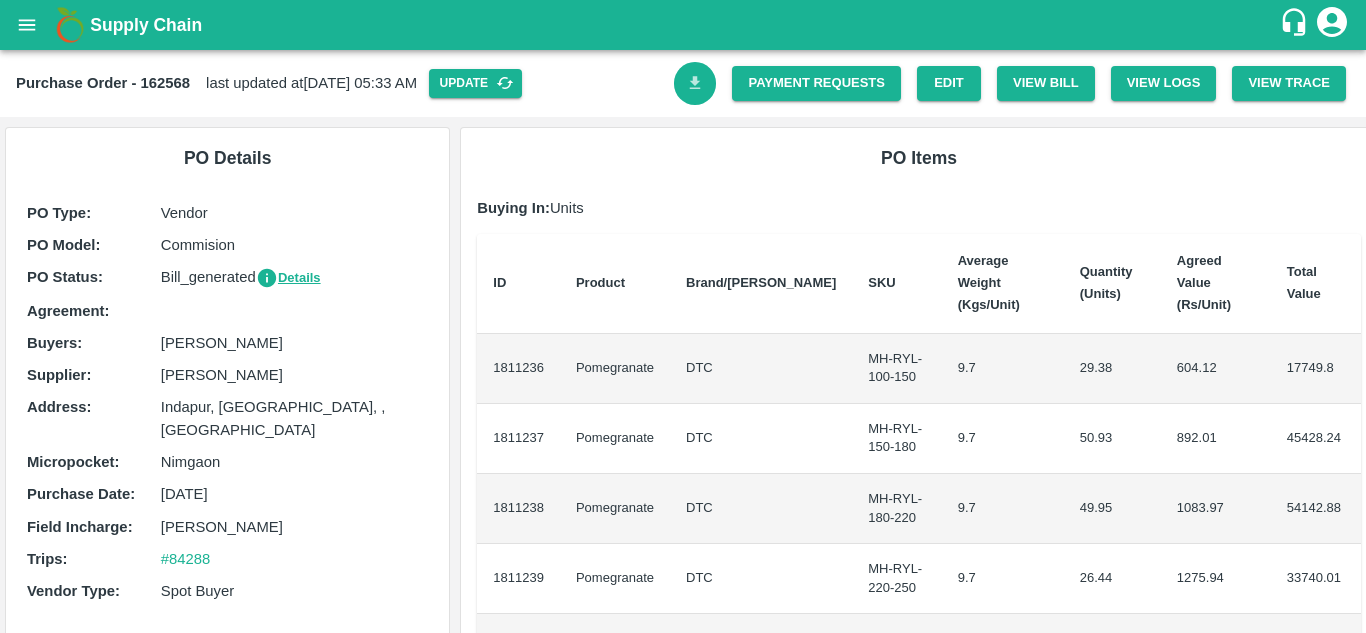 click at bounding box center [695, 83] 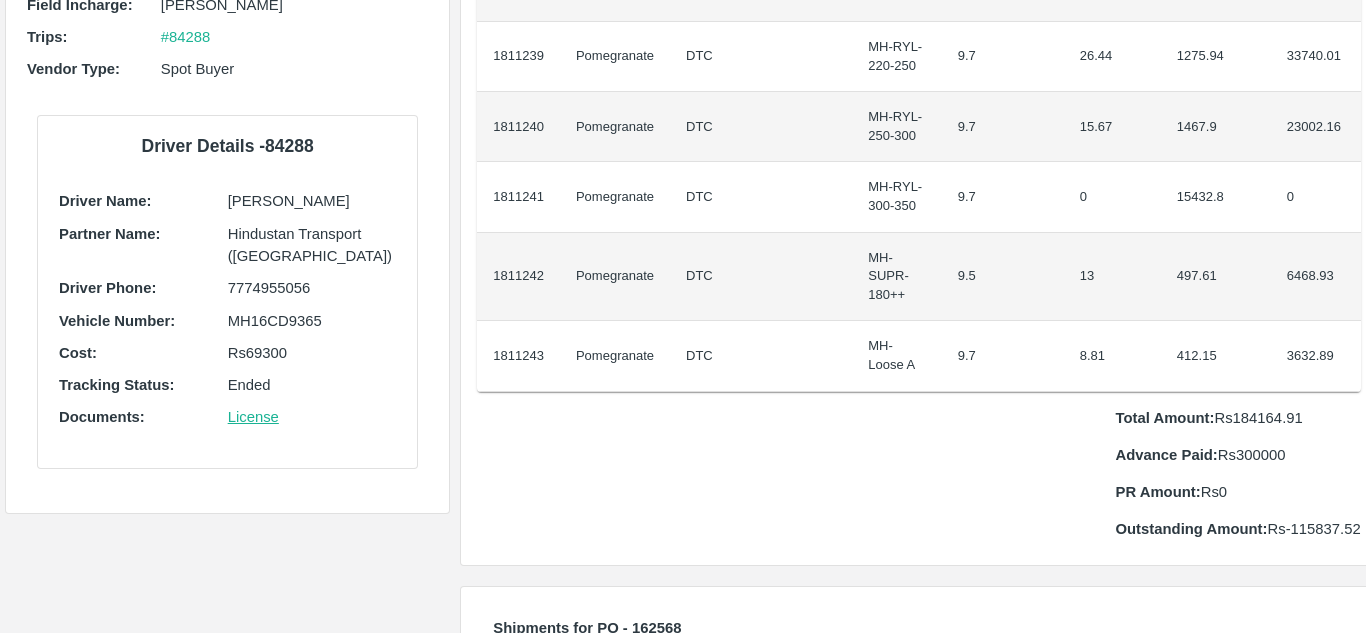scroll, scrollTop: 525, scrollLeft: 0, axis: vertical 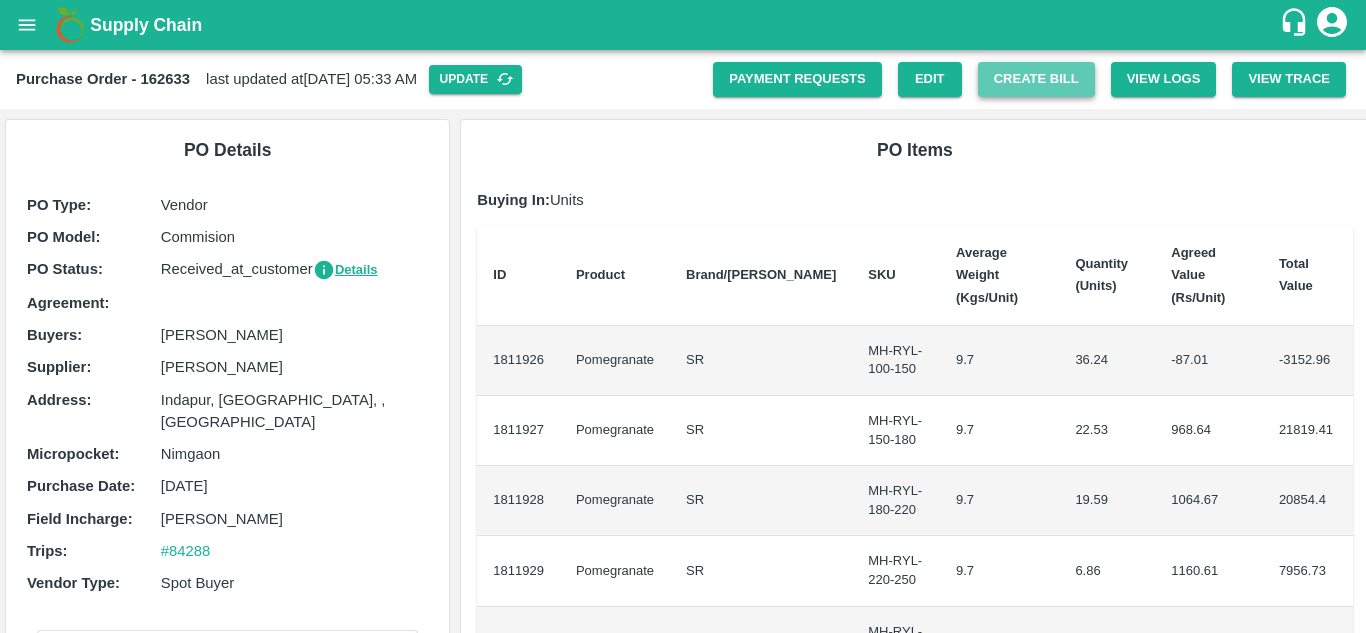 click on "Create Bill" at bounding box center (1036, 79) 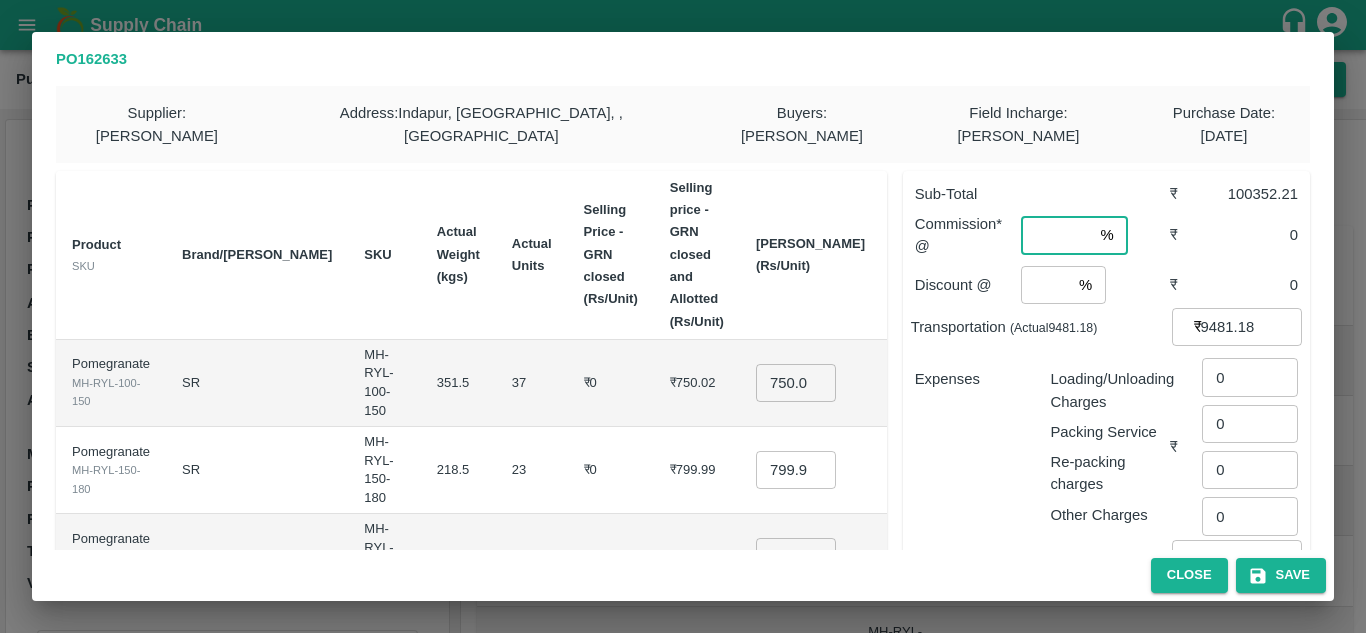 click at bounding box center (1056, 235) 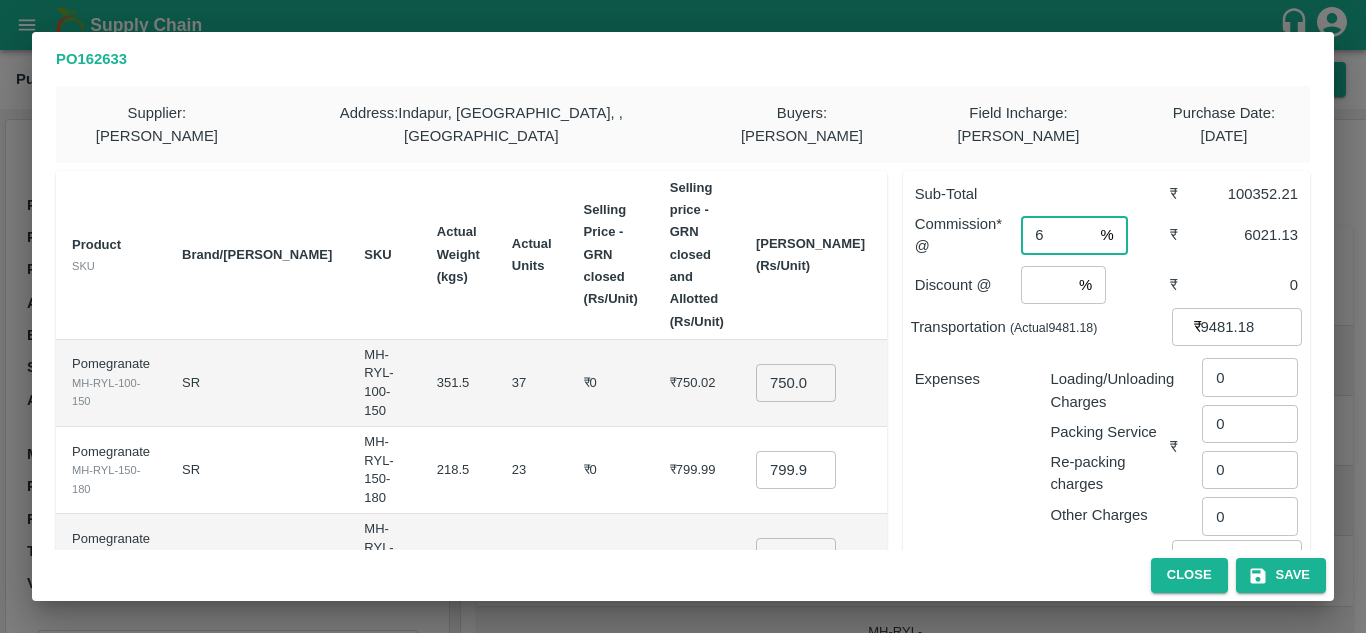 type on "6" 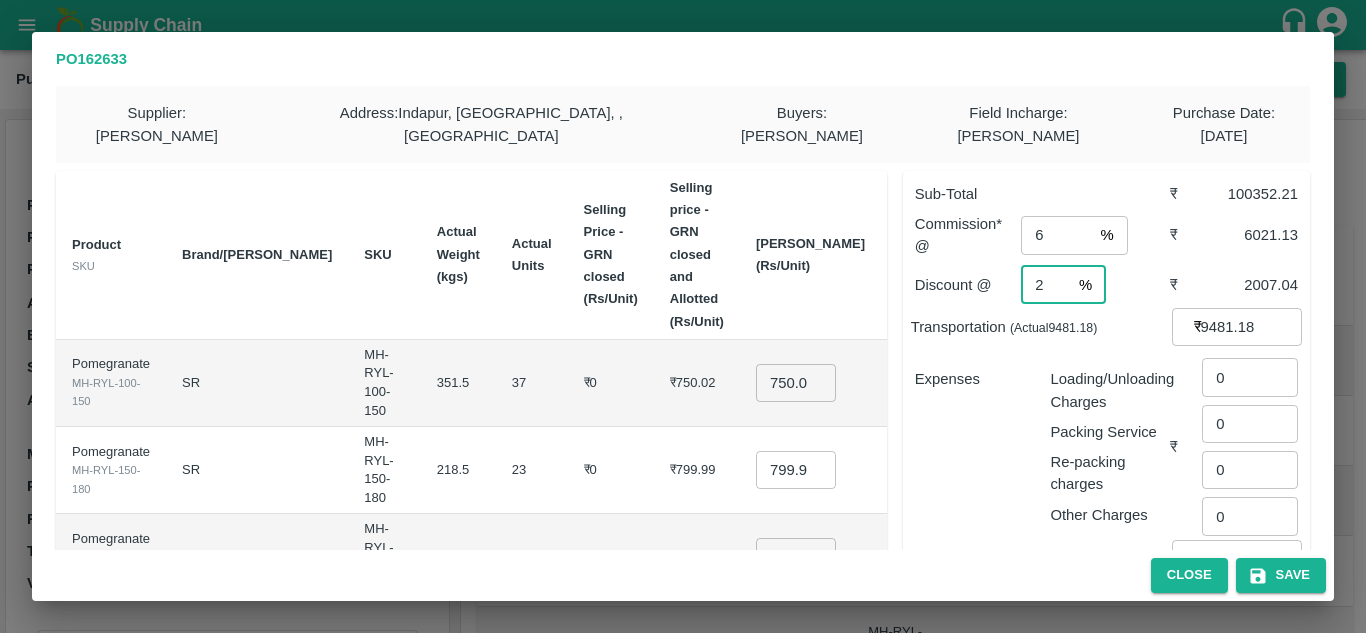 type on "2" 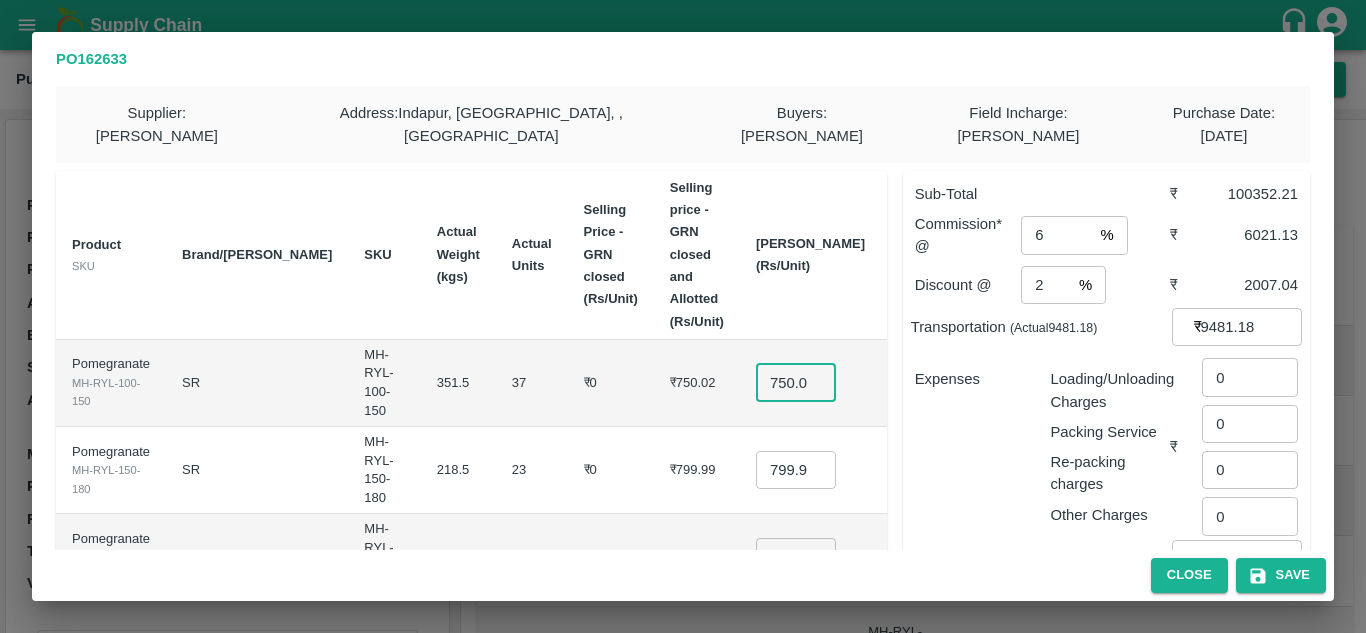 click on "750.025" at bounding box center (796, 383) 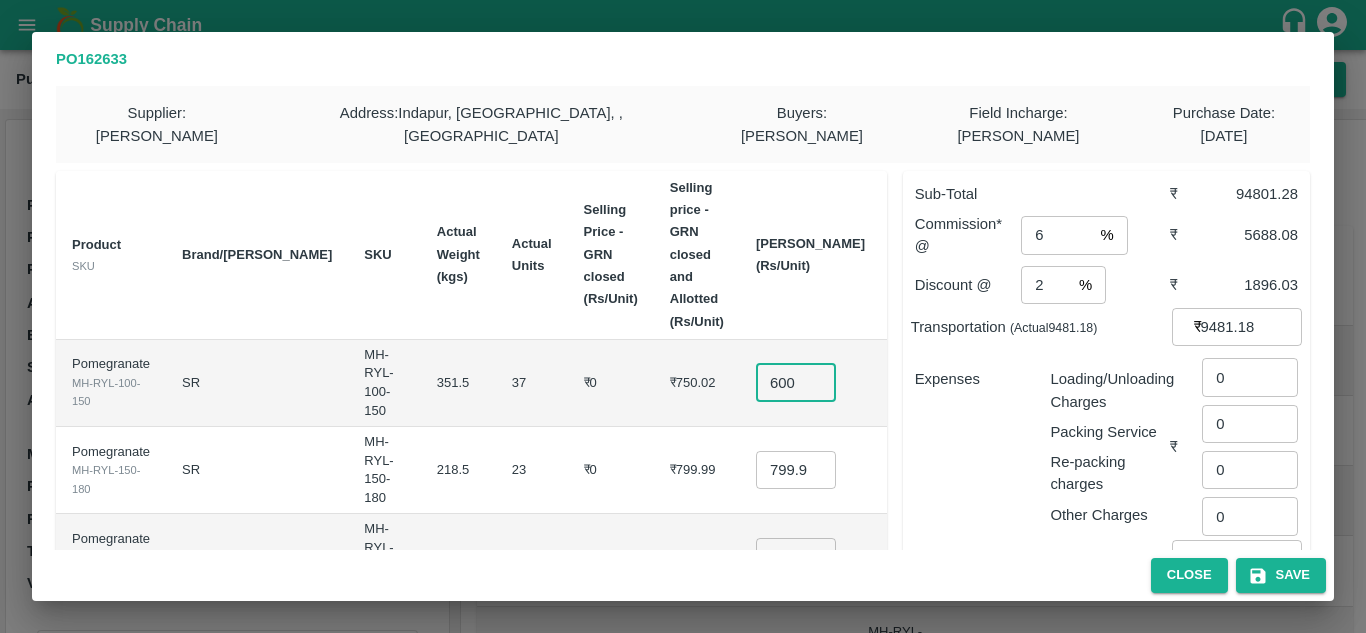 type on "600" 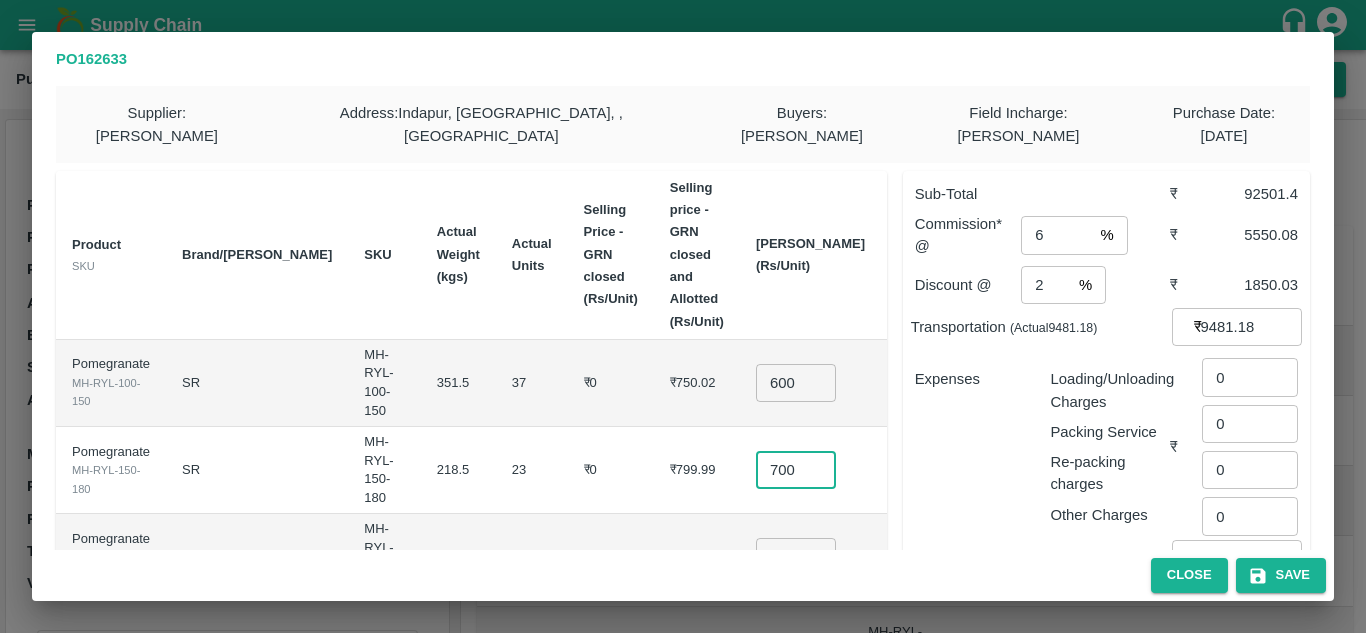 type on "700" 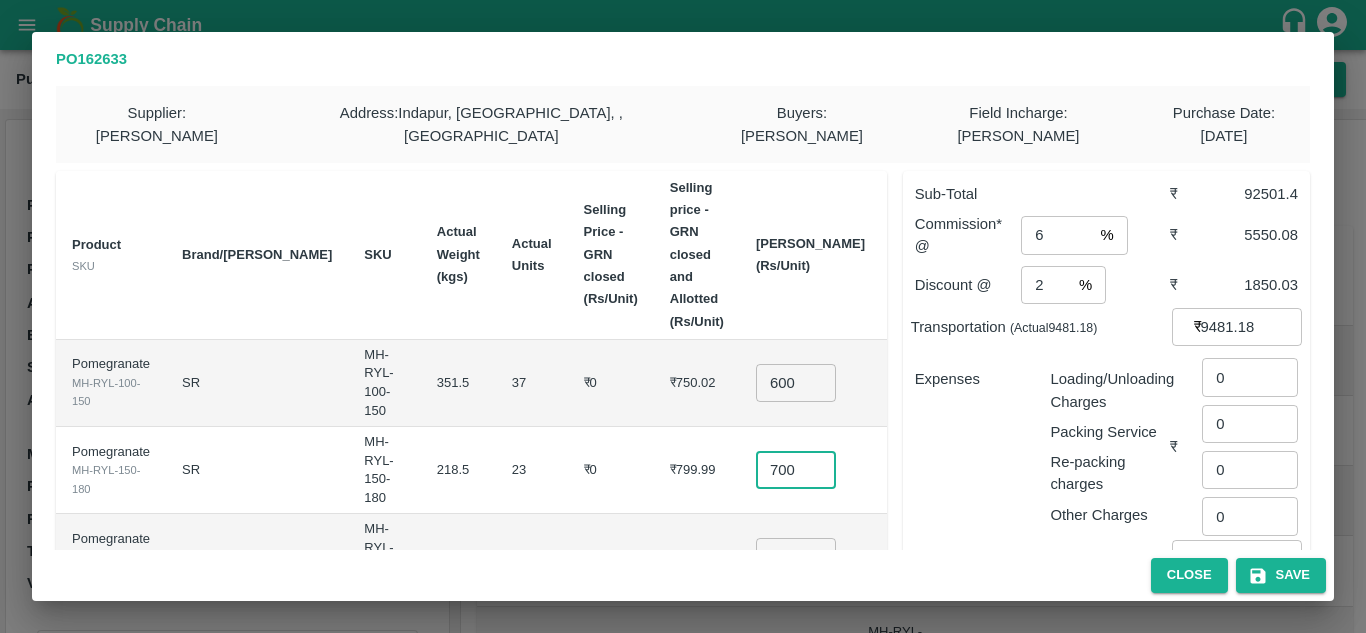 scroll, scrollTop: 4, scrollLeft: 0, axis: vertical 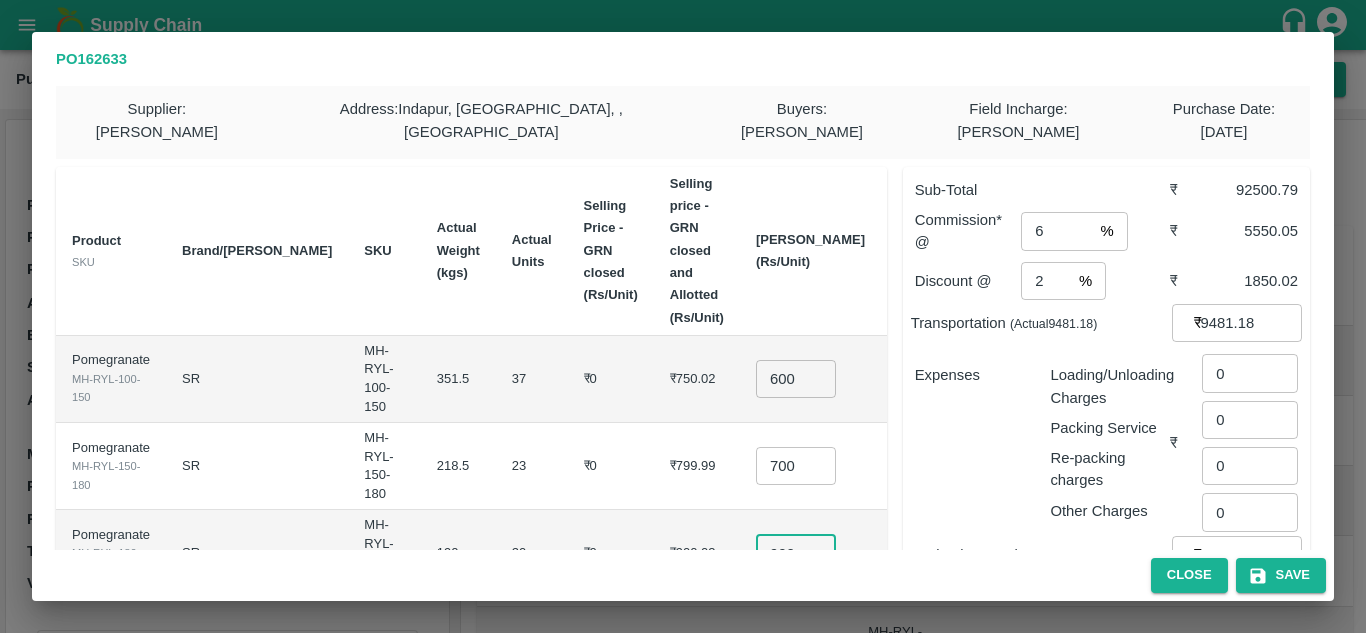 type on "900" 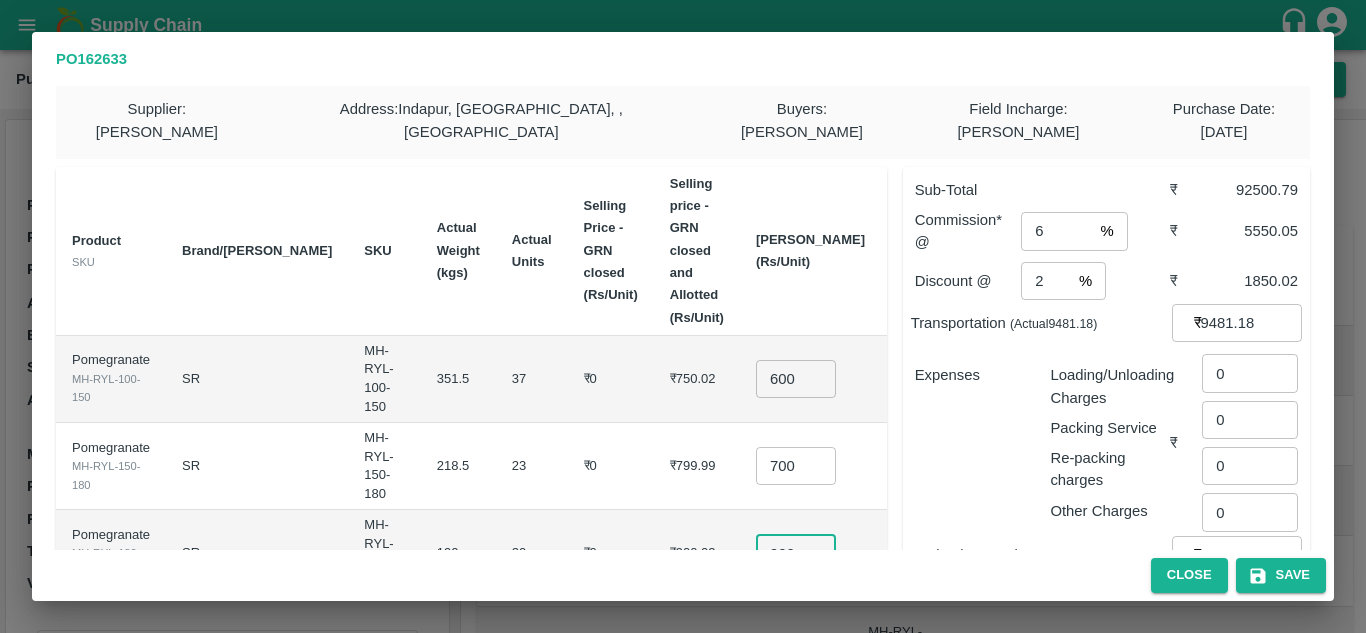 scroll, scrollTop: 304, scrollLeft: 0, axis: vertical 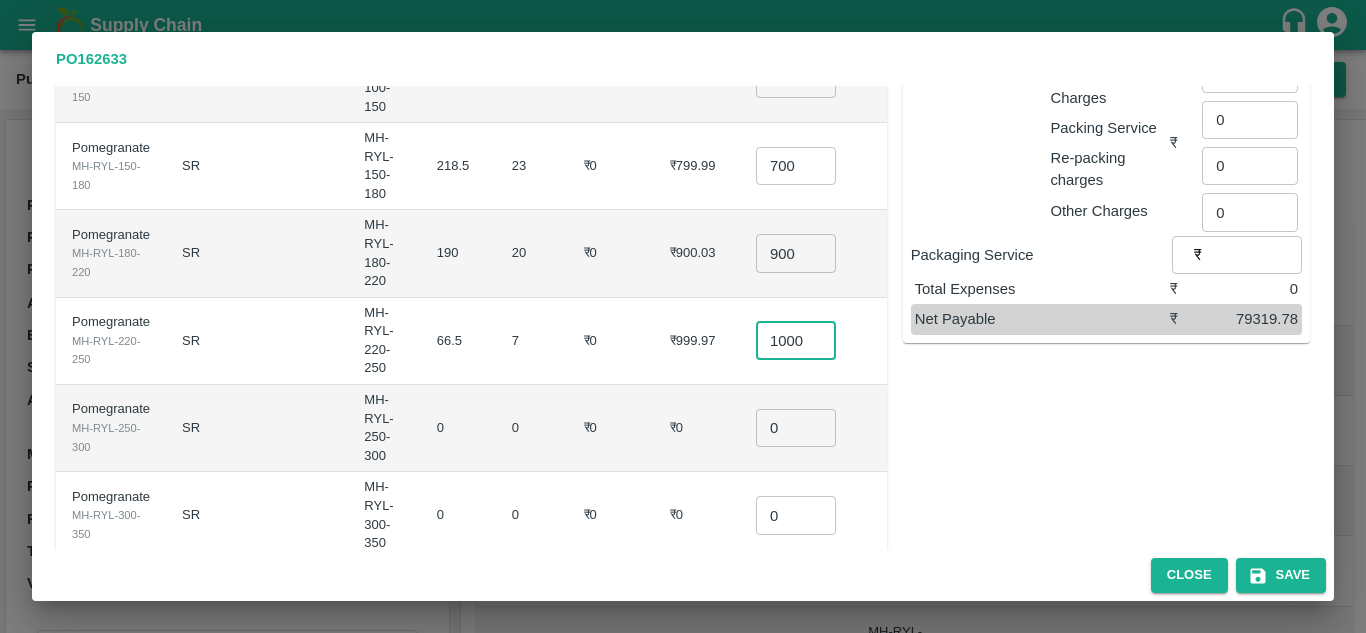 type on "1000" 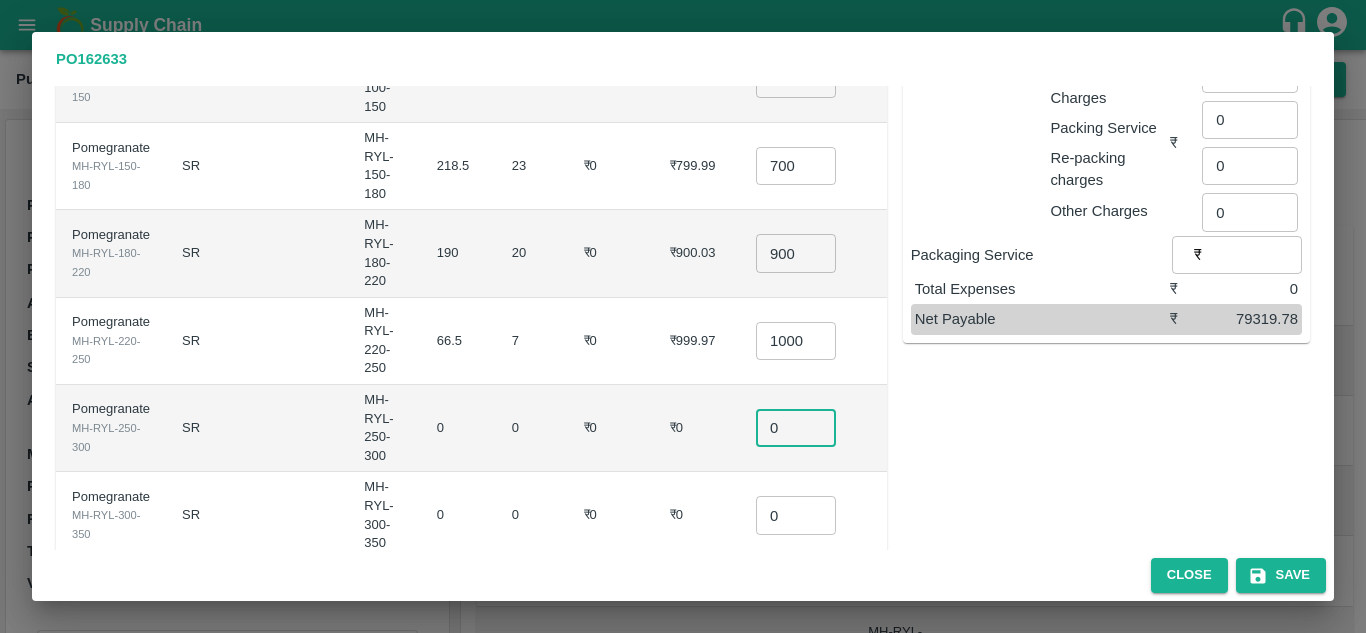 scroll, scrollTop: 0, scrollLeft: 0, axis: both 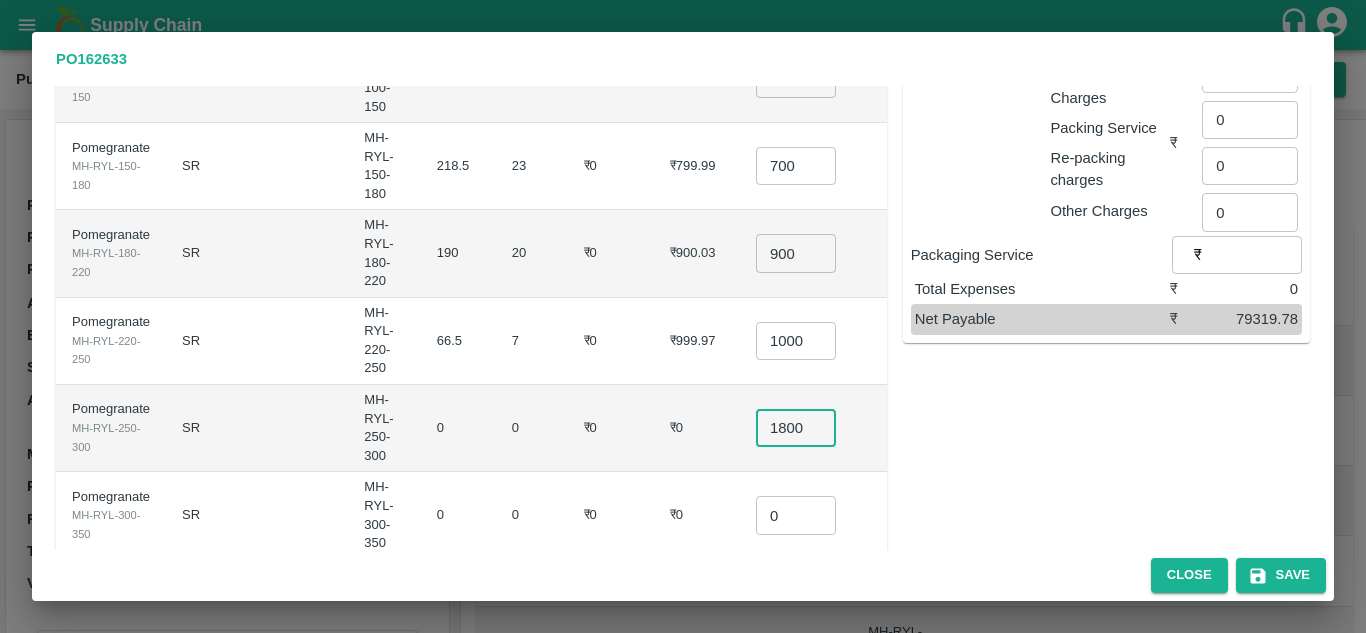 type on "1800" 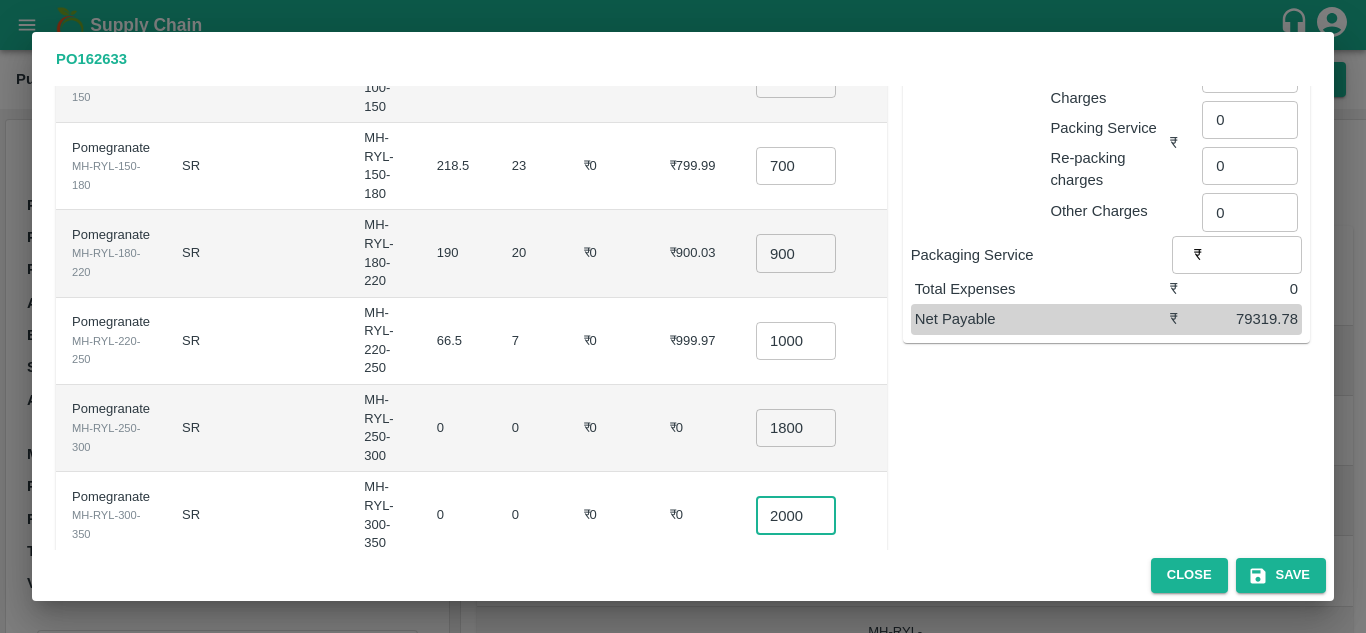 scroll, scrollTop: 0, scrollLeft: 4, axis: horizontal 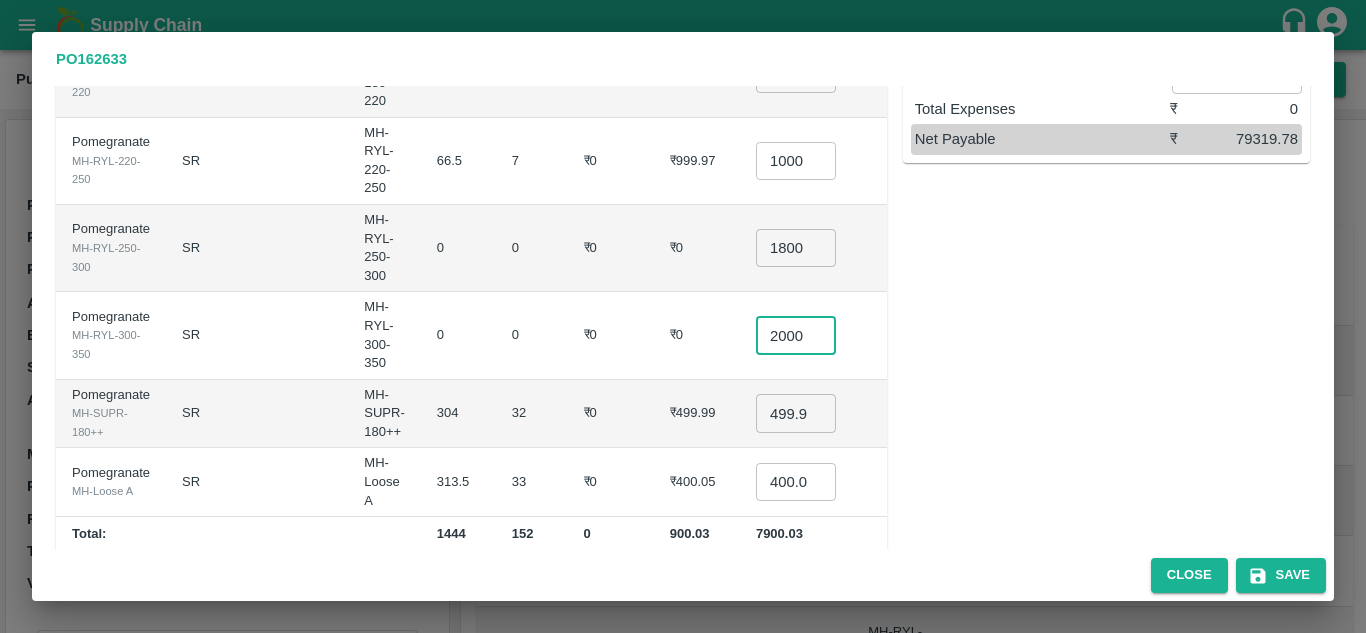 type on "2000" 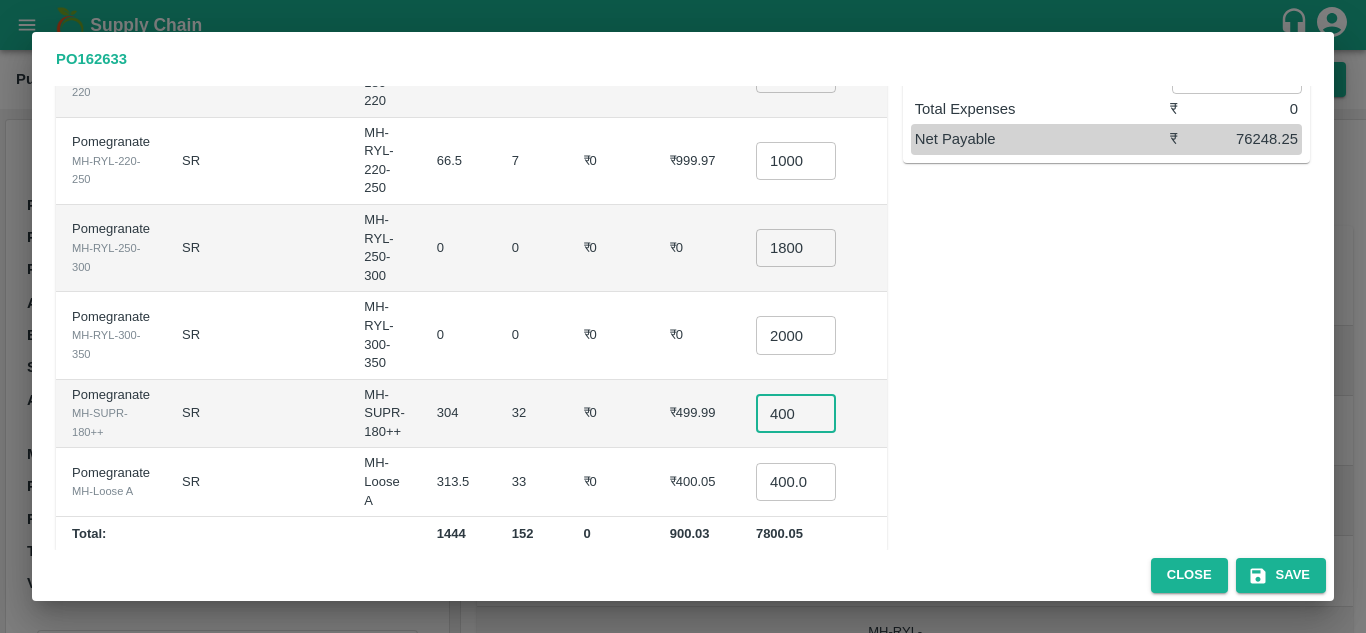 type on "400" 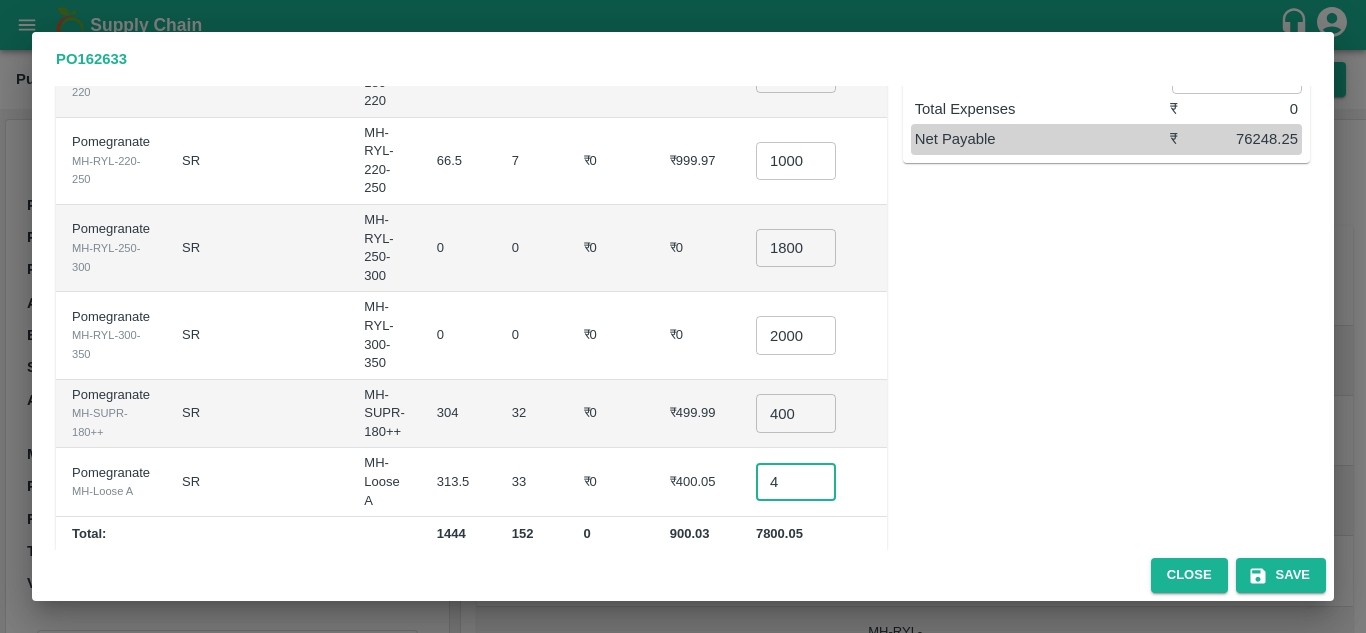 scroll, scrollTop: 462, scrollLeft: 0, axis: vertical 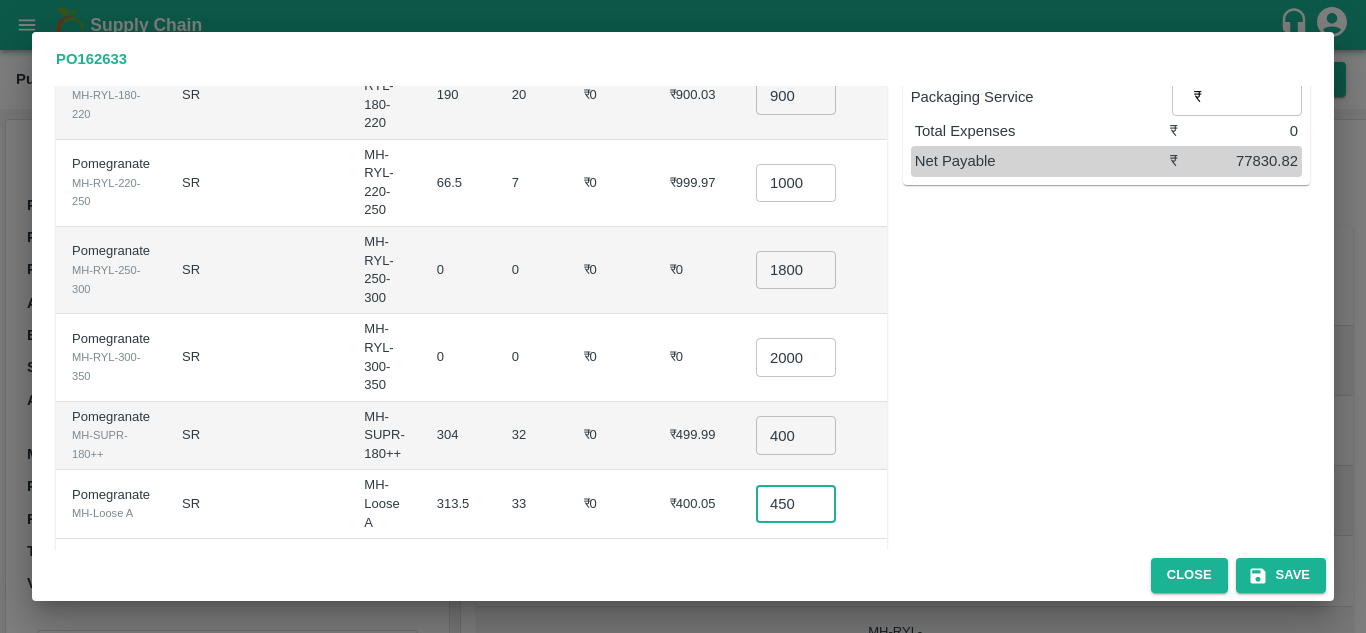 type on "450" 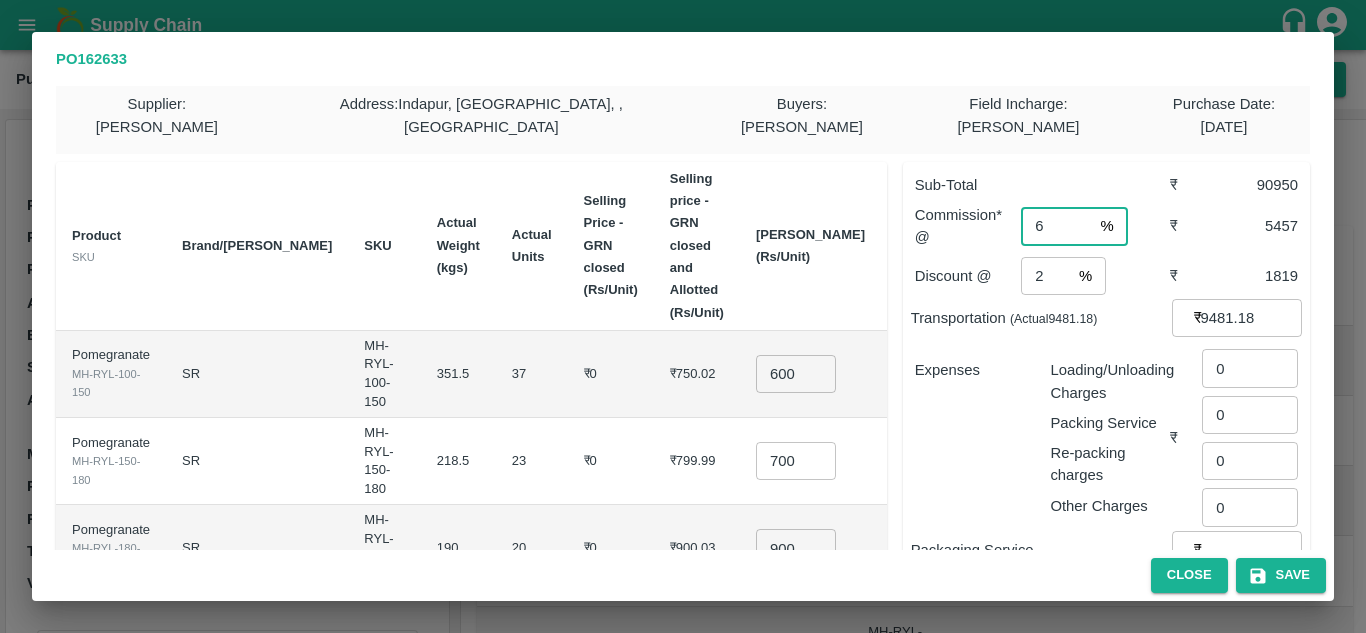 scroll, scrollTop: 0, scrollLeft: 0, axis: both 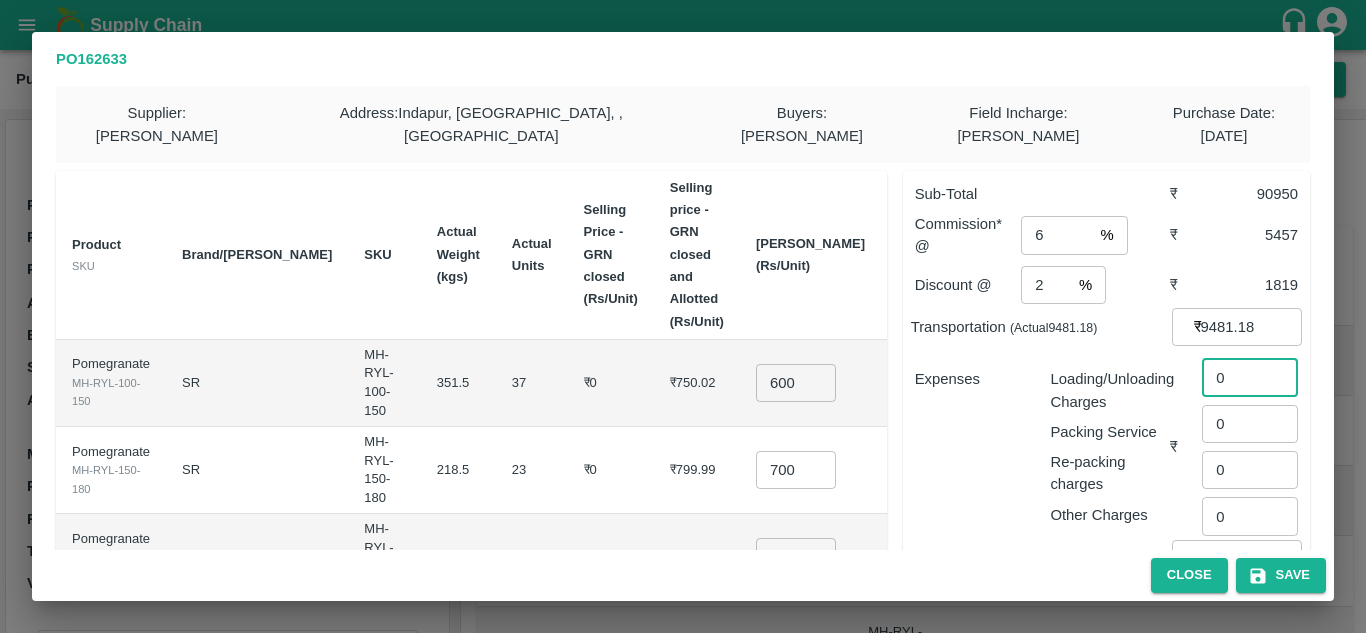 click on "0" at bounding box center [1250, 377] 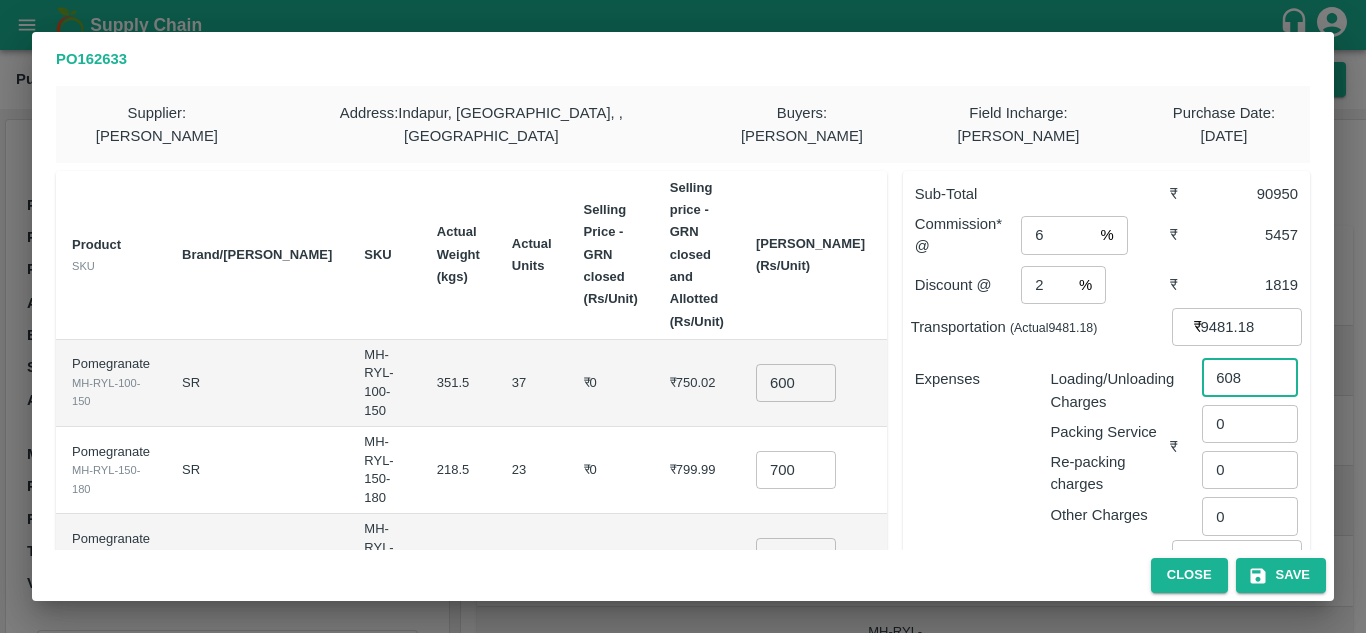 type on "608" 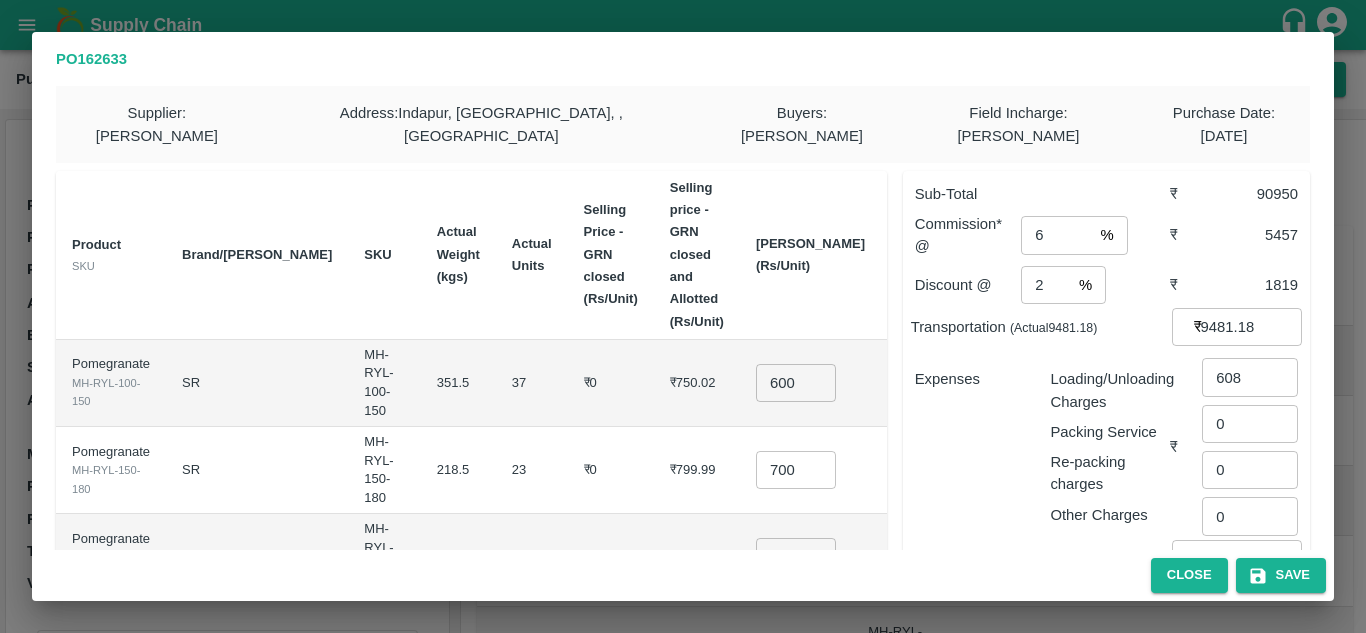 click on "Expenses" at bounding box center (967, 439) 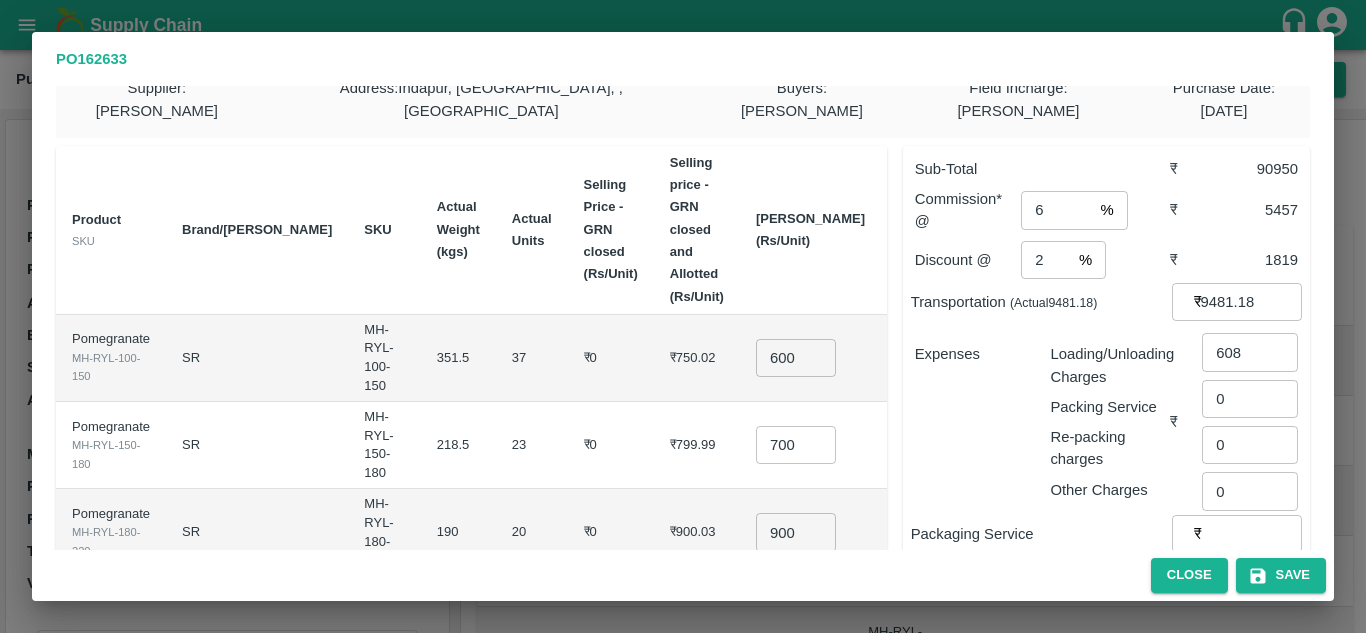 scroll, scrollTop: 24, scrollLeft: 0, axis: vertical 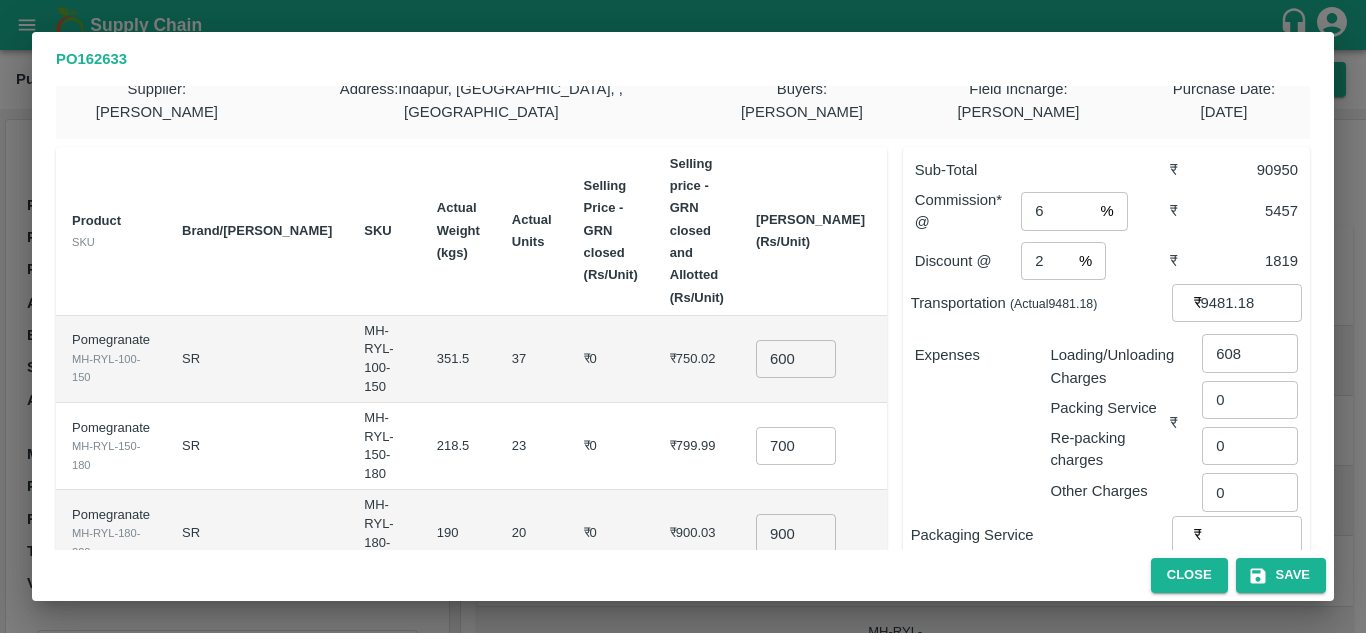 click on "Expenses" at bounding box center [967, 415] 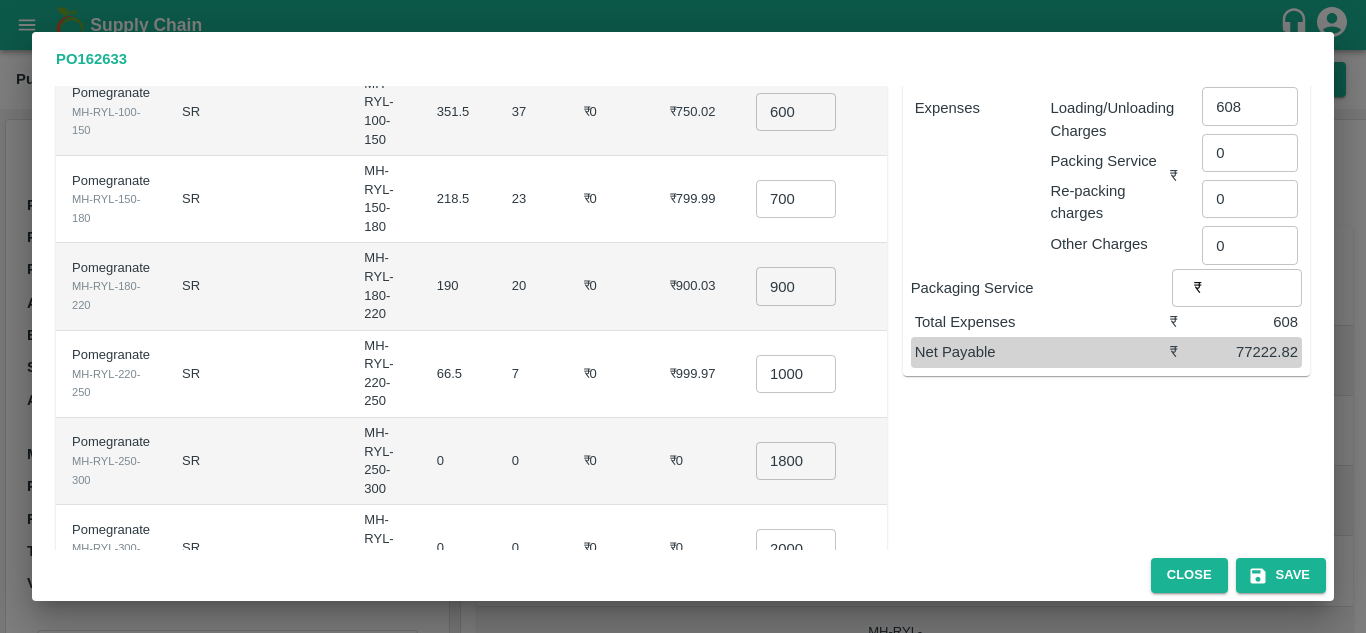scroll, scrollTop: 272, scrollLeft: 0, axis: vertical 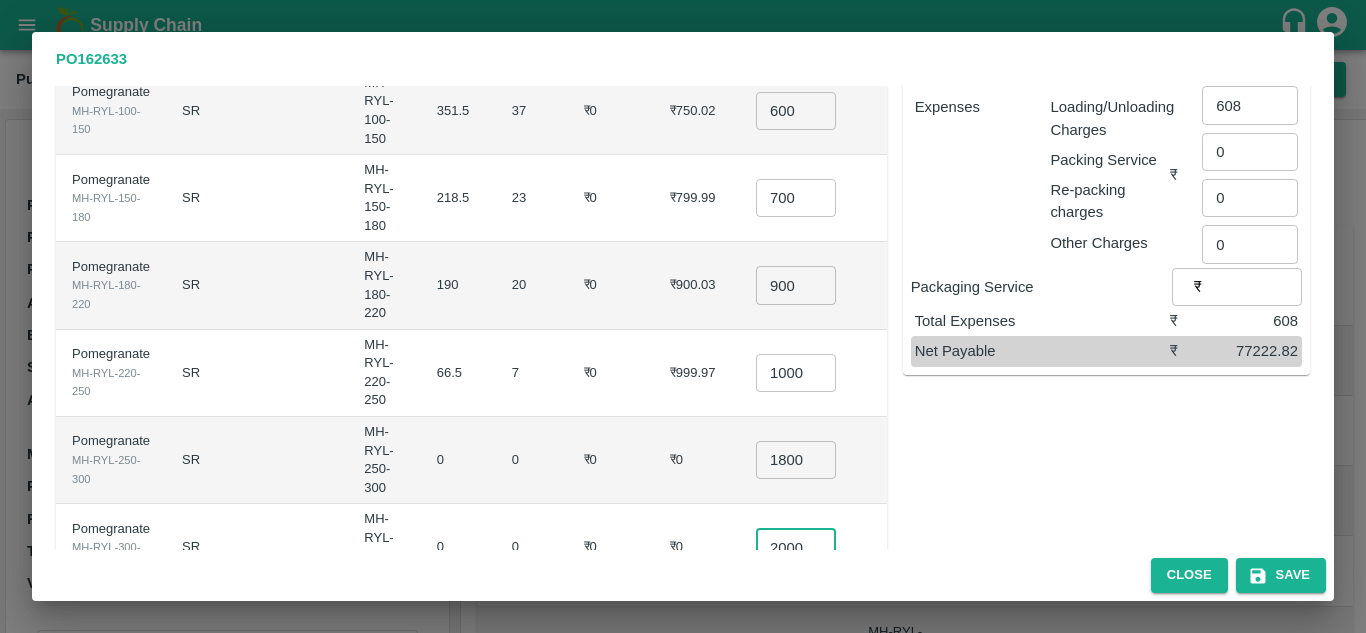 click on "2000" at bounding box center (796, 547) 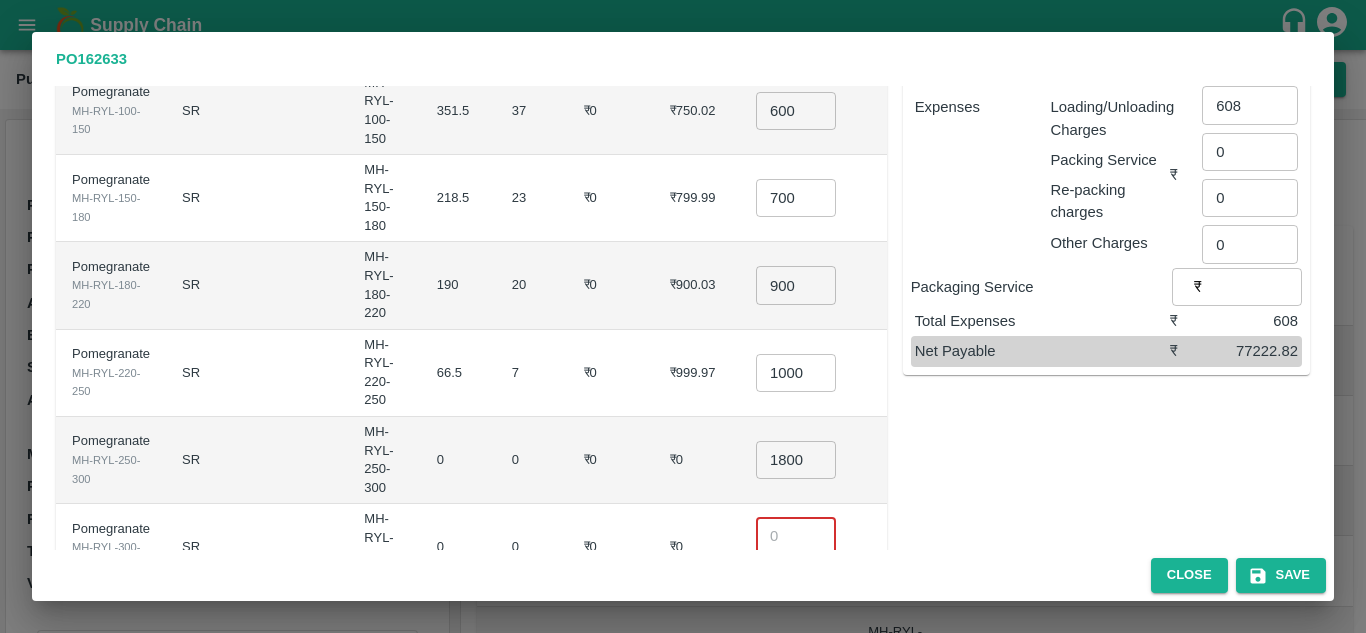 scroll, scrollTop: 0, scrollLeft: 0, axis: both 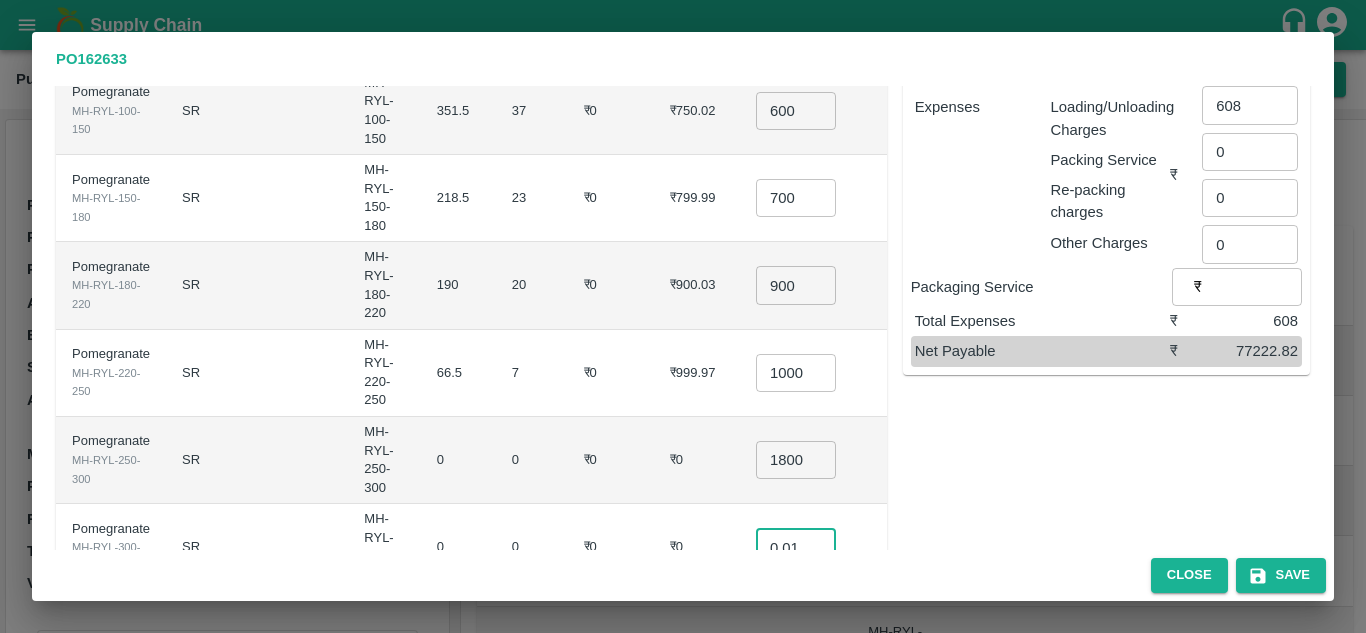 type on "0.01" 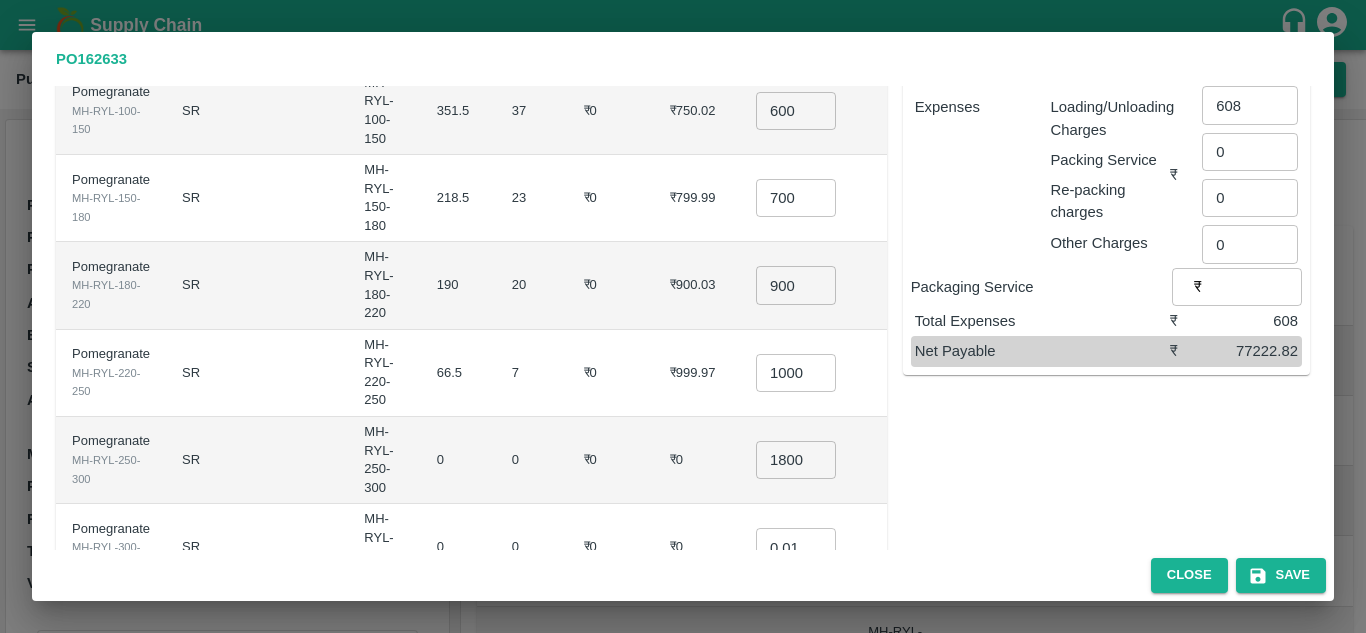 click on "Sub-Total ₹ 90950 Commission* @ 6 % ​ ₹ 5457 Discount @ 2 % ​ ₹ 1819 Transportation   (Actual  9481.18 ) ₹ 9481.18 ​ Expenses Loading/Unloading Charges Packing Service Re-packing charges Other Charges ₹ 608 ​ 0 ​ 0 ​ 0 ​ Packaging Service ₹ ​ Total Expenses ₹ 608 Net Payable ₹ 77222.82" at bounding box center [1098, 324] 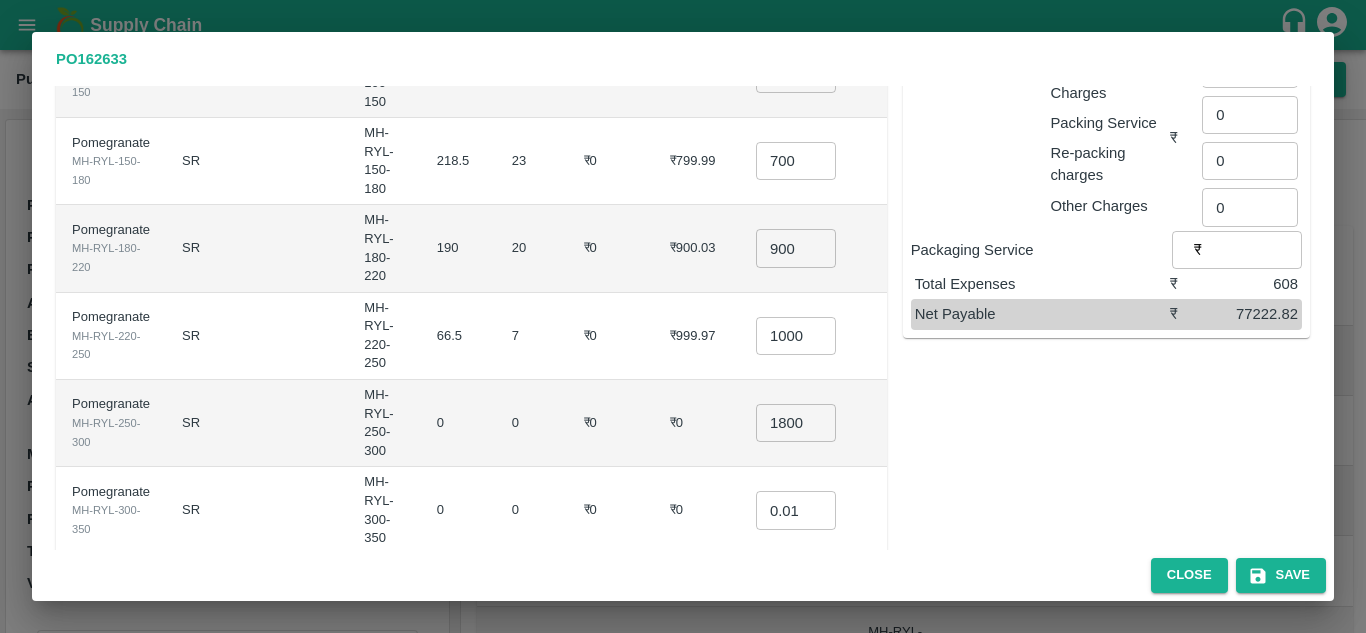 scroll, scrollTop: 462, scrollLeft: 0, axis: vertical 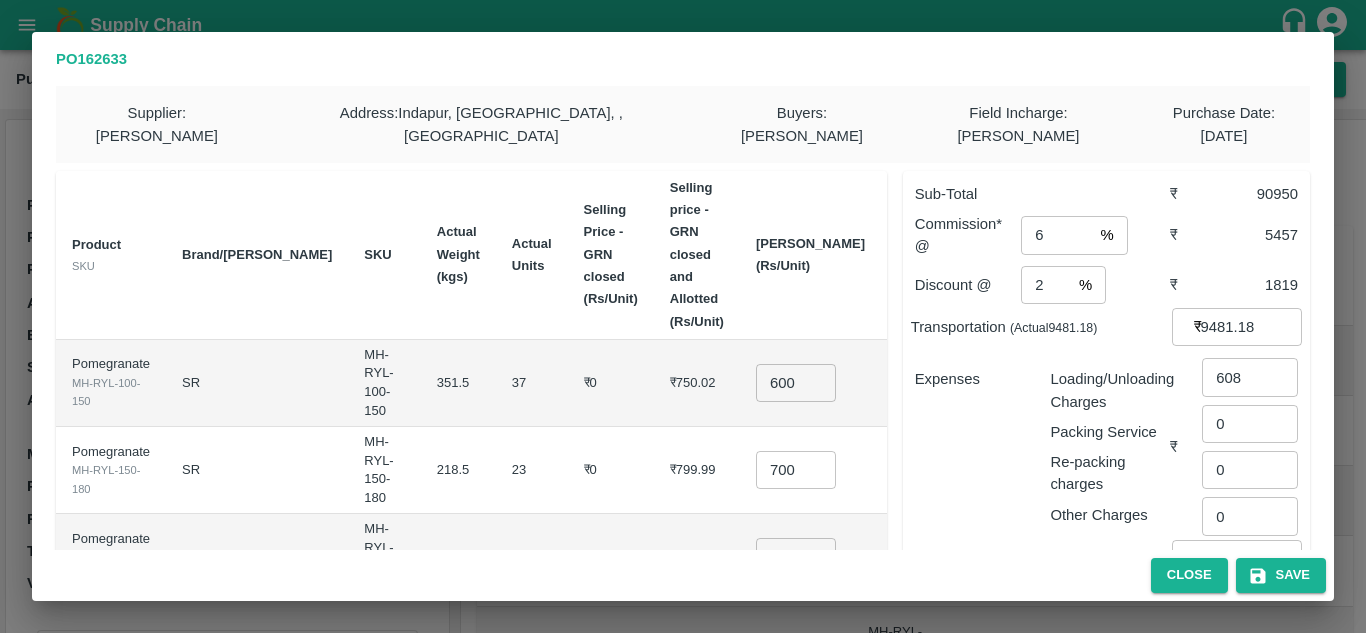 click on "600" at bounding box center (796, 383) 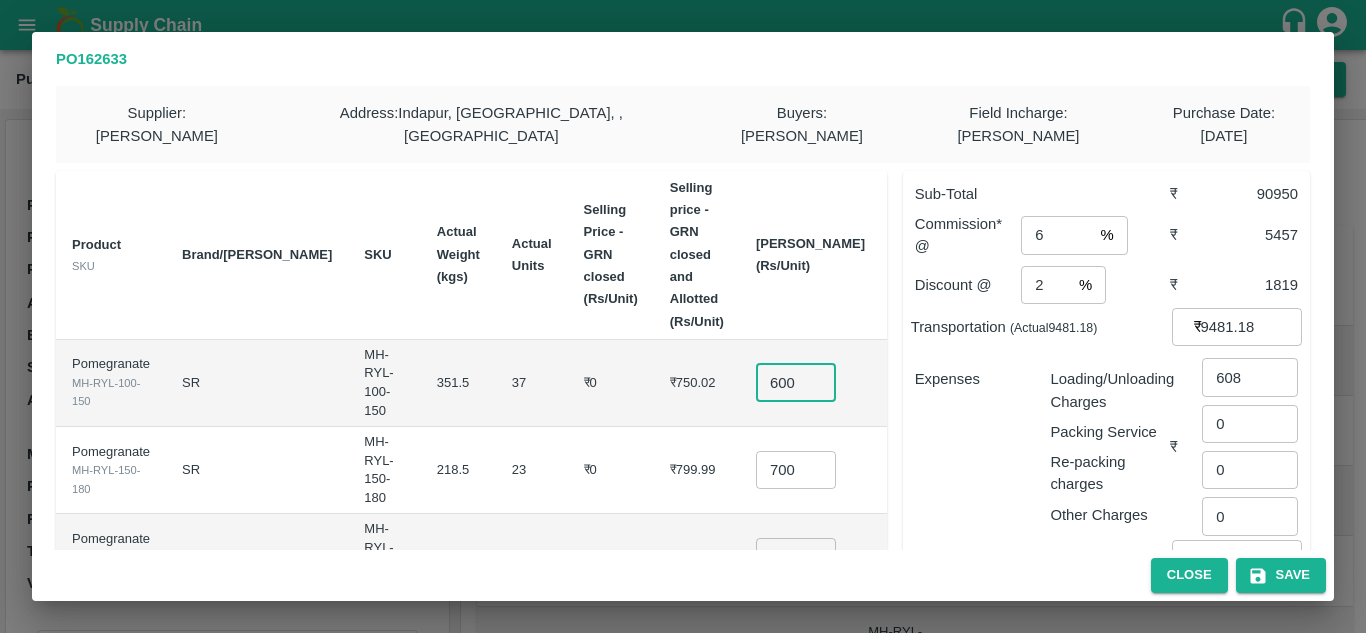 click on "600" at bounding box center (796, 383) 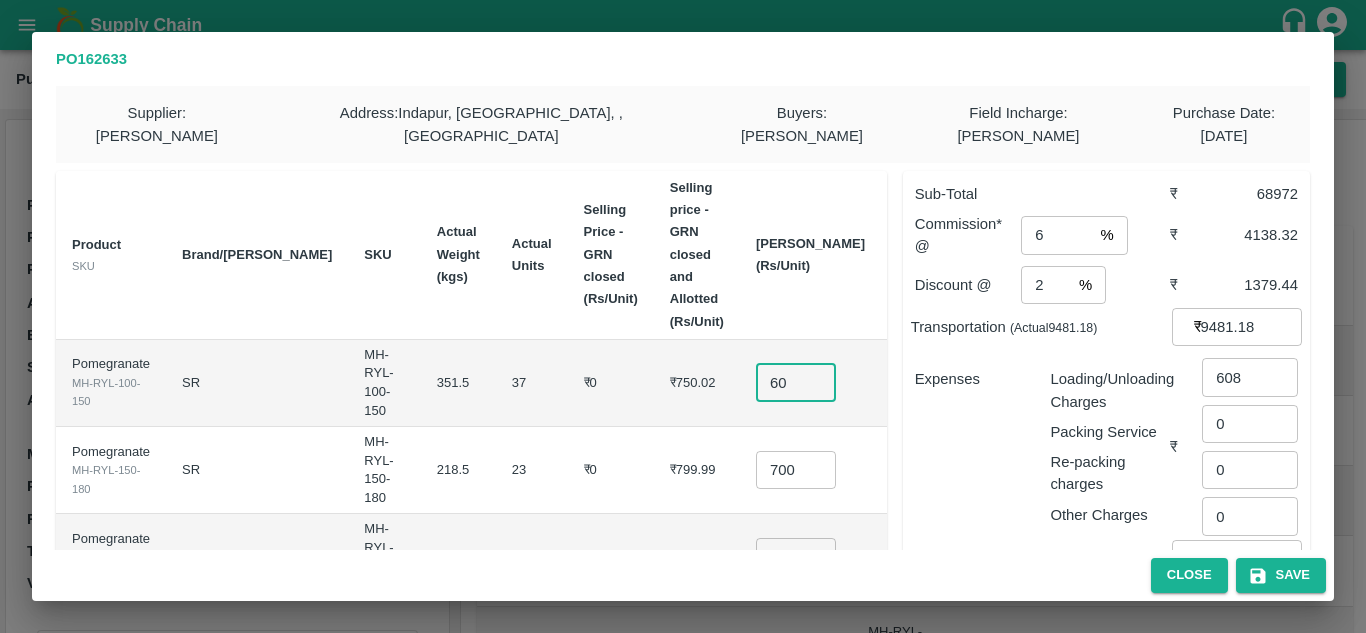 type on "600" 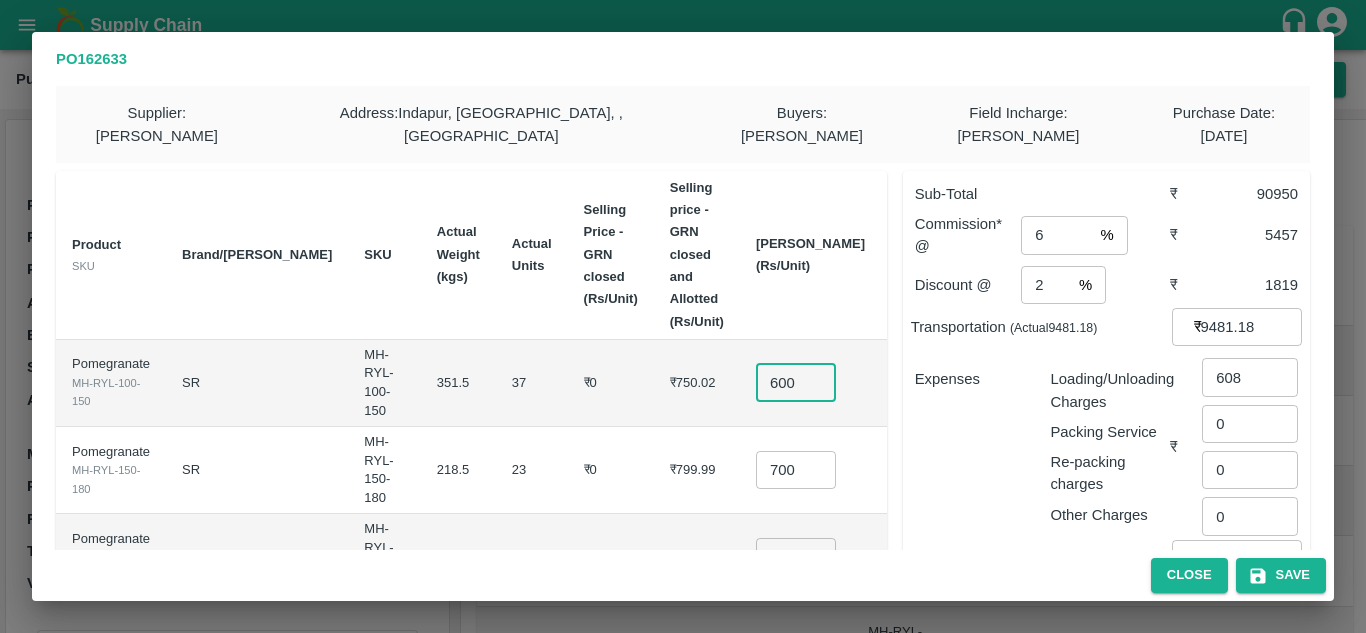 click on "700" at bounding box center (796, 470) 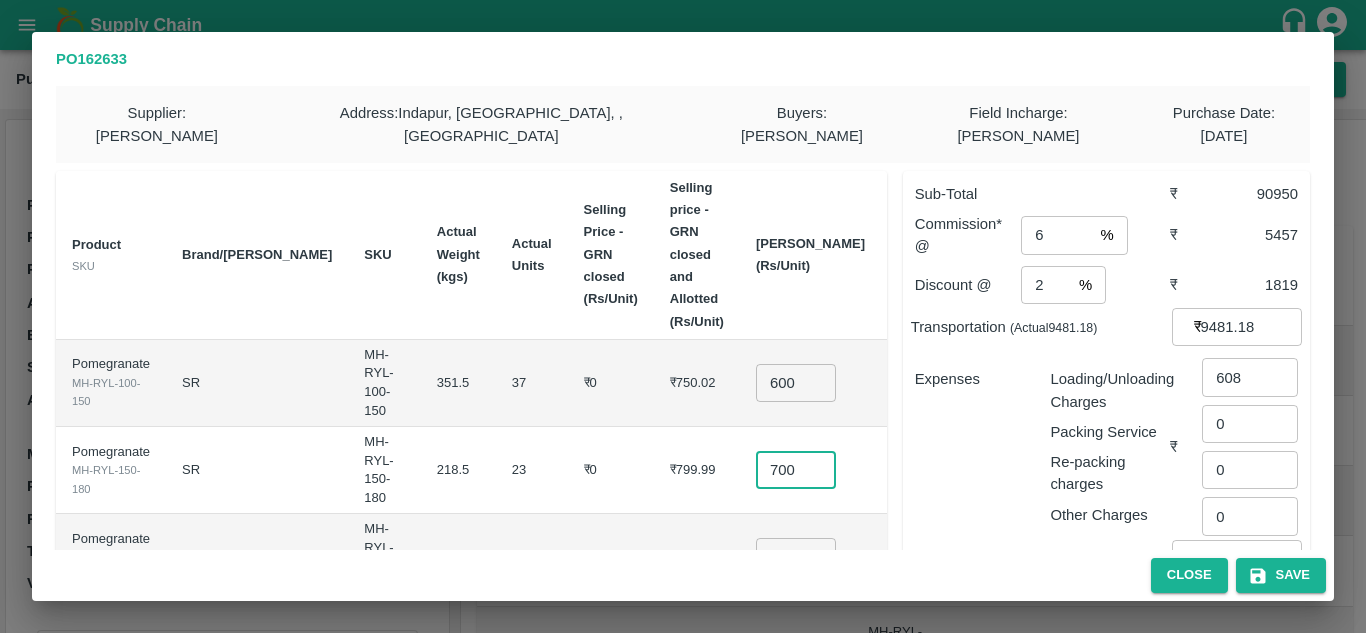 click on "700" at bounding box center (796, 470) 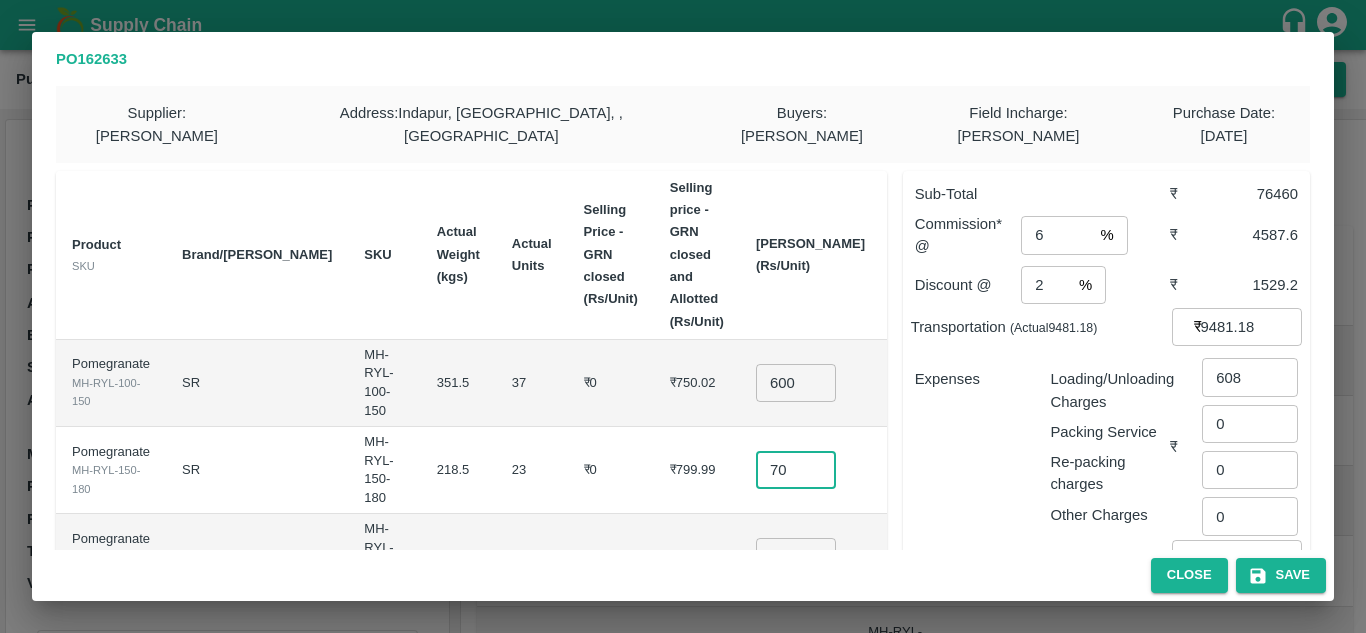type on "700" 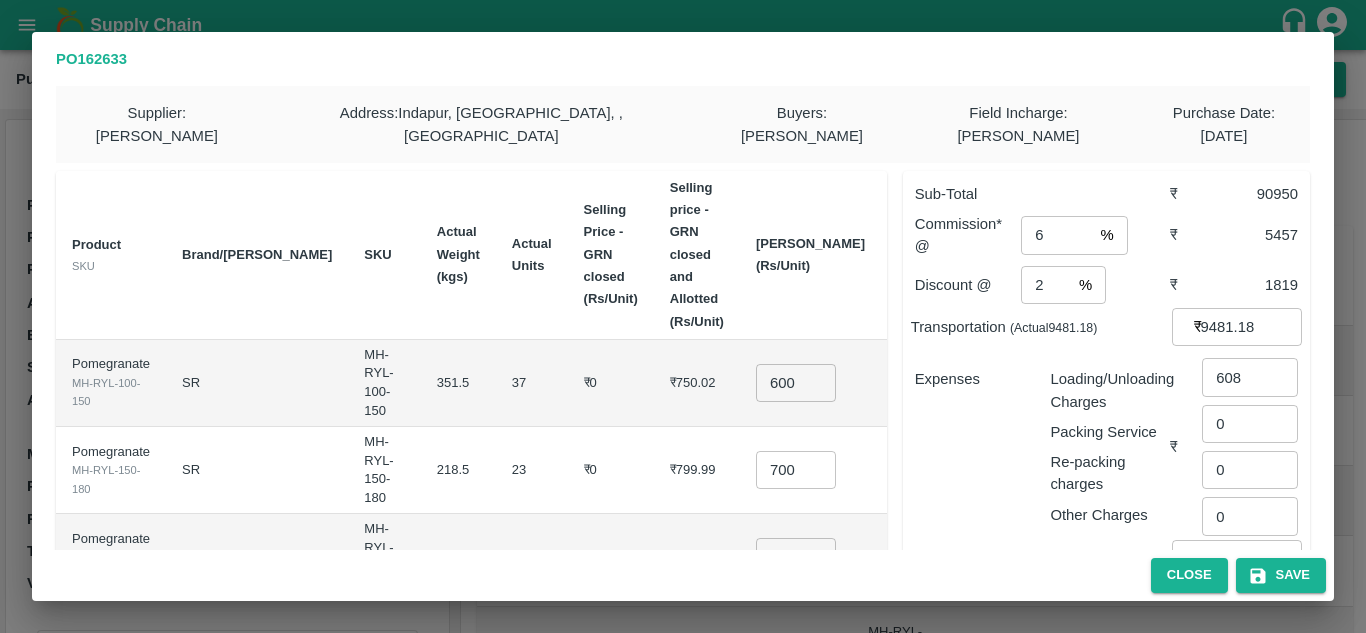 click on "₹799.99" at bounding box center [697, 470] 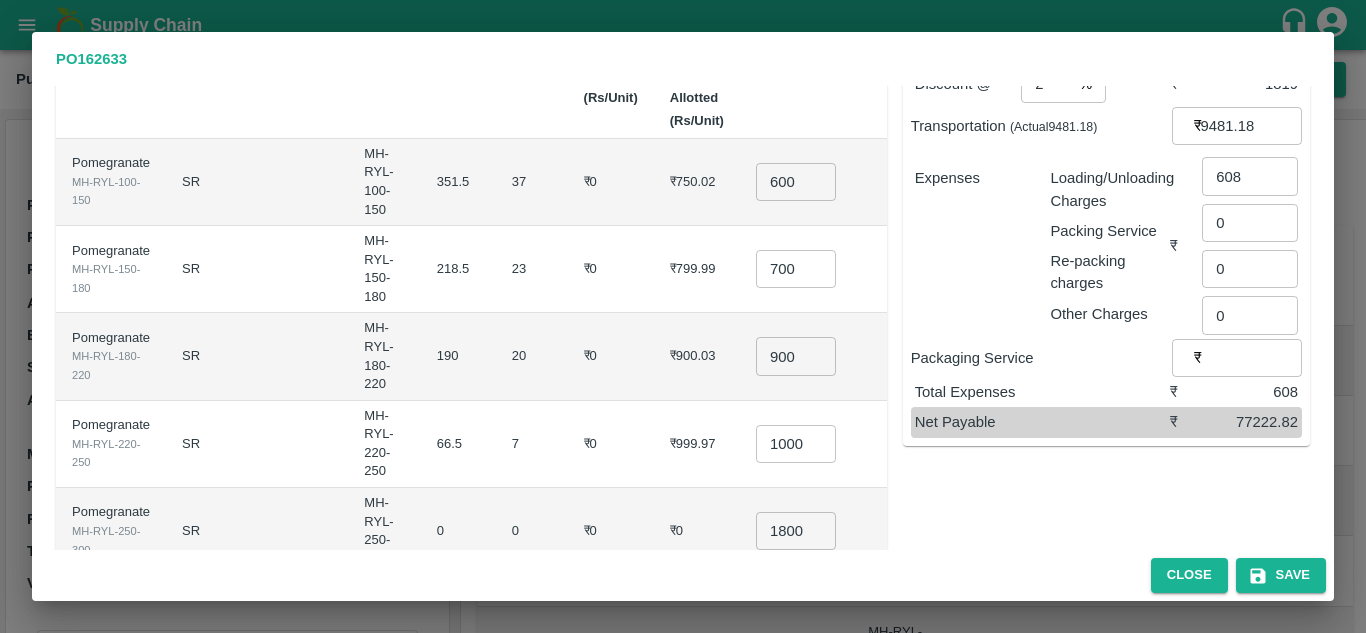 scroll, scrollTop: 202, scrollLeft: 0, axis: vertical 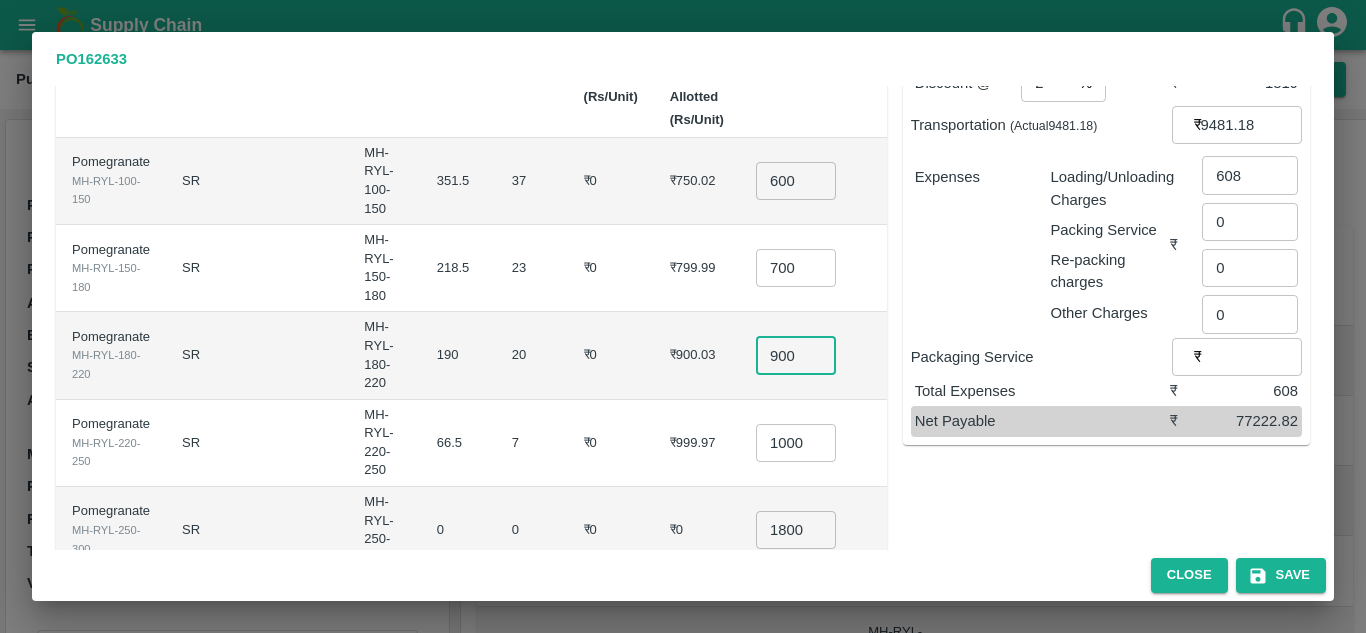 click on "900" at bounding box center [796, 355] 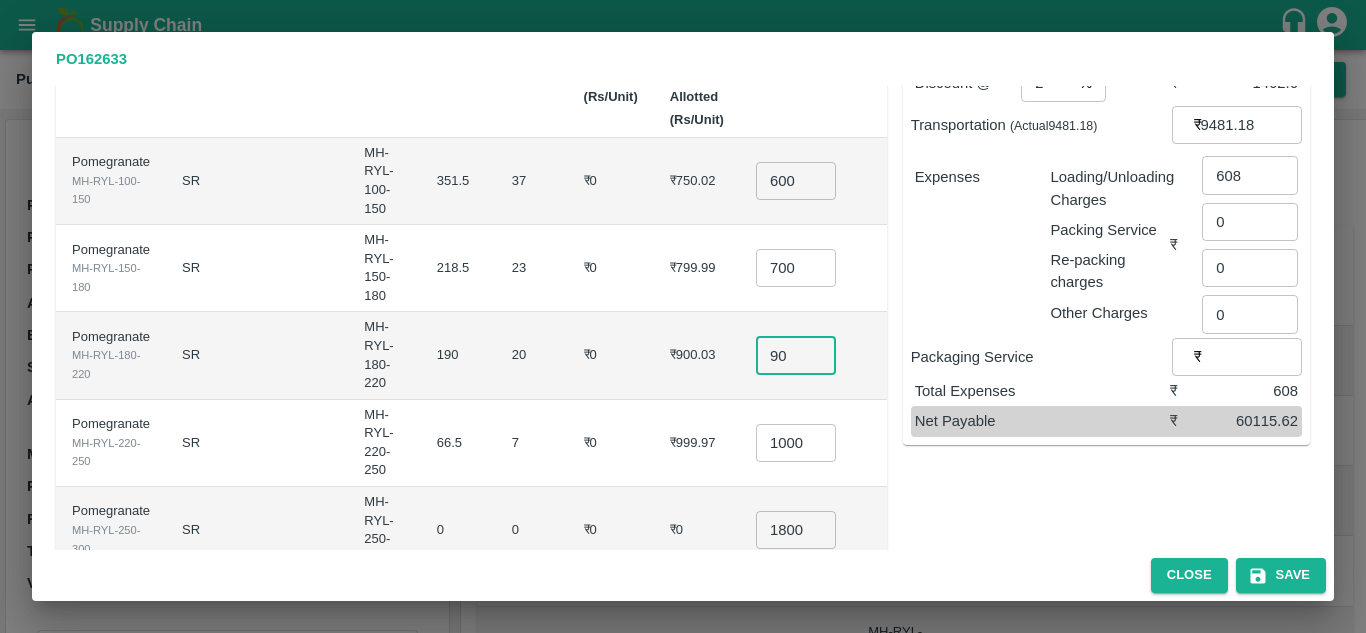 type on "900" 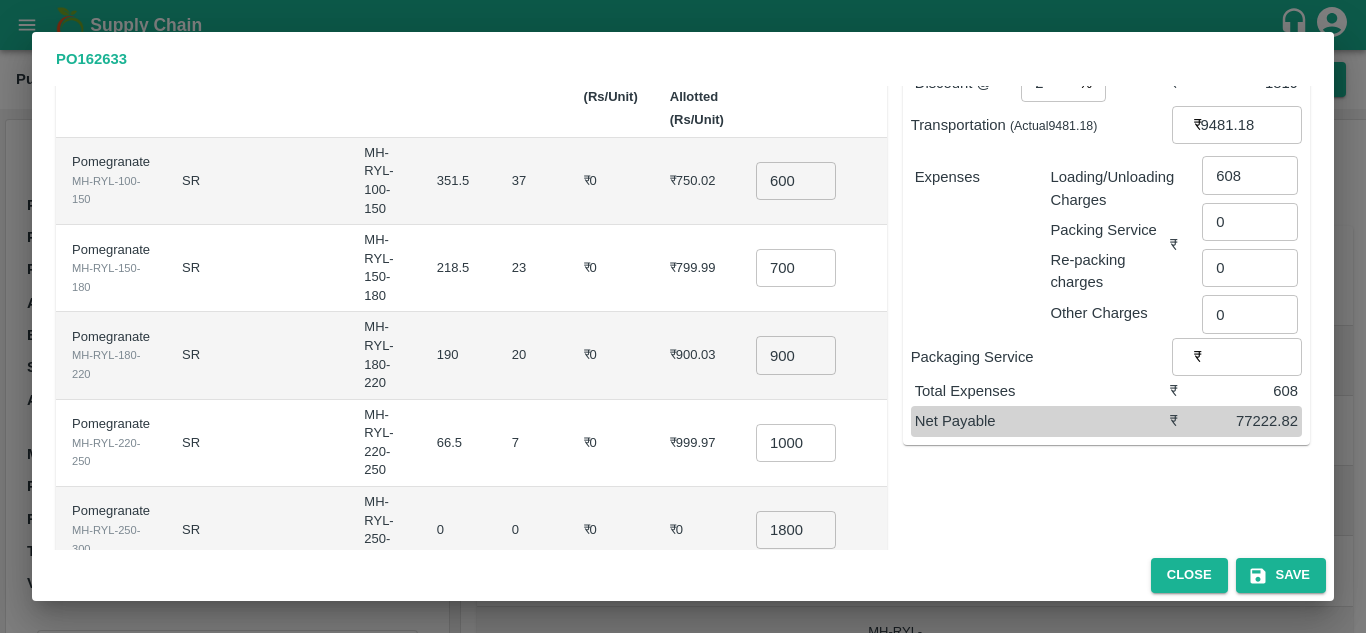 click on "₹900.03" at bounding box center [697, 355] 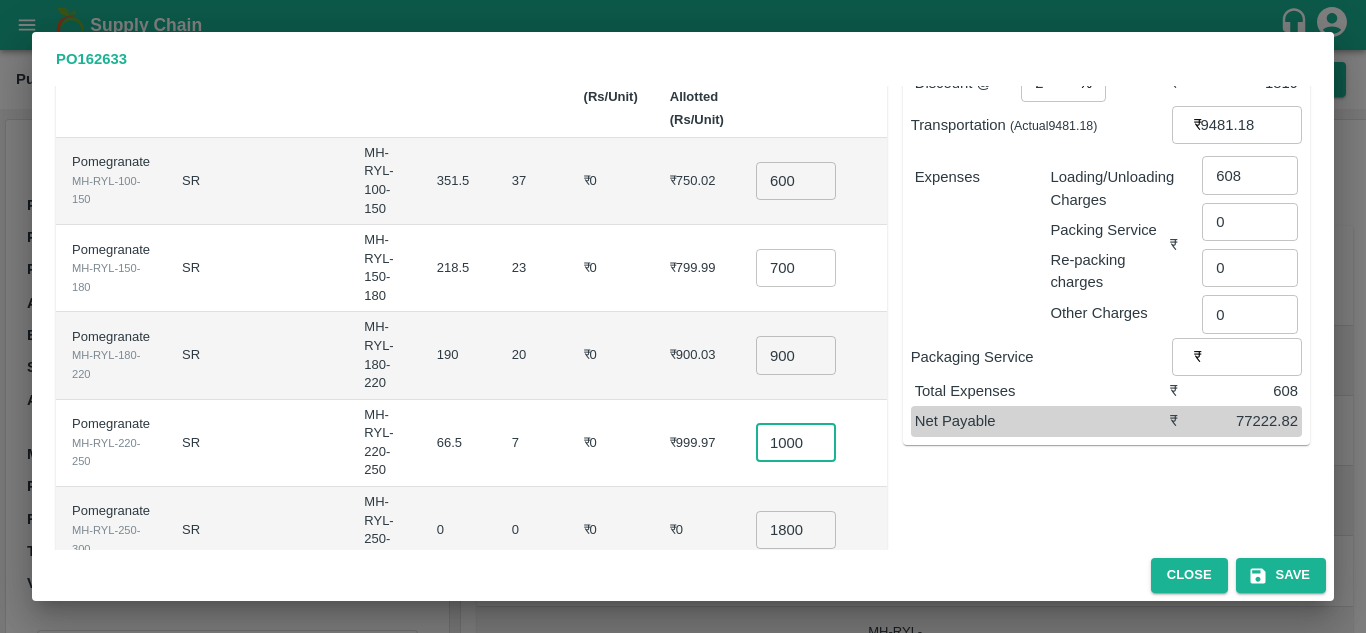 click on "1000" at bounding box center [796, 443] 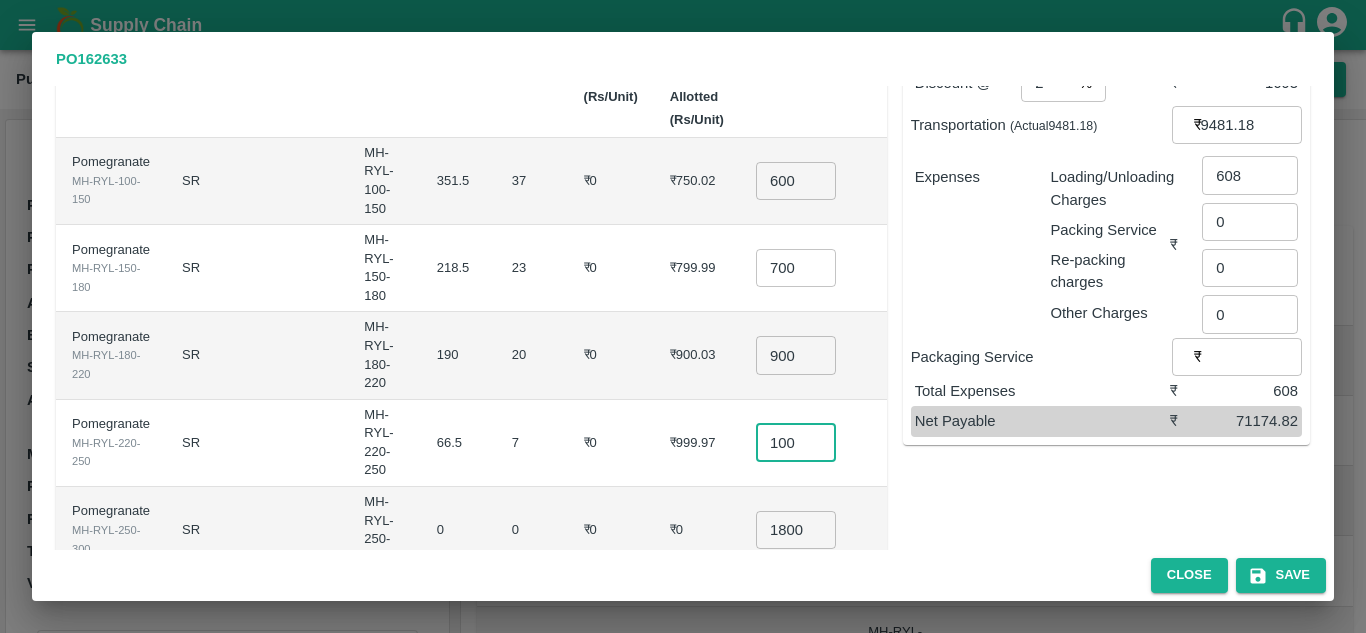 type on "1000" 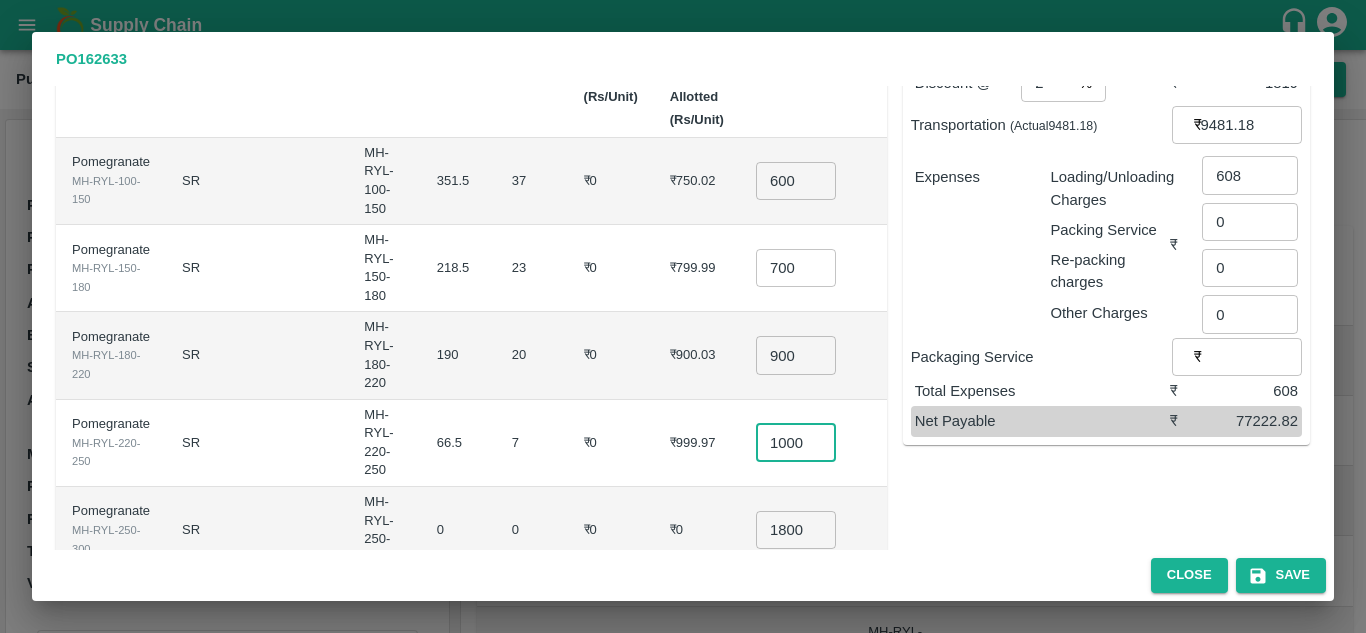 scroll, scrollTop: 0, scrollLeft: 3, axis: horizontal 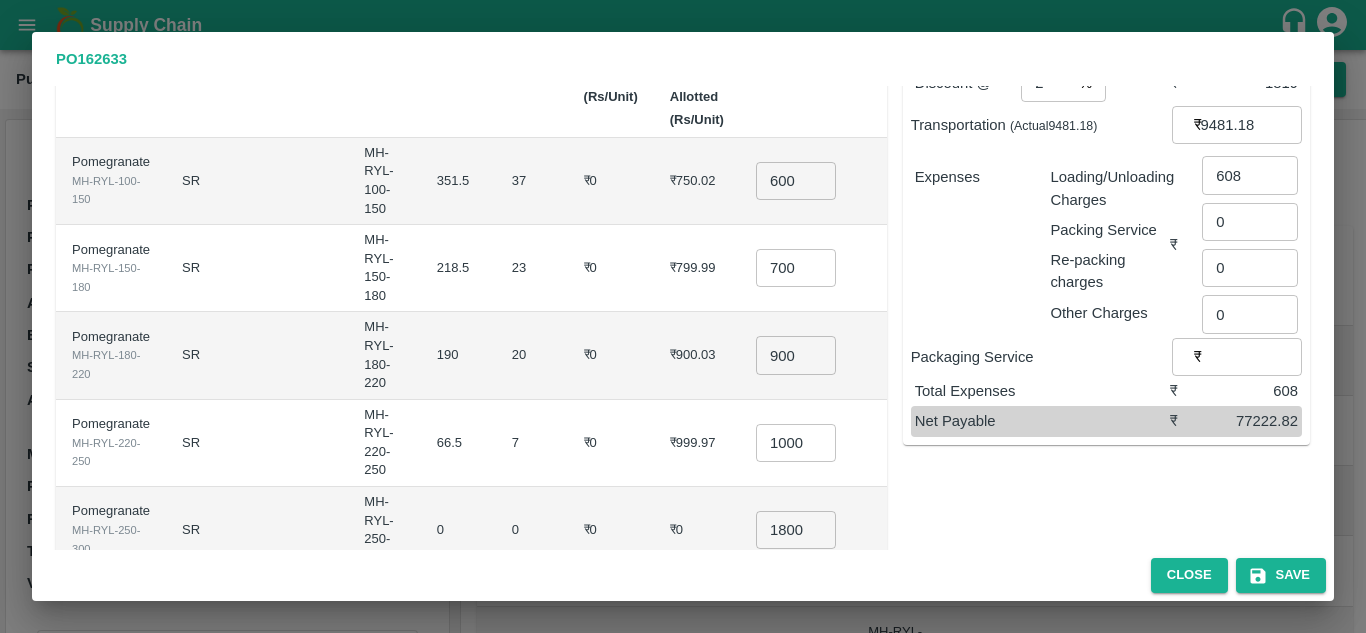 click on "₹900.03" at bounding box center [697, 355] 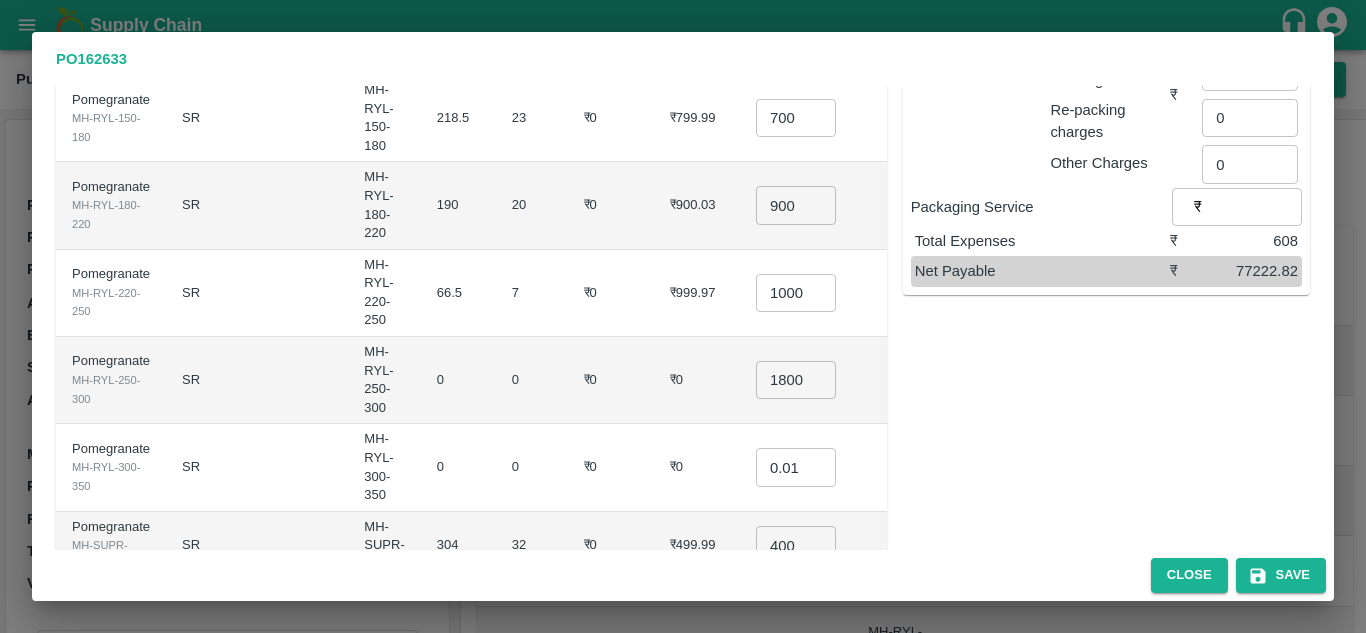 scroll, scrollTop: 357, scrollLeft: 0, axis: vertical 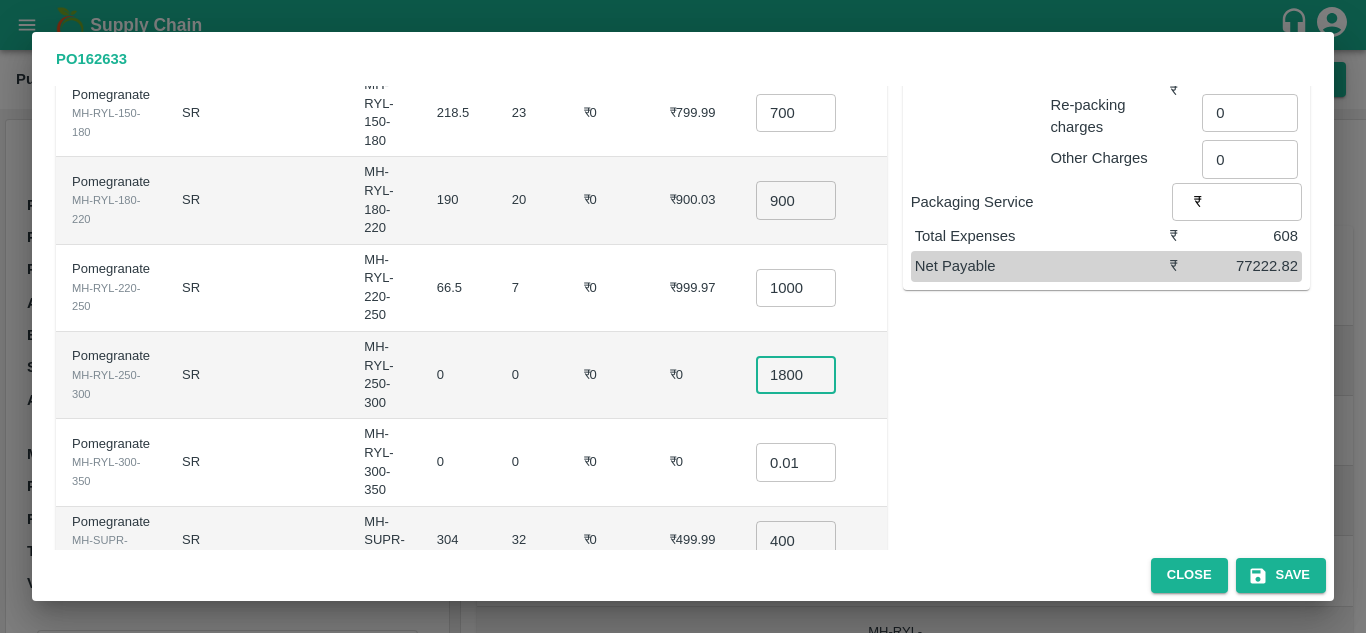 click on "1800" at bounding box center [796, 375] 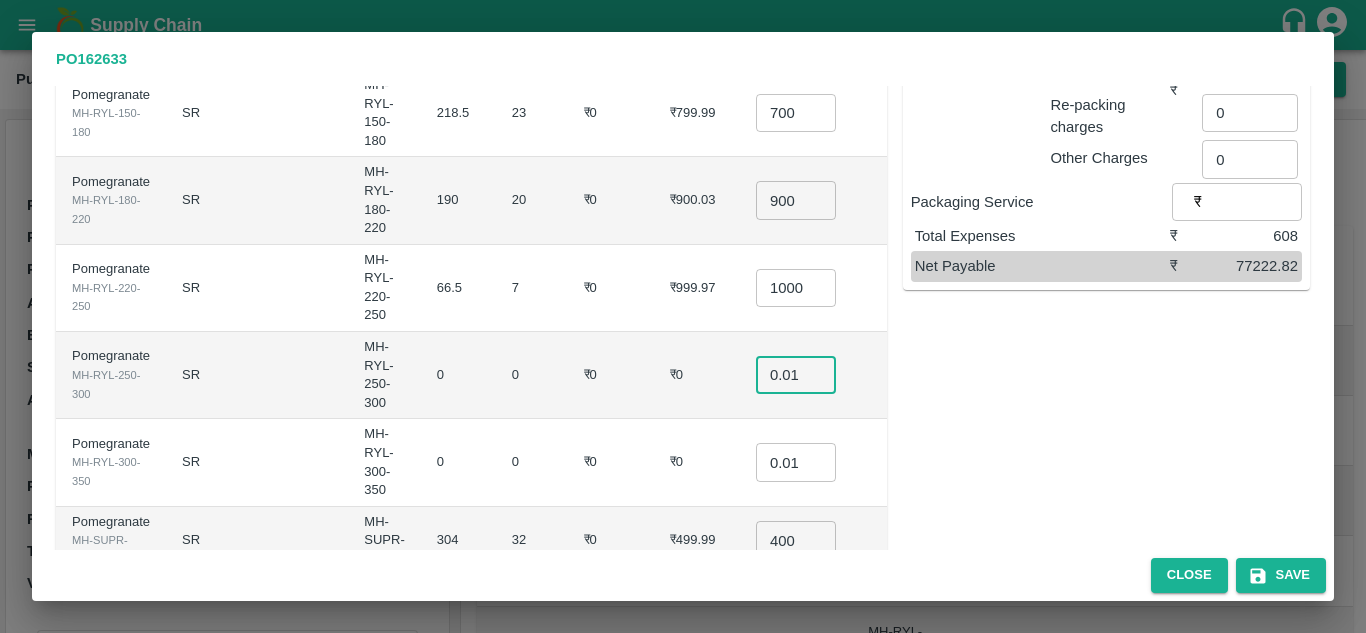 type on "0.01" 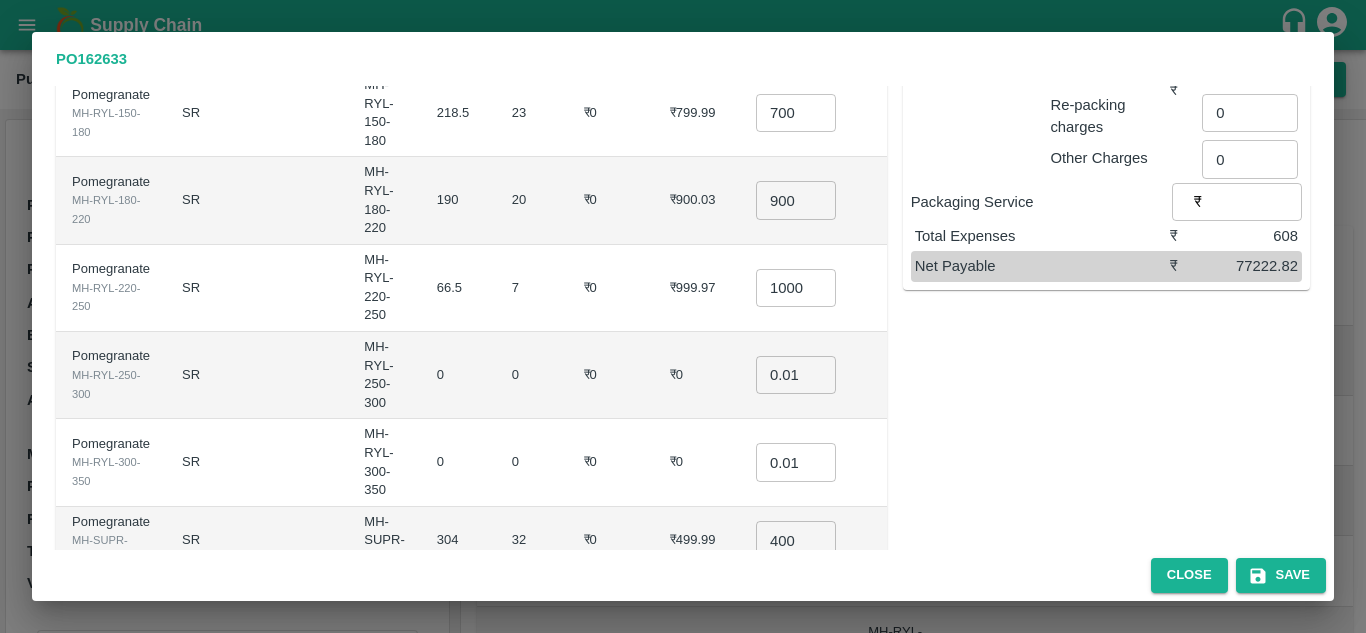 click on "₹0" at bounding box center [697, 375] 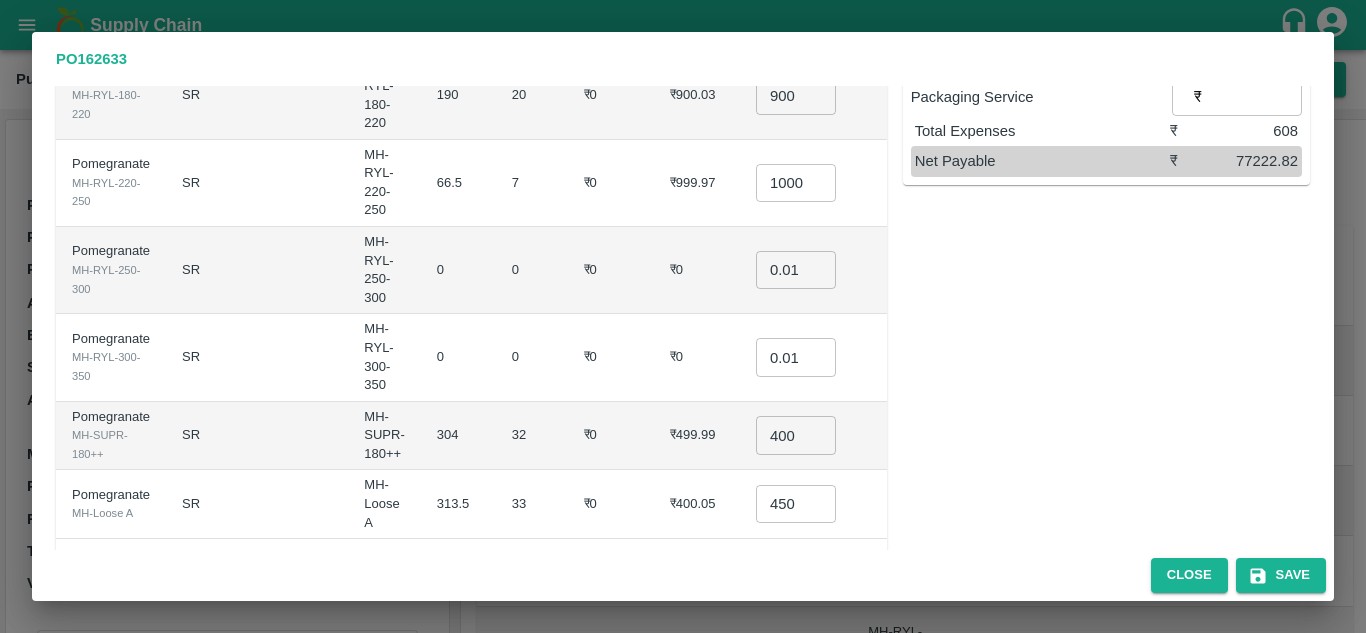 scroll, scrollTop: 0, scrollLeft: 0, axis: both 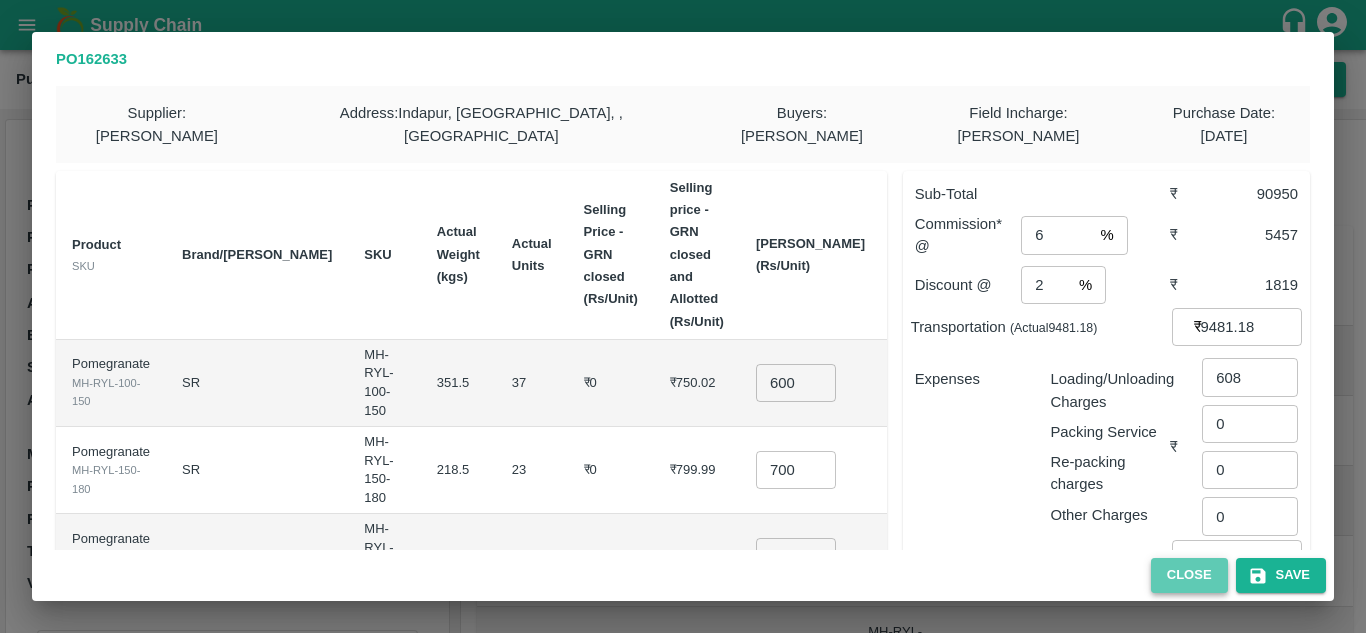 click on "Close" at bounding box center (1189, 575) 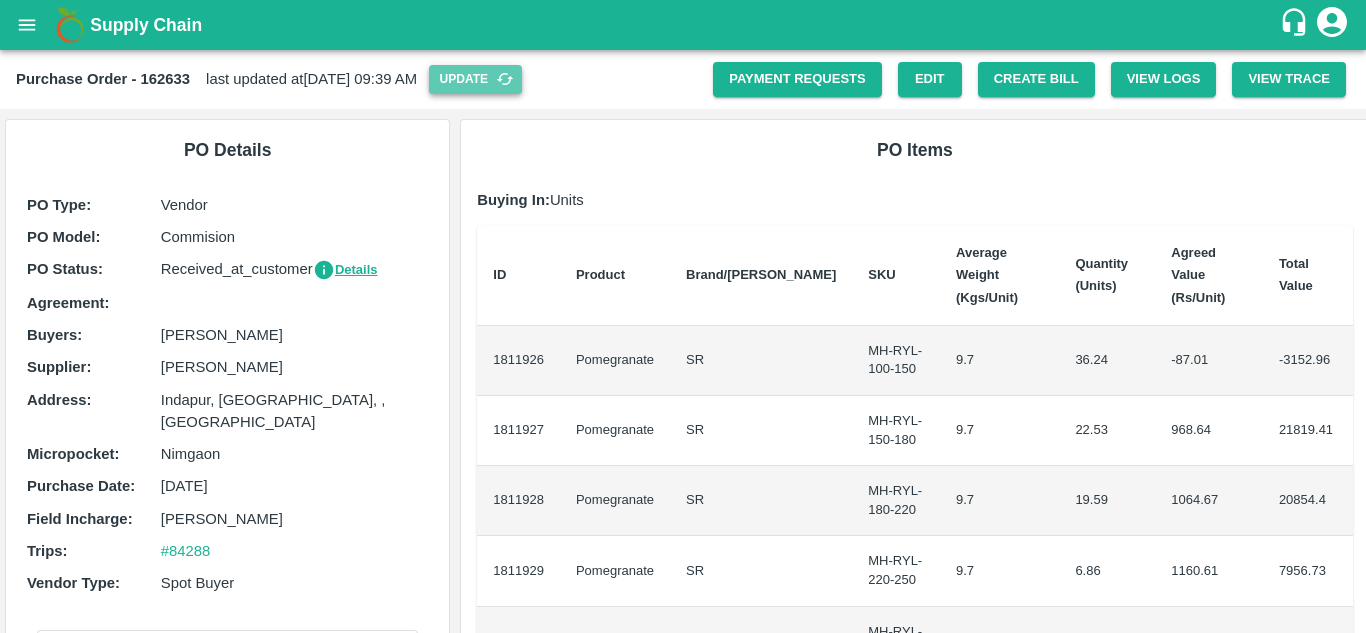 click on "Update" at bounding box center [475, 79] 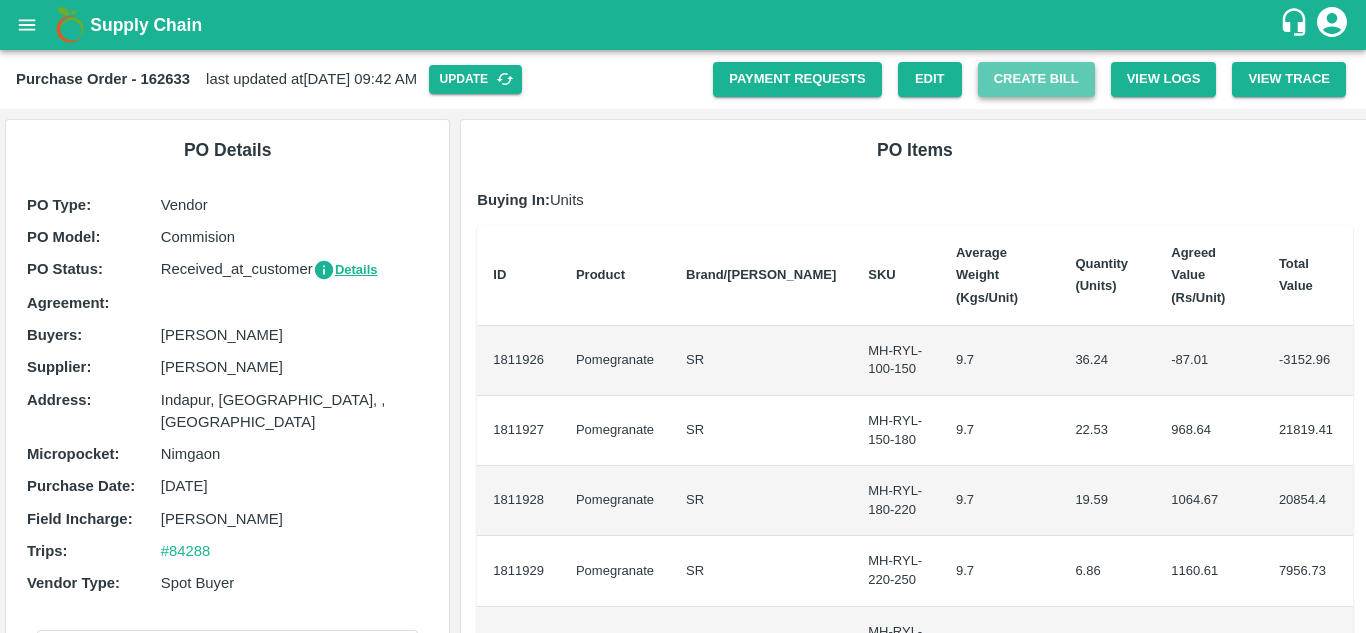 click on "Create Bill" at bounding box center (1036, 79) 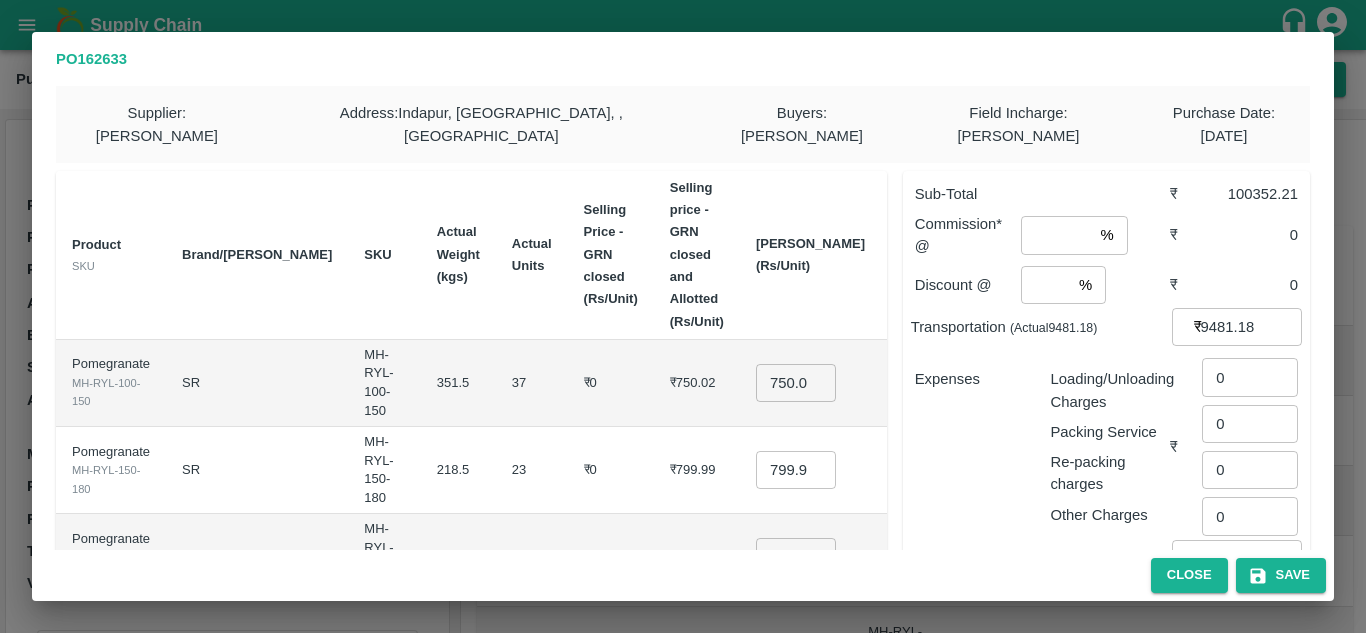 scroll, scrollTop: 1, scrollLeft: 0, axis: vertical 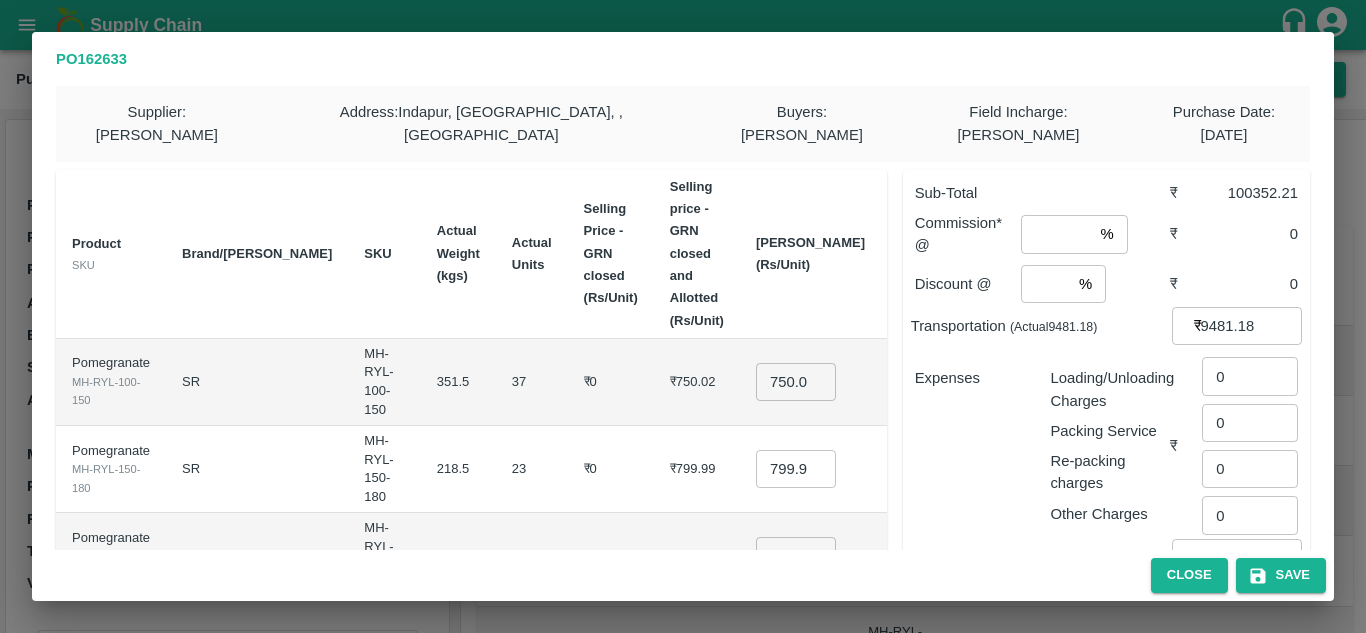 click on "750.025" at bounding box center [796, 382] 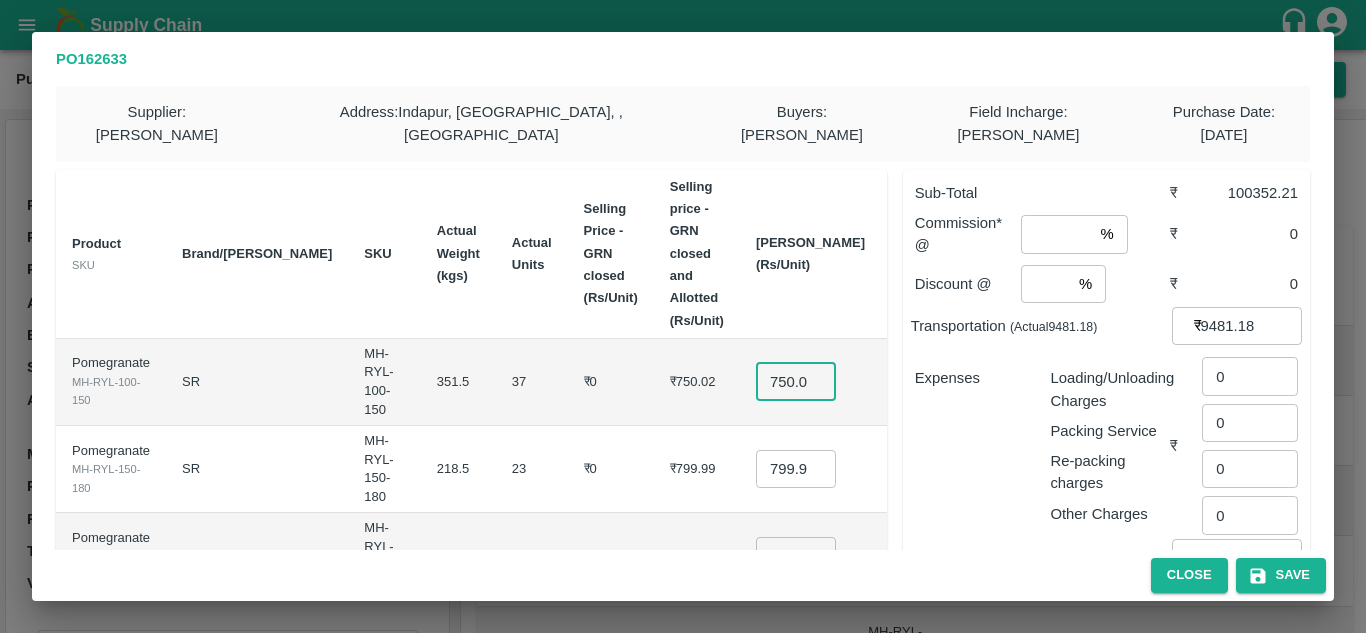 click on "750.025" at bounding box center [796, 382] 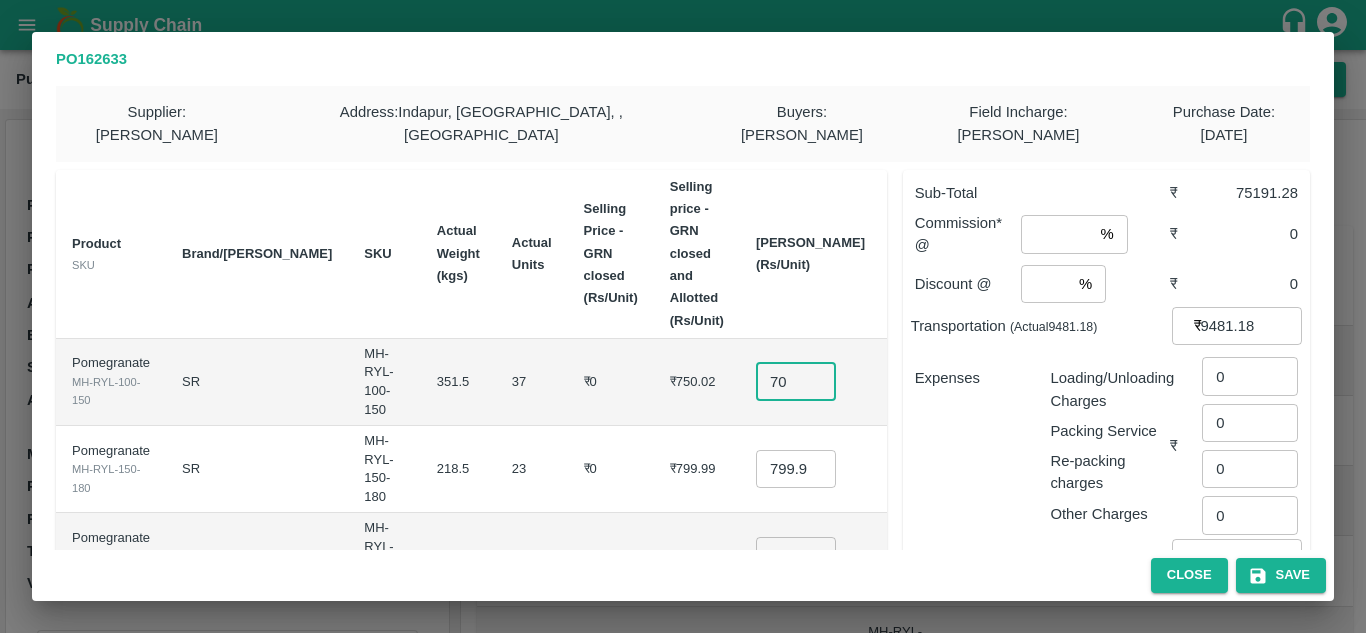 type on "7" 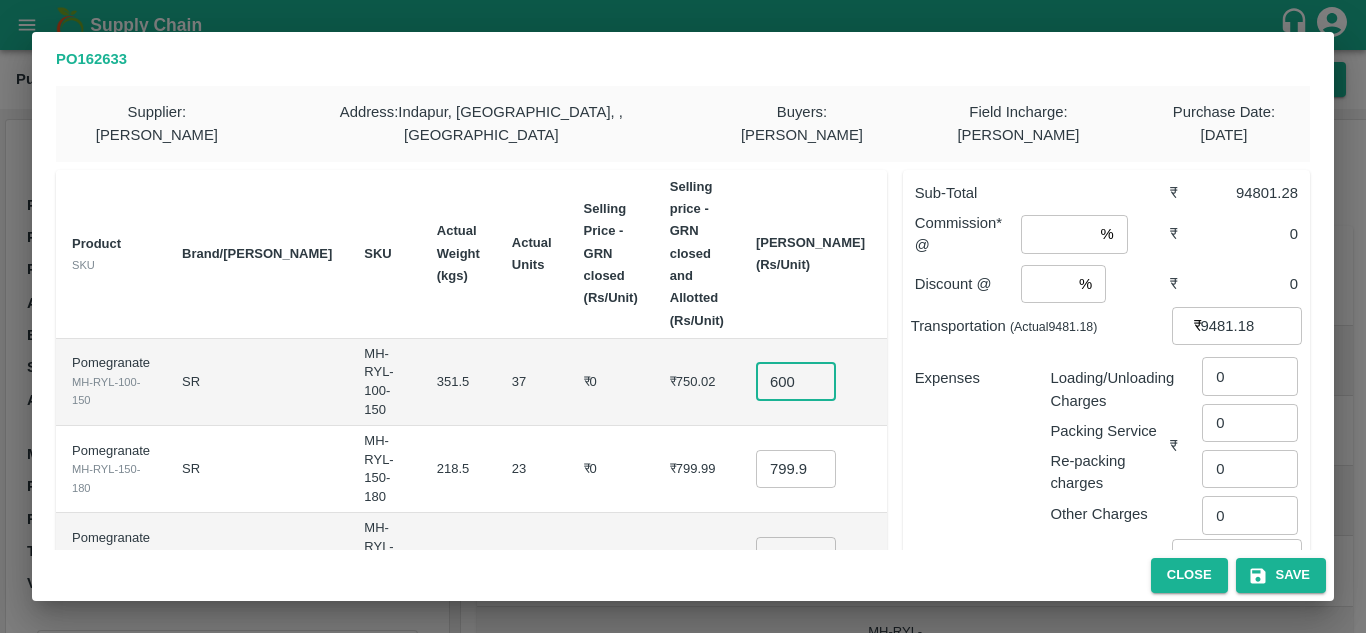 type on "600" 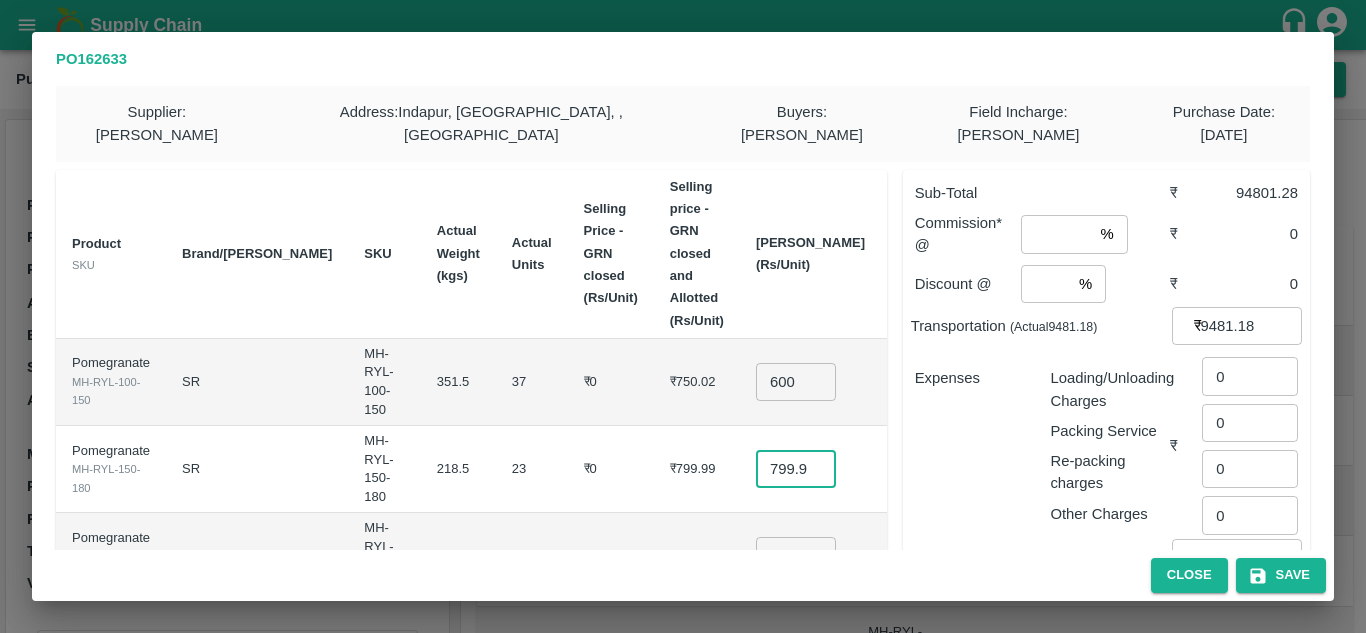 click on "799.9949999999999" at bounding box center [796, 469] 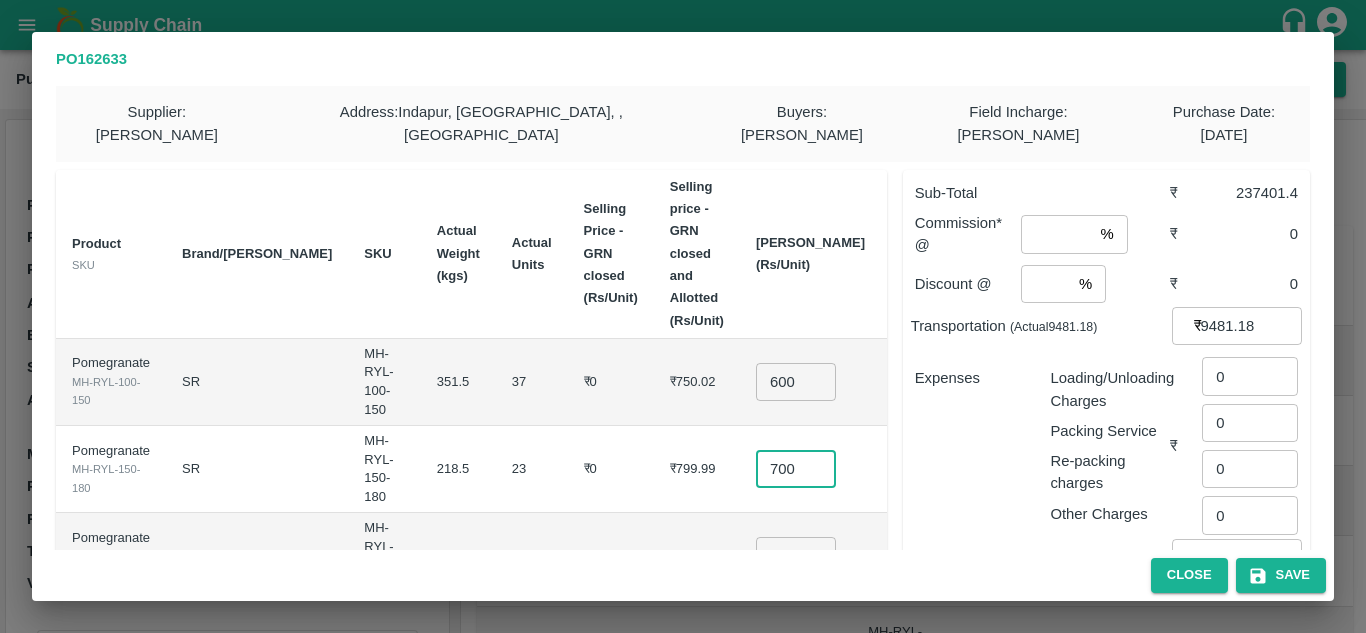 scroll, scrollTop: 0, scrollLeft: 0, axis: both 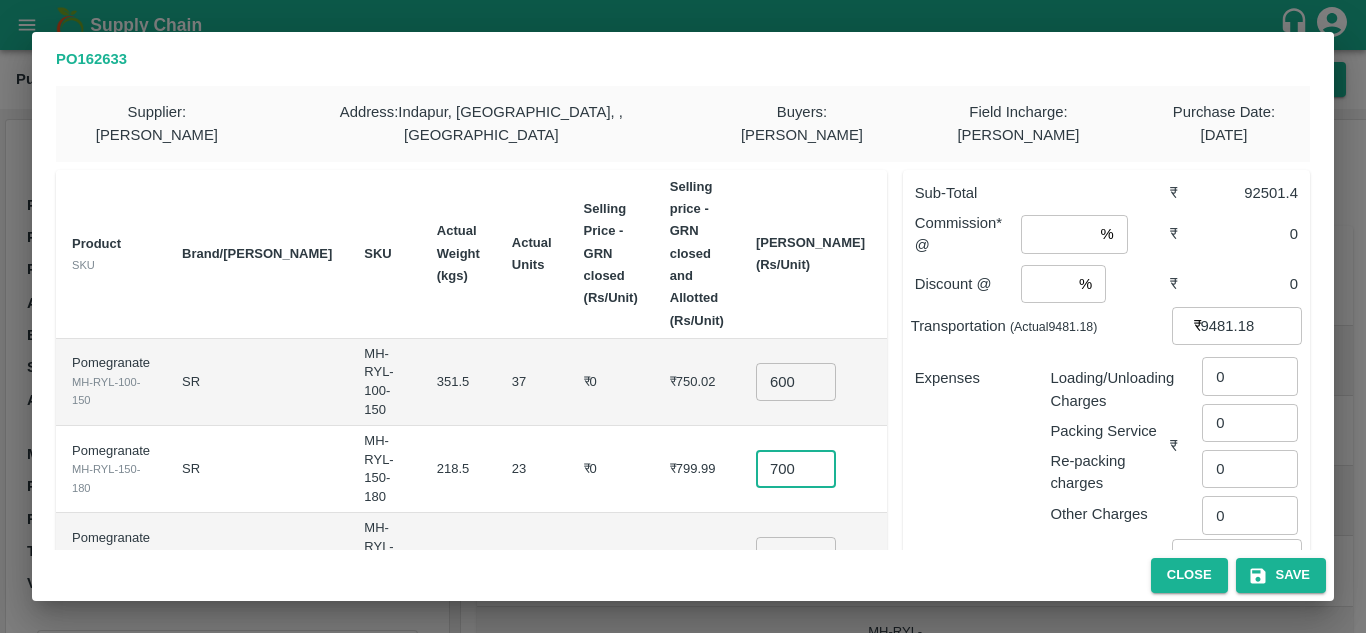 type on "700" 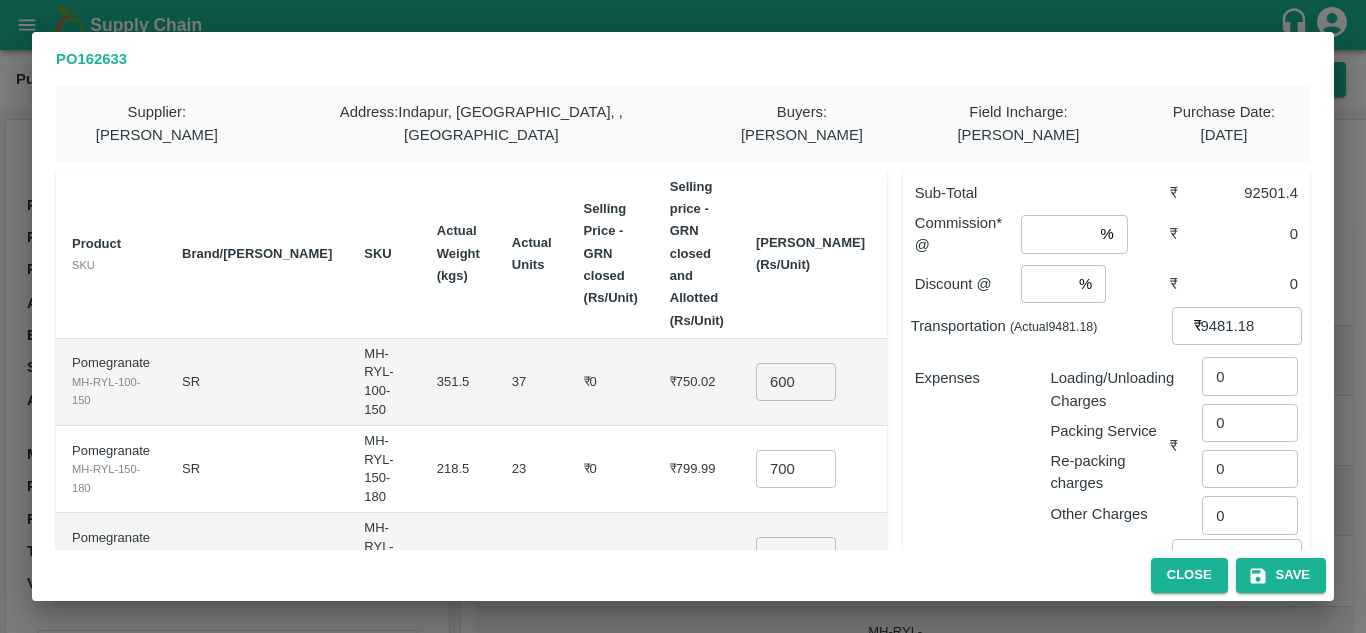 click on "₹799.99" at bounding box center [697, 469] 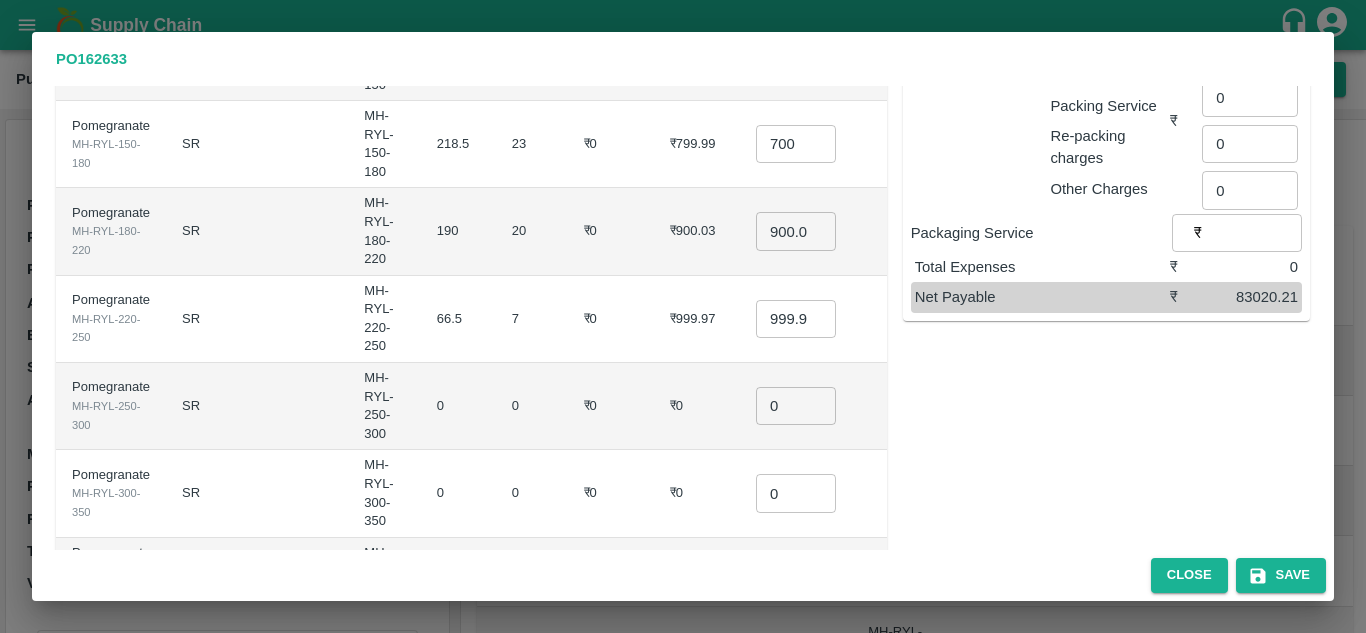 scroll, scrollTop: 327, scrollLeft: 0, axis: vertical 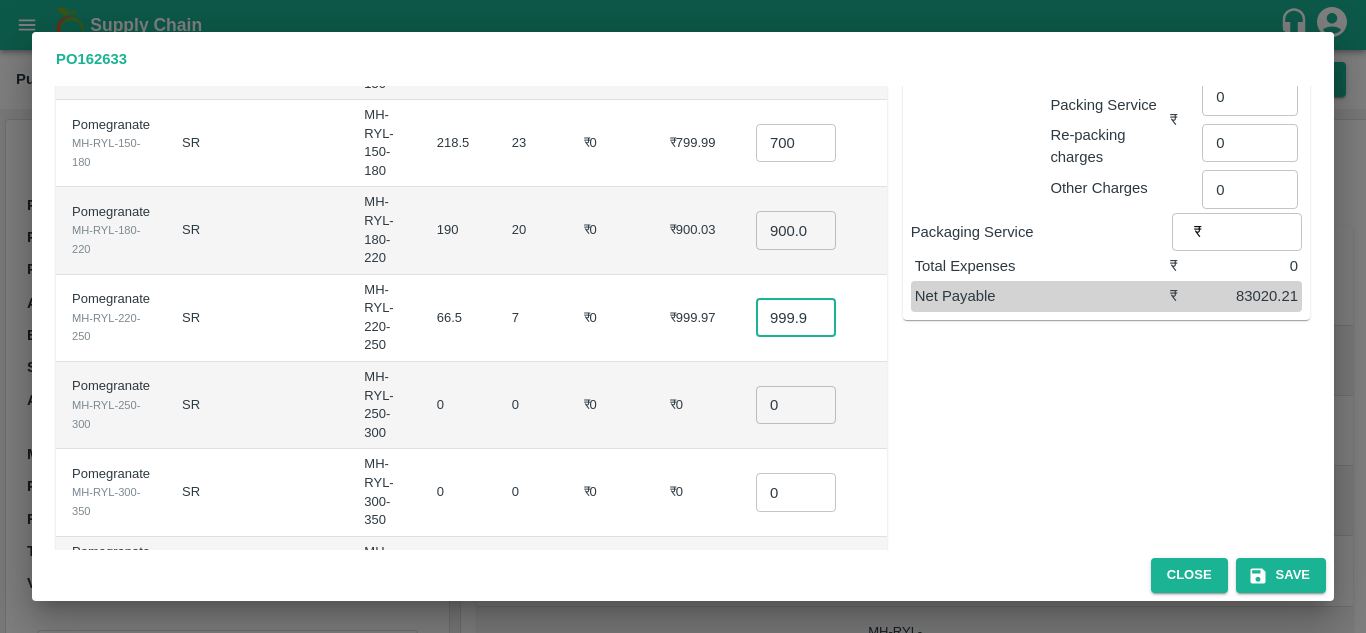 click on "999.97" at bounding box center (796, 318) 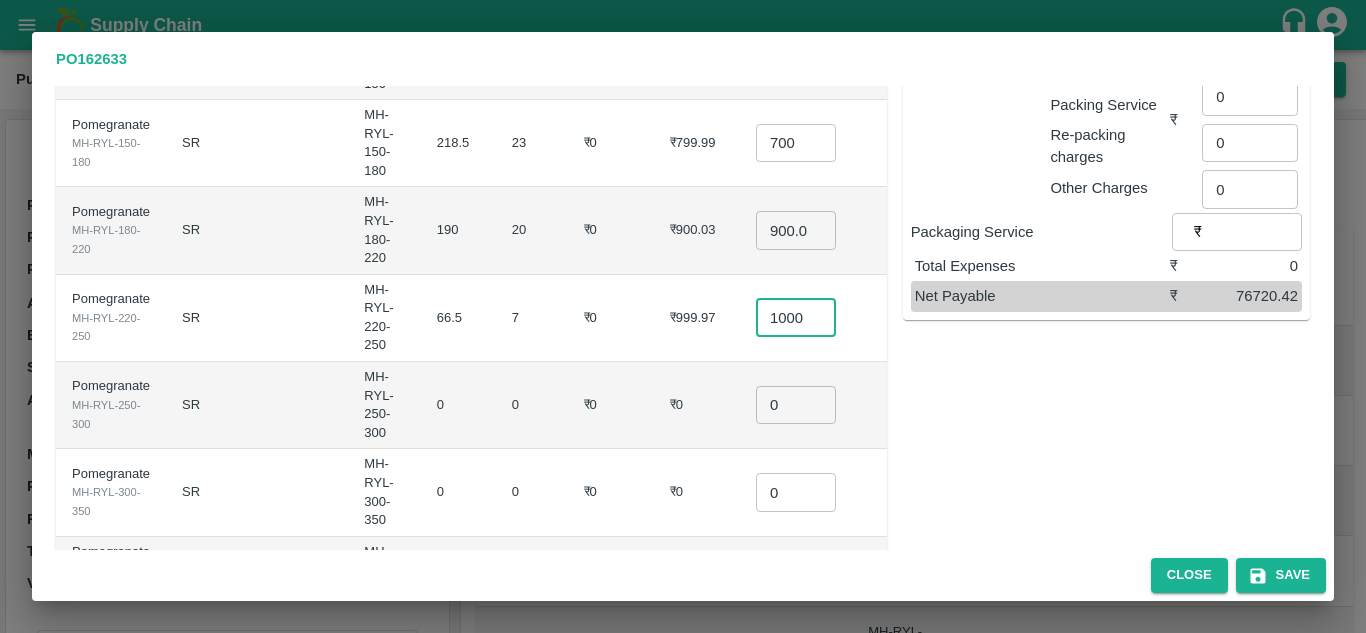 scroll, scrollTop: 0, scrollLeft: 4, axis: horizontal 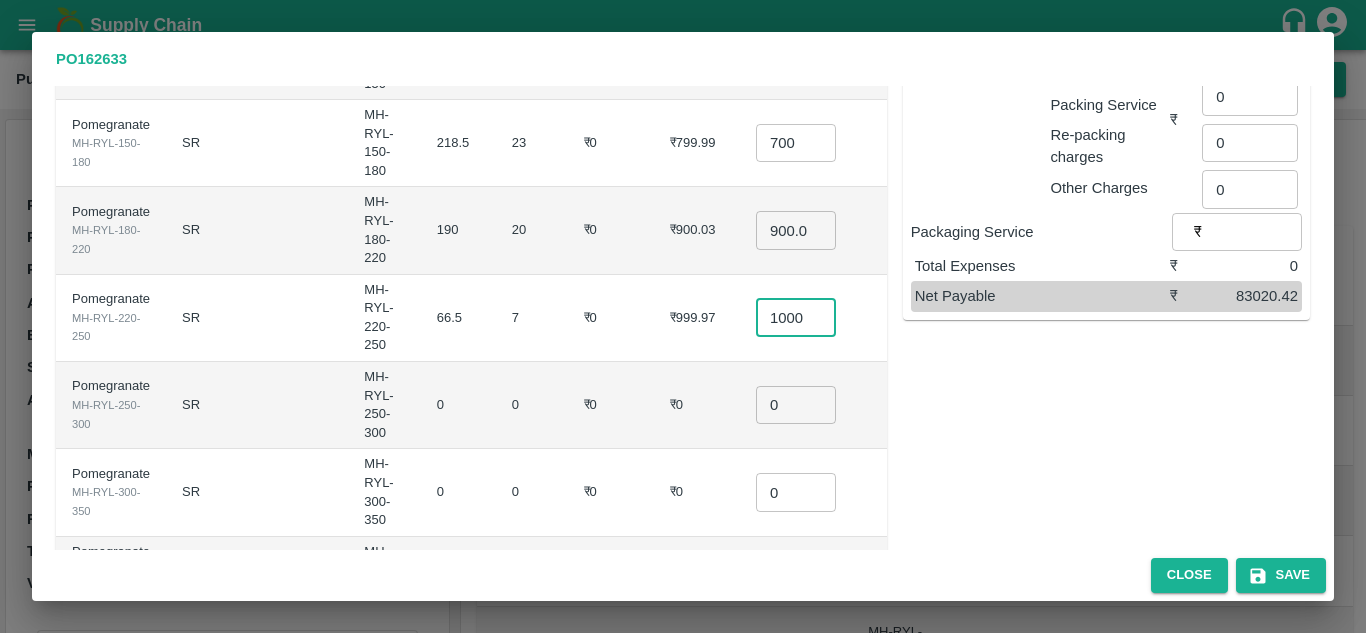 type on "1000" 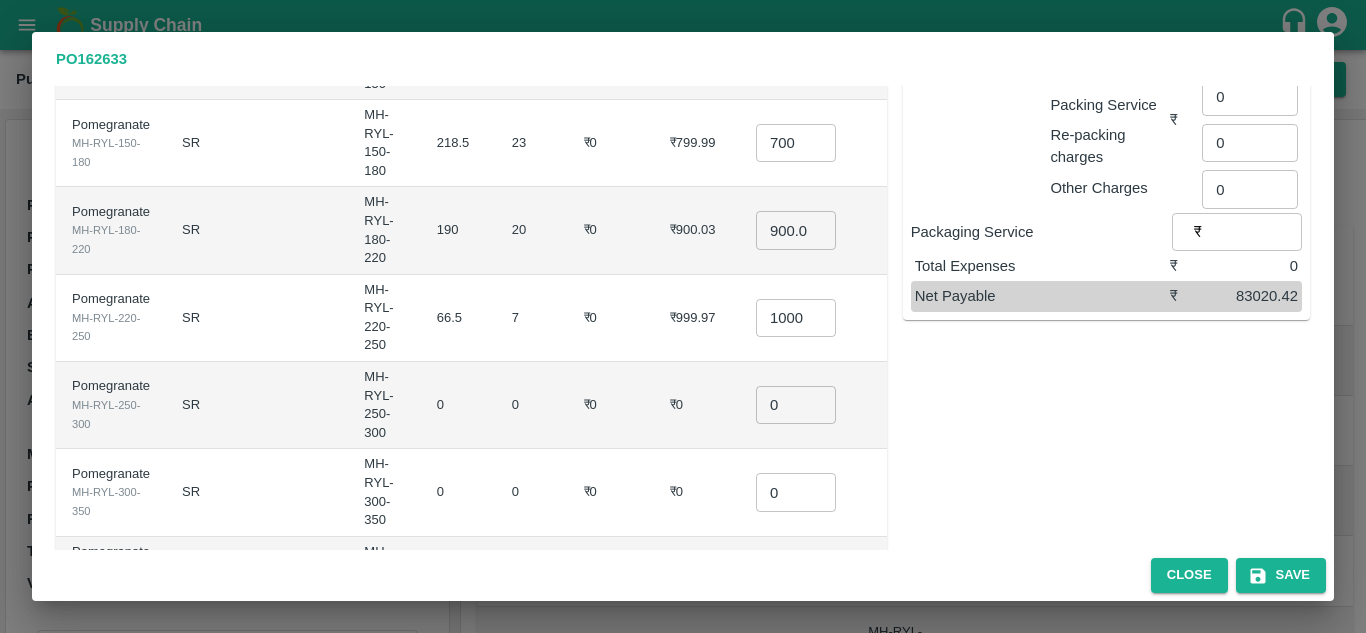scroll, scrollTop: 0, scrollLeft: 0, axis: both 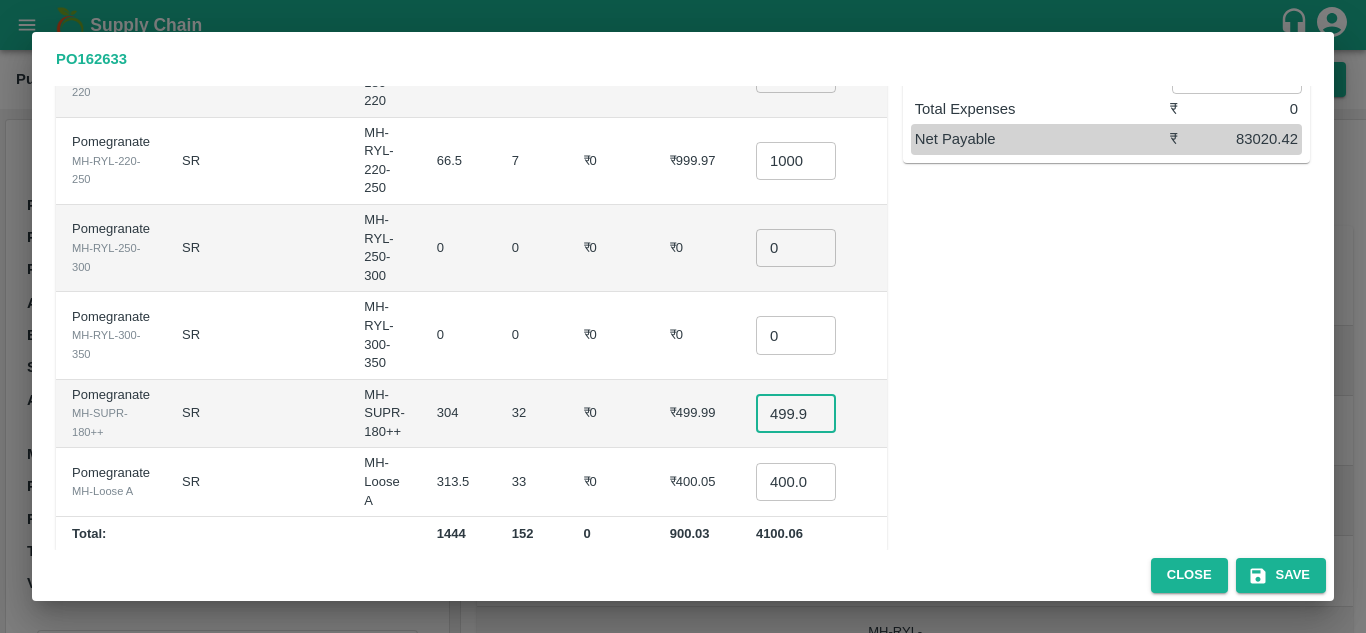 click on "499.985" at bounding box center [796, 413] 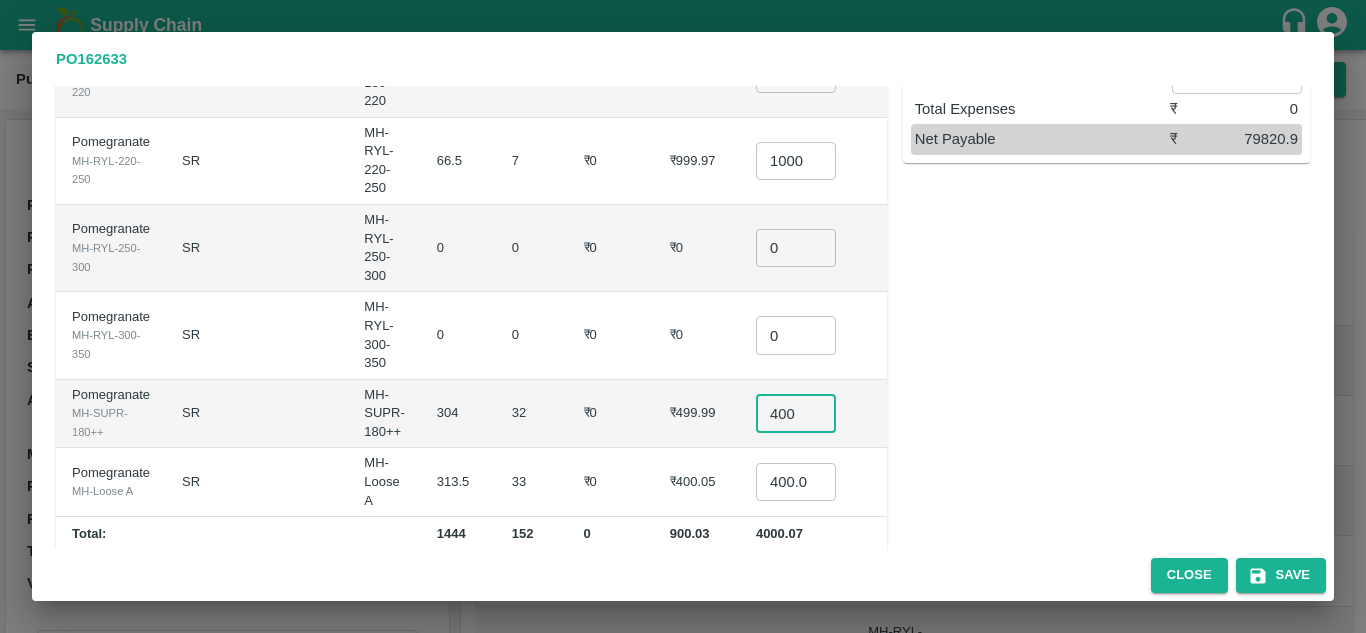 type on "400" 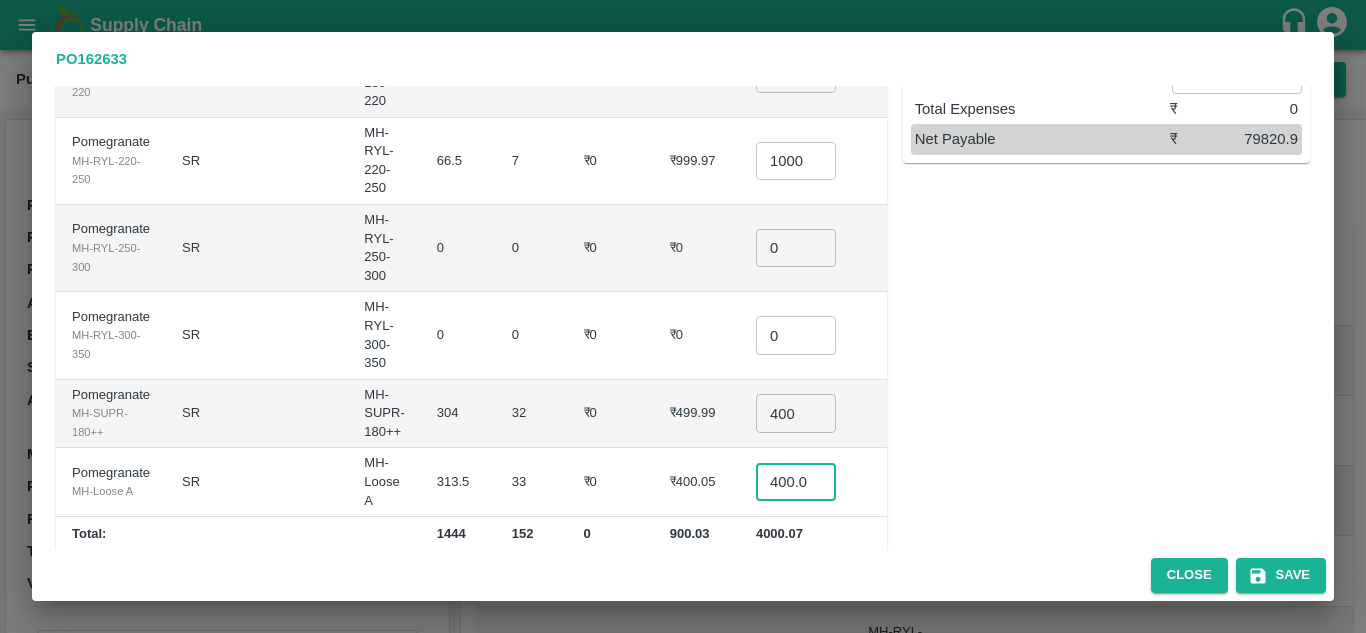 click on "400.045" at bounding box center [796, 482] 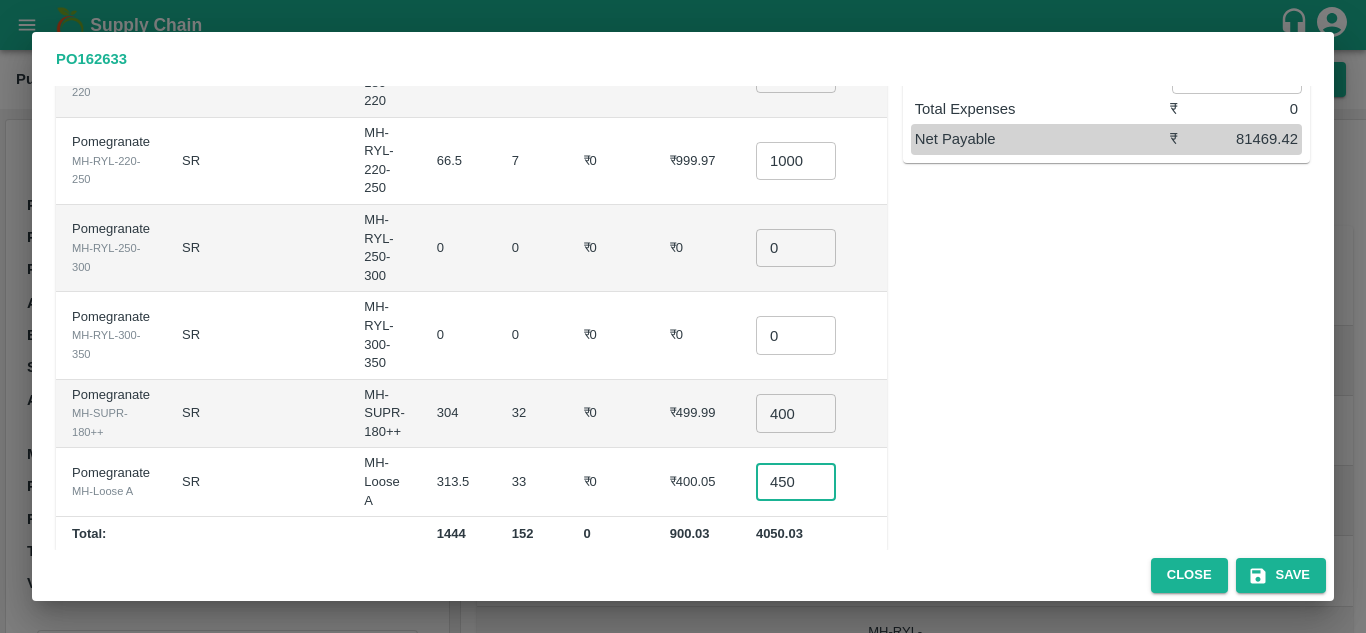 type on "450" 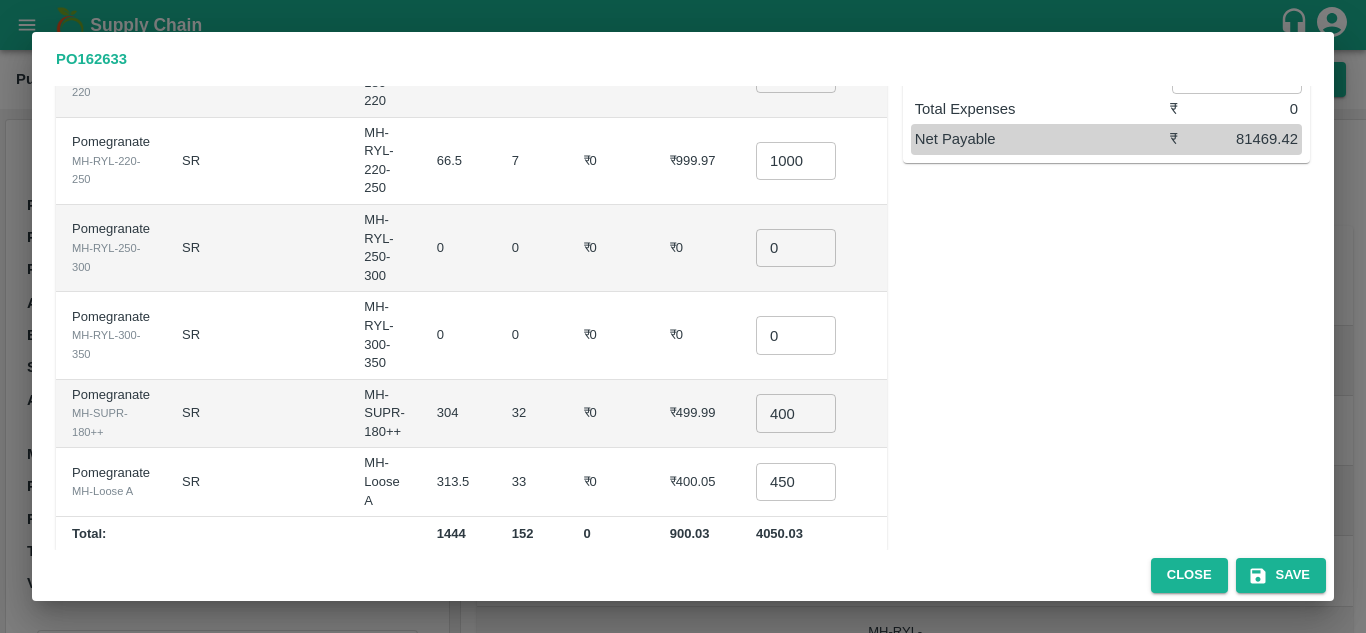 click on "0" at bounding box center [532, 335] 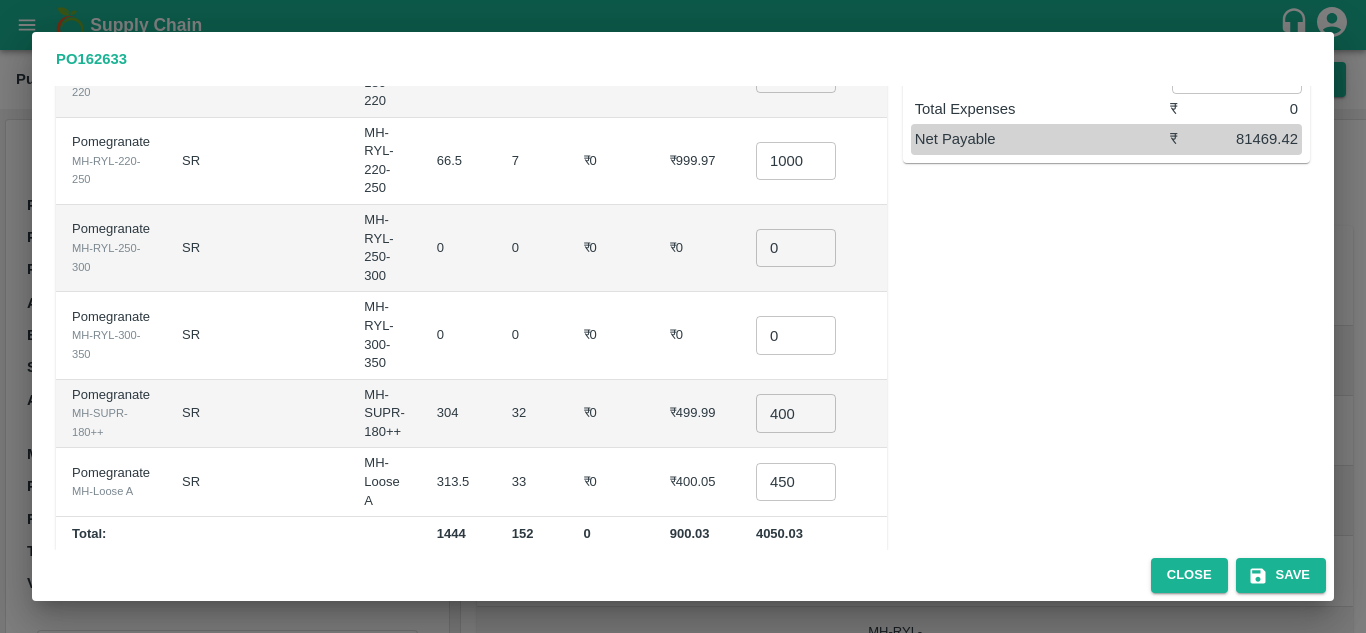 scroll, scrollTop: 0, scrollLeft: 0, axis: both 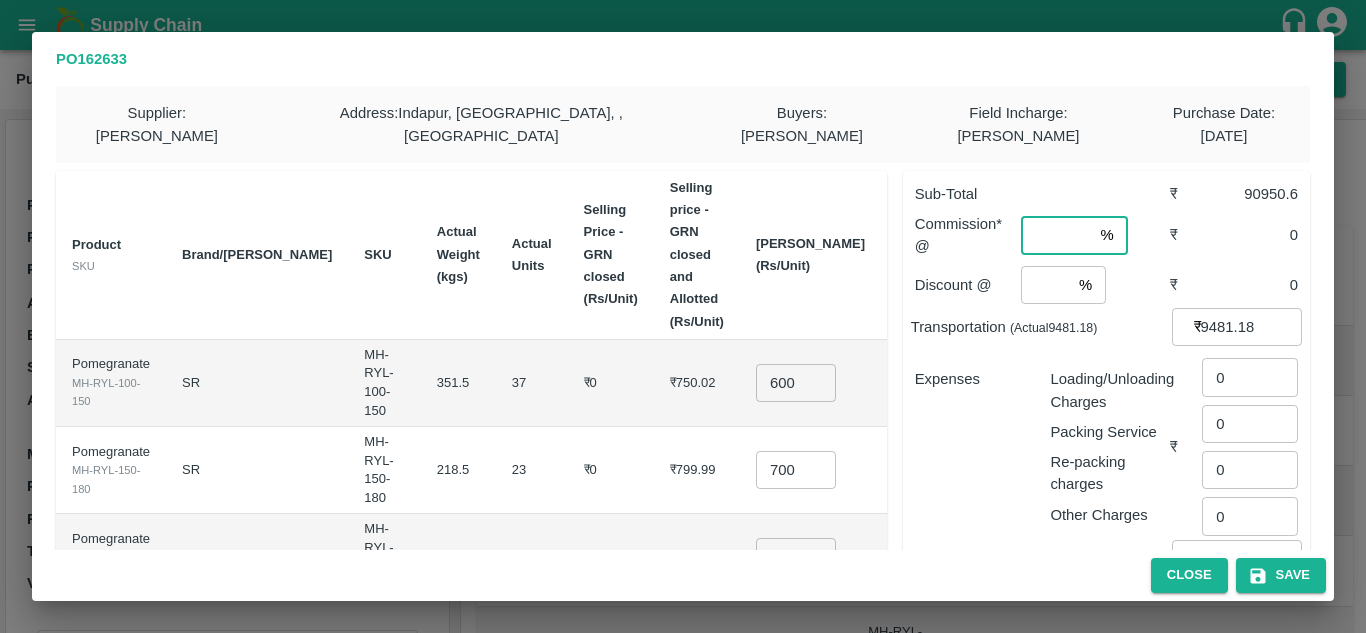 click at bounding box center (1056, 235) 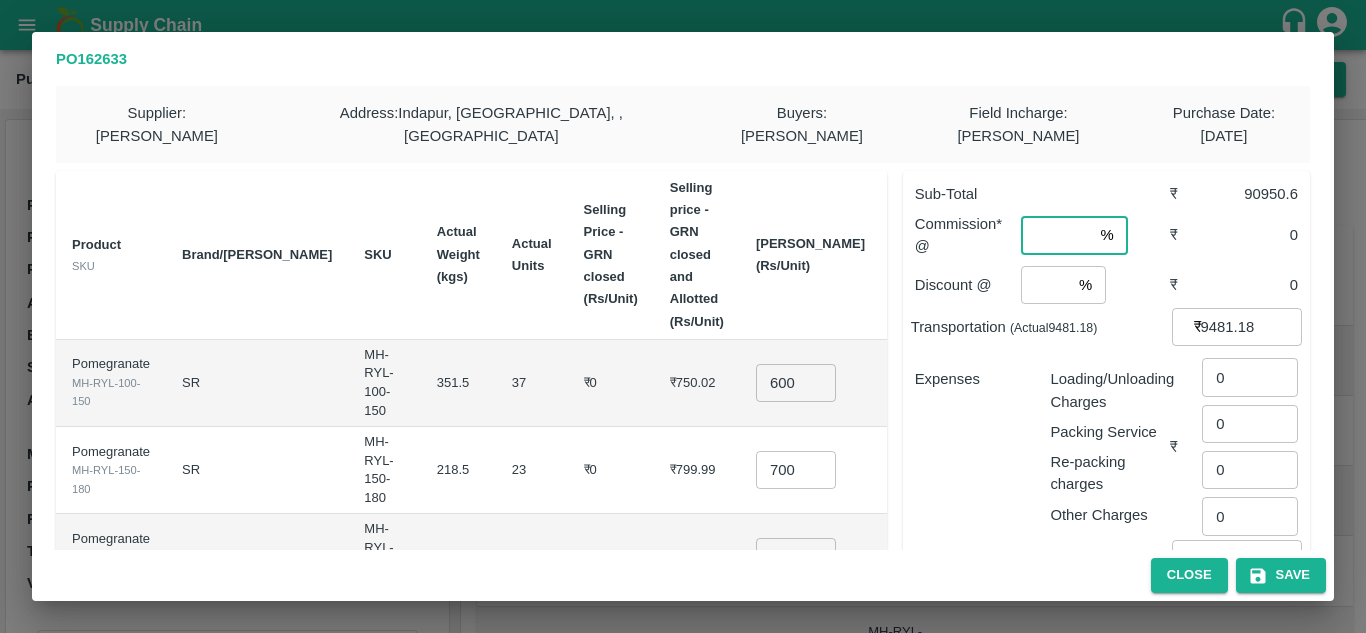 type on "9" 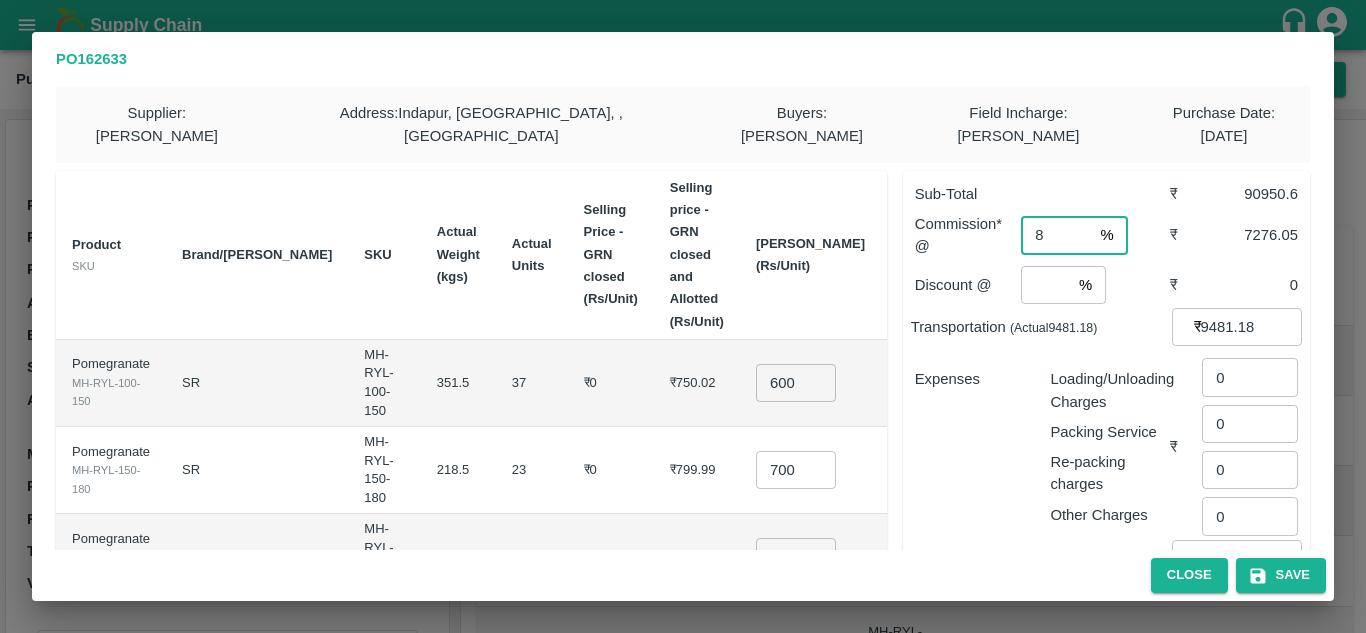 type on "8" 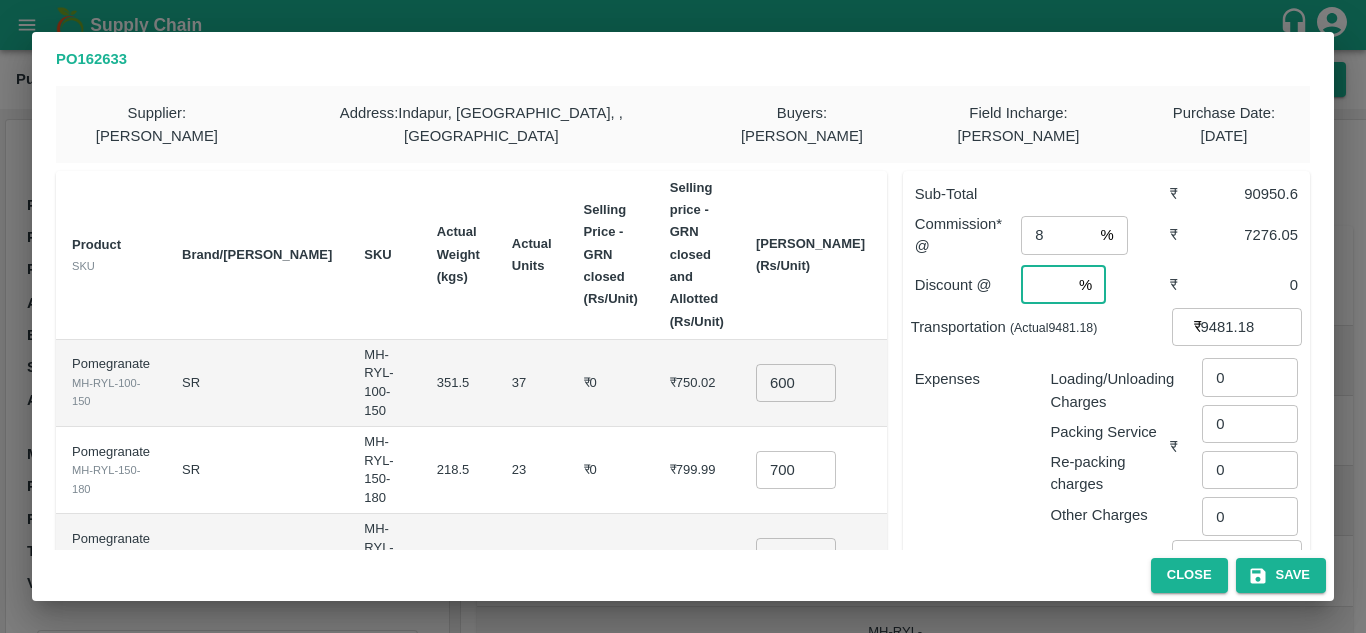 click at bounding box center (1046, 285) 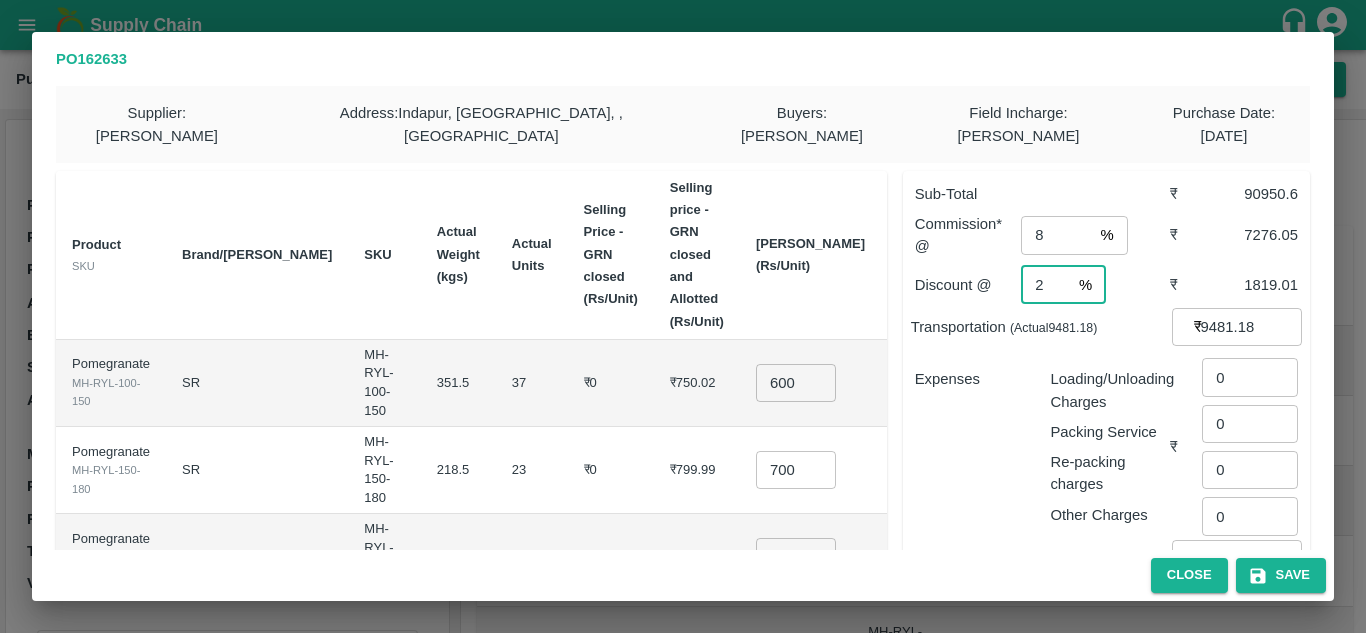 type on "2" 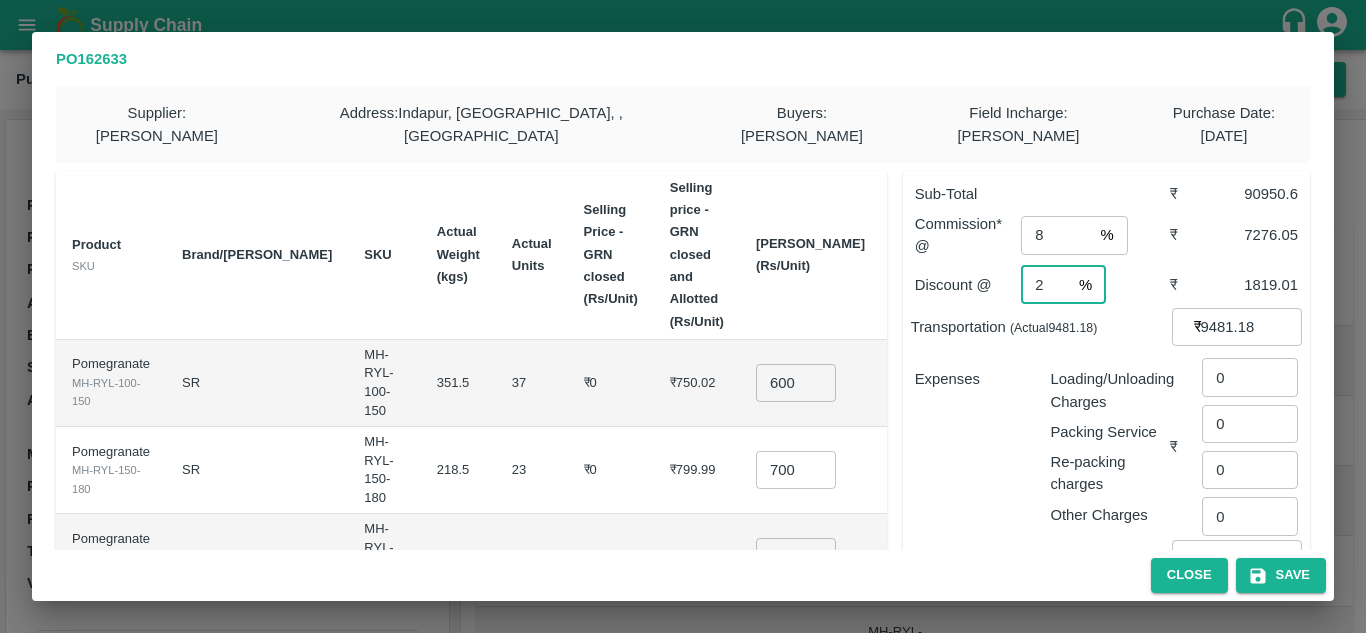 click on "Expenses" at bounding box center [967, 439] 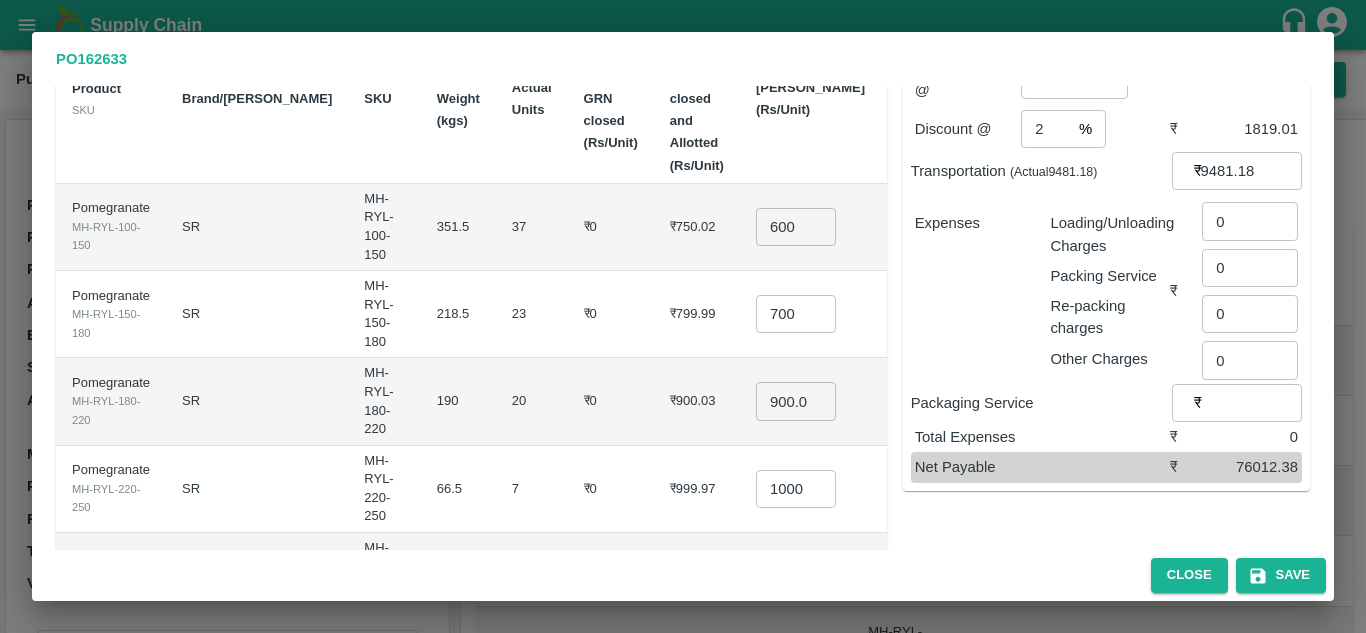 scroll, scrollTop: 142, scrollLeft: 0, axis: vertical 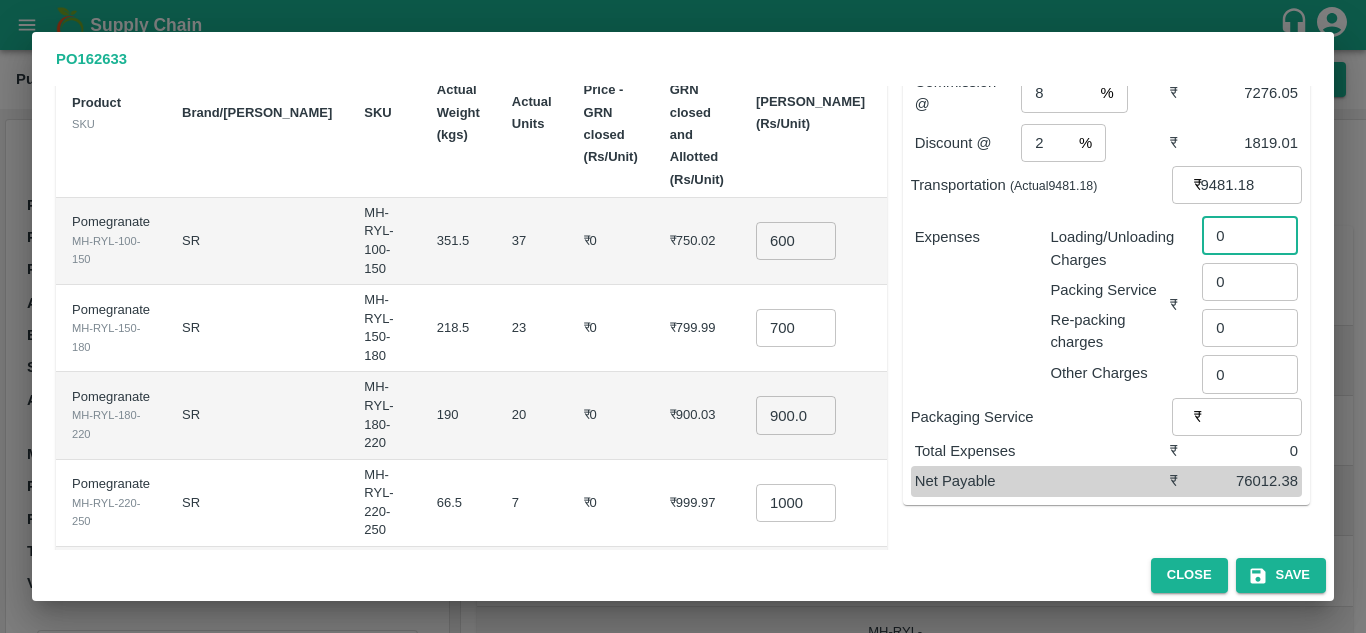 click on "0" at bounding box center [1250, 235] 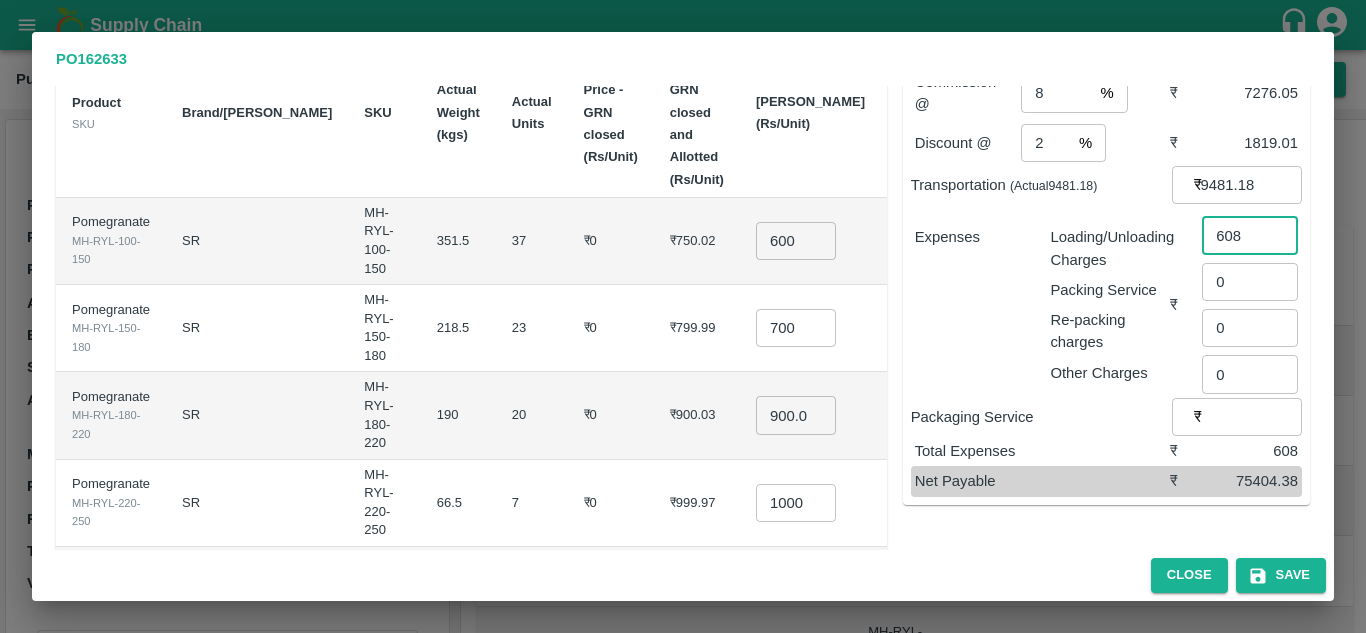 type on "608" 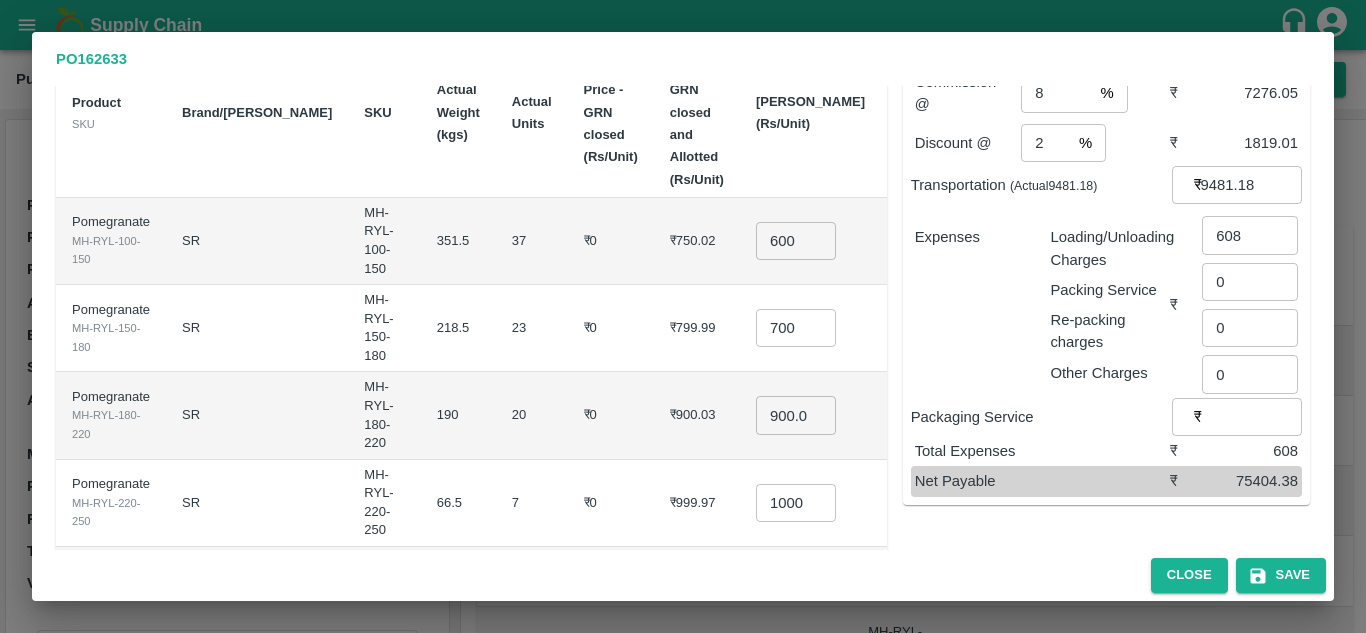 click on "Other Charges" at bounding box center [1110, 373] 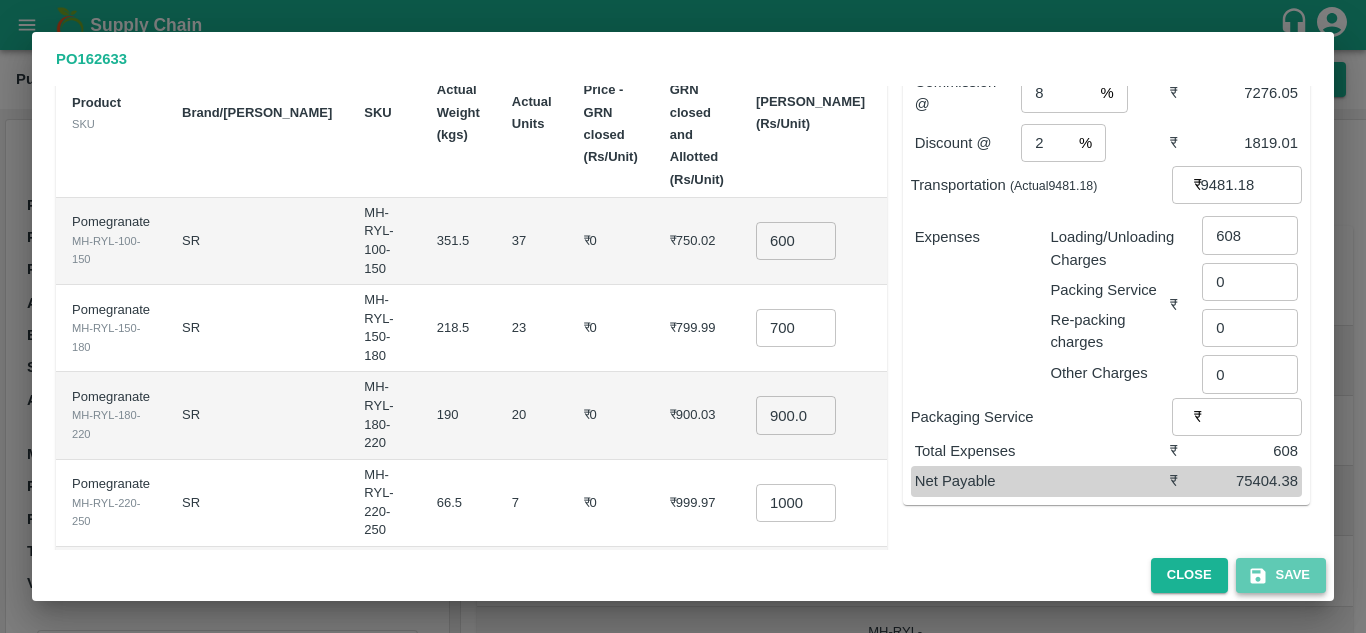 click on "Save" at bounding box center [1281, 575] 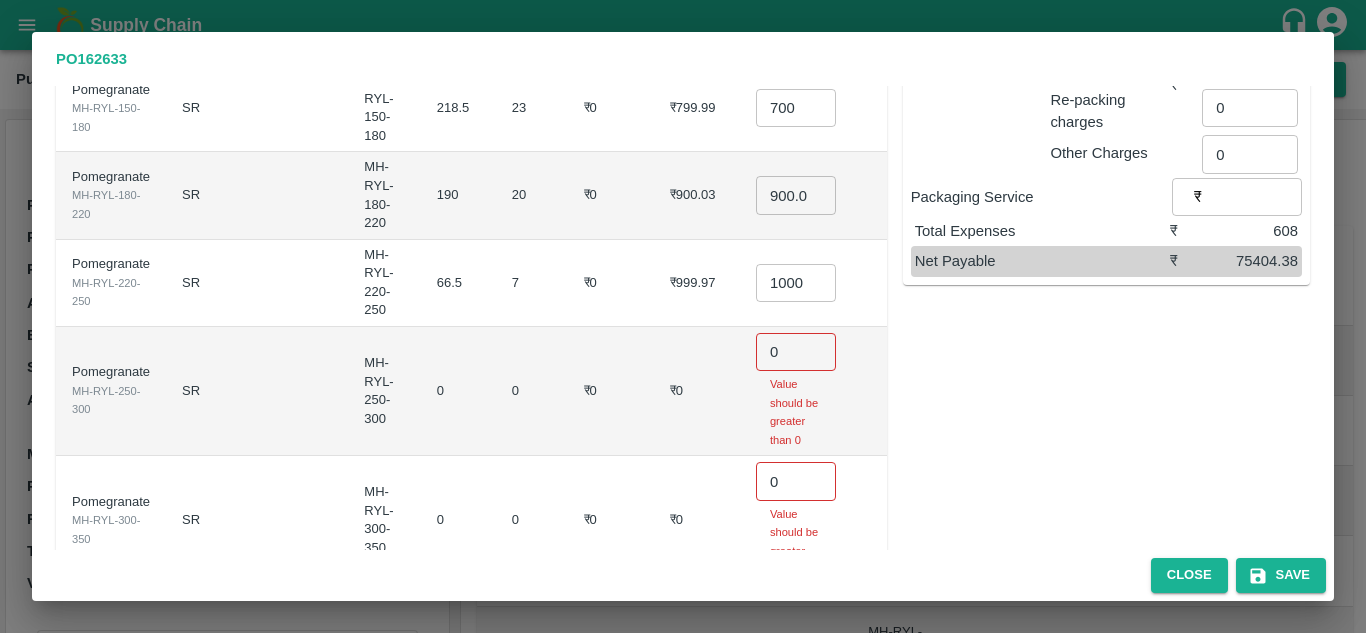 scroll, scrollTop: 365, scrollLeft: 0, axis: vertical 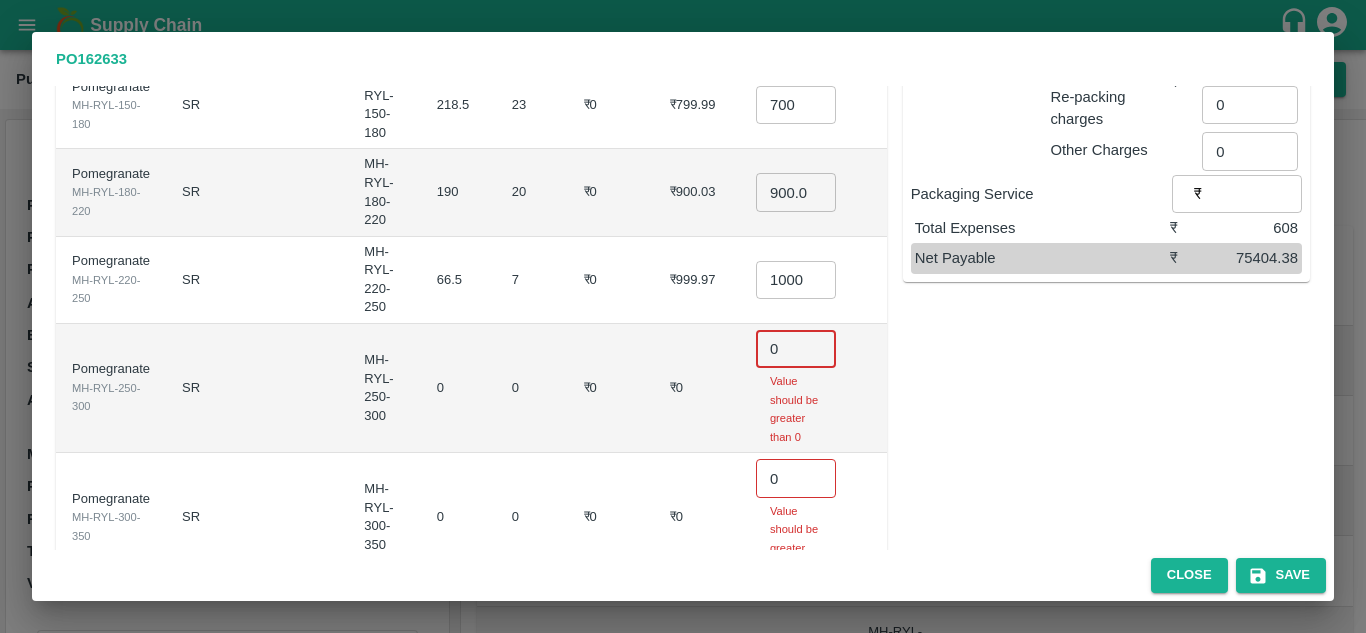 click on "0" at bounding box center [796, 349] 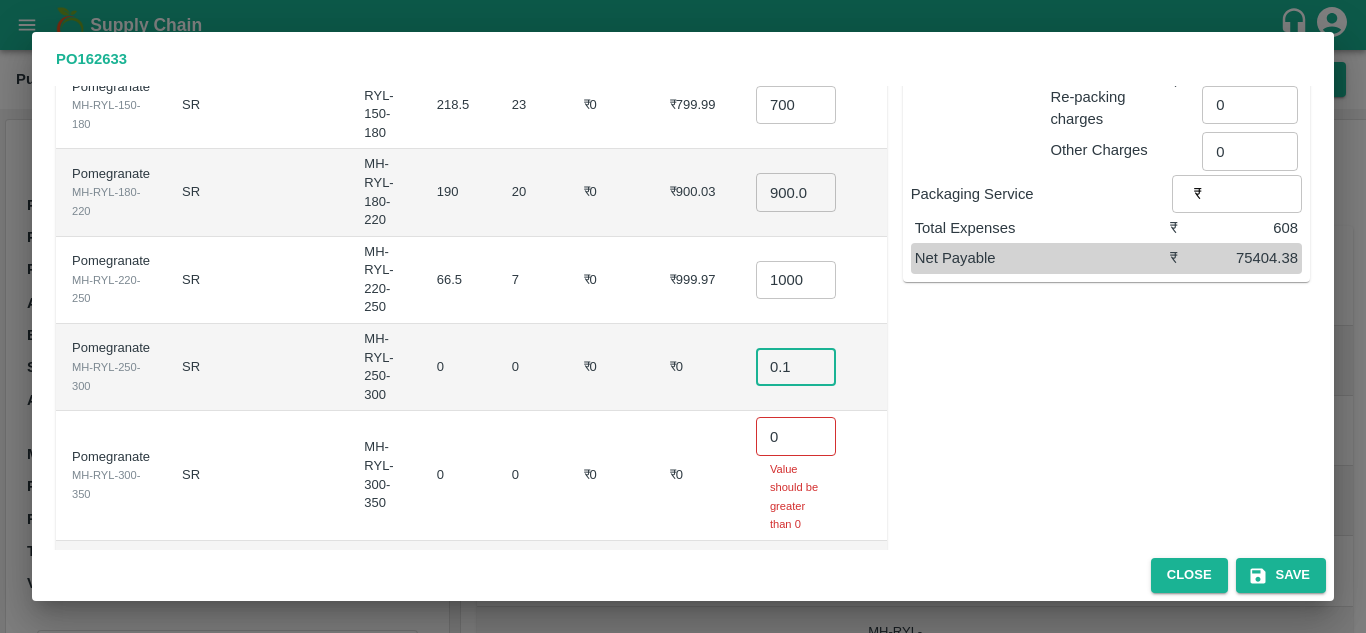 type on "0.1" 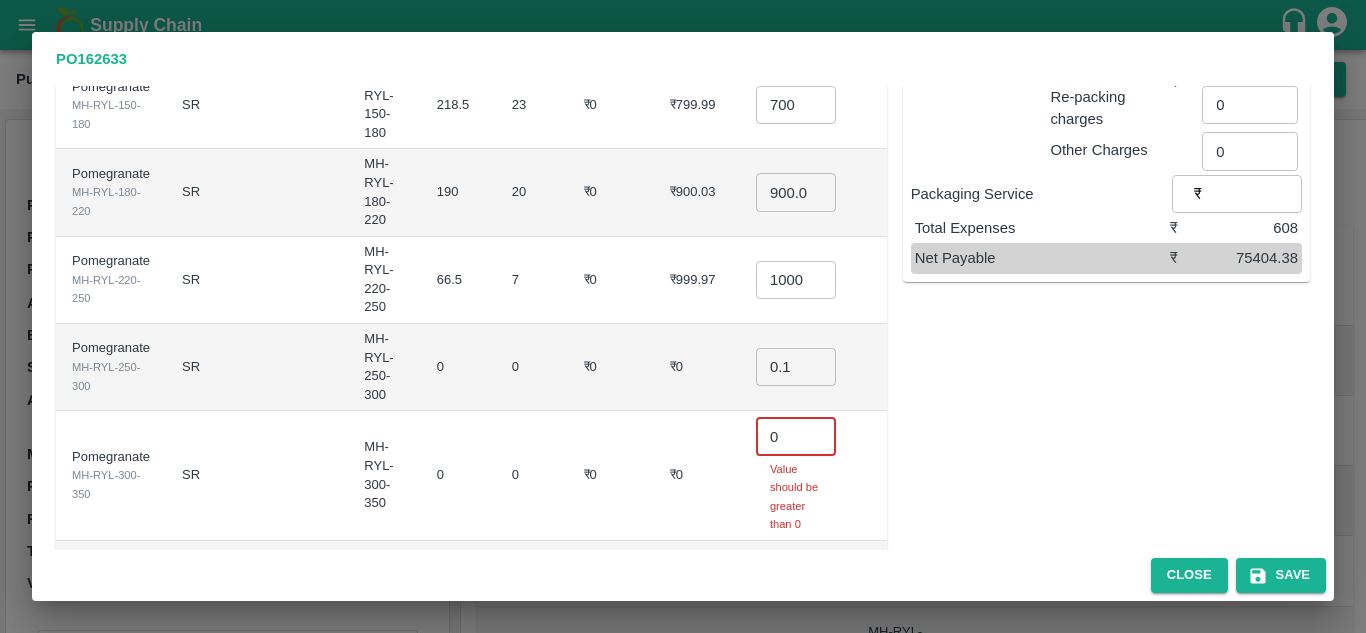 click on "0" at bounding box center (796, 436) 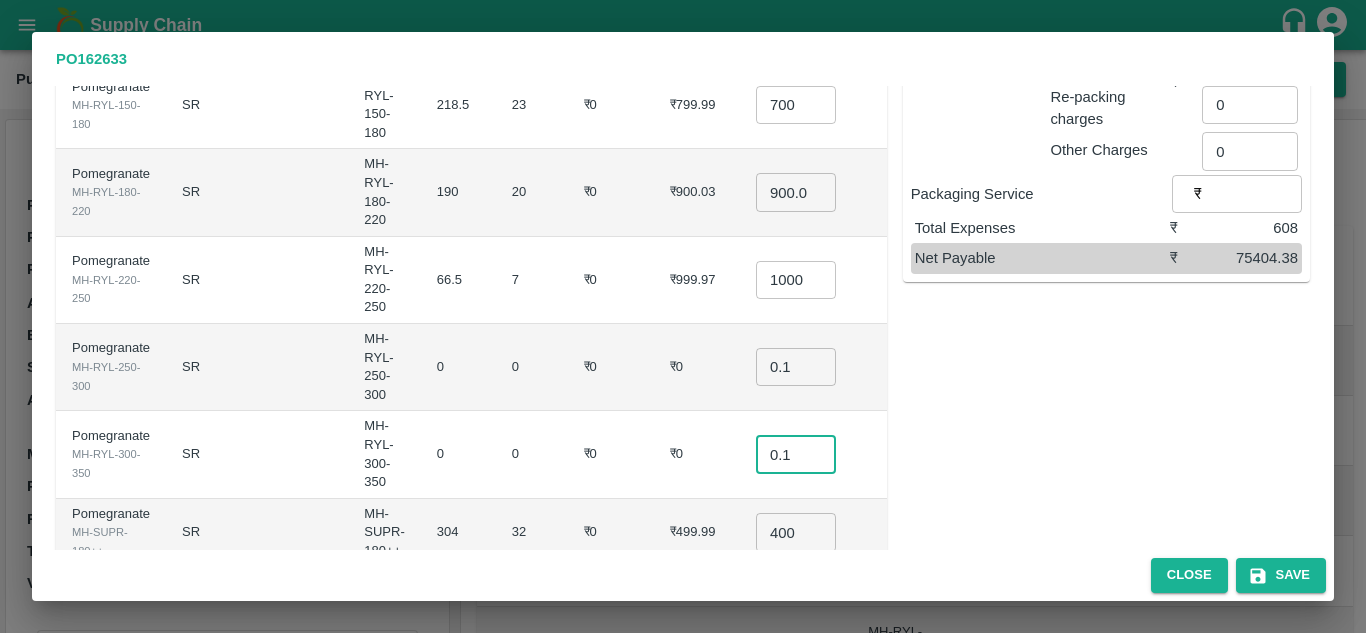 type on "0.1" 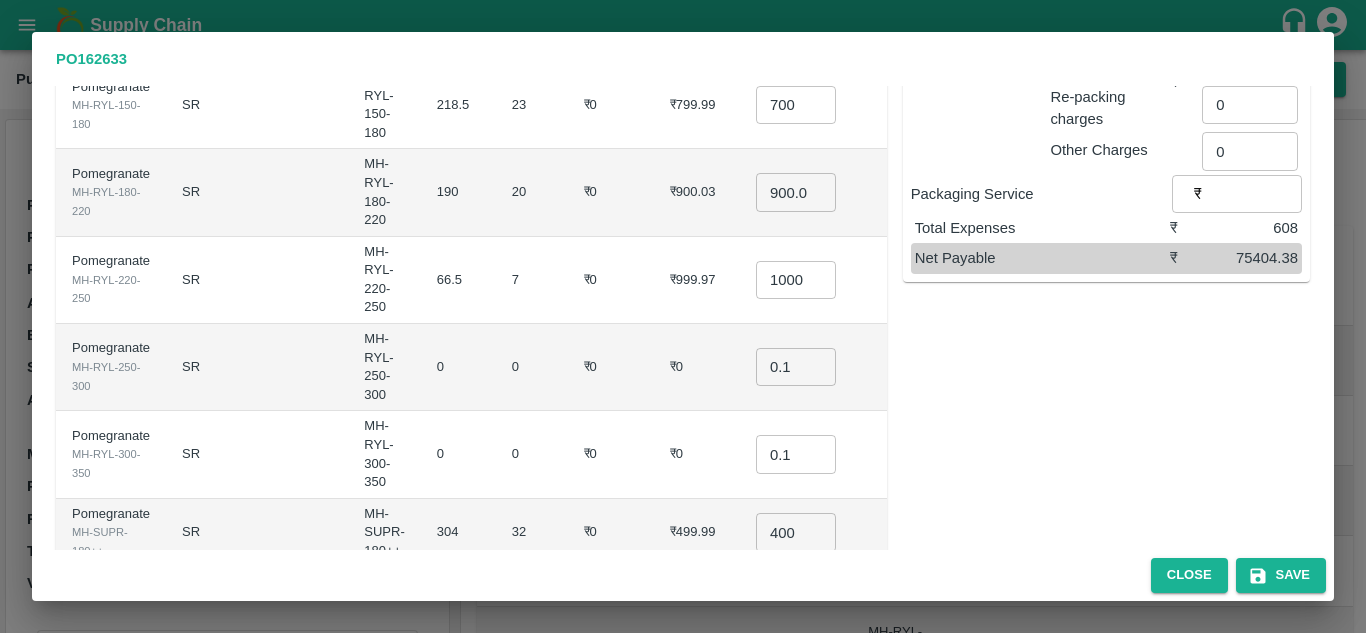 click on "₹0" at bounding box center [697, 454] 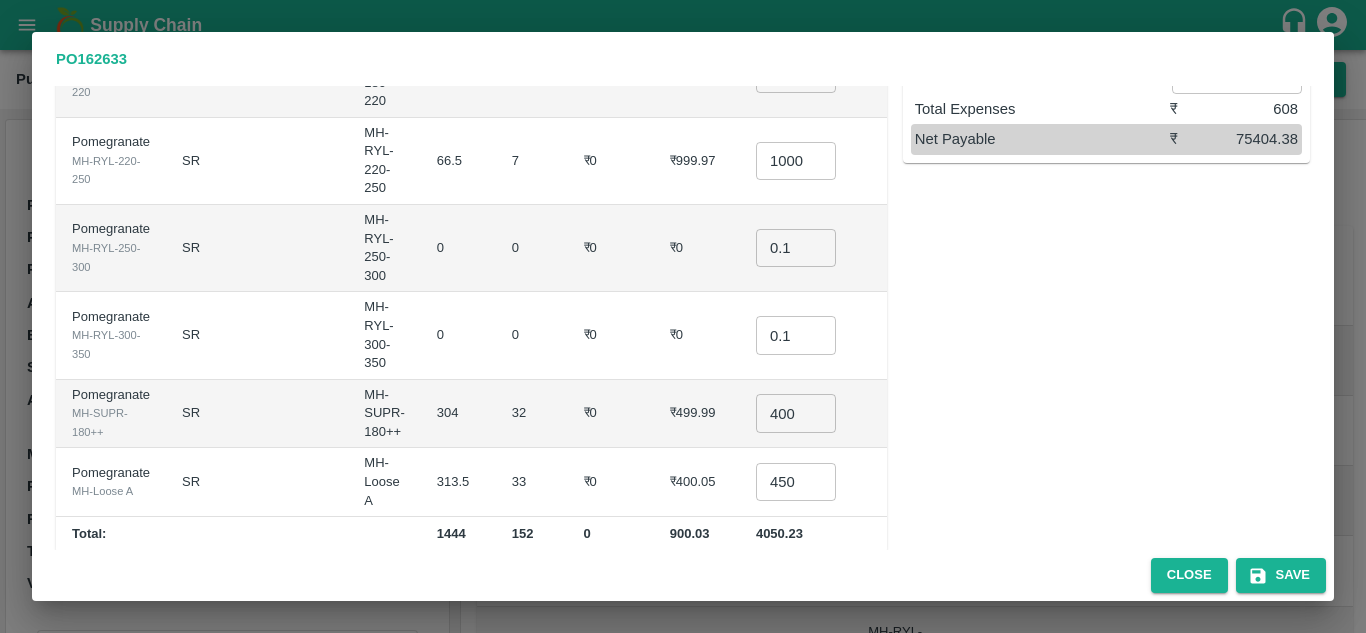 scroll, scrollTop: 0, scrollLeft: 0, axis: both 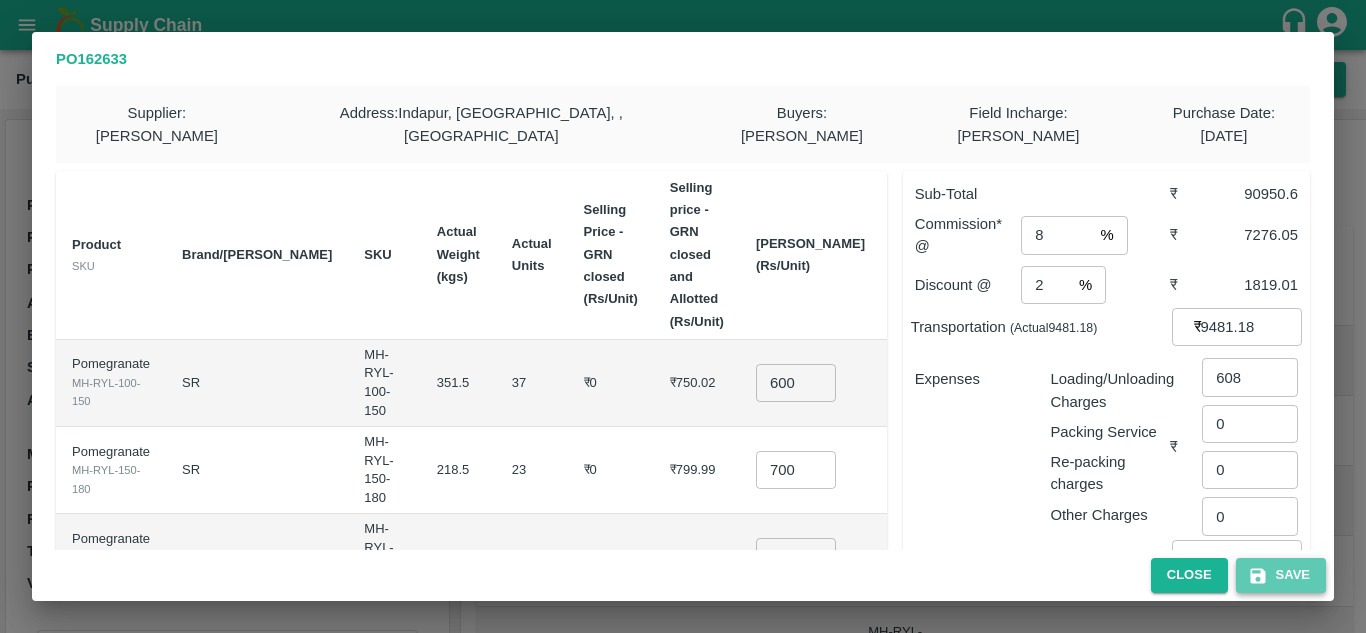 click on "Save" at bounding box center [1281, 575] 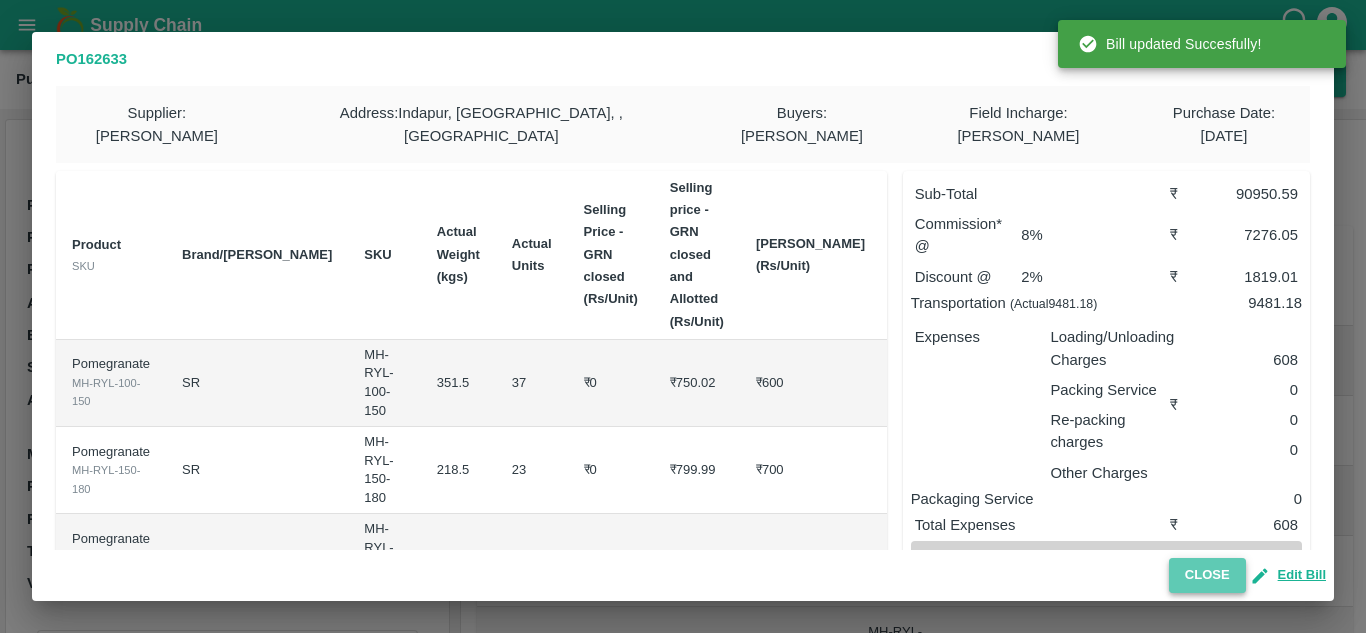 click on "Close" at bounding box center (1207, 575) 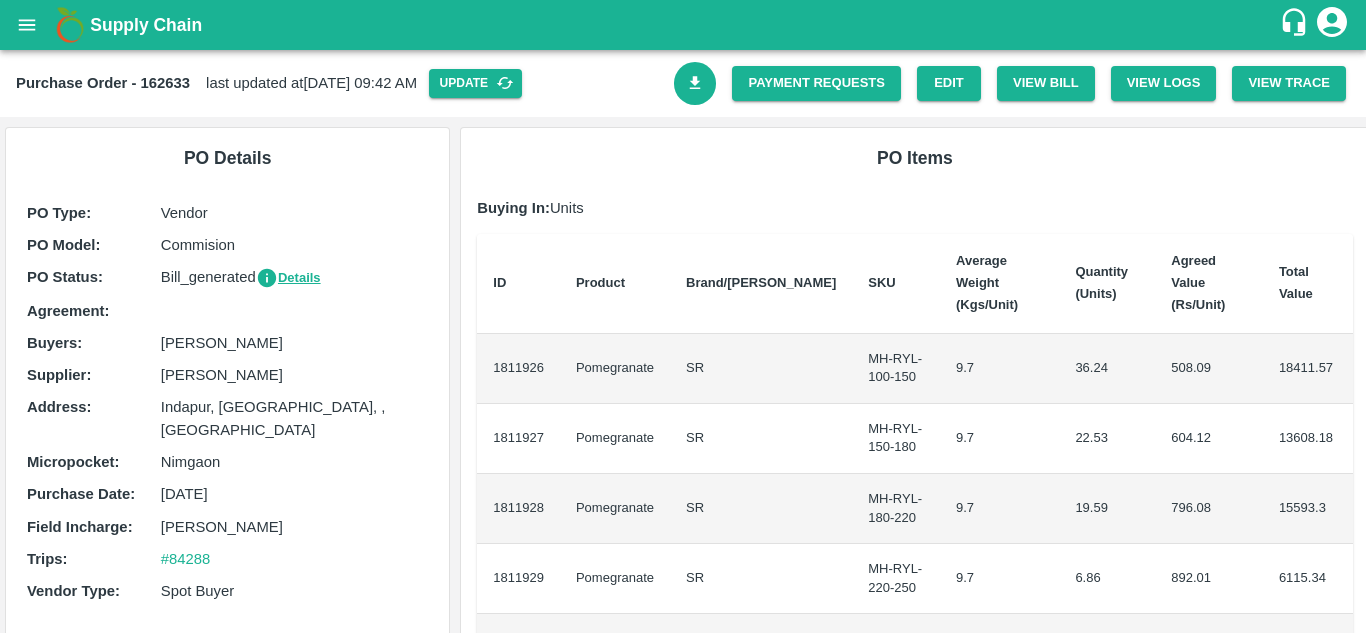 click 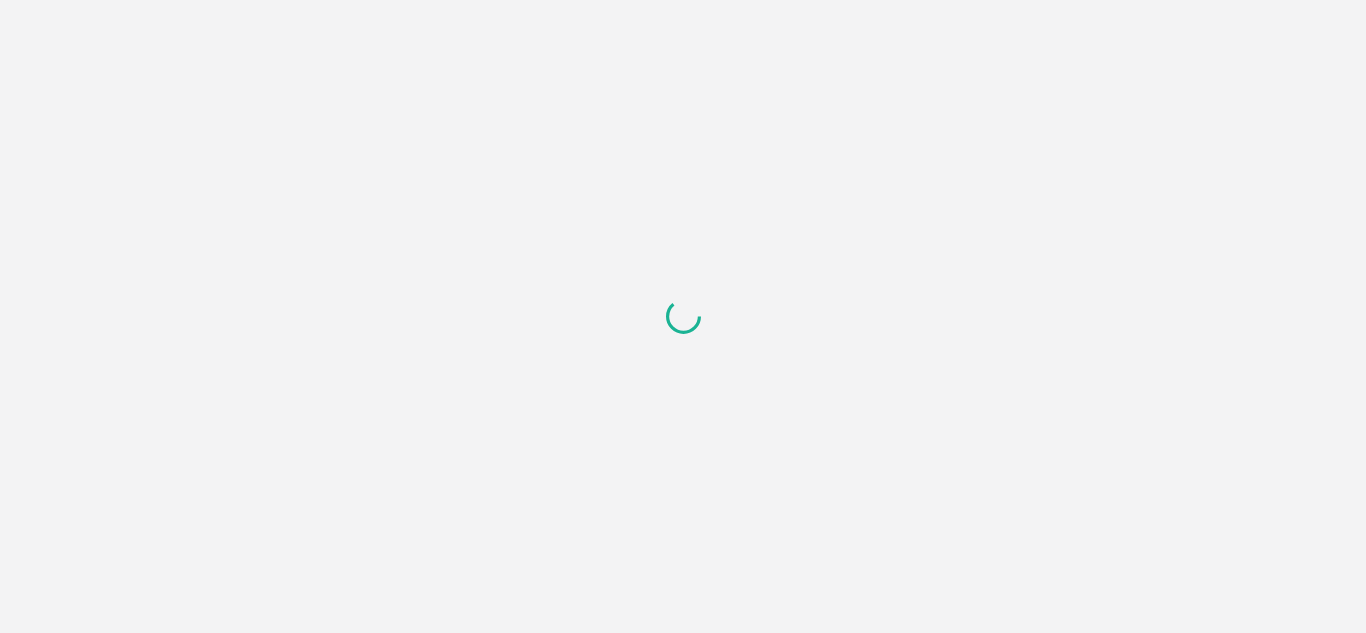 scroll, scrollTop: 0, scrollLeft: 0, axis: both 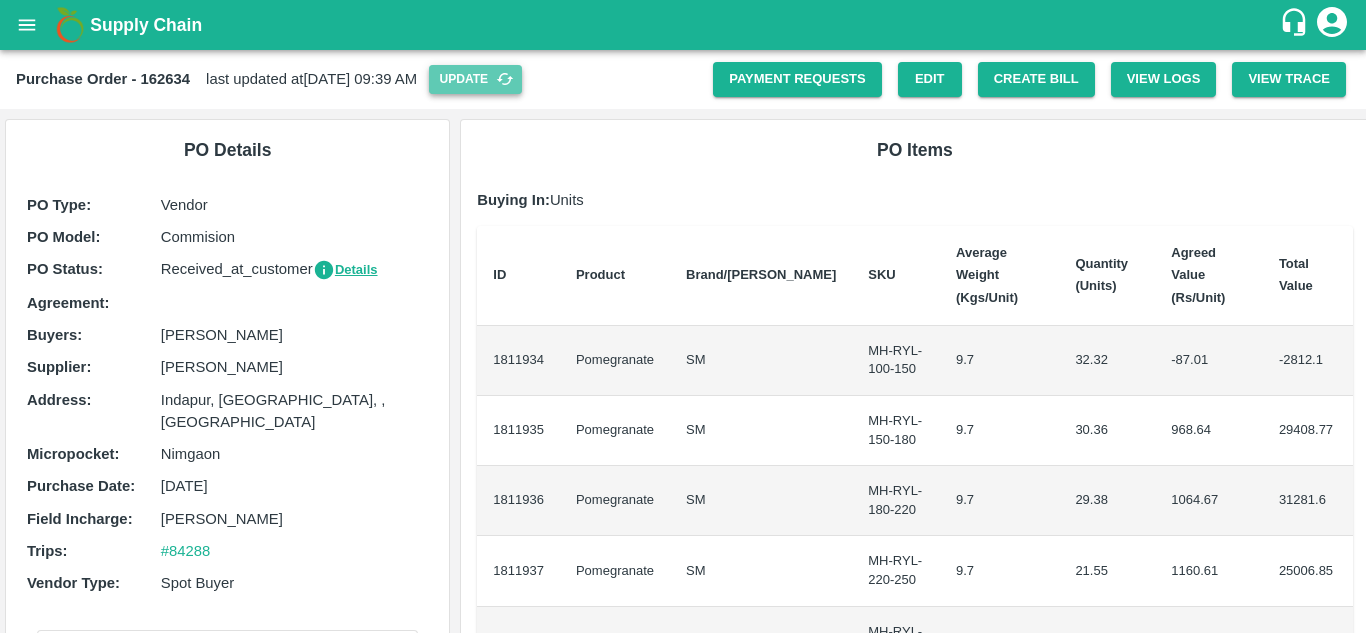 click on "Update" at bounding box center (475, 79) 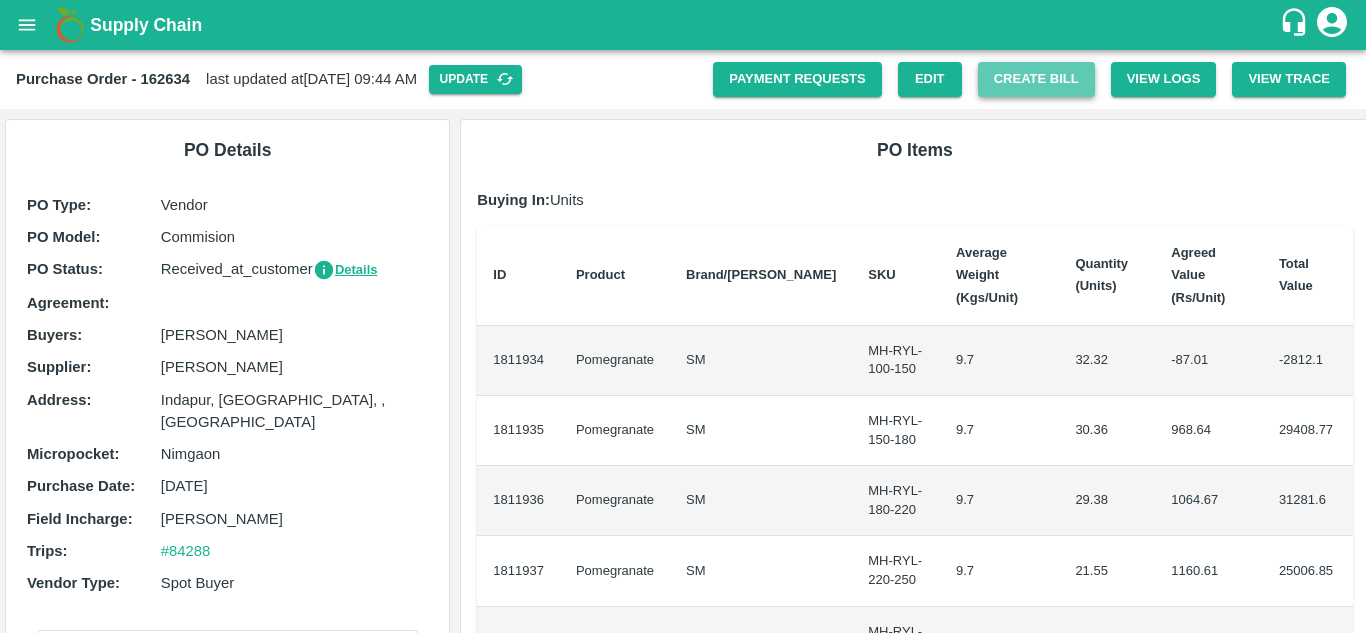 click on "Create Bill" at bounding box center [1036, 79] 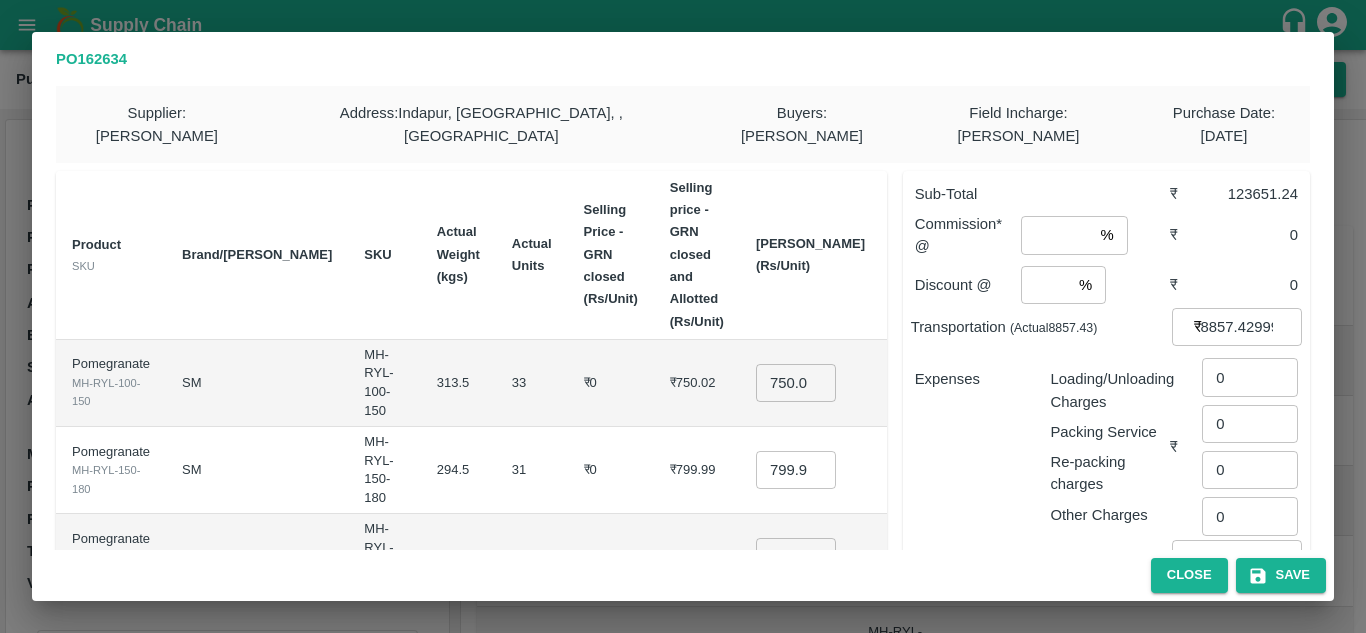 click at bounding box center [1056, 235] 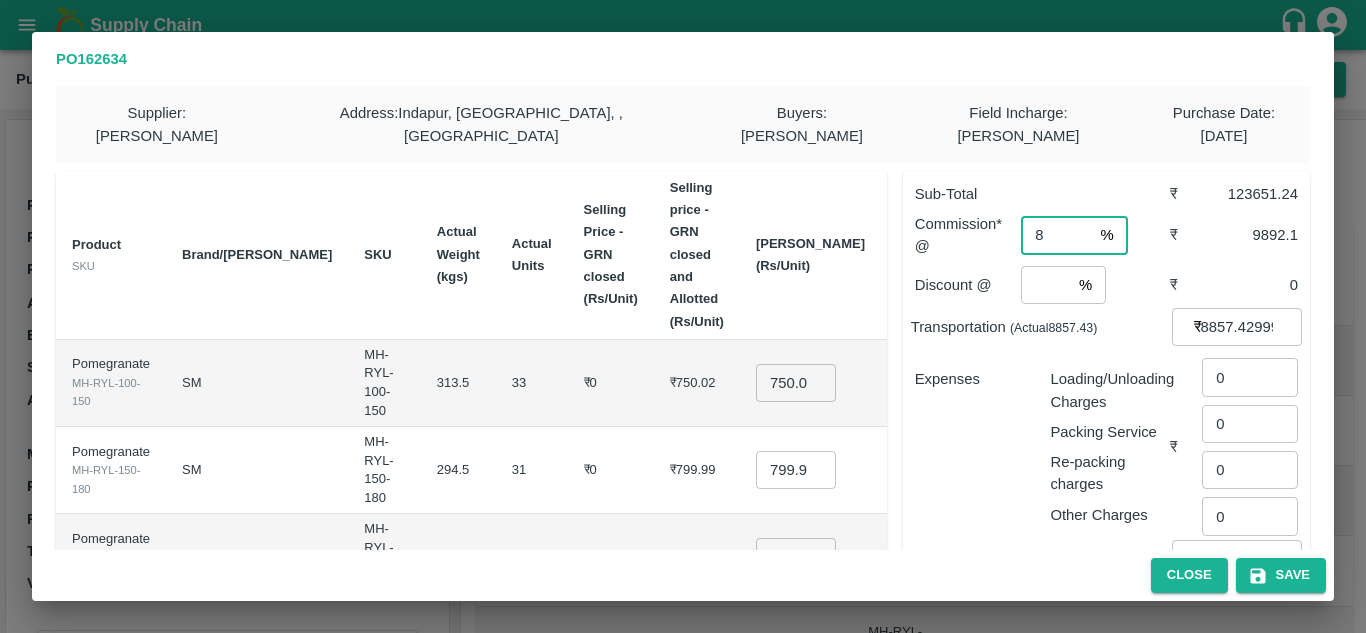 type on "8" 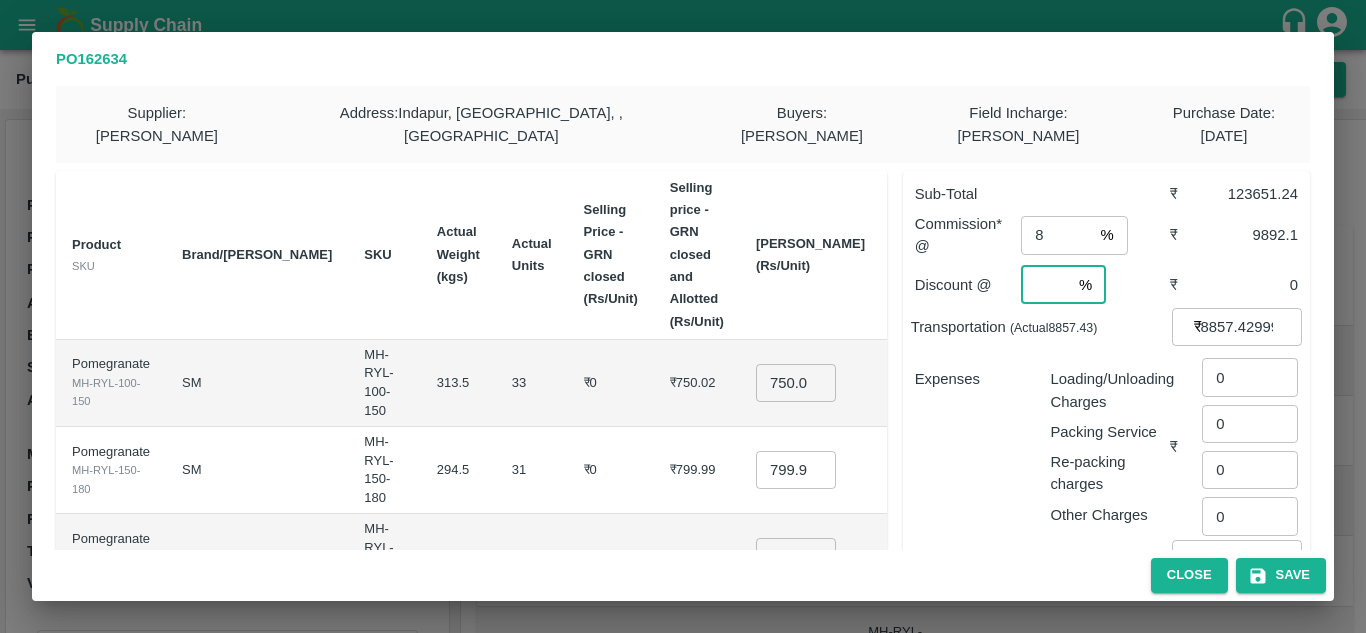 click at bounding box center (1046, 285) 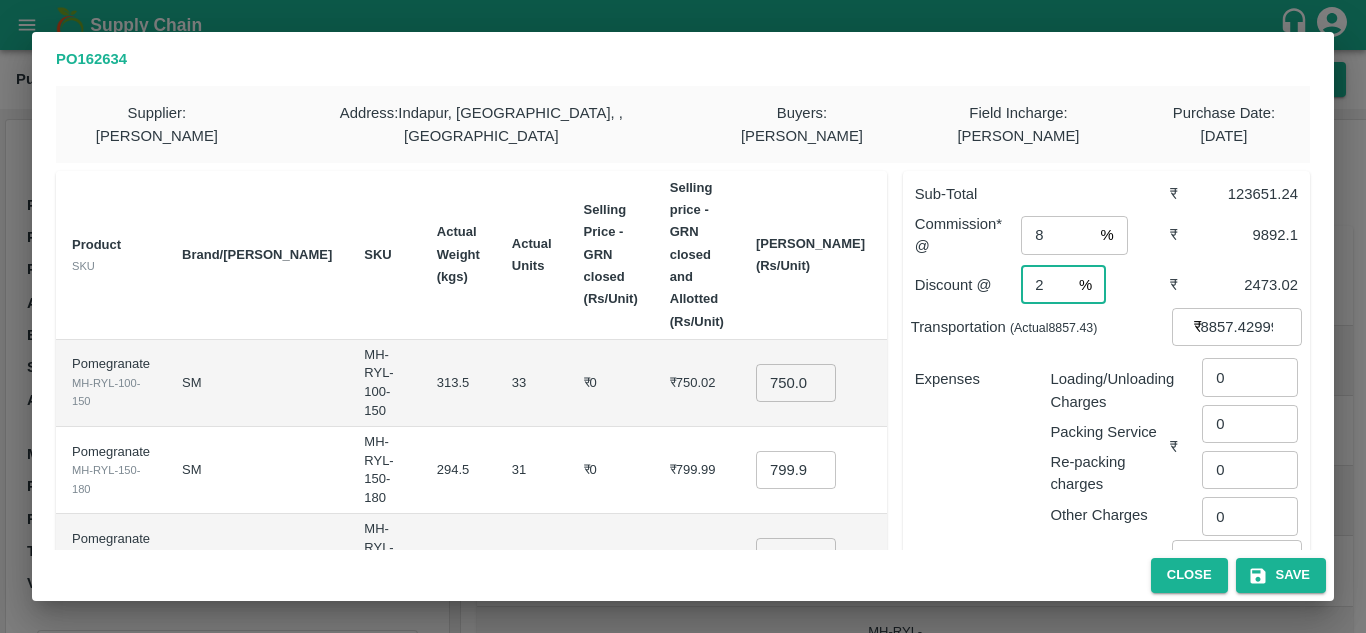type on "2" 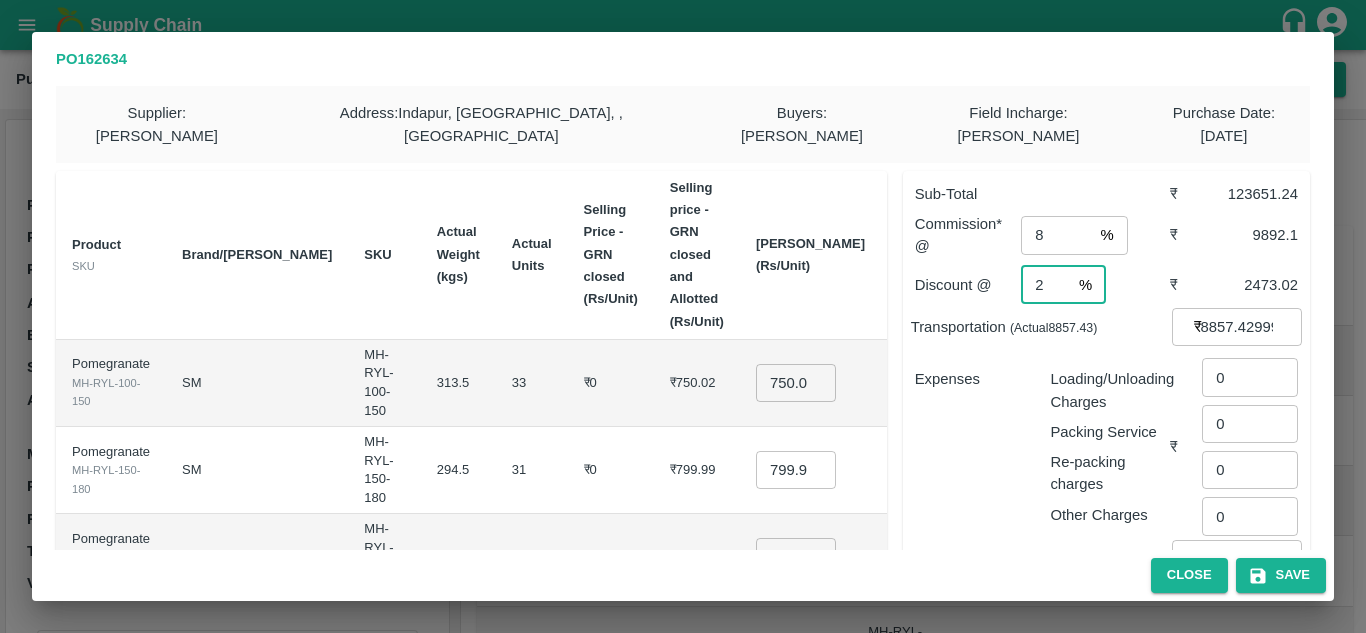 click on "750.025" at bounding box center (796, 383) 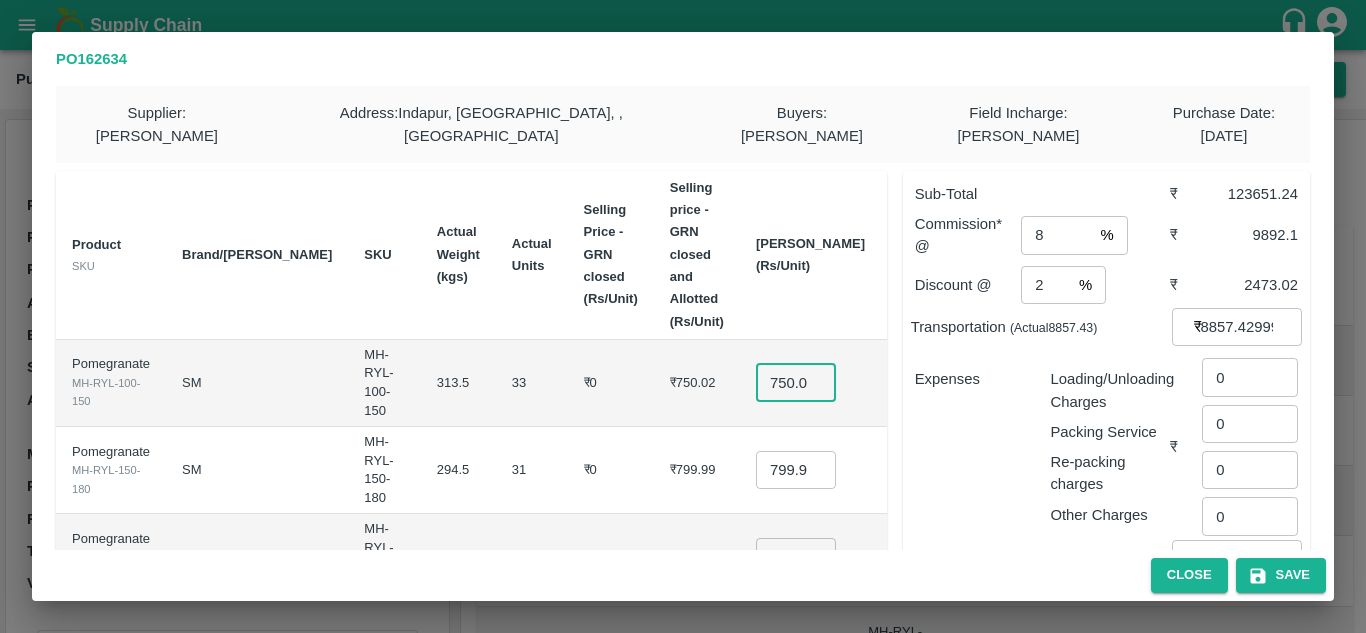 click on "750.025" at bounding box center (796, 383) 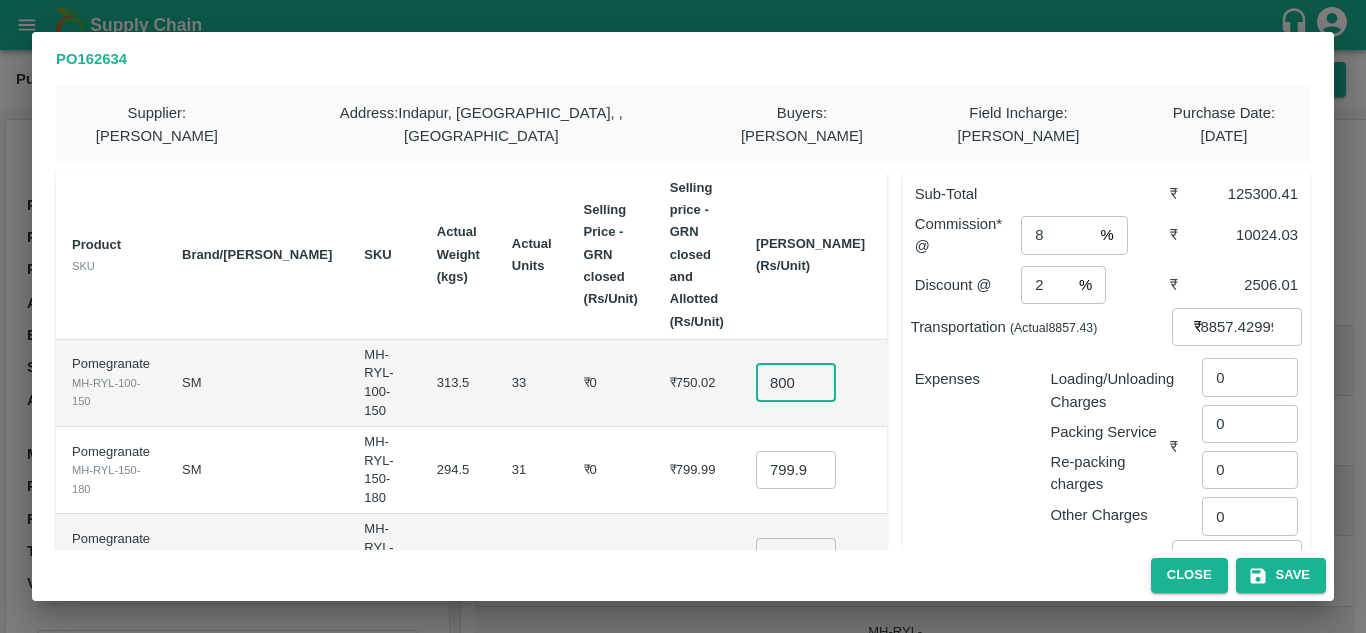 type on "800" 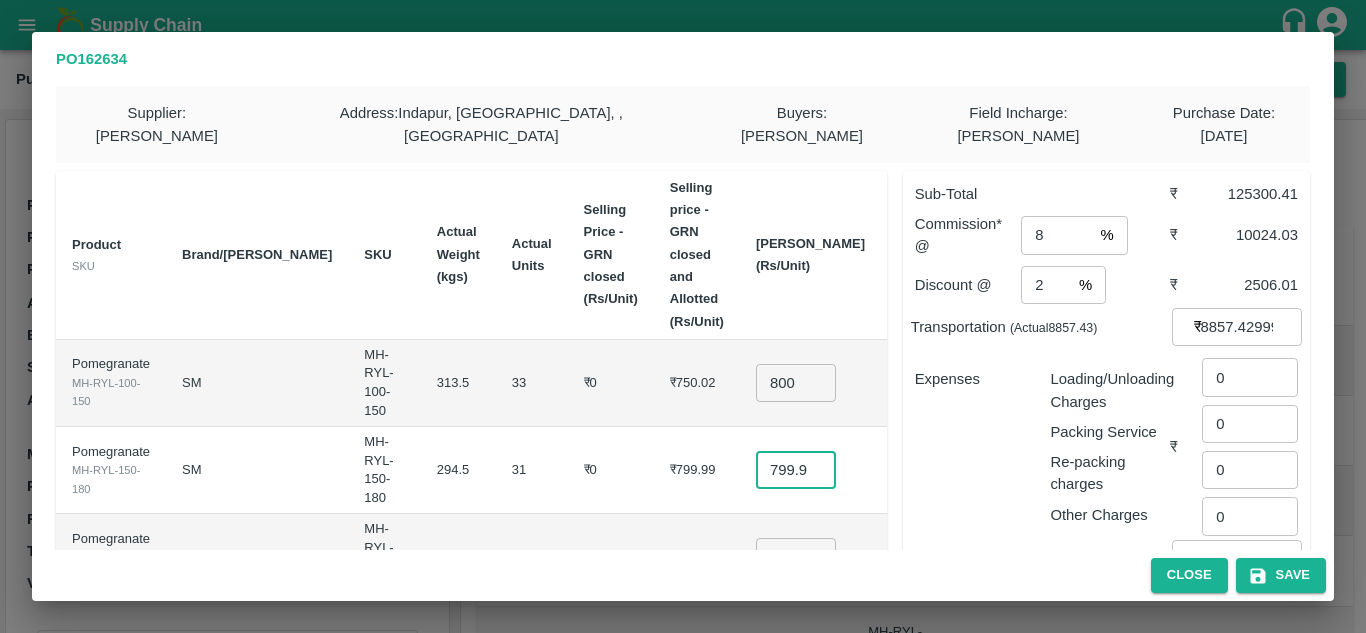 click on "799.9949999999999" at bounding box center [796, 470] 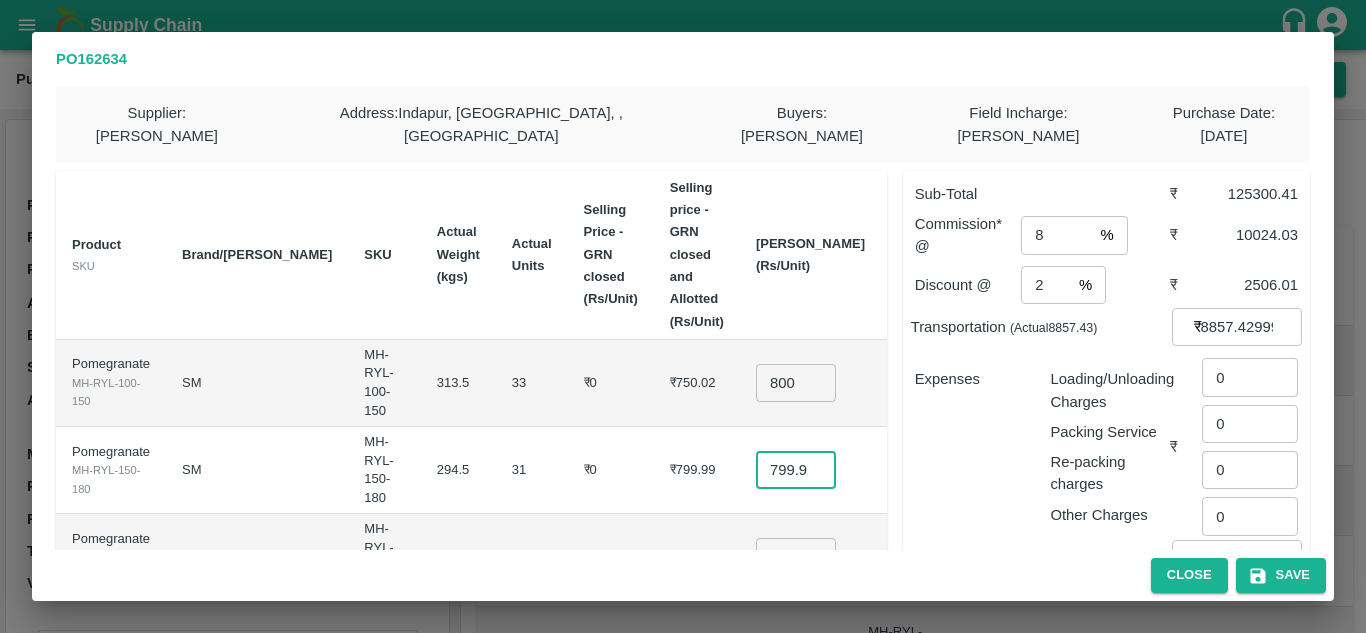 click on "799.9949999999999" at bounding box center [796, 470] 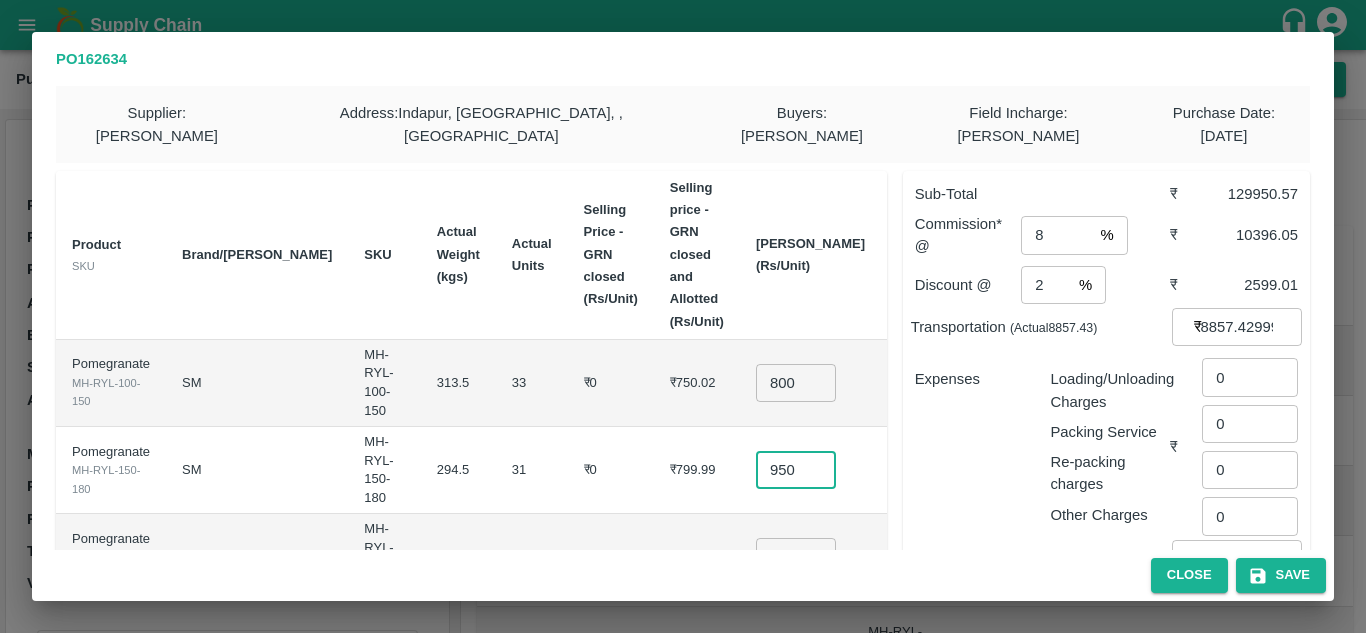 type on "950" 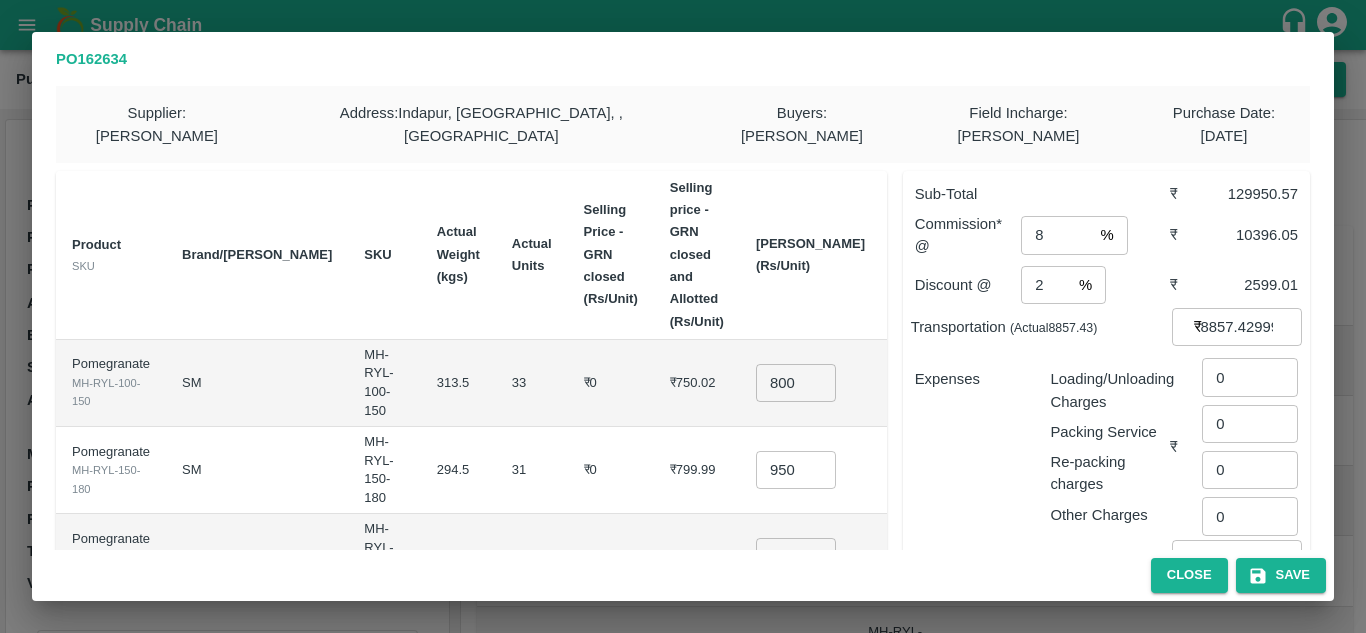 click on "₹799.99" at bounding box center [697, 470] 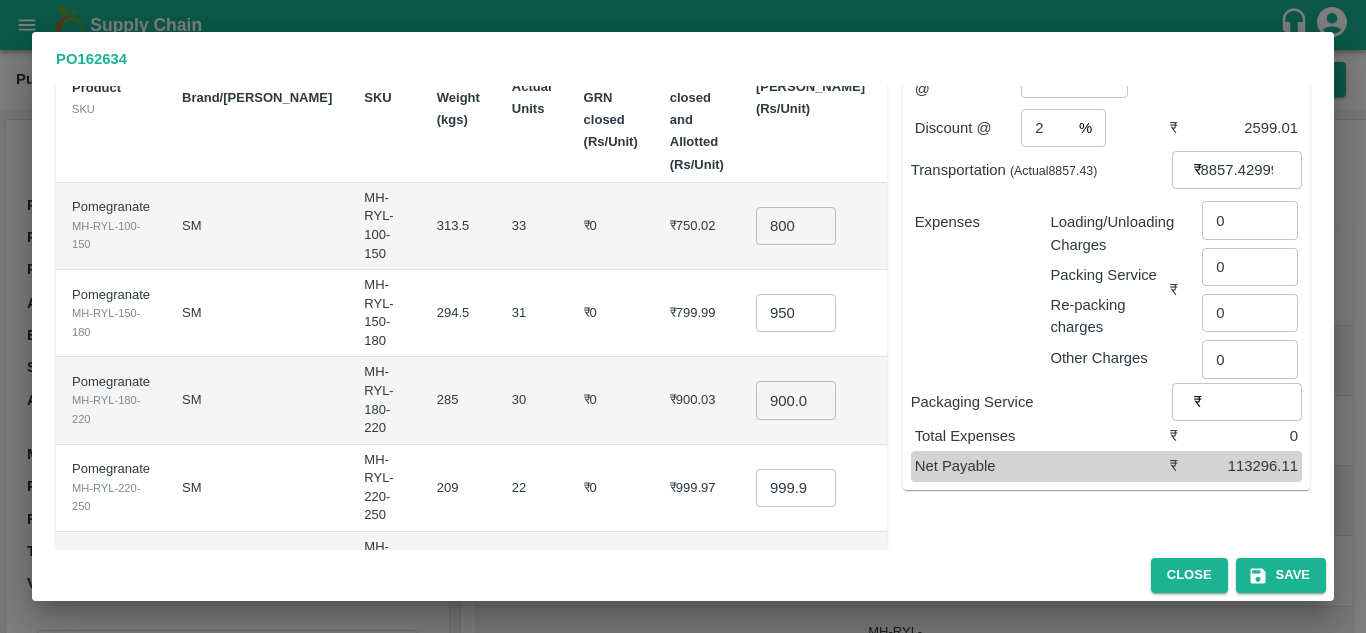 scroll, scrollTop: 158, scrollLeft: 0, axis: vertical 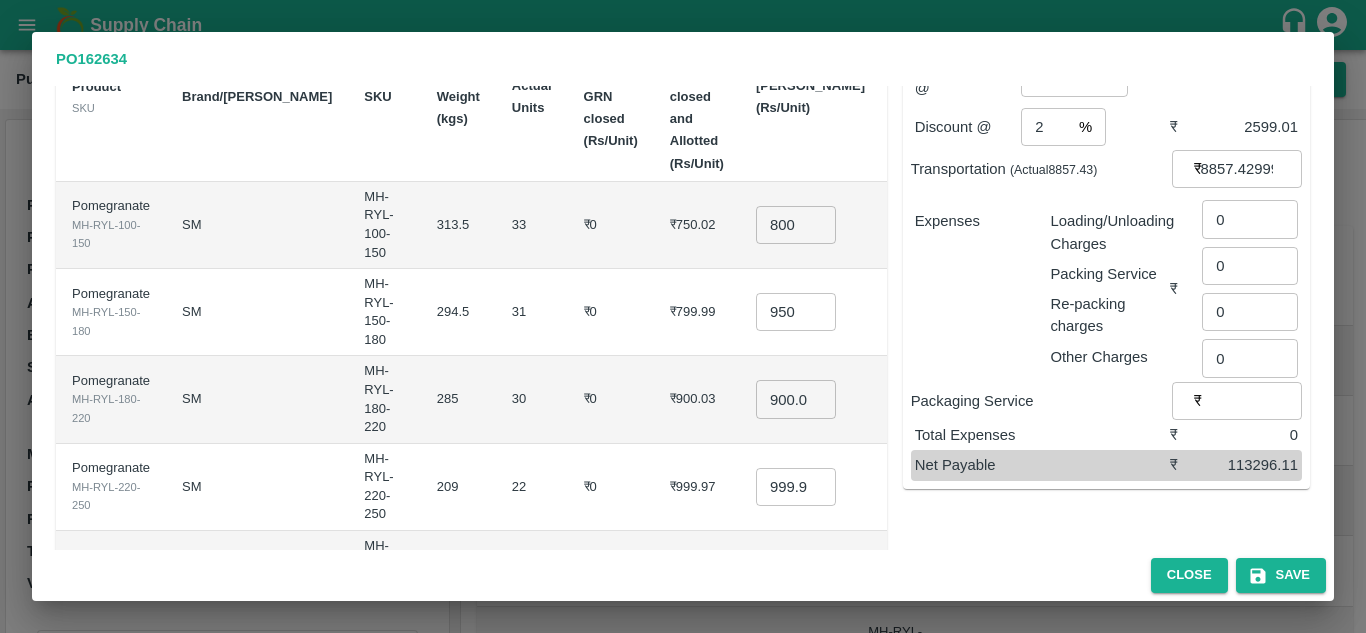 click on "900.03" at bounding box center (796, 399) 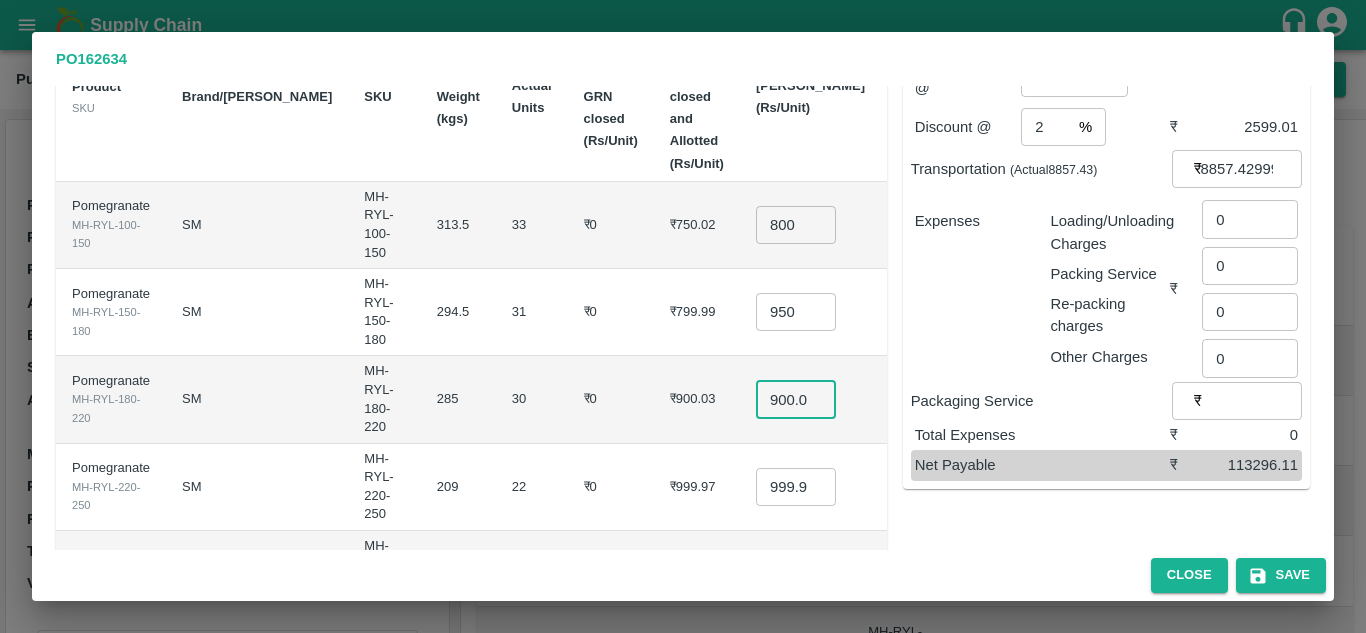 click on "900.03" at bounding box center [796, 399] 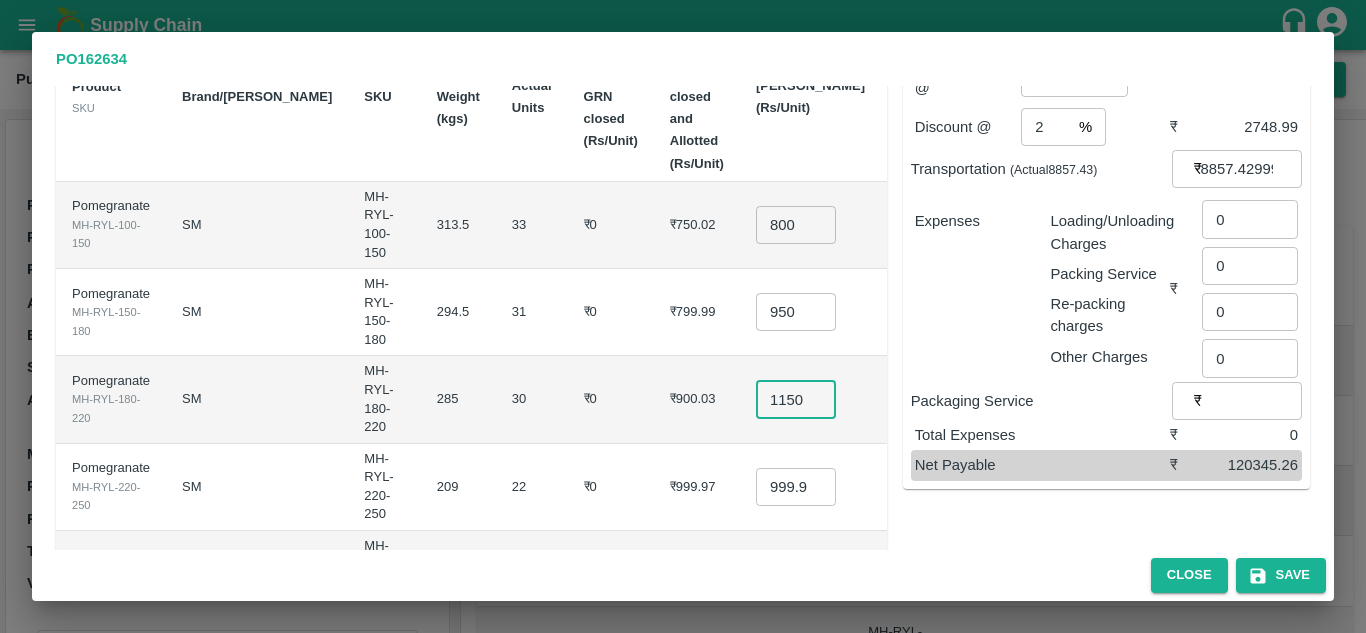 scroll, scrollTop: 0, scrollLeft: 3, axis: horizontal 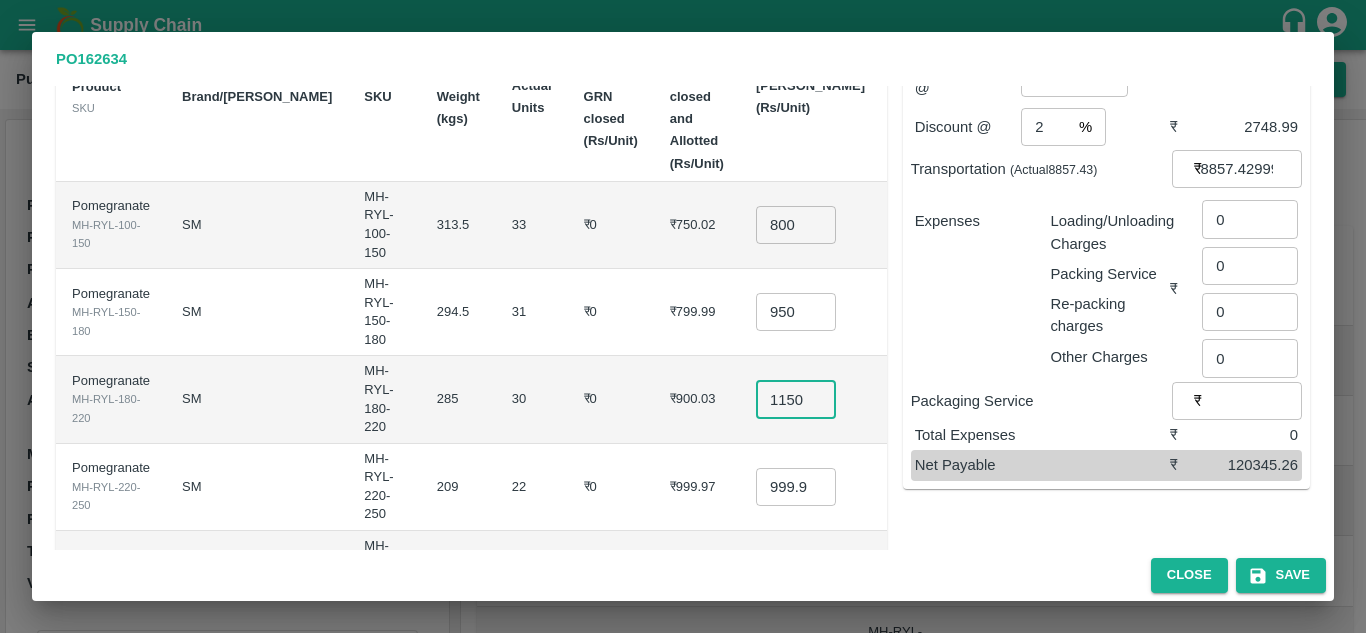 type on "1150" 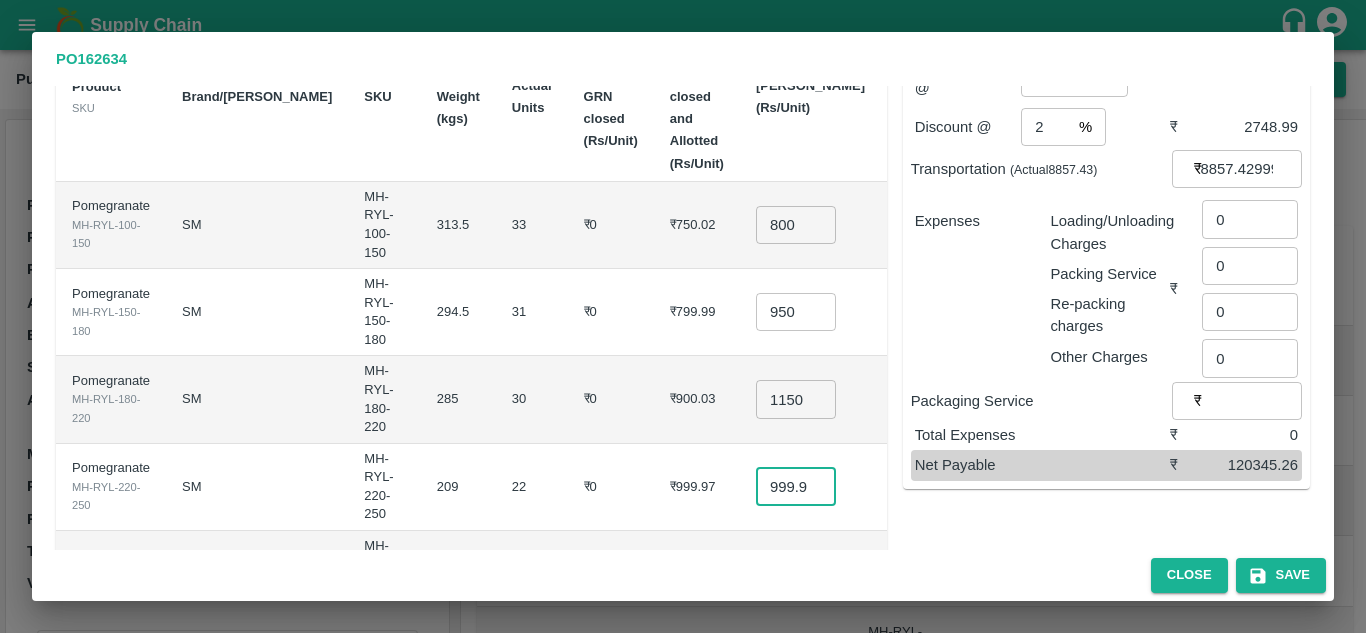 scroll, scrollTop: 0, scrollLeft: 0, axis: both 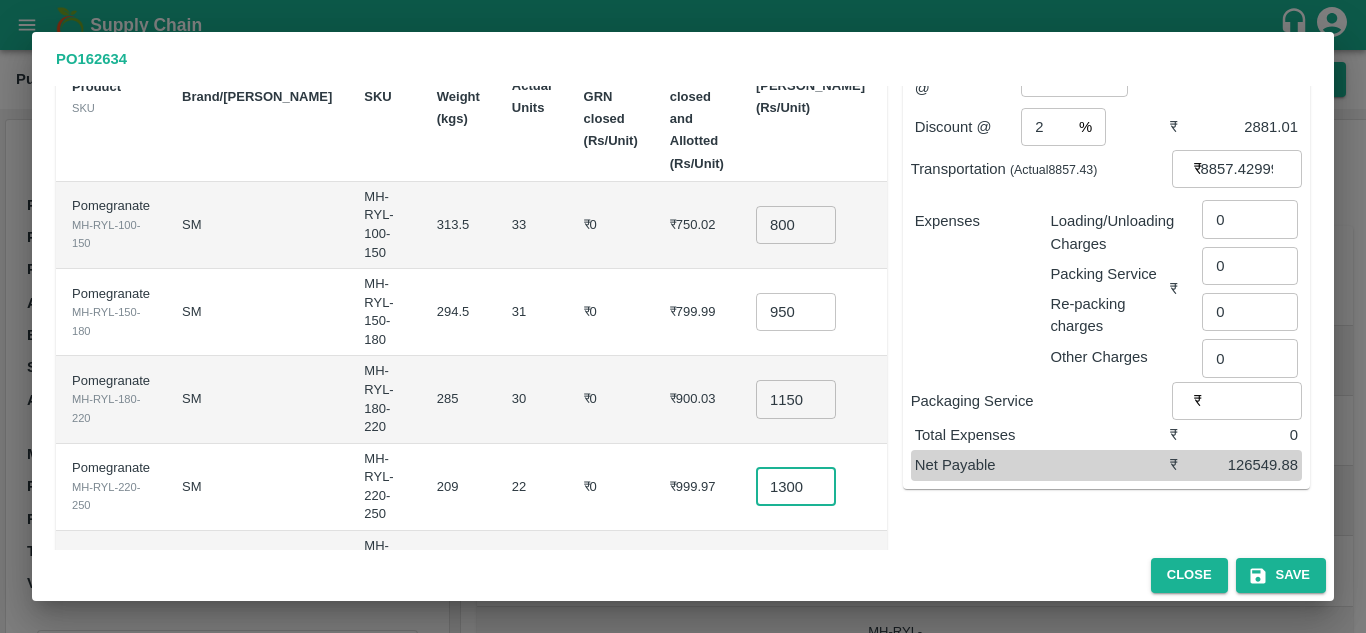 type on "1300" 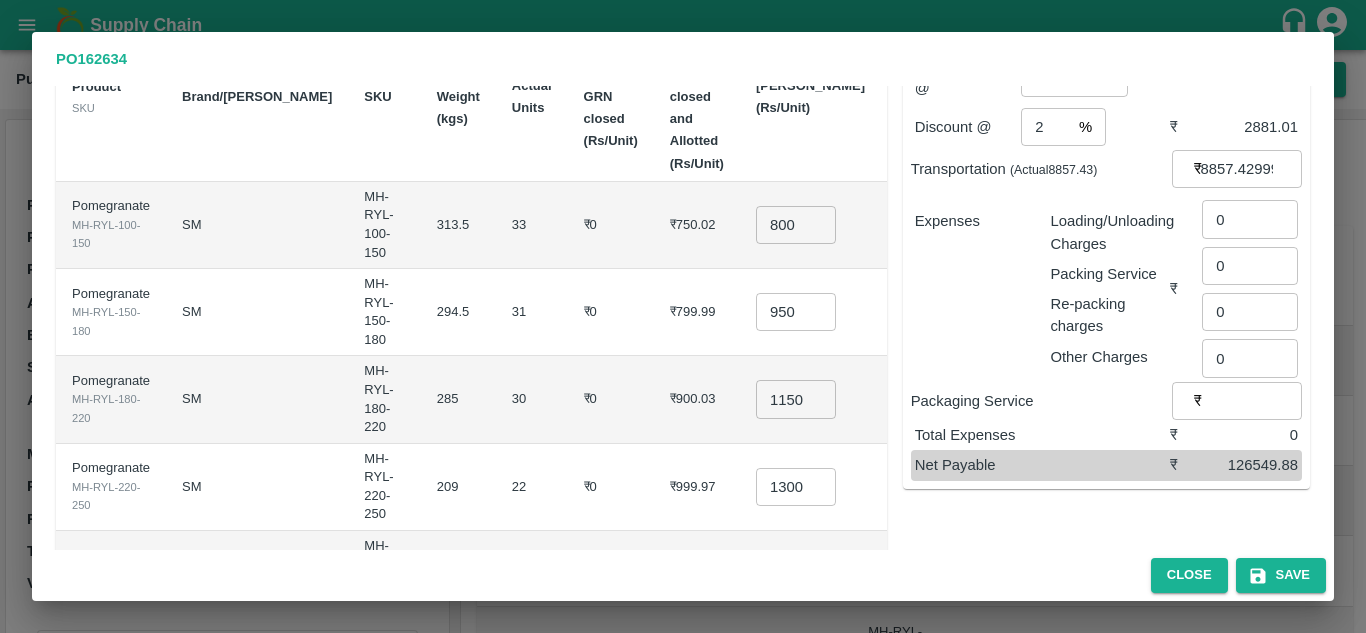 click on "₹999.97" at bounding box center [697, 487] 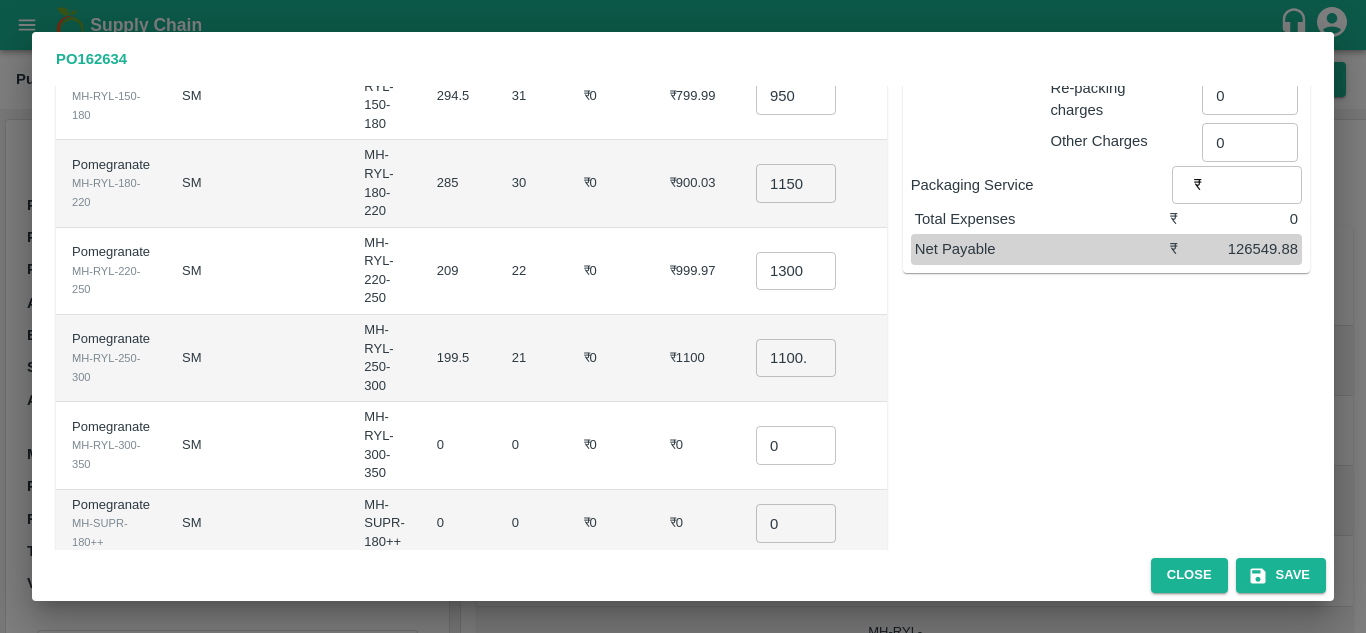 scroll, scrollTop: 375, scrollLeft: 0, axis: vertical 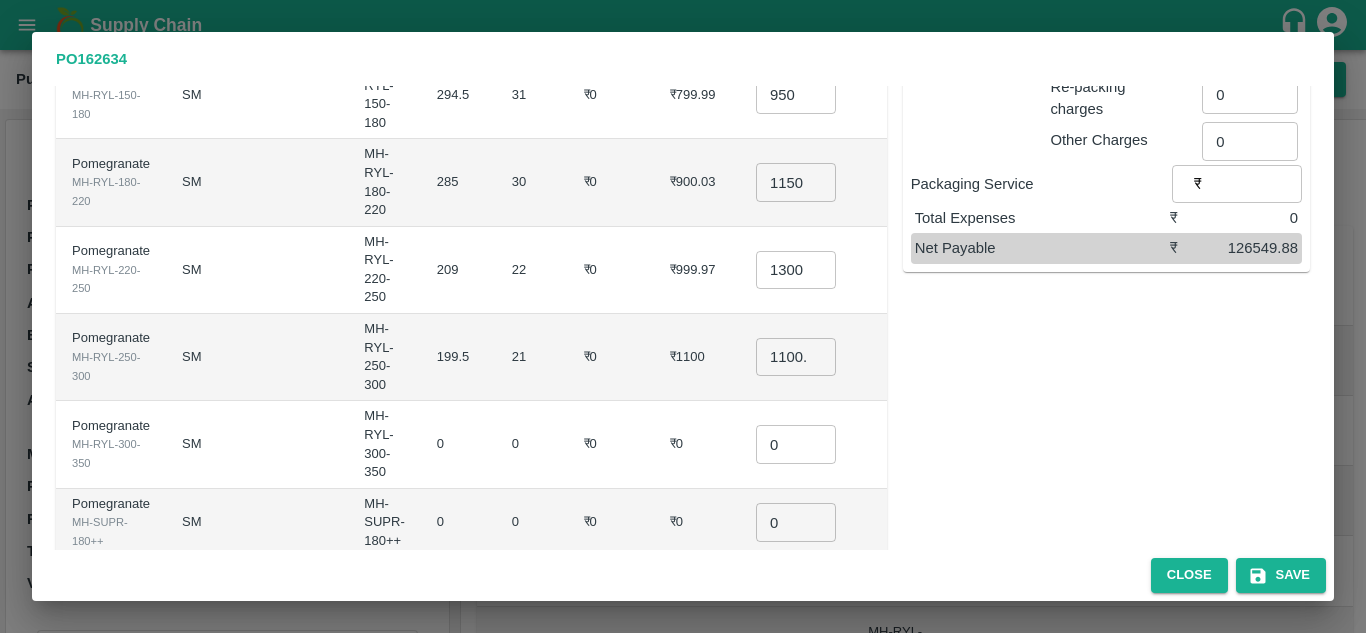 click on "1100.0049999999999" at bounding box center [796, 357] 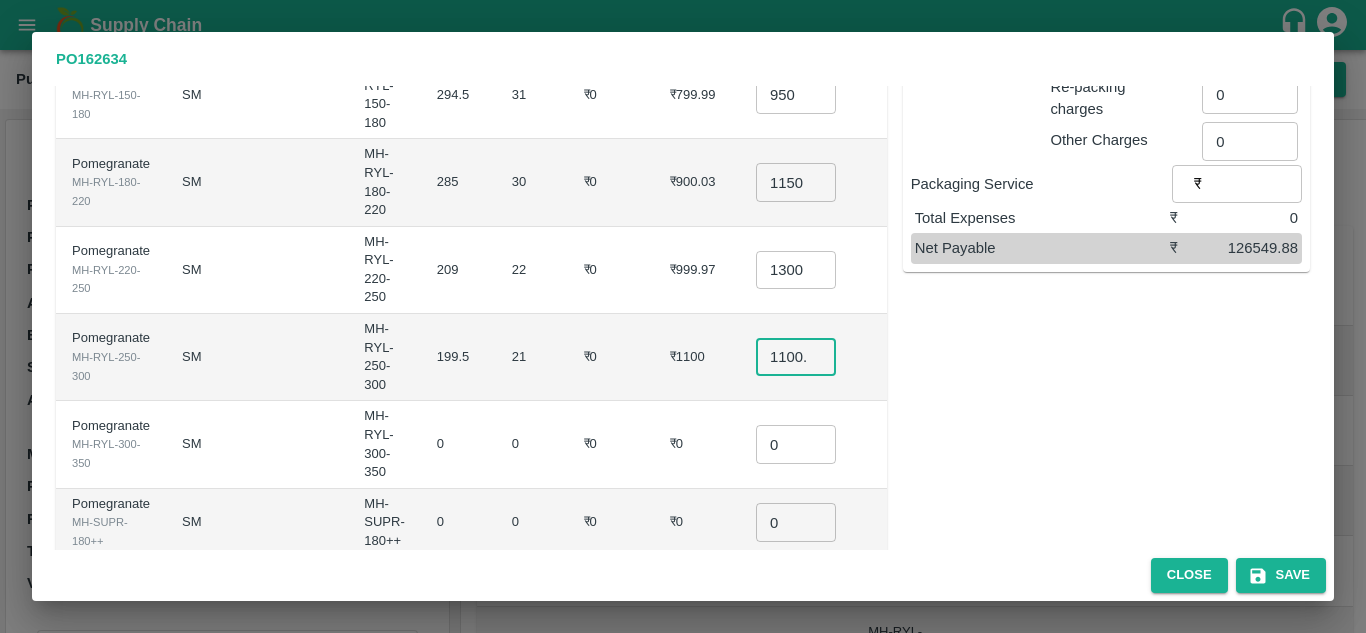 click on "1100.0049999999999" at bounding box center (796, 357) 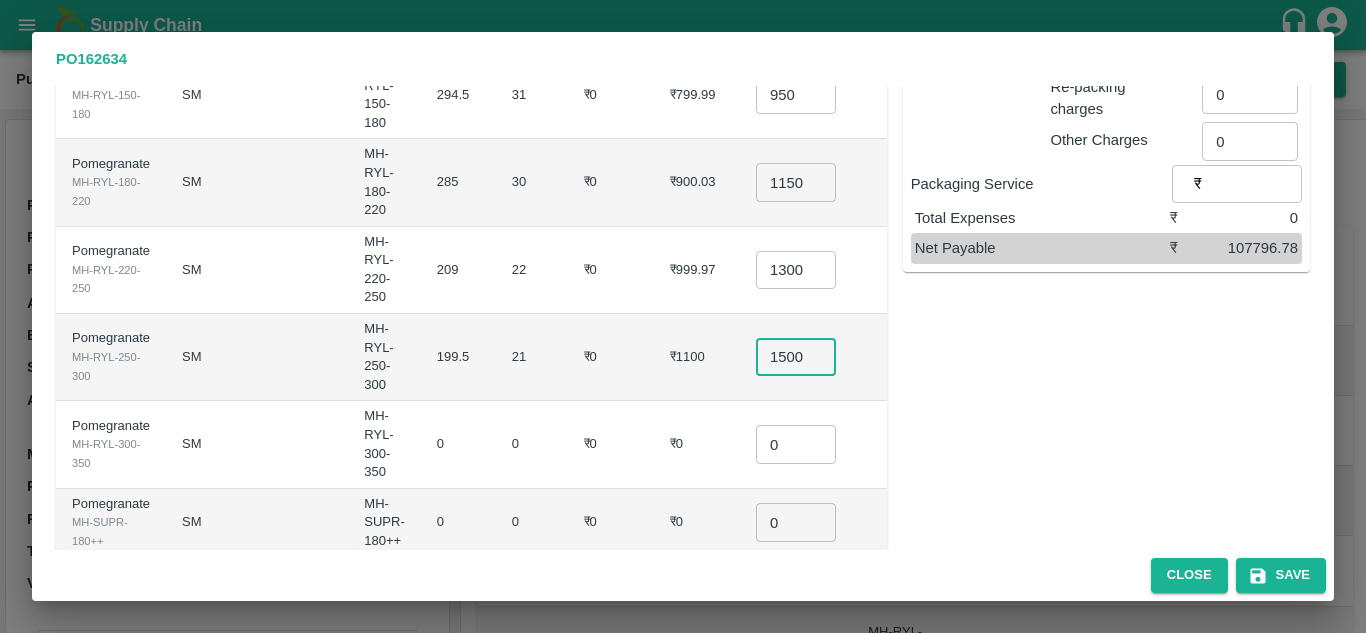 scroll, scrollTop: 0, scrollLeft: 4, axis: horizontal 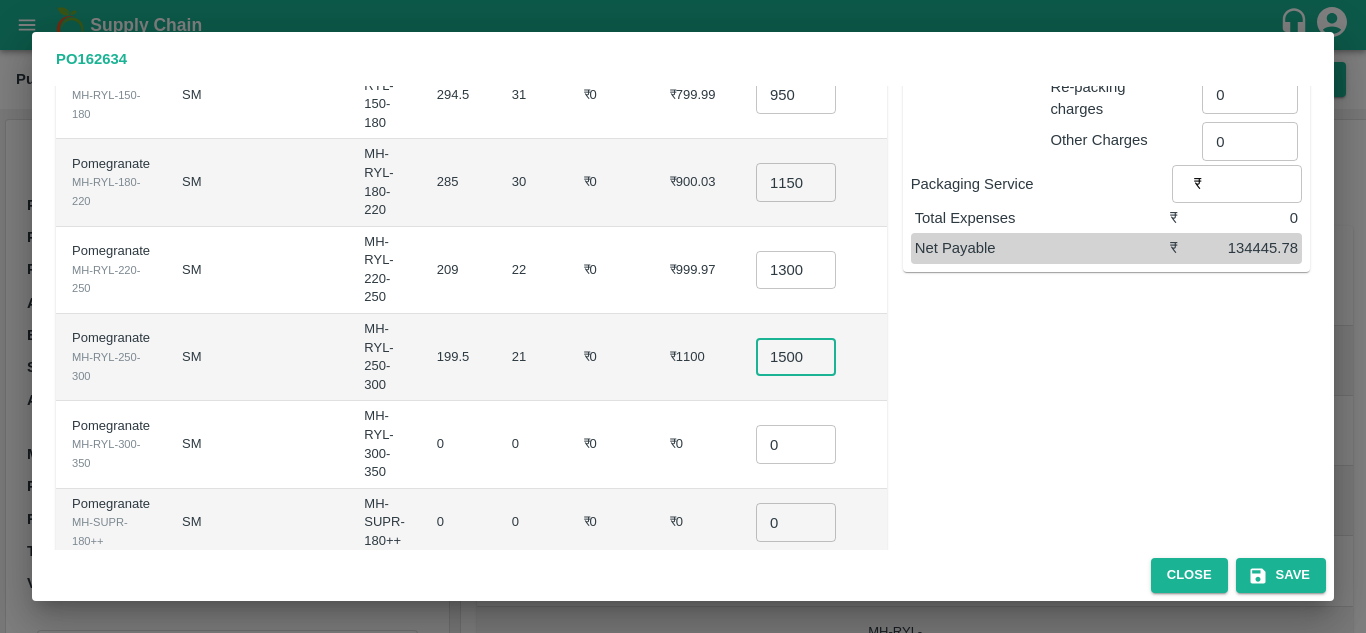type on "1500" 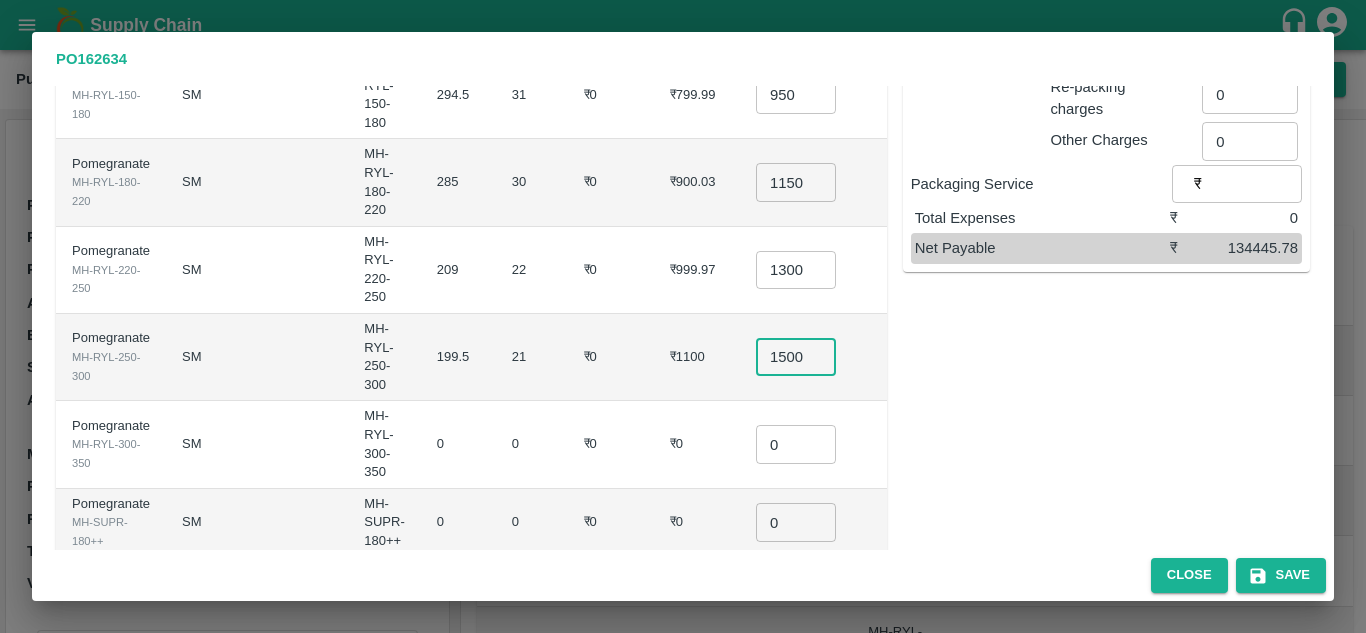 scroll, scrollTop: 0, scrollLeft: 0, axis: both 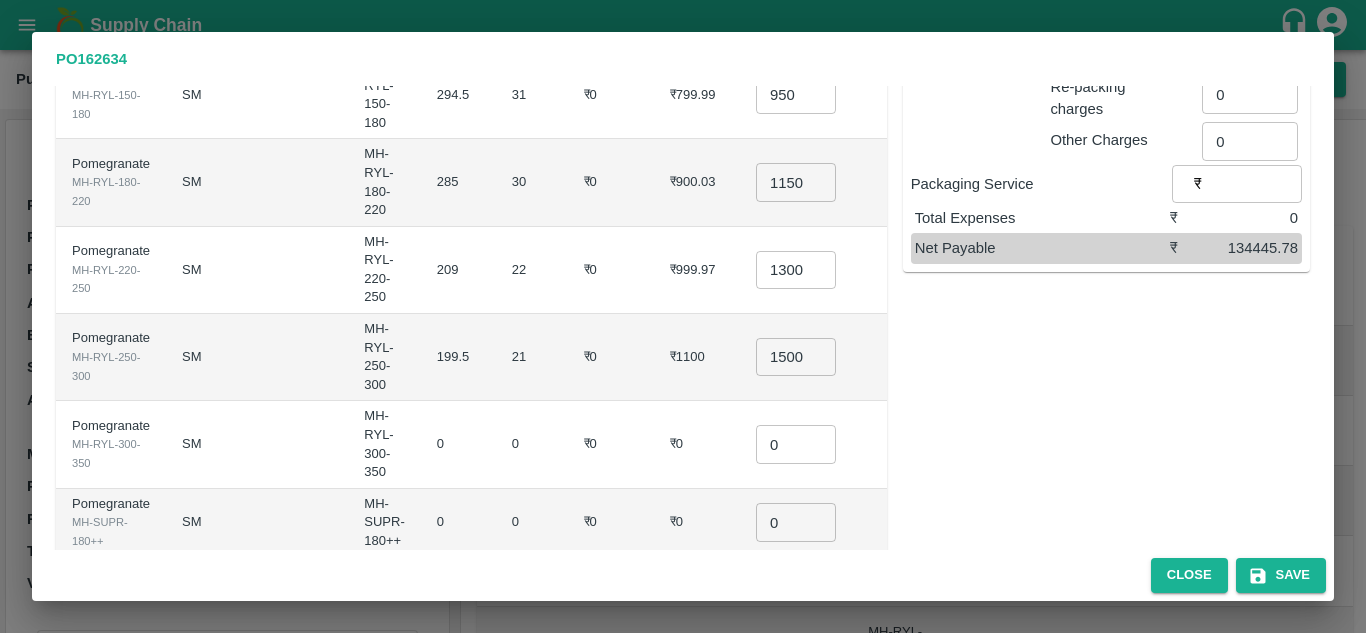 click on "₹0" at bounding box center (611, 357) 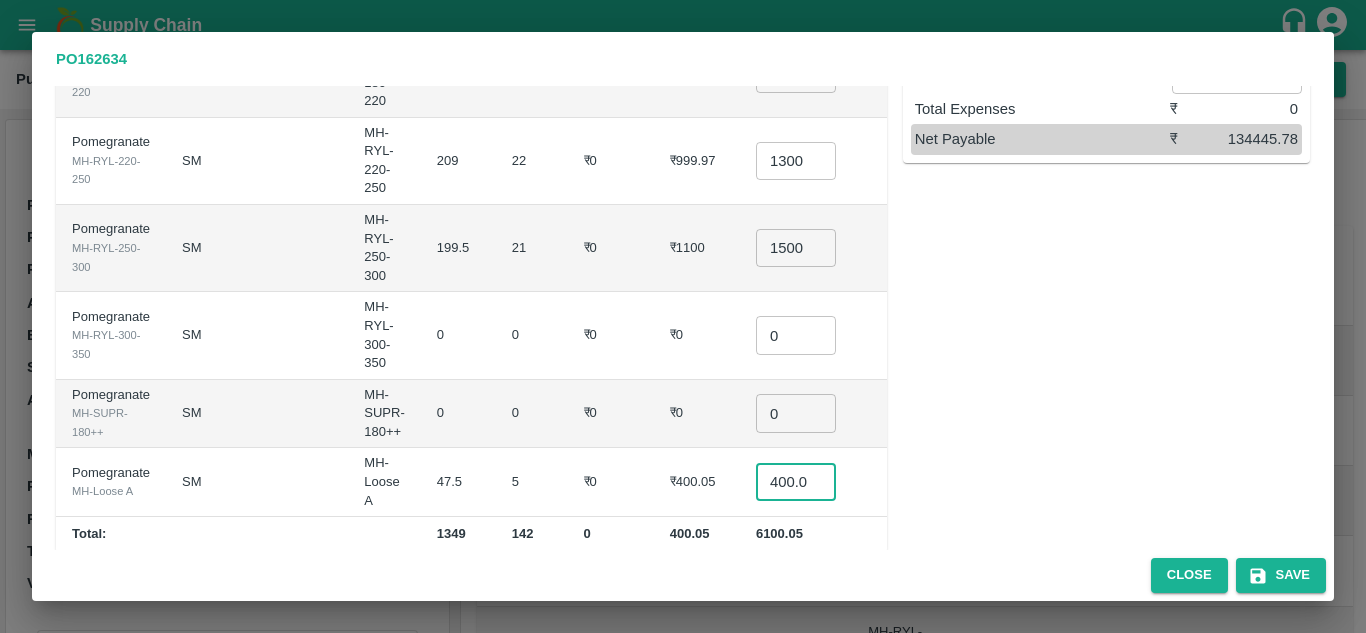click on "400.045" at bounding box center (796, 482) 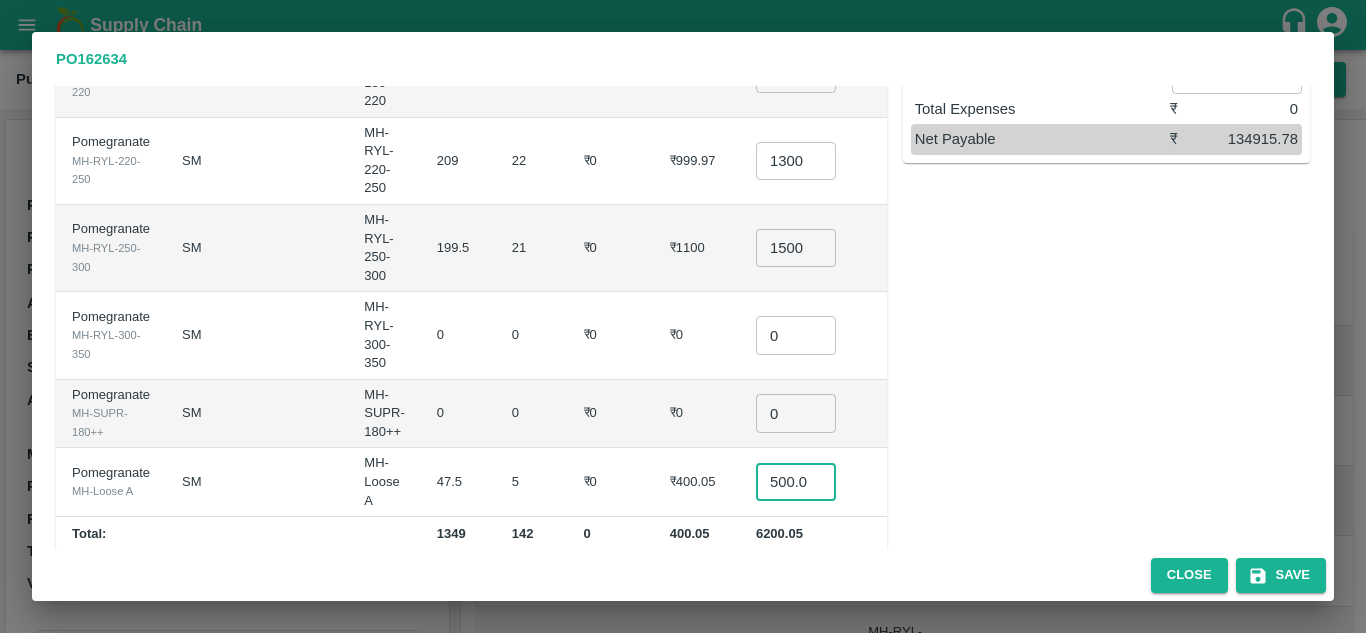 type on "500.045" 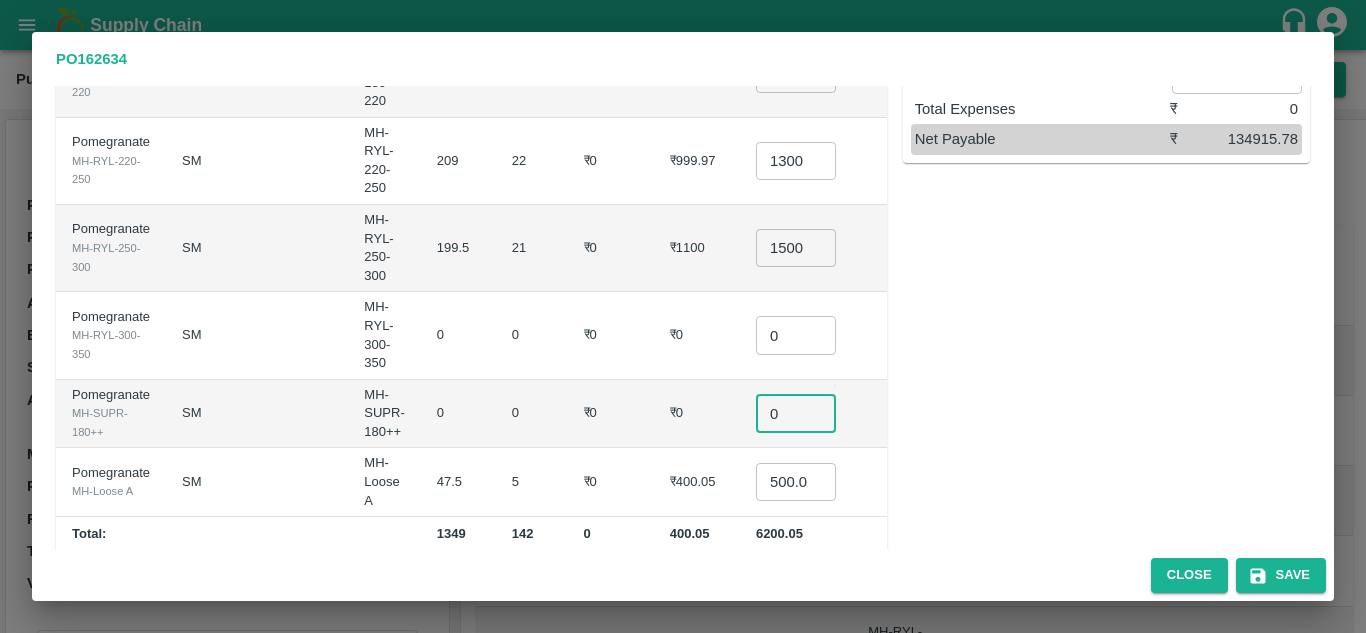 click on "0" at bounding box center [796, 413] 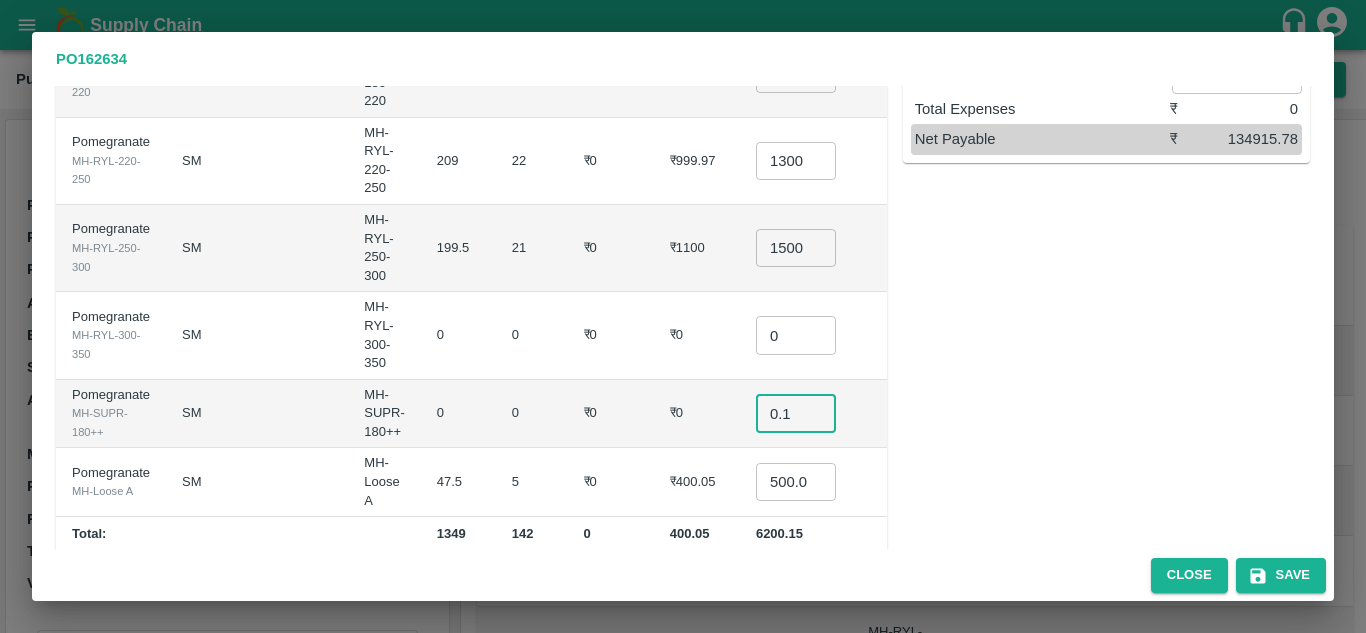 type on "0.1" 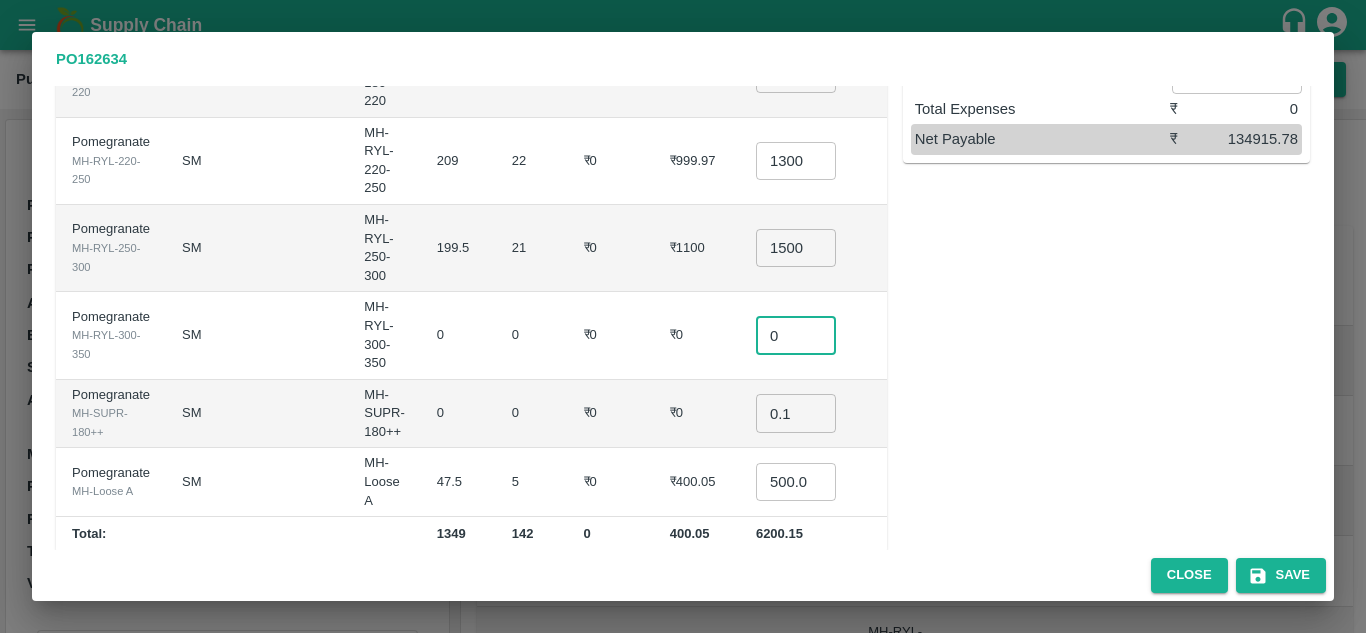 click on "0" at bounding box center [796, 335] 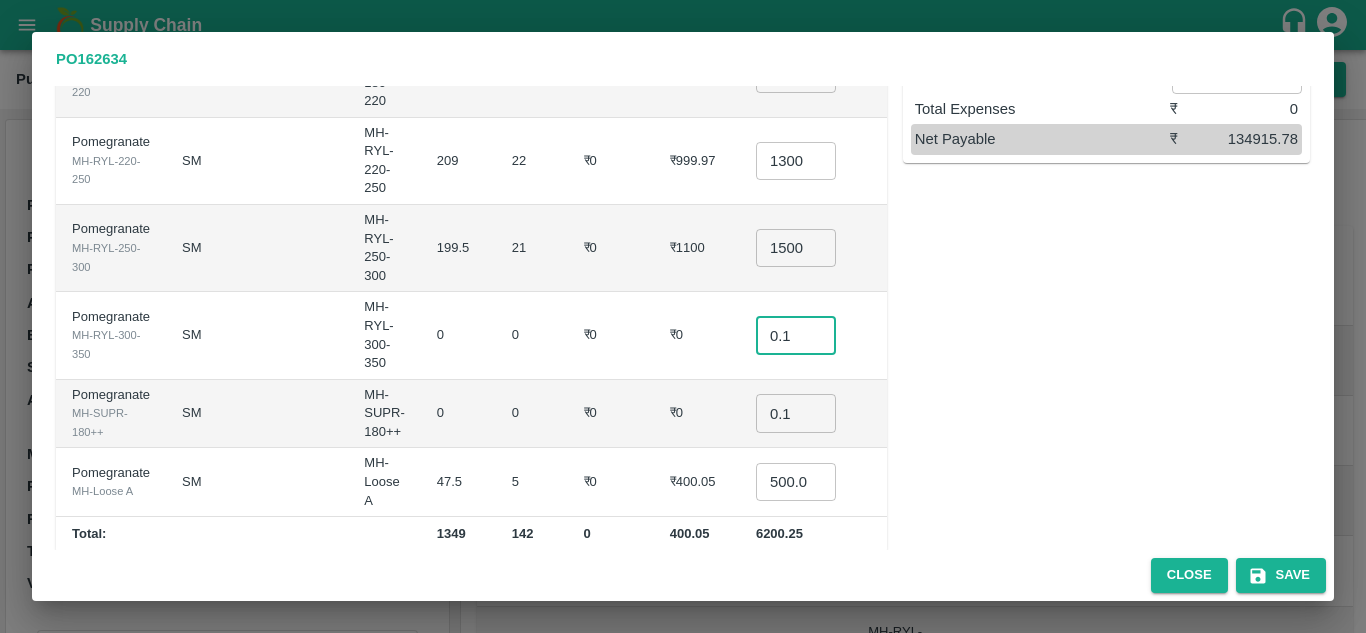 type on "0.1" 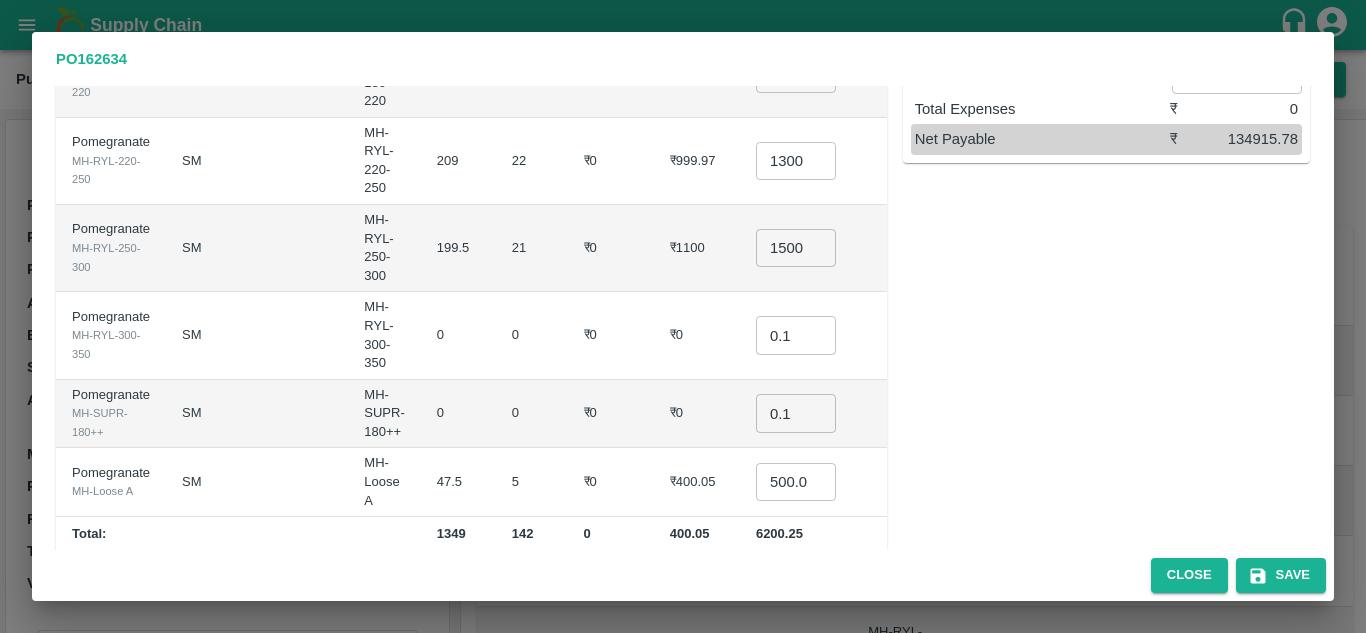 click on "₹0" at bounding box center (697, 335) 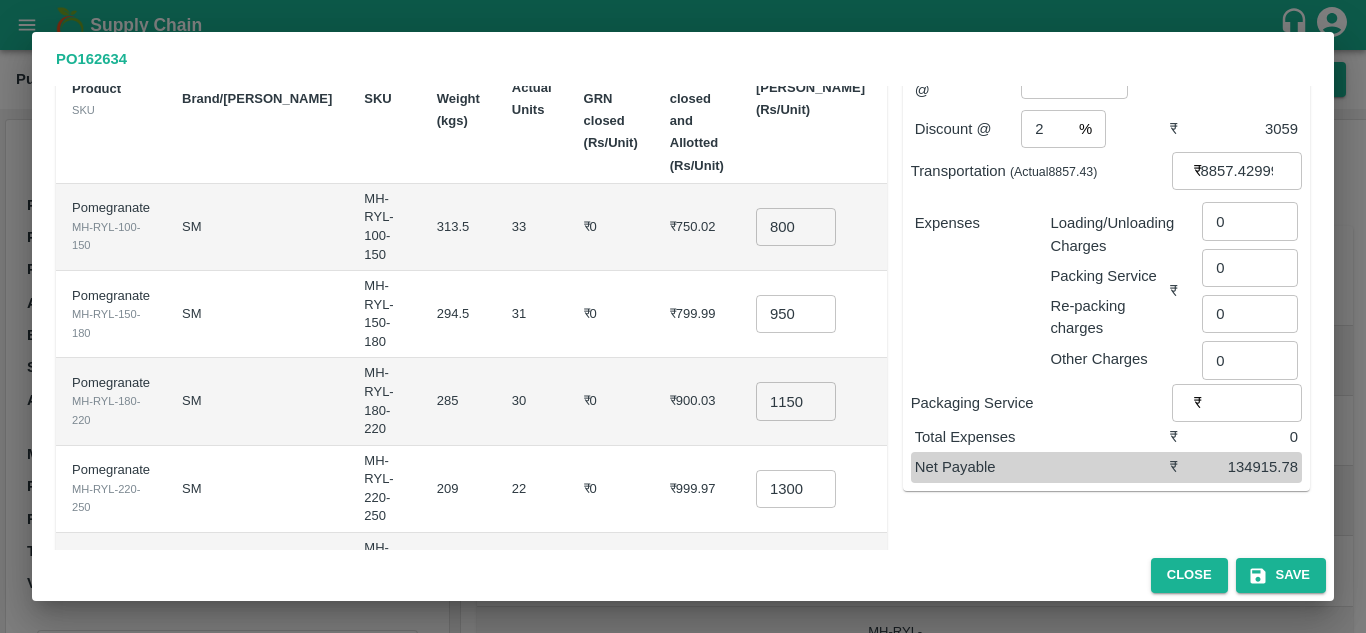 scroll, scrollTop: 155, scrollLeft: 0, axis: vertical 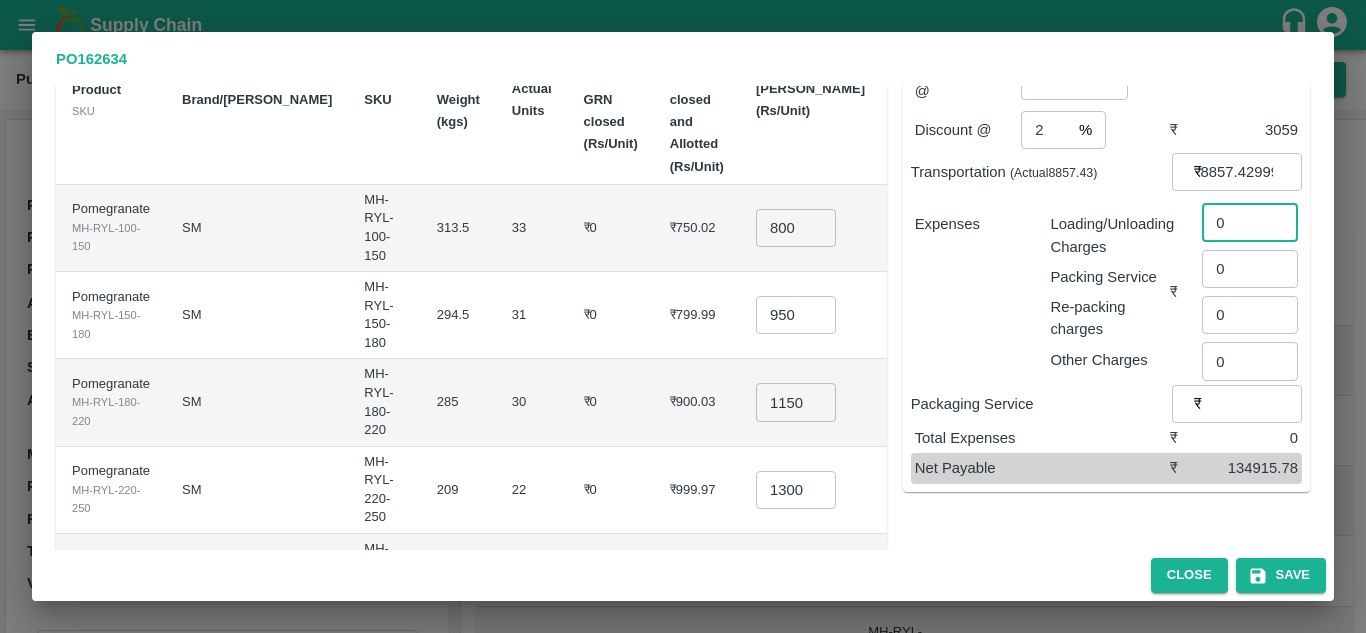 click on "0" at bounding box center (1250, 222) 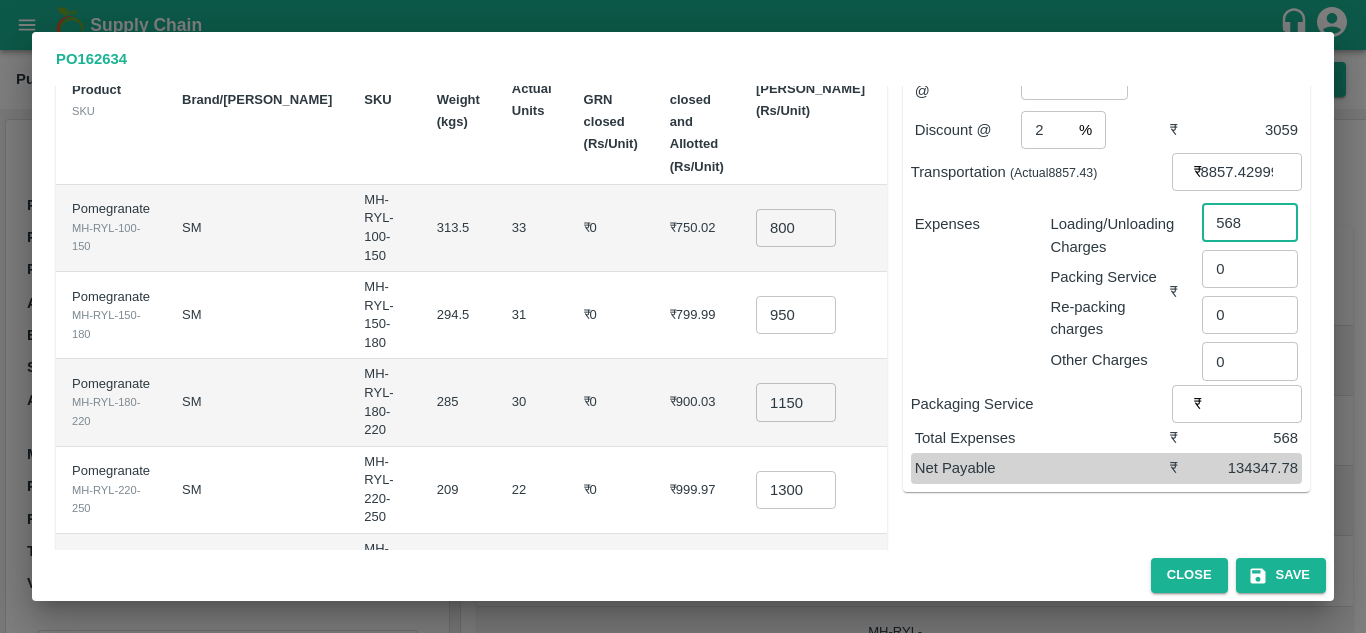 type on "568" 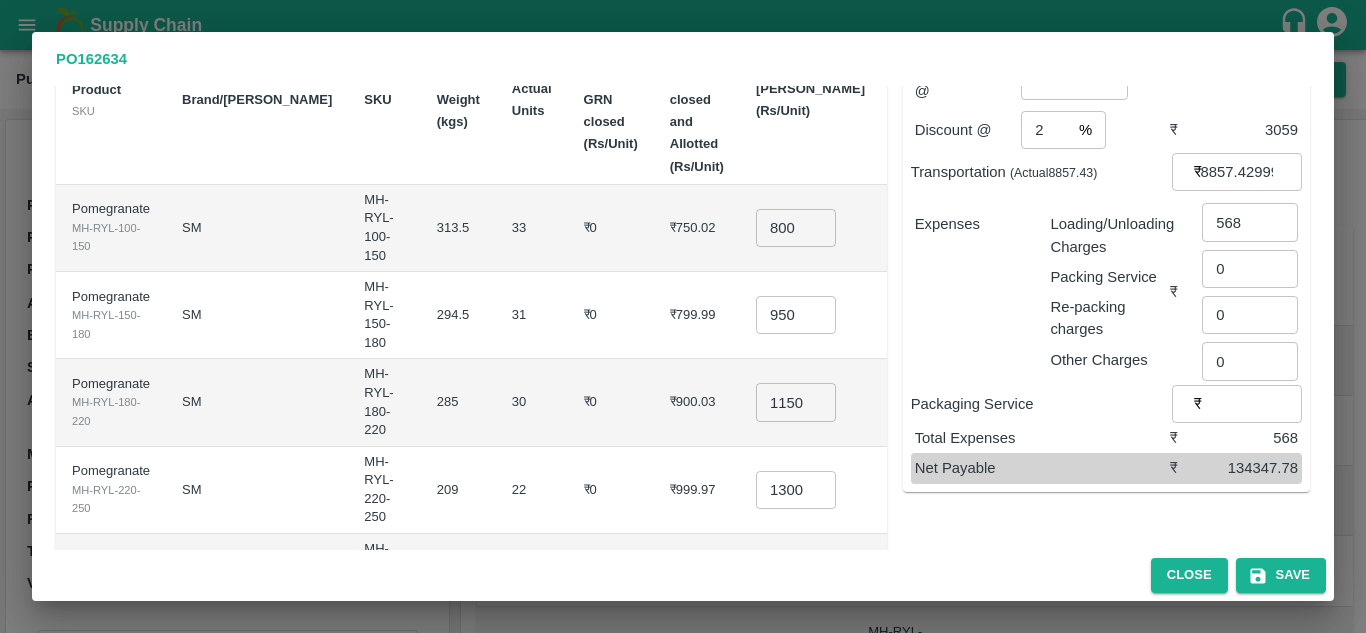 click on "Loading/Unloading Charges Packing Service Re-packing charges Other Charges" at bounding box center (1102, 284) 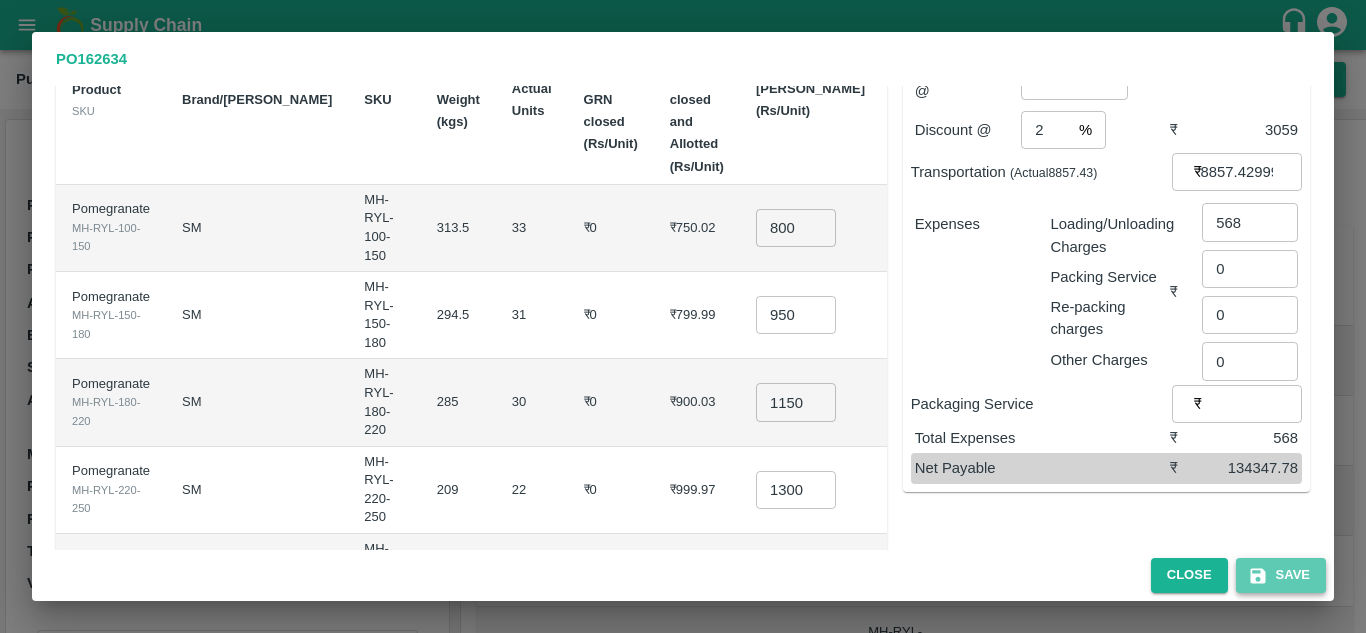 click on "Save" at bounding box center [1281, 575] 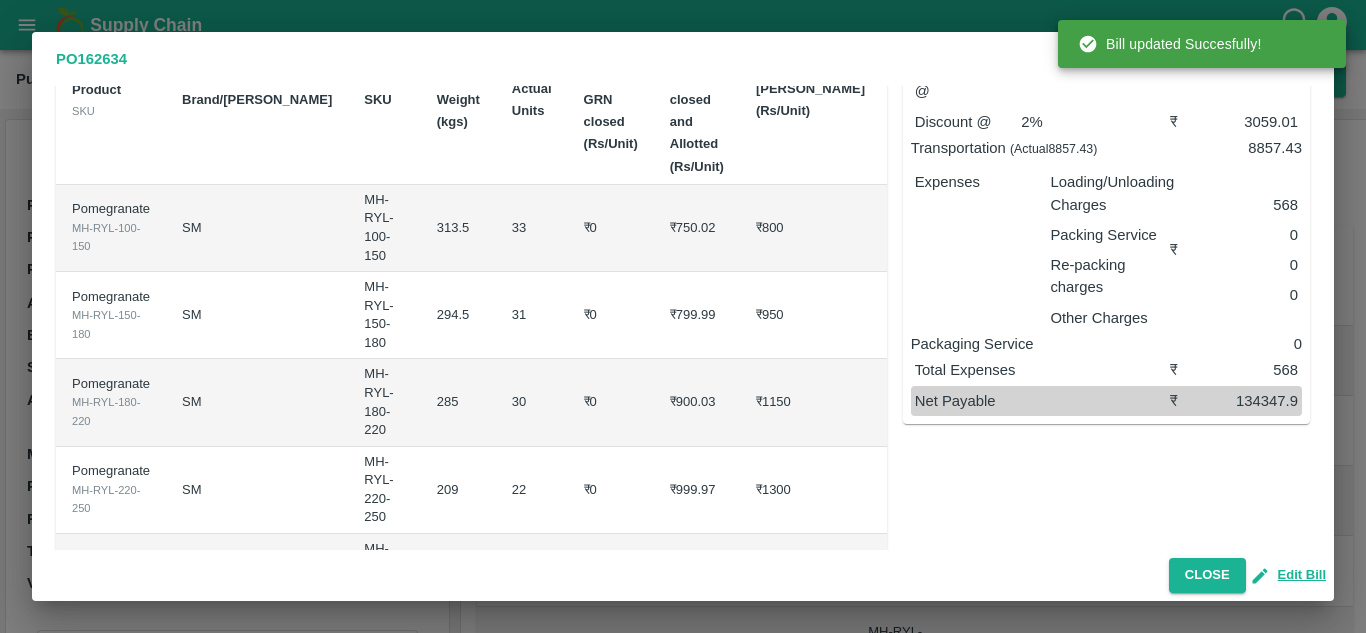 scroll, scrollTop: 0, scrollLeft: 0, axis: both 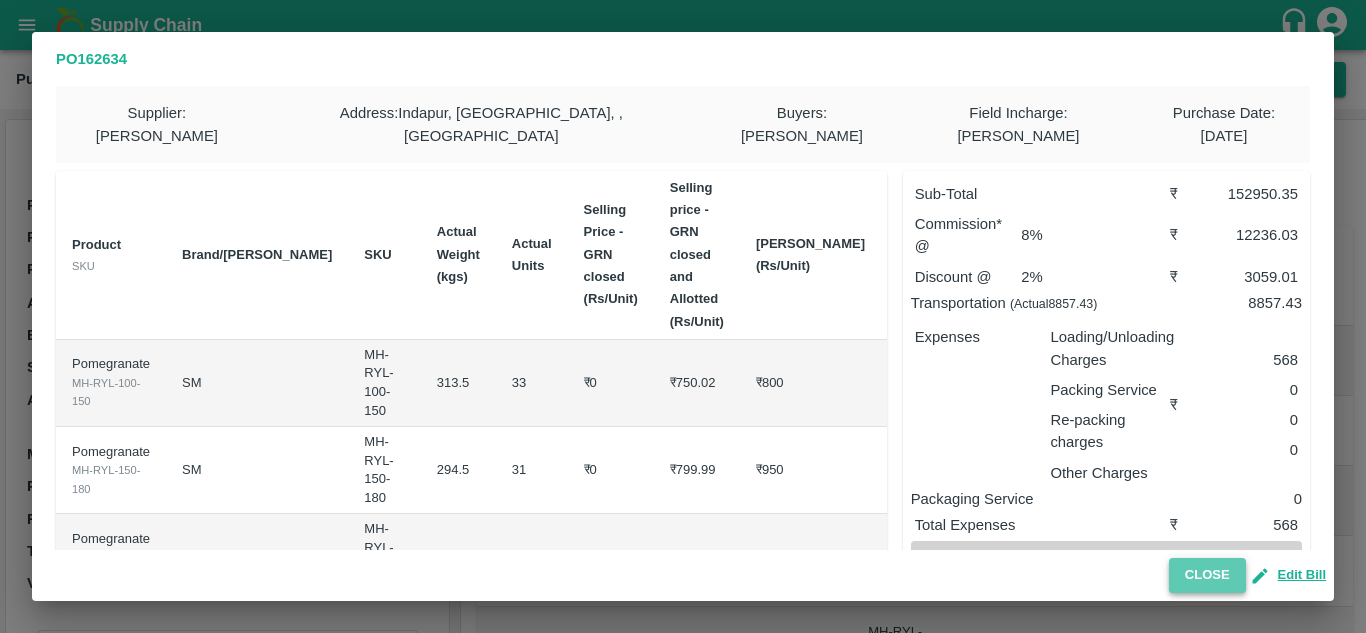 click on "Close" at bounding box center [1207, 575] 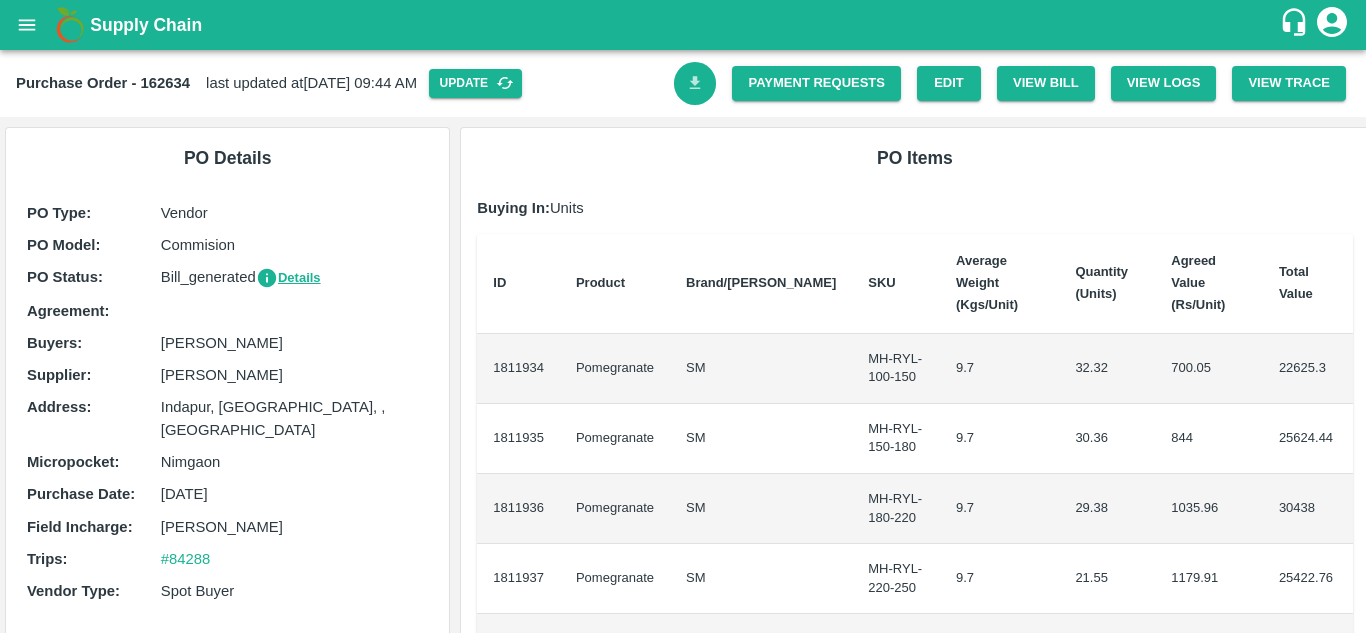 click 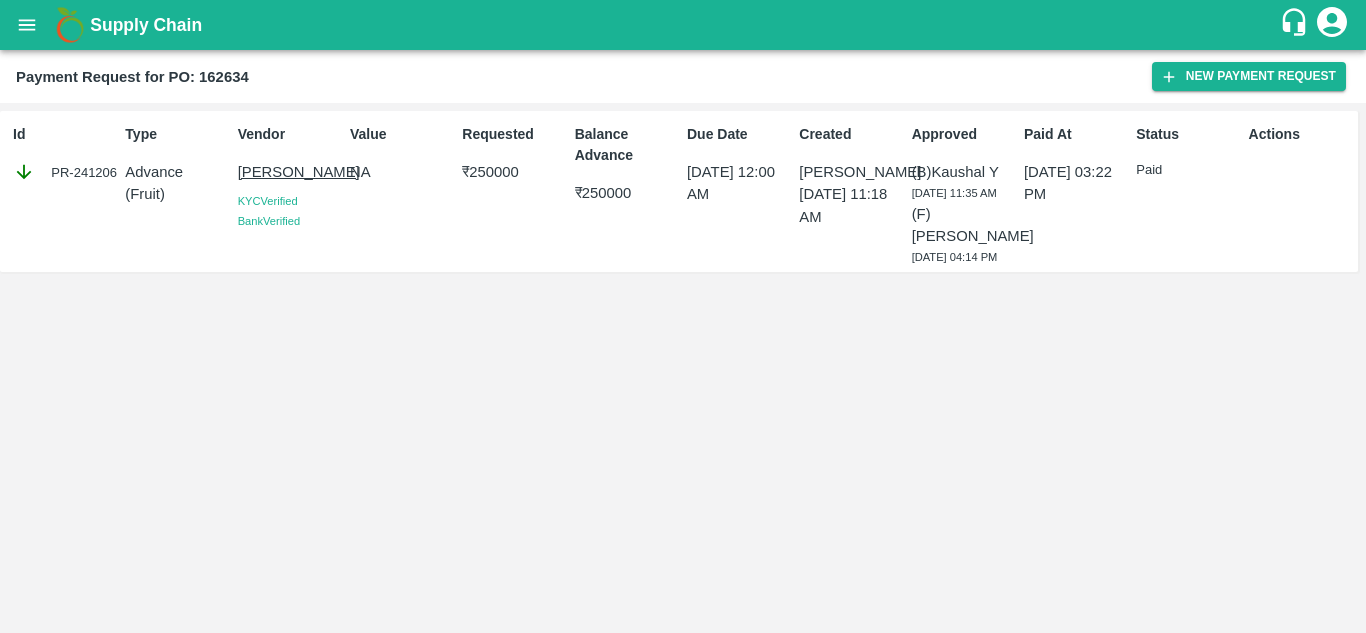 scroll, scrollTop: 0, scrollLeft: 0, axis: both 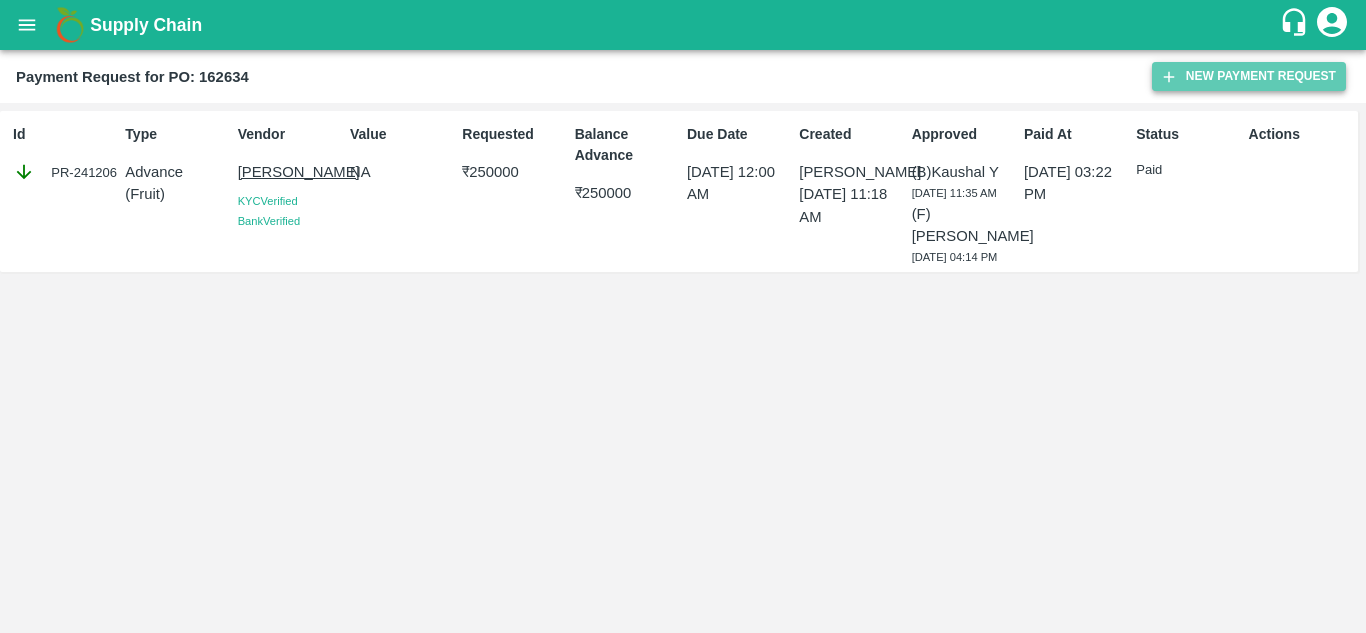 click on "New Payment Request" at bounding box center [1249, 76] 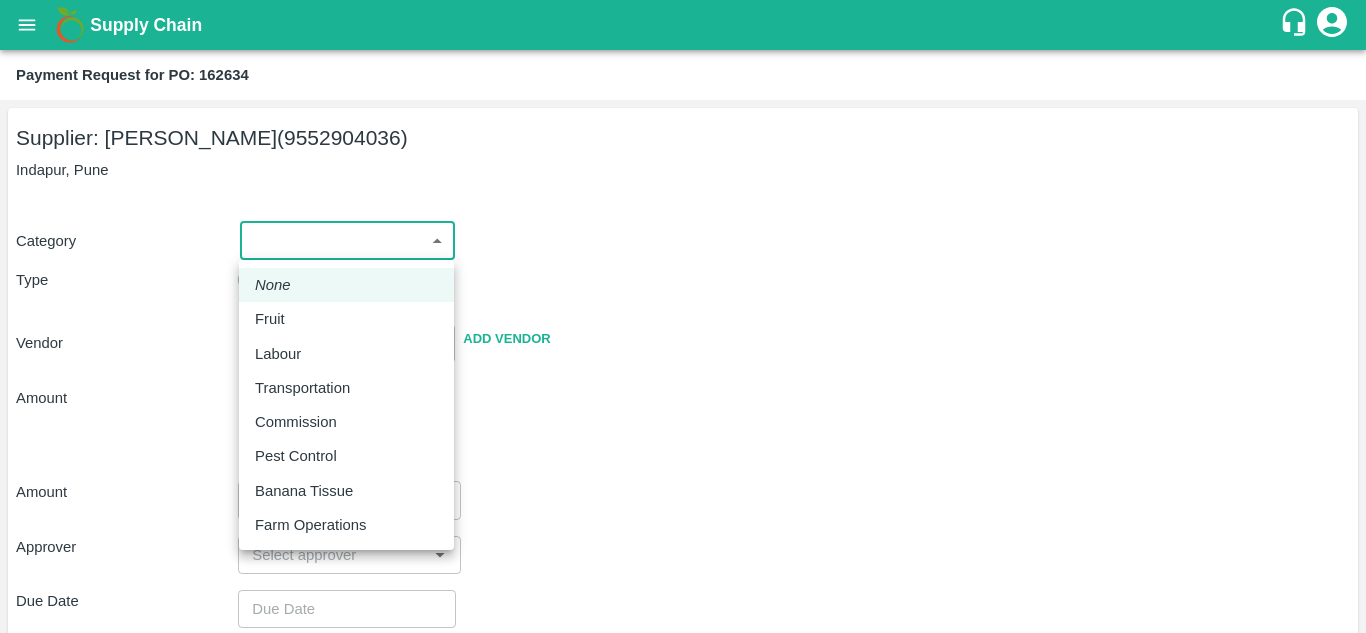 click on "Supply Chain Payment Request for PO: 162634 Supplier:    [PERSON_NAME]  (9552904036) Indapur, Pune Category ​ ​ Type Advance Bill Vendor ​ Add Vendor Amount Total value Per Kg ​ Amount ​ Approver ​ Due Date ​  Priority  Low  High Comment x ​ Attach bill Cancel Save Jeewana CC [PERSON_NAME] Logout None Fruit Labour Transportation Commission Pest Control Banana Tissue Farm Operations" at bounding box center (683, 316) 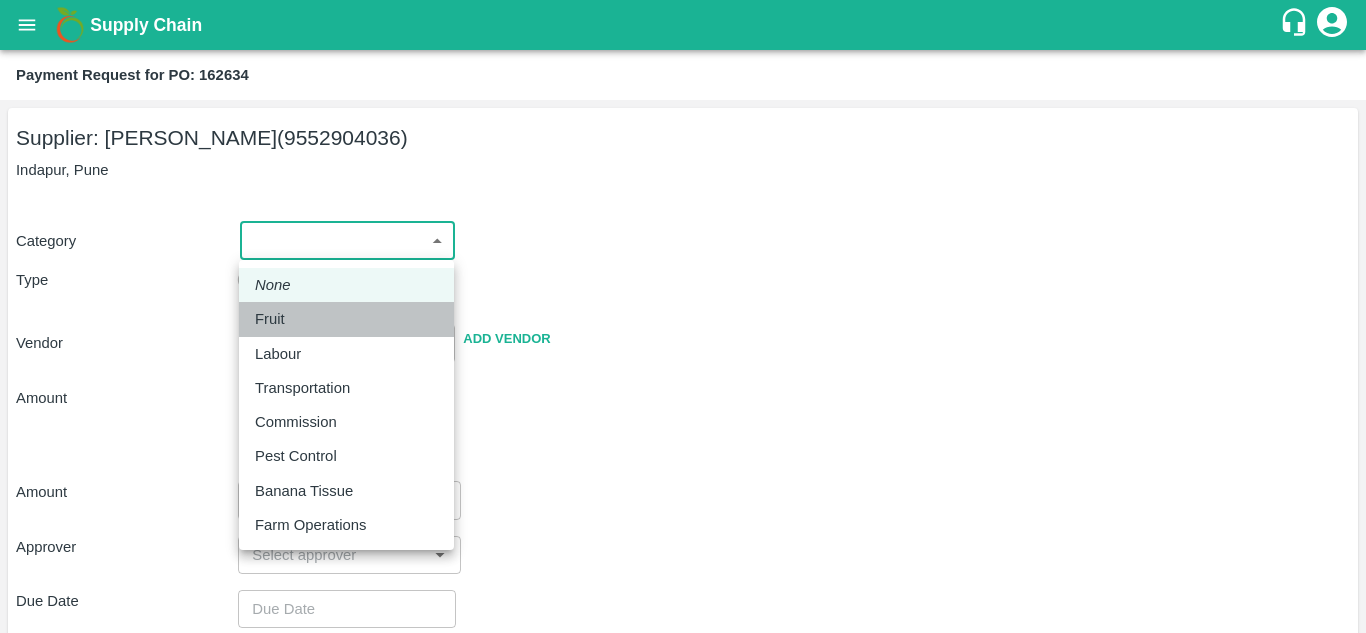 click on "Fruit" at bounding box center (275, 319) 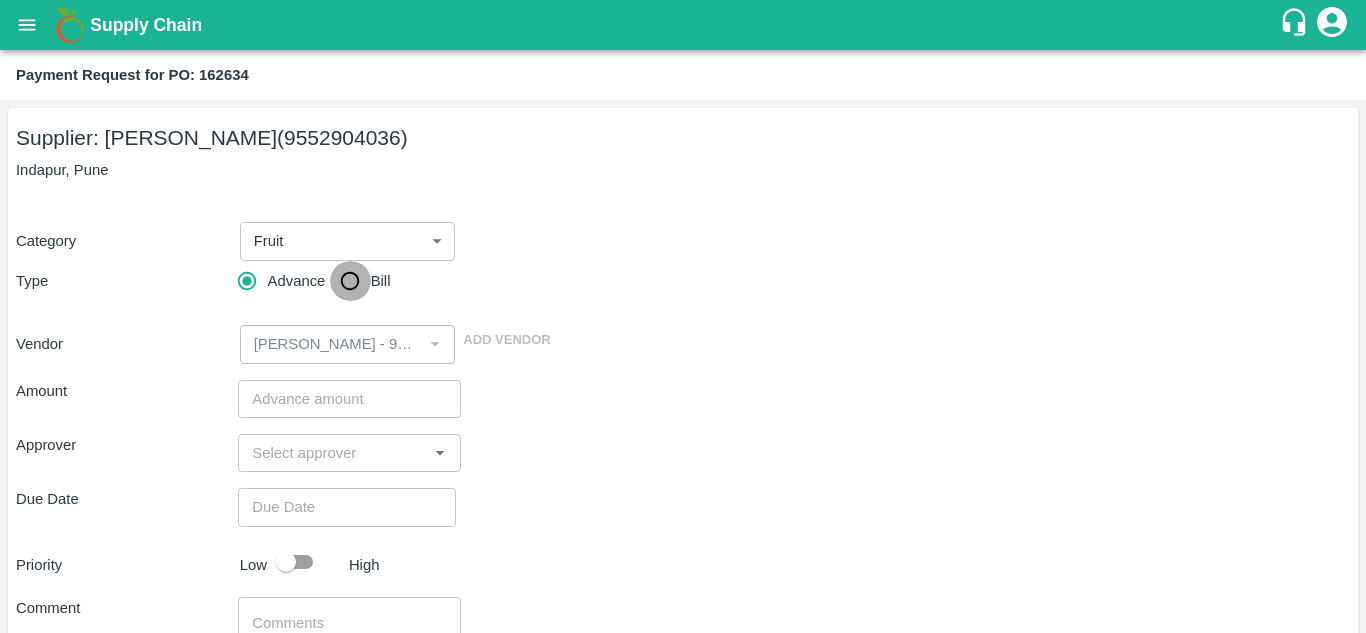 click on "Bill" at bounding box center (350, 281) 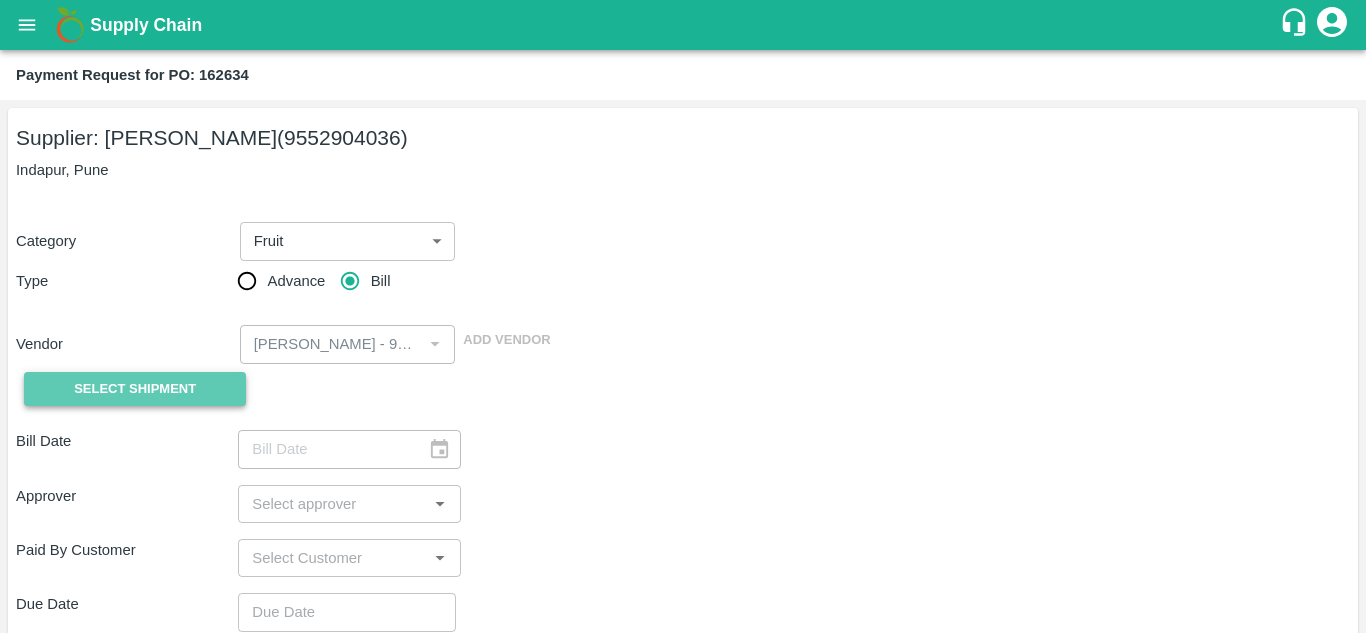 click on "Select Shipment" at bounding box center [135, 389] 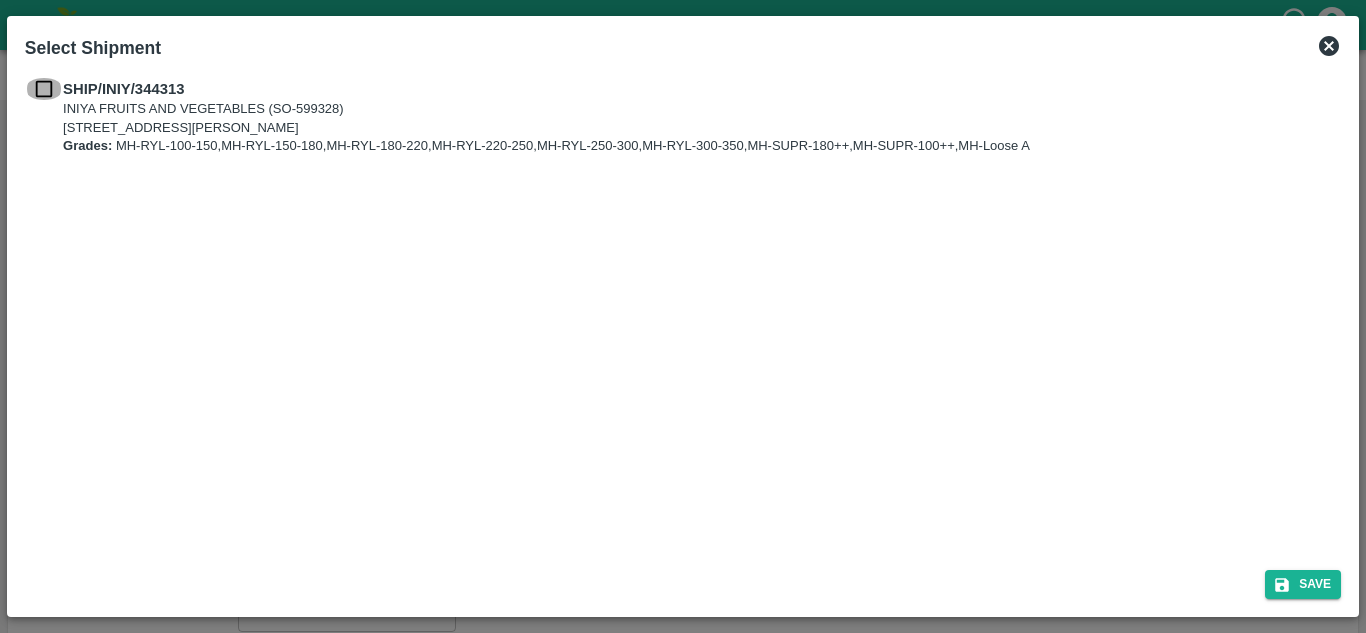 click at bounding box center [44, 89] 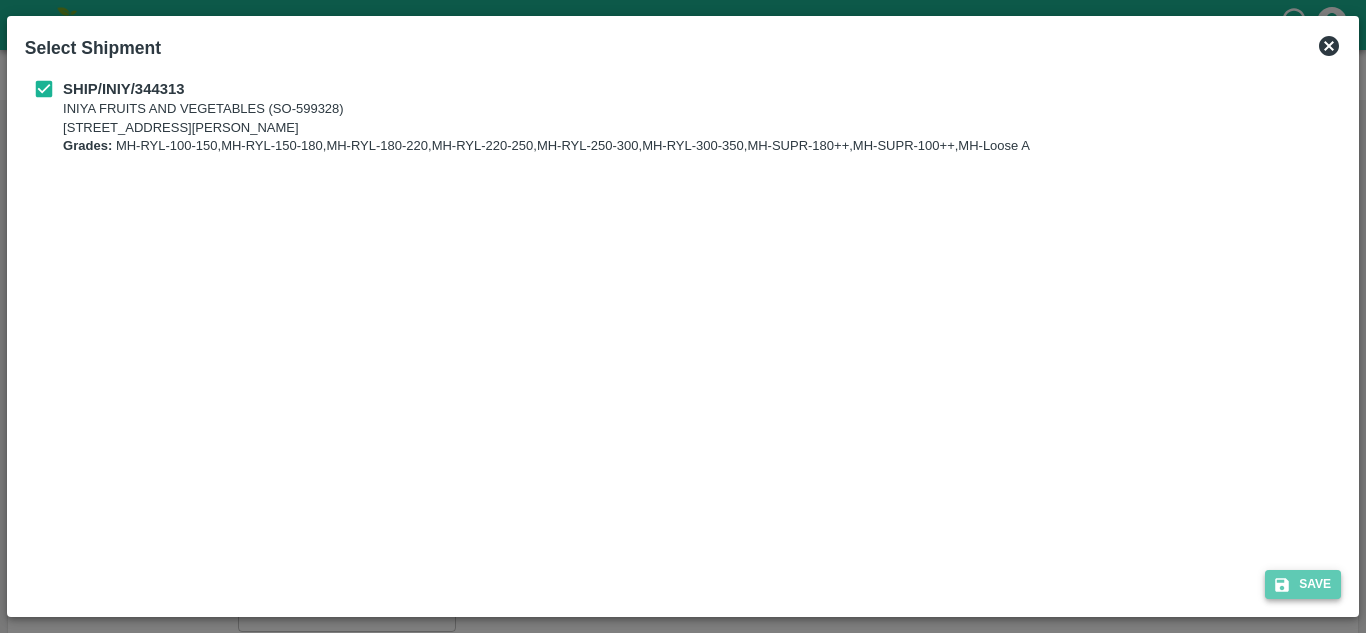 click 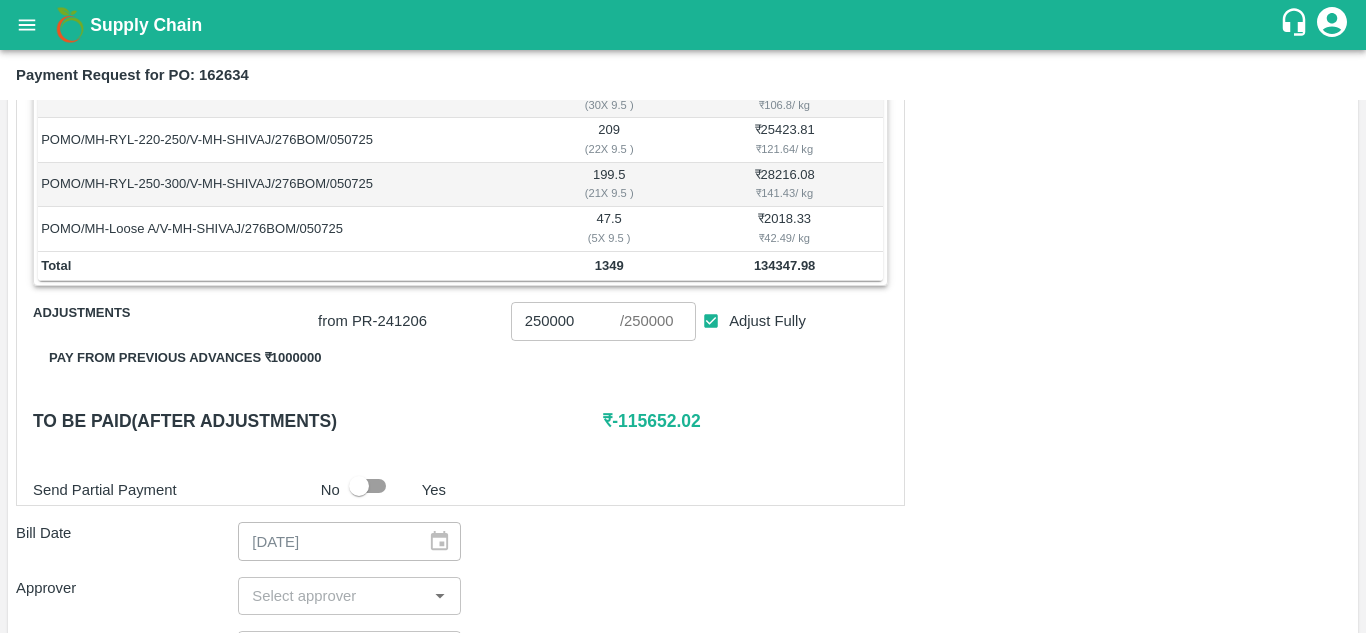 scroll, scrollTop: 505, scrollLeft: 0, axis: vertical 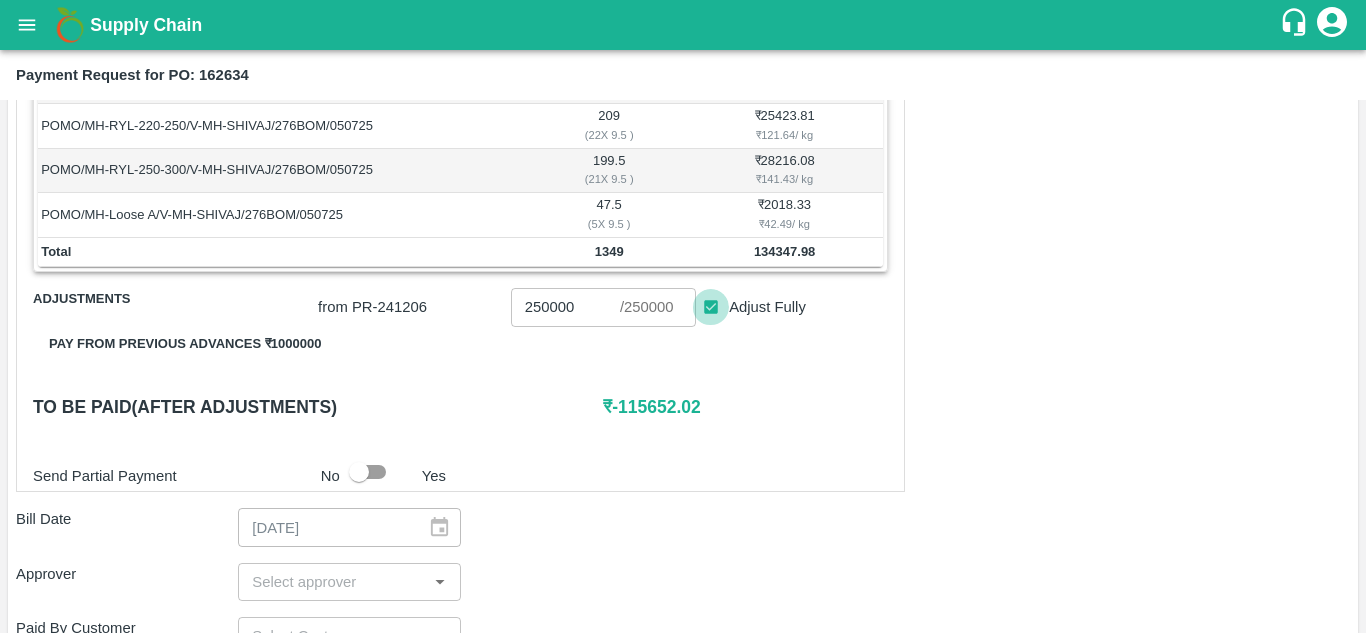 click on "Adjust Fully" at bounding box center (711, 307) 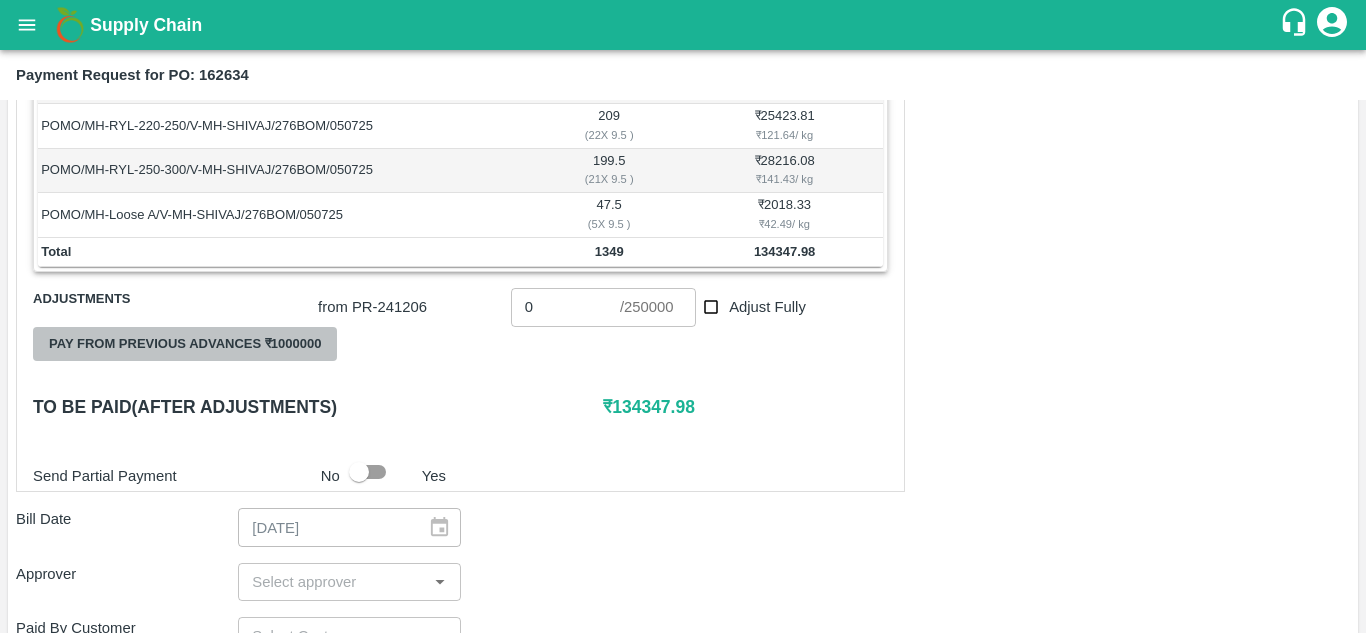 click on "Pay from previous advances ₹  1000000" at bounding box center (185, 344) 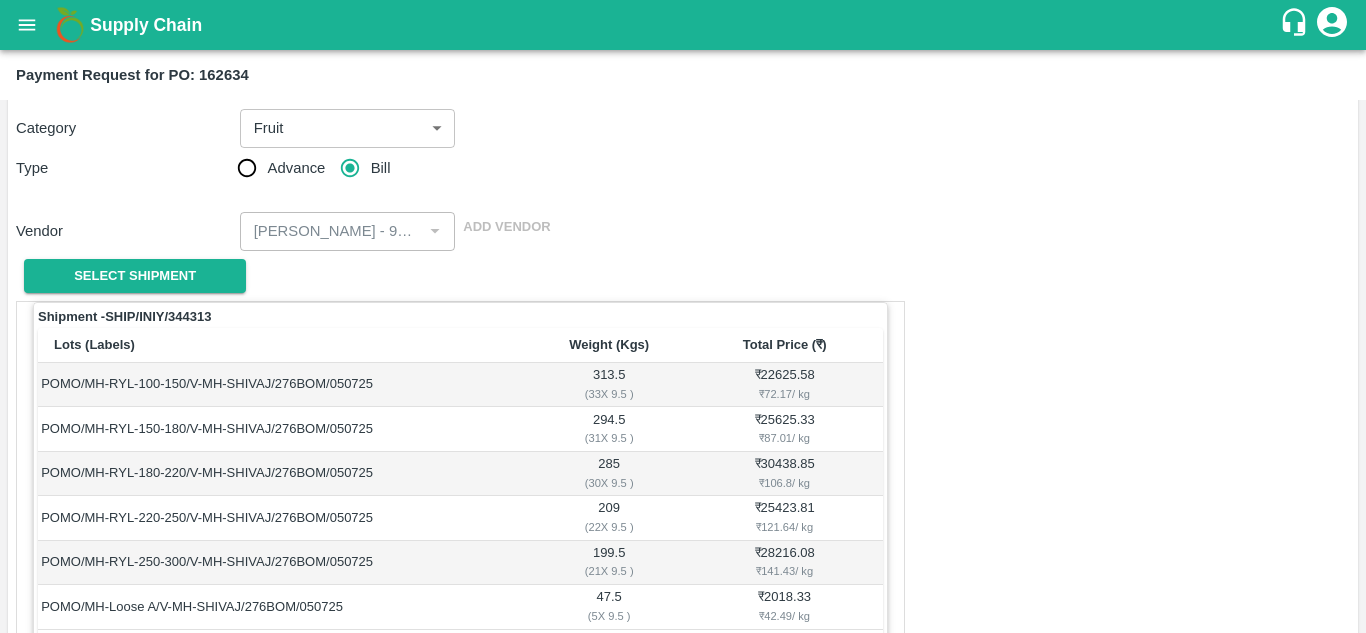 scroll, scrollTop: 505, scrollLeft: 0, axis: vertical 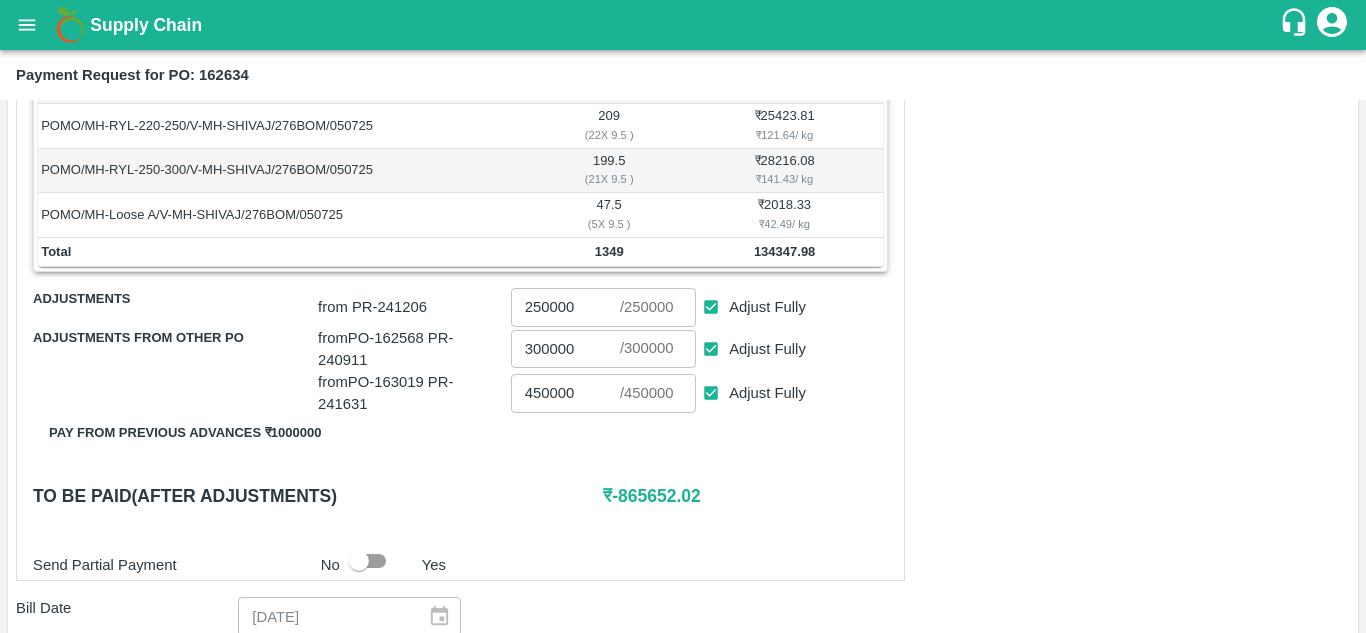 click on "Adjust Fully" at bounding box center [711, 307] 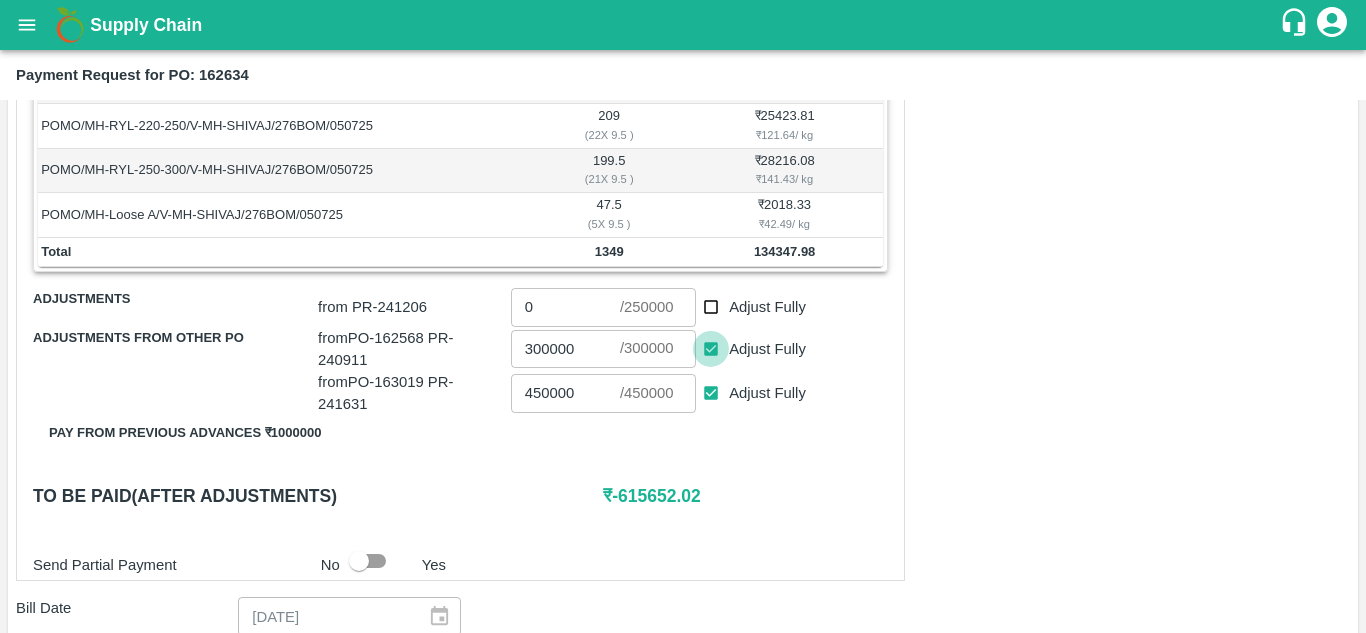 click on "Adjust Fully" at bounding box center (711, 349) 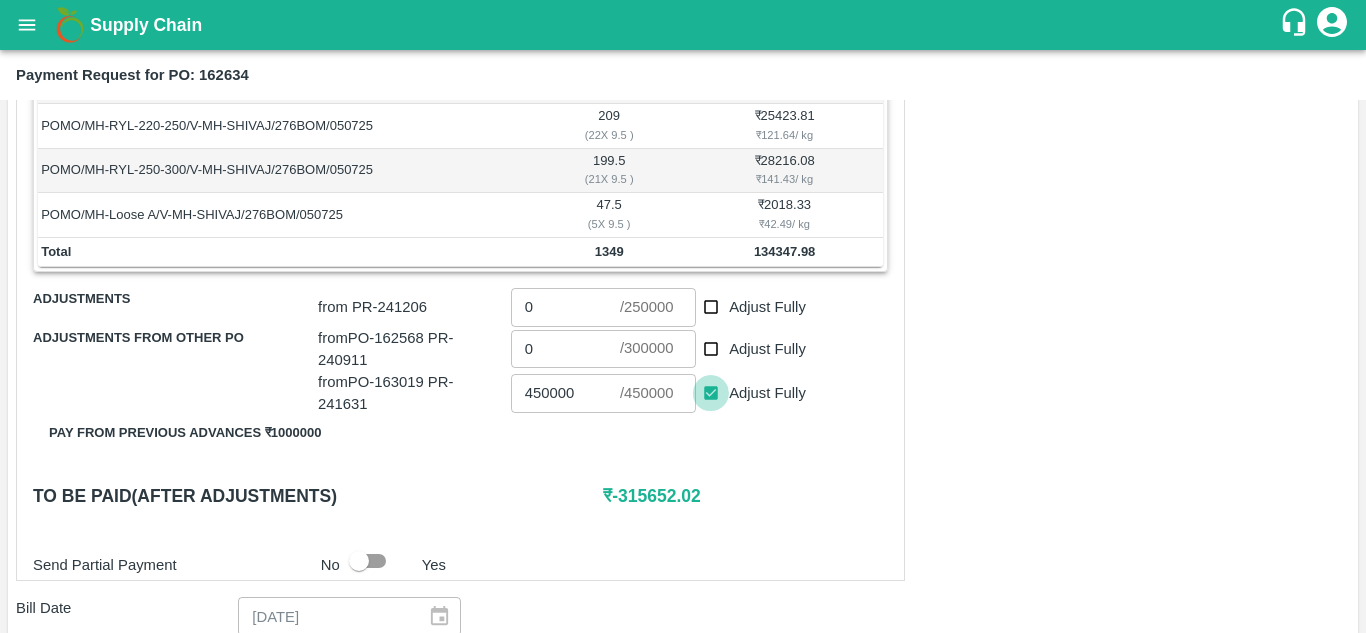 click on "Adjust Fully" at bounding box center [711, 393] 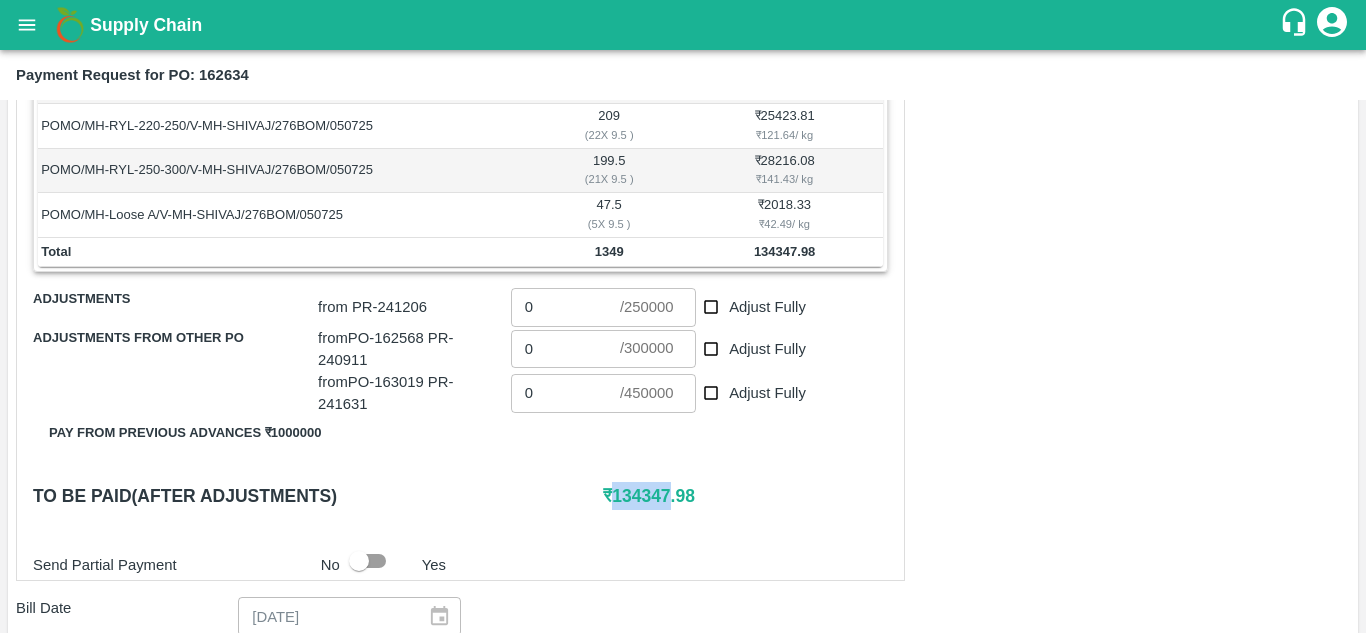 drag, startPoint x: 616, startPoint y: 495, endPoint x: 673, endPoint y: 483, distance: 58.249462 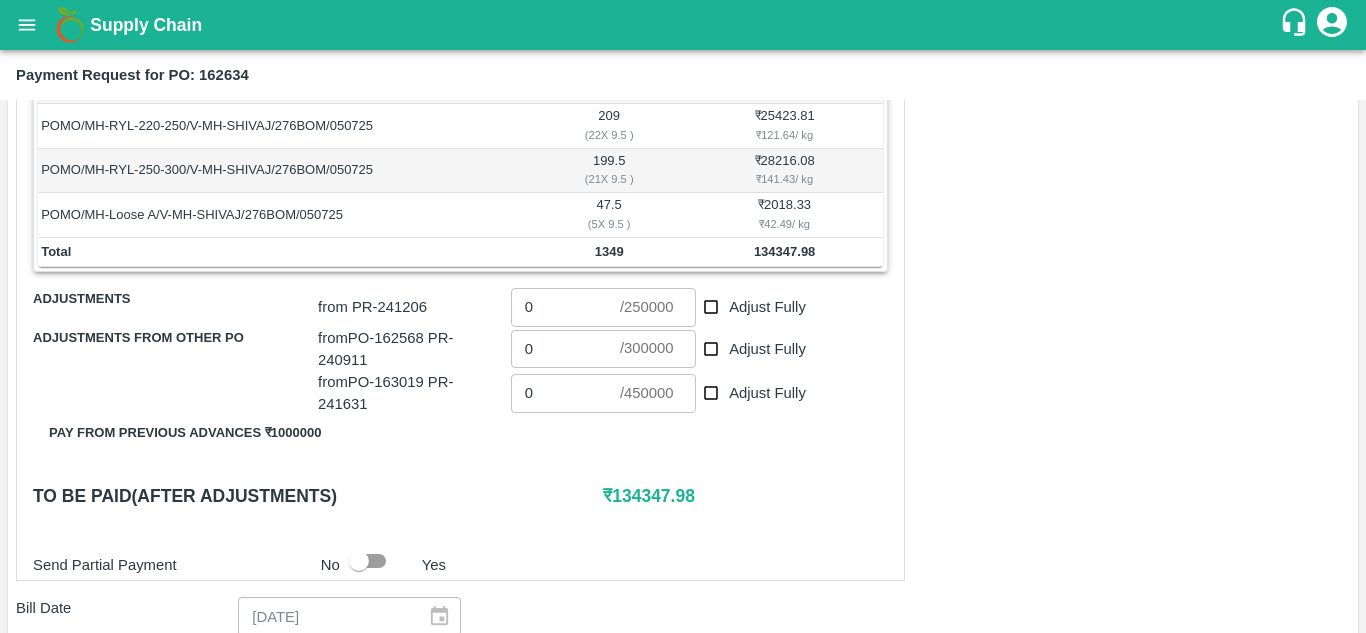 click on "Shipment -  SHIP/INIY/344313 Lots (Labels) Weight (Kgs) Total Price (₹) POMO/MH-RYL-100-150/V-MH-SHIVAJ/276BOM/050725   313.5 ( 33  X   9.5   ) ₹ 22625.58 ₹ 72.17  / kg POMO/MH-RYL-150-180/V-MH-SHIVAJ/276BOM/050725   294.5 ( 31  X   9.5   ) ₹ 25625.33 ₹ 87.01  / kg POMO/MH-RYL-180-220/V-MH-SHIVAJ/276BOM/050725   285 ( 30  X   9.5   ) ₹ 30438.85 ₹ 106.8  / kg POMO/MH-RYL-220-250/V-MH-SHIVAJ/276BOM/050725   209 ( 22  X   9.5   ) ₹ 25423.81 ₹ 121.64  / kg POMO/MH-RYL-250-300/V-MH-SHIVAJ/276BOM/050725   199.5 ( 21  X   9.5   ) ₹ 28216.08 ₹ 141.43  / kg POMO/MH-Loose A/V-MH-SHIVAJ/276BOM/050725   47.5 ( 5  X   9.5   ) ₹ 2018.33 ₹ 42.49  / kg Total 1349 134347.98 Adjustments from PR- 241206 0 ​ / 250000 ​ Adjust Fully Adjustments from other PO from  PO- 162568   PR- 240911 0 ​ / 300000 ​ Adjust Fully from  PO- 163019   PR- 241631 0 ​ / 450000 ​ Adjust Fully Pay from previous advances ₹  1000000 To be paid(After adjustments) ₹  134347.98 Send Partial Payment No Yes" at bounding box center (460, 245) 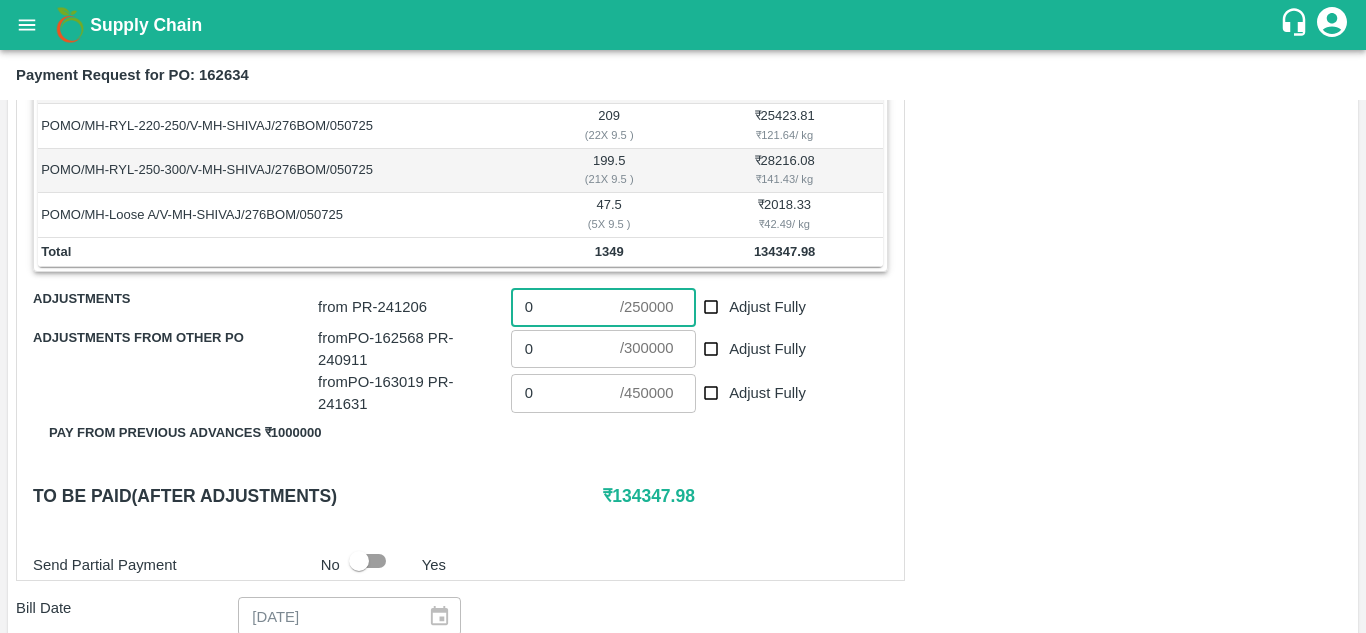 click on "0" at bounding box center (565, 307) 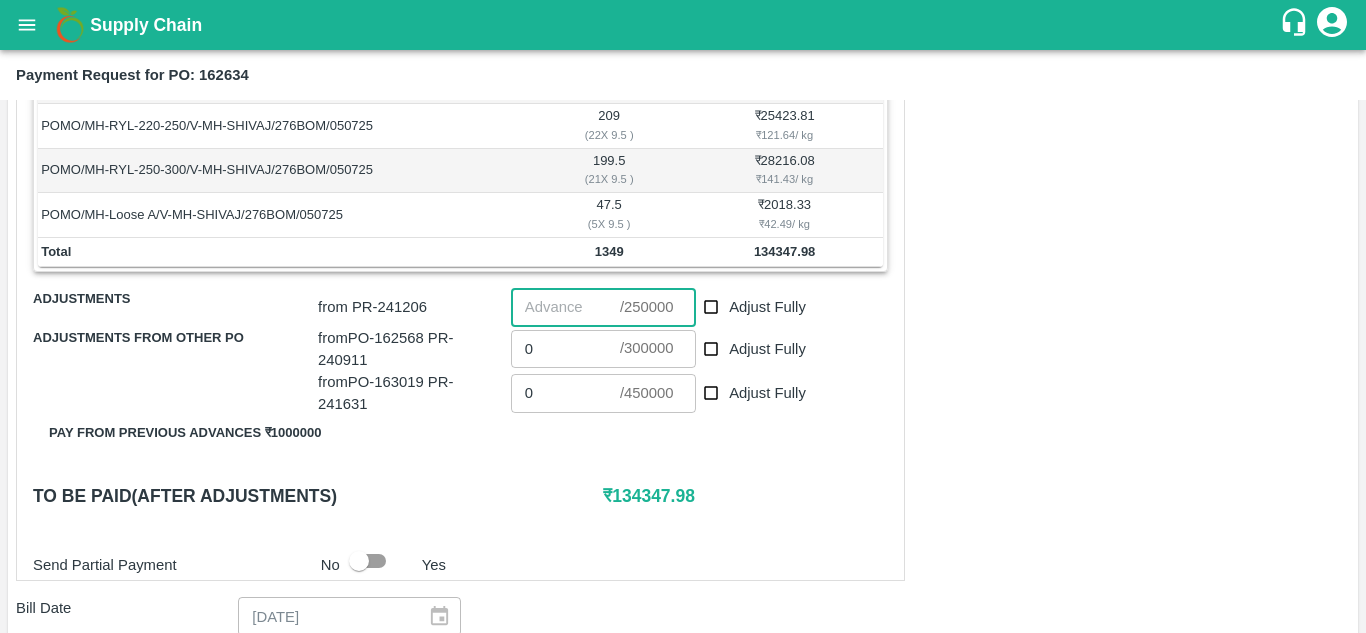 paste on "134347" 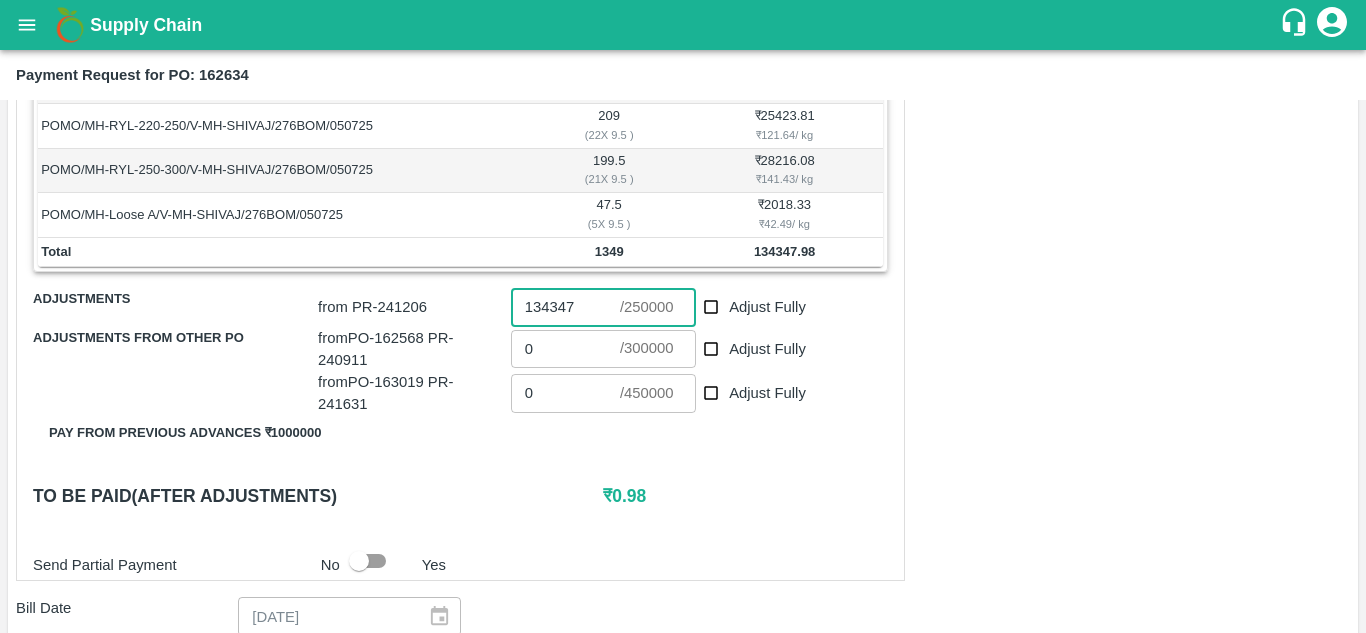 type on "134347" 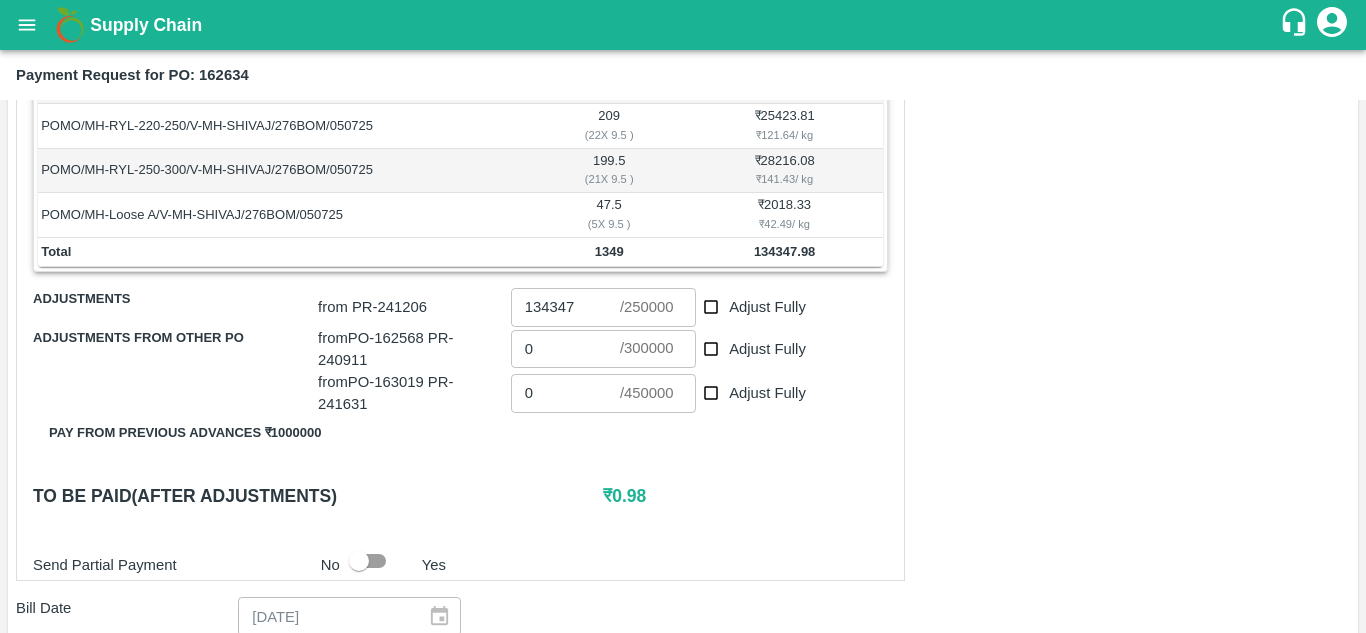 click on "To be paid(After adjustments)" at bounding box center [318, 496] 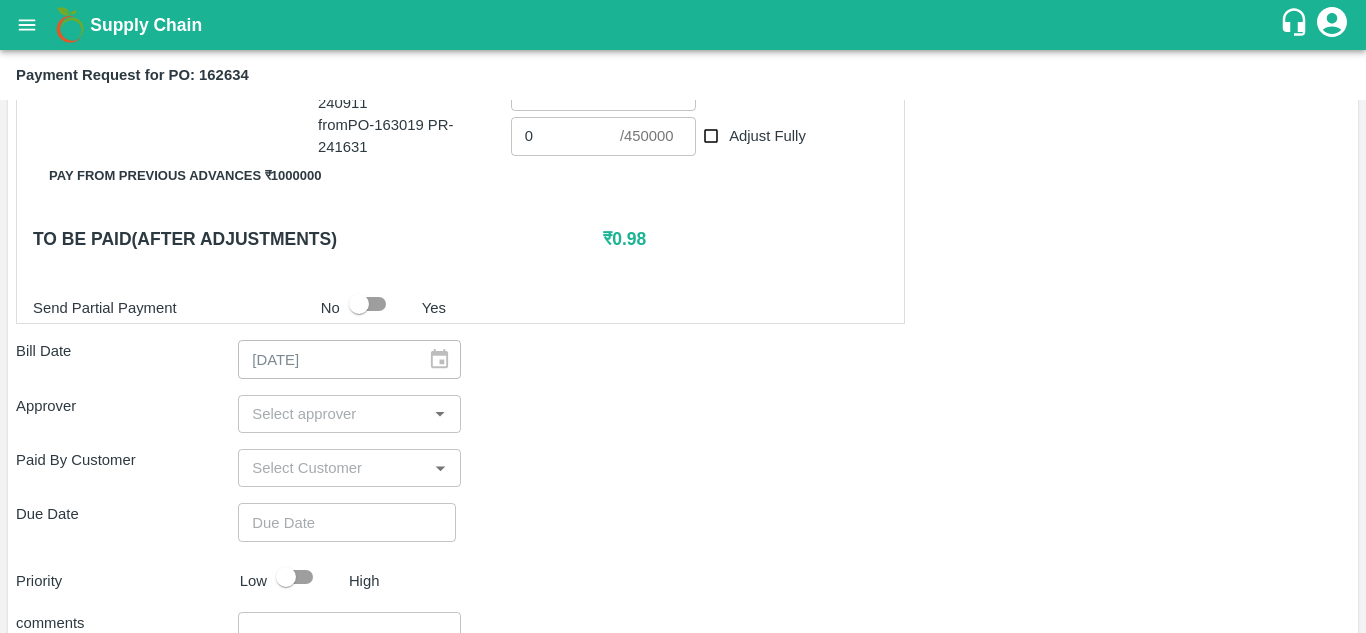 scroll, scrollTop: 763, scrollLeft: 0, axis: vertical 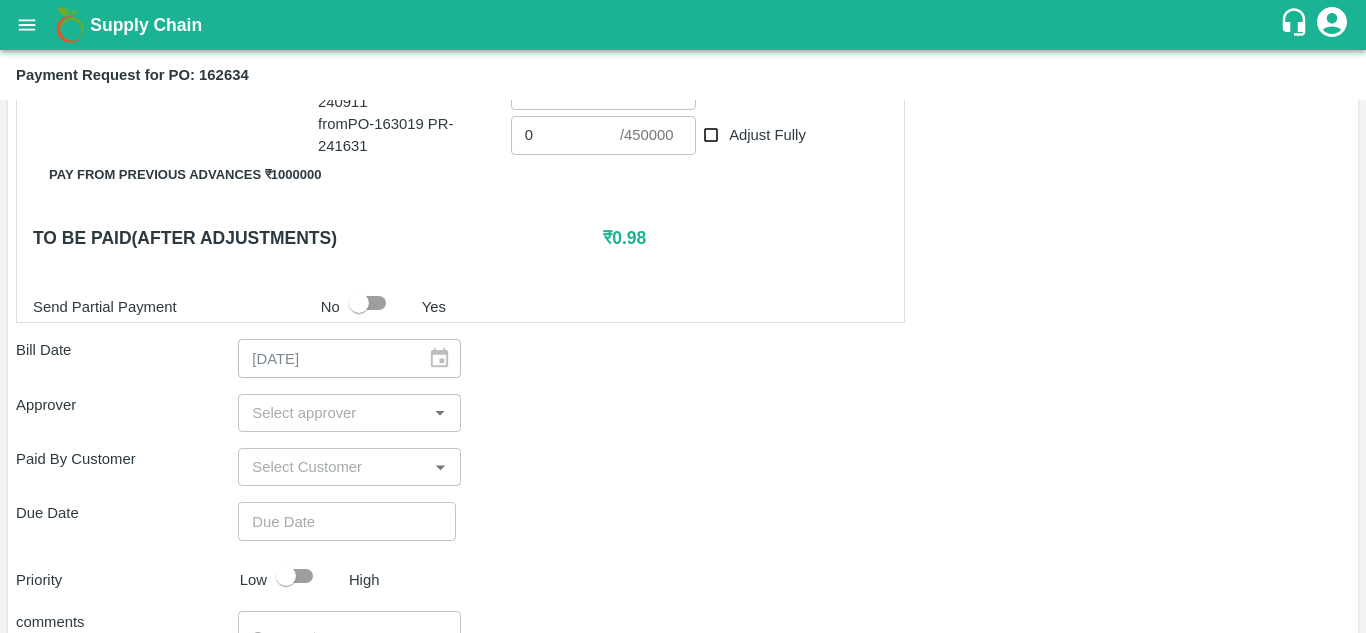 click at bounding box center (332, 413) 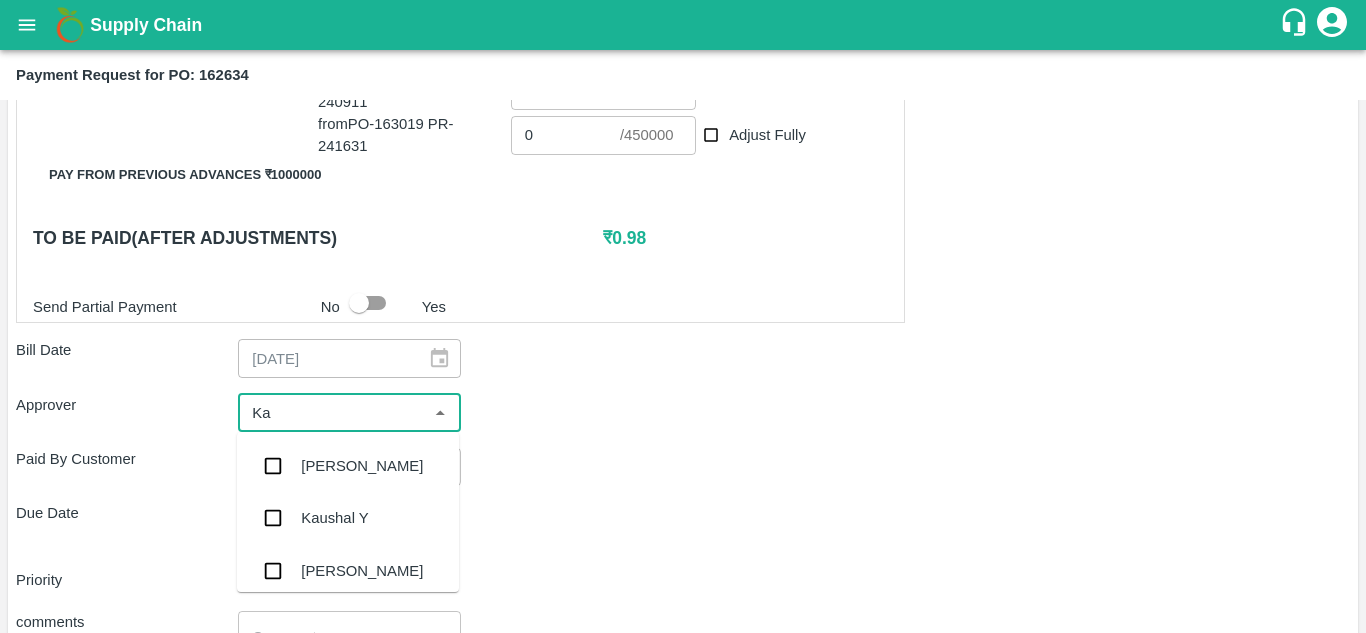 type on "Kau" 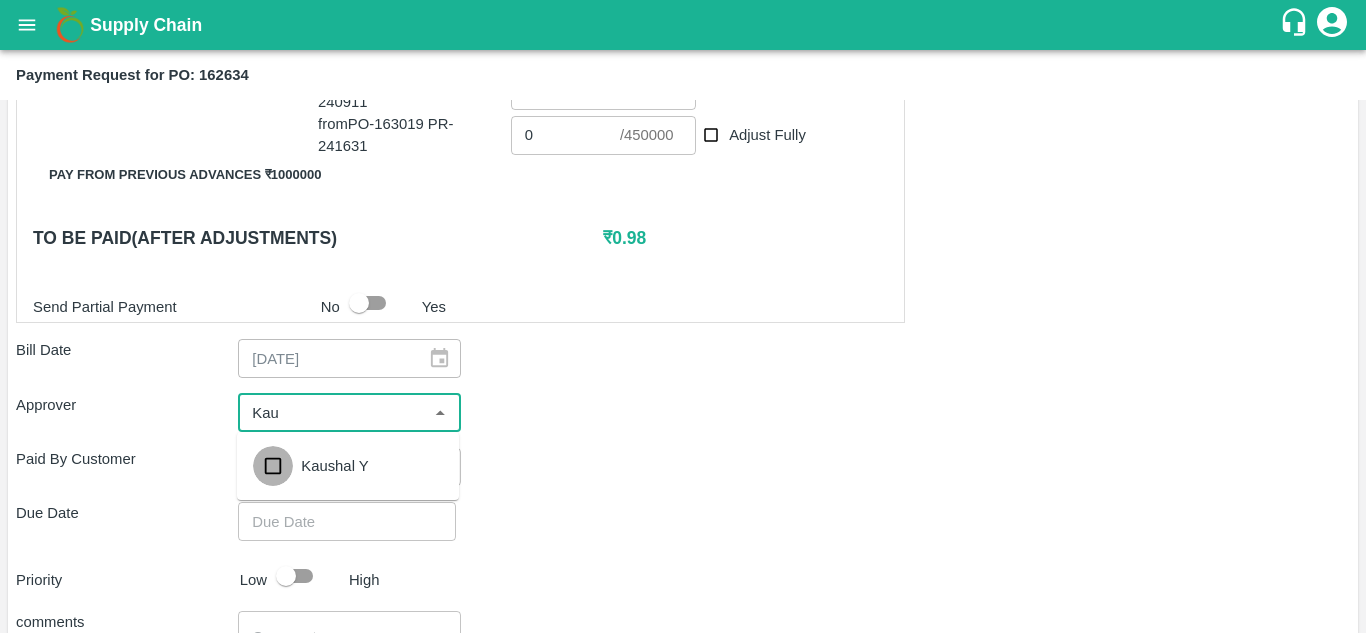 click at bounding box center [273, 466] 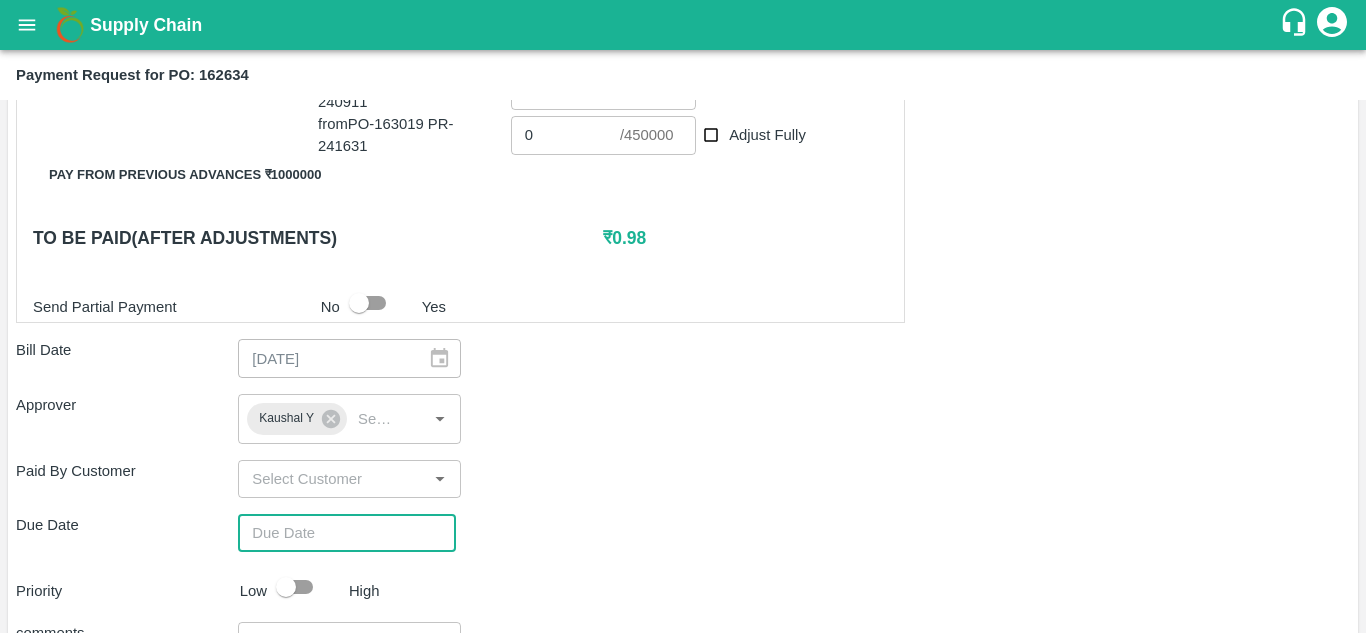 type on "DD/MM/YYYY hh:mm aa" 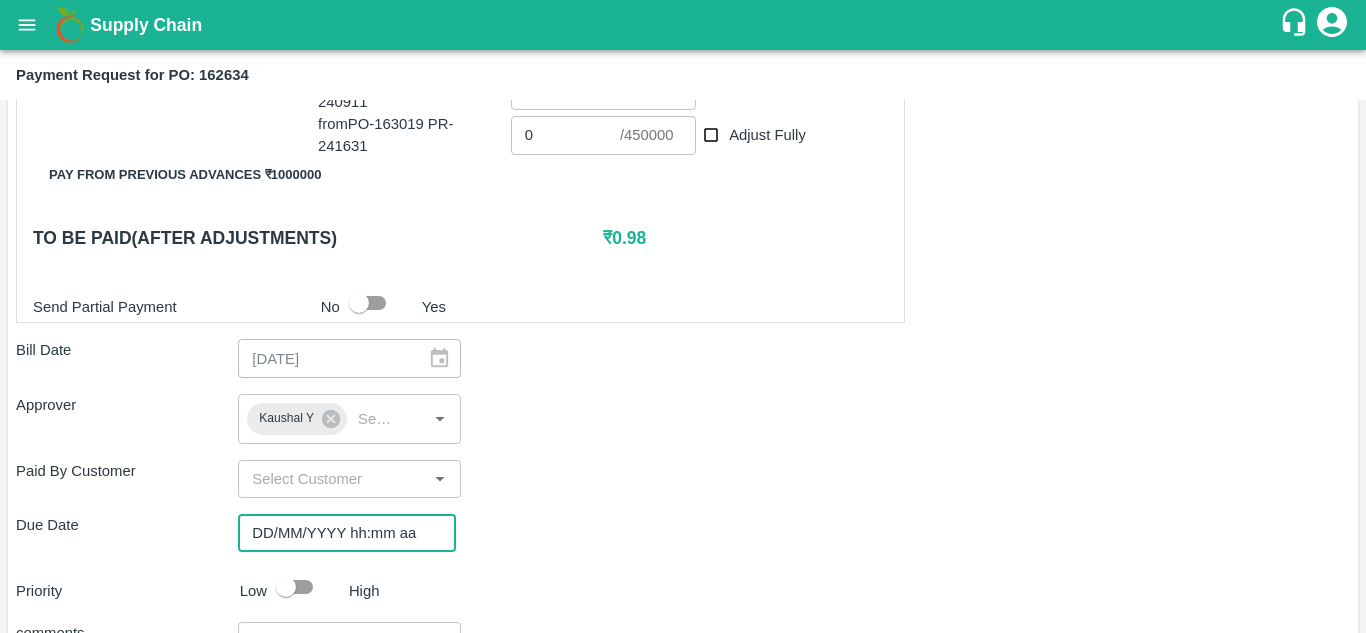 click on "DD/MM/YYYY hh:mm aa" at bounding box center [340, 533] 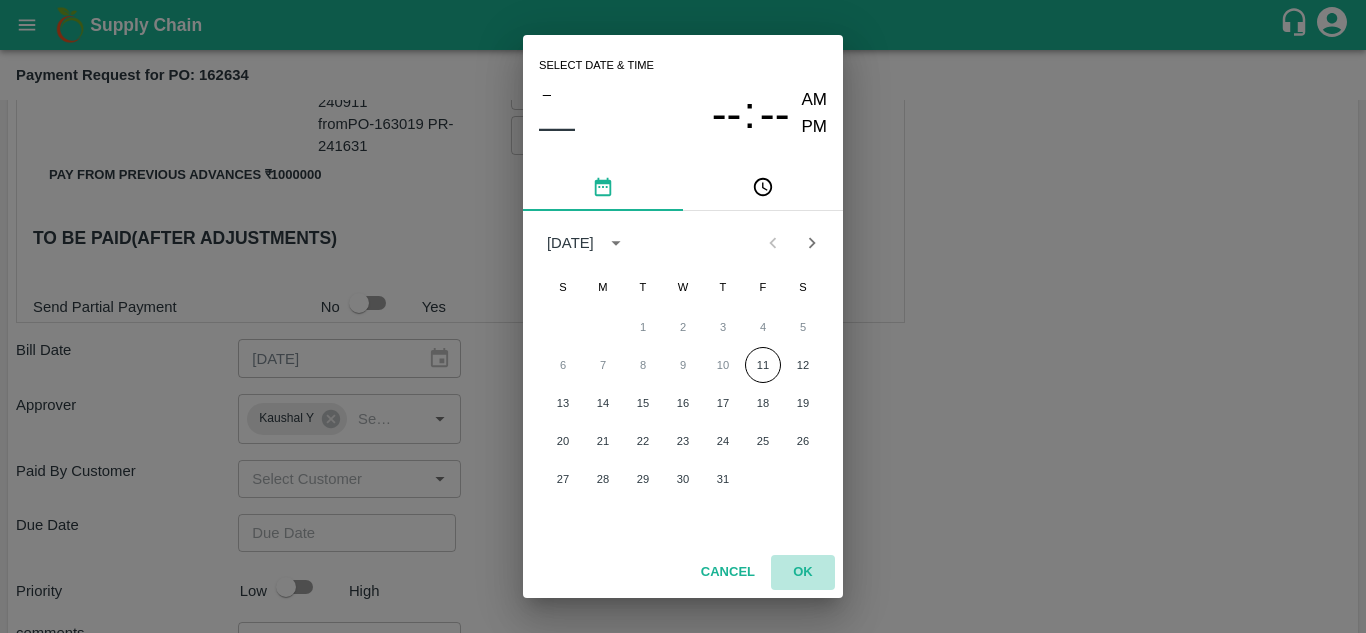 click on "OK" at bounding box center [803, 572] 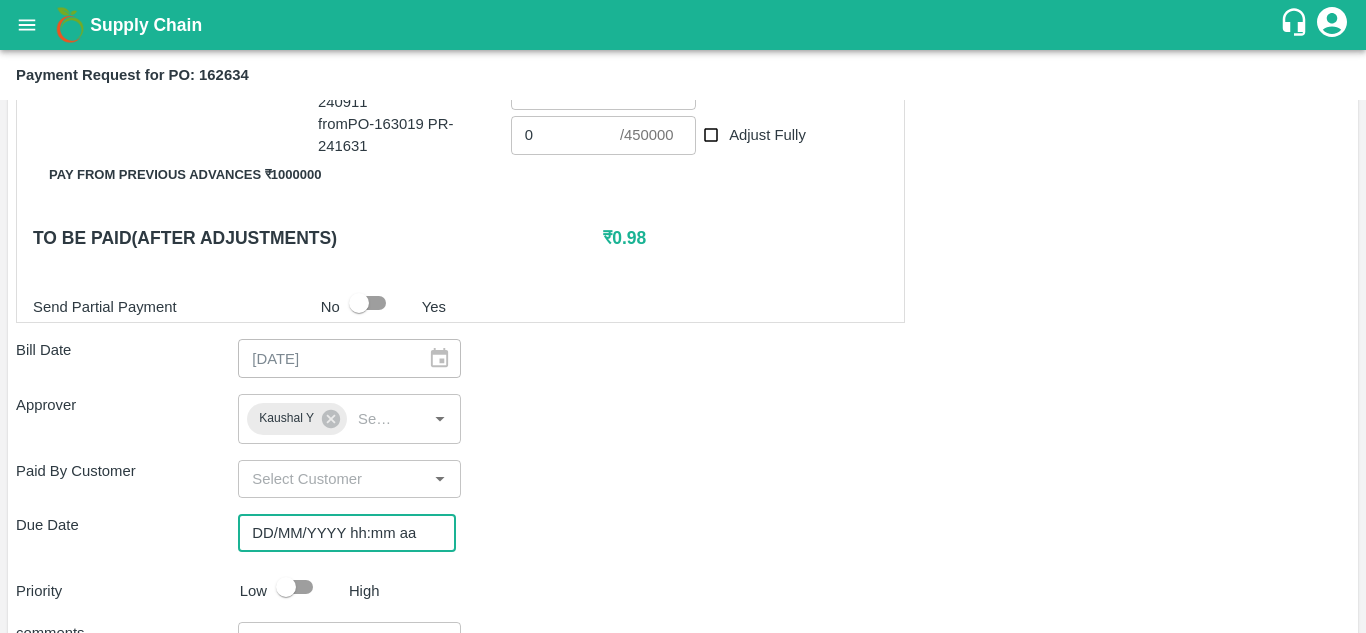click on "DD/MM/YYYY hh:mm aa" at bounding box center [340, 533] 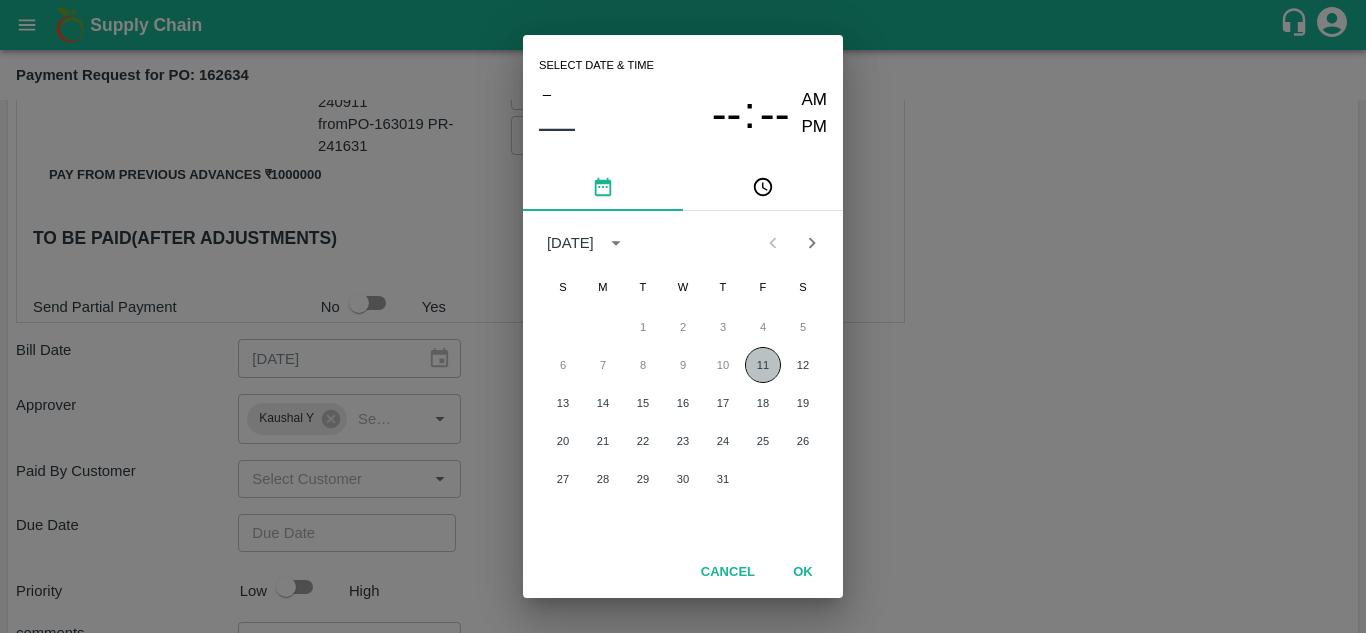 click on "11" at bounding box center (763, 365) 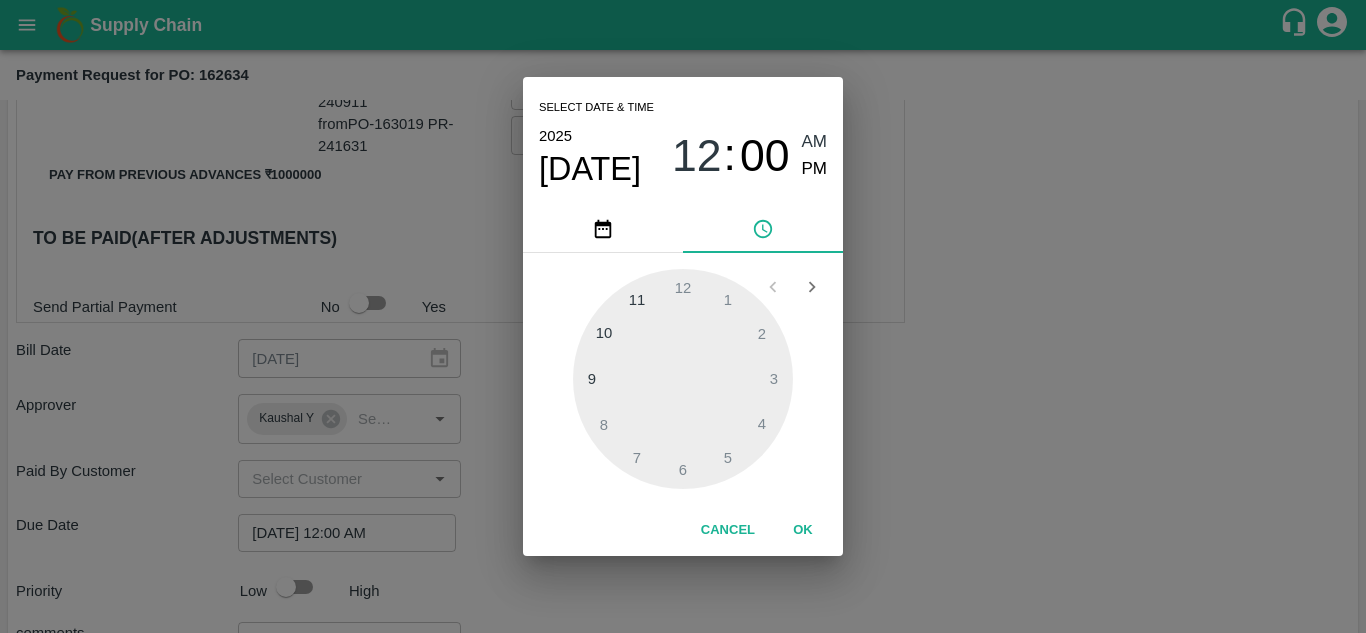 click at bounding box center (683, 379) 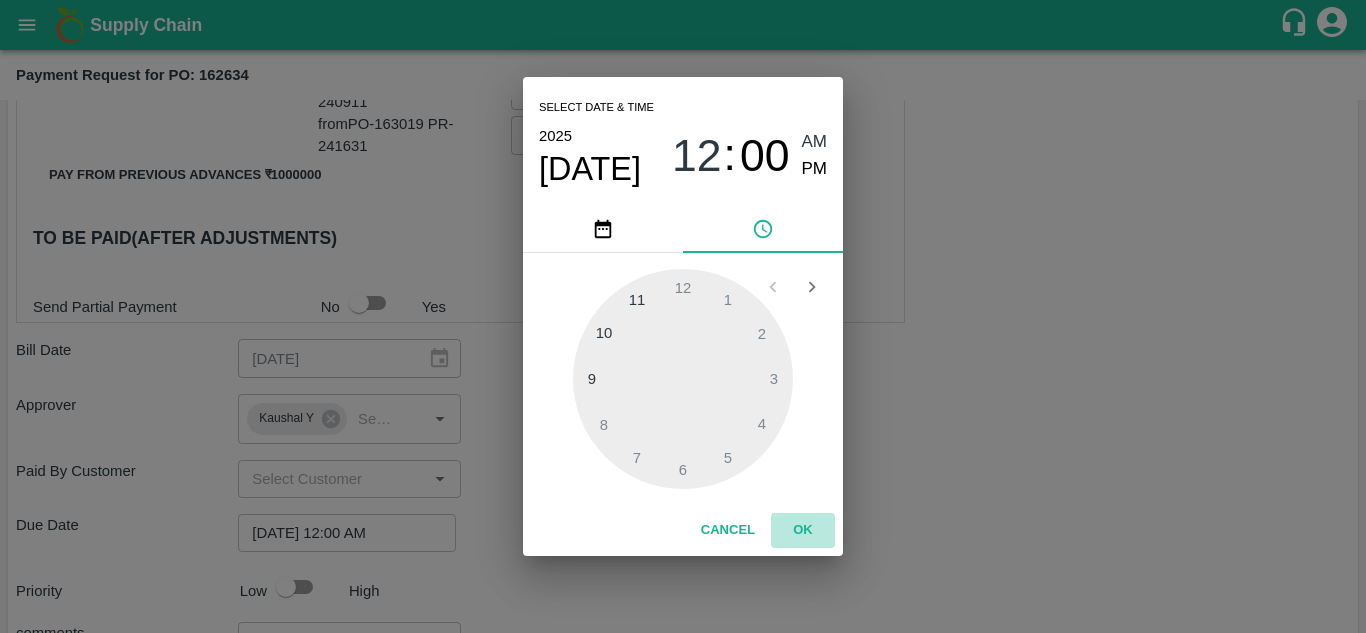 click on "OK" at bounding box center [803, 530] 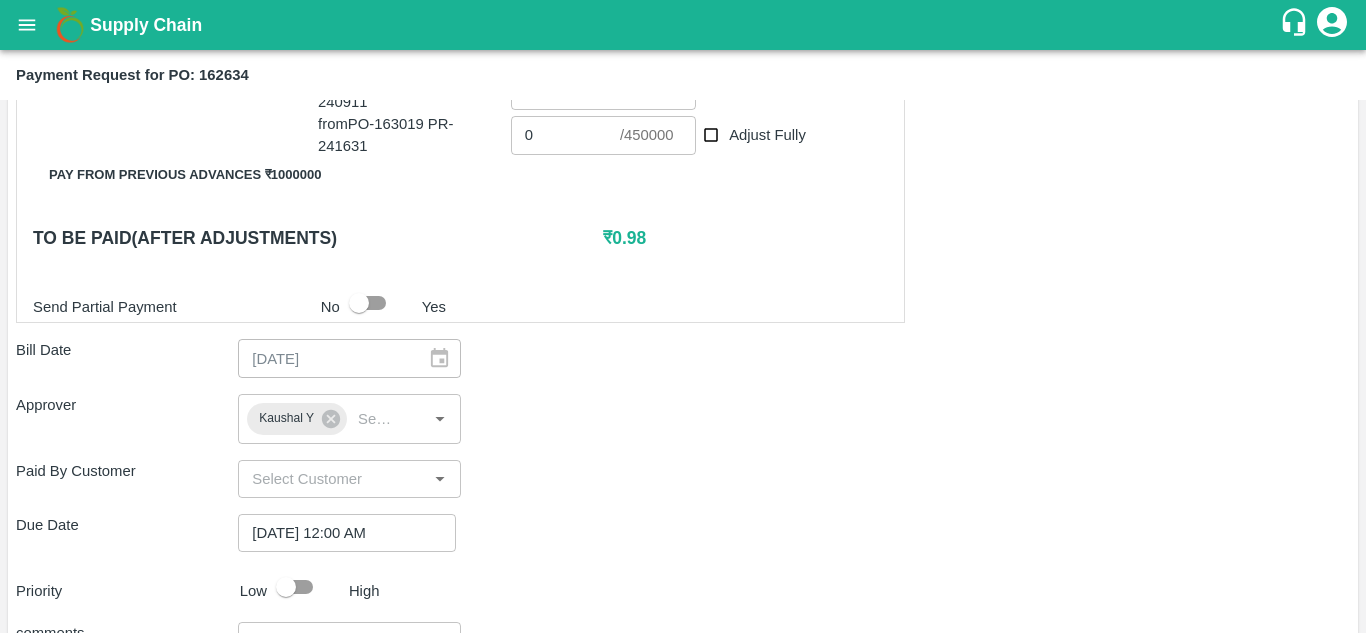 click on "Paid By Customer ​" at bounding box center (683, 479) 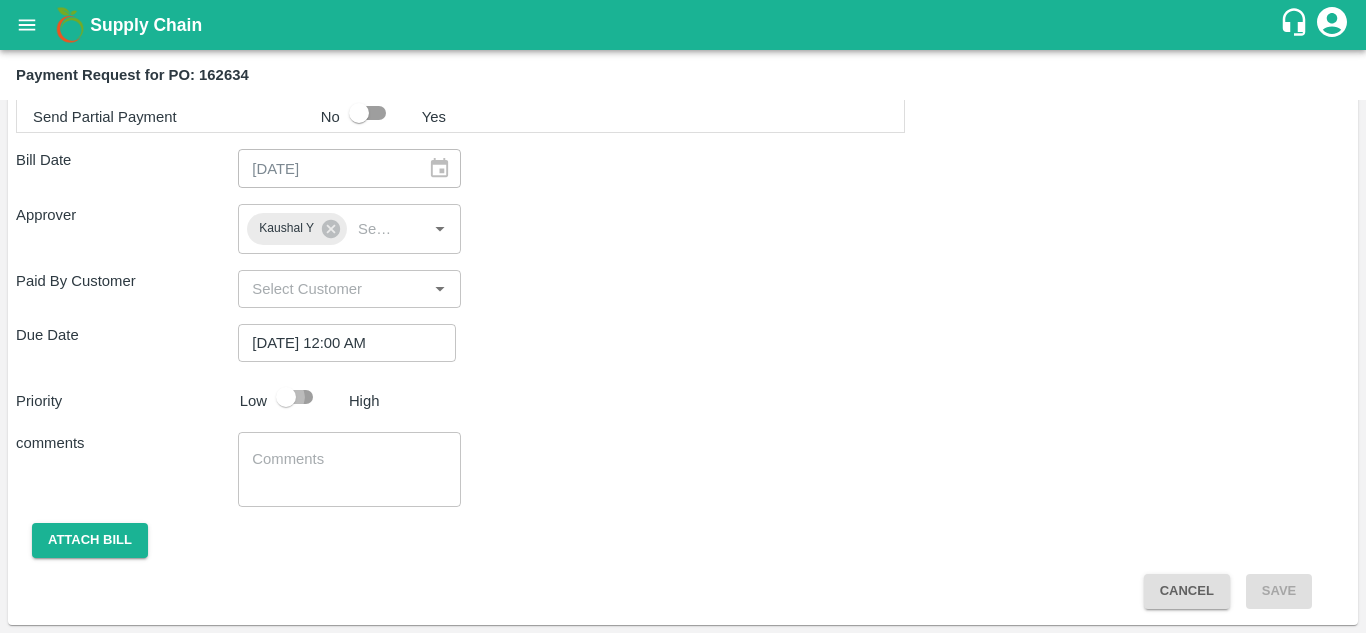 click at bounding box center (286, 397) 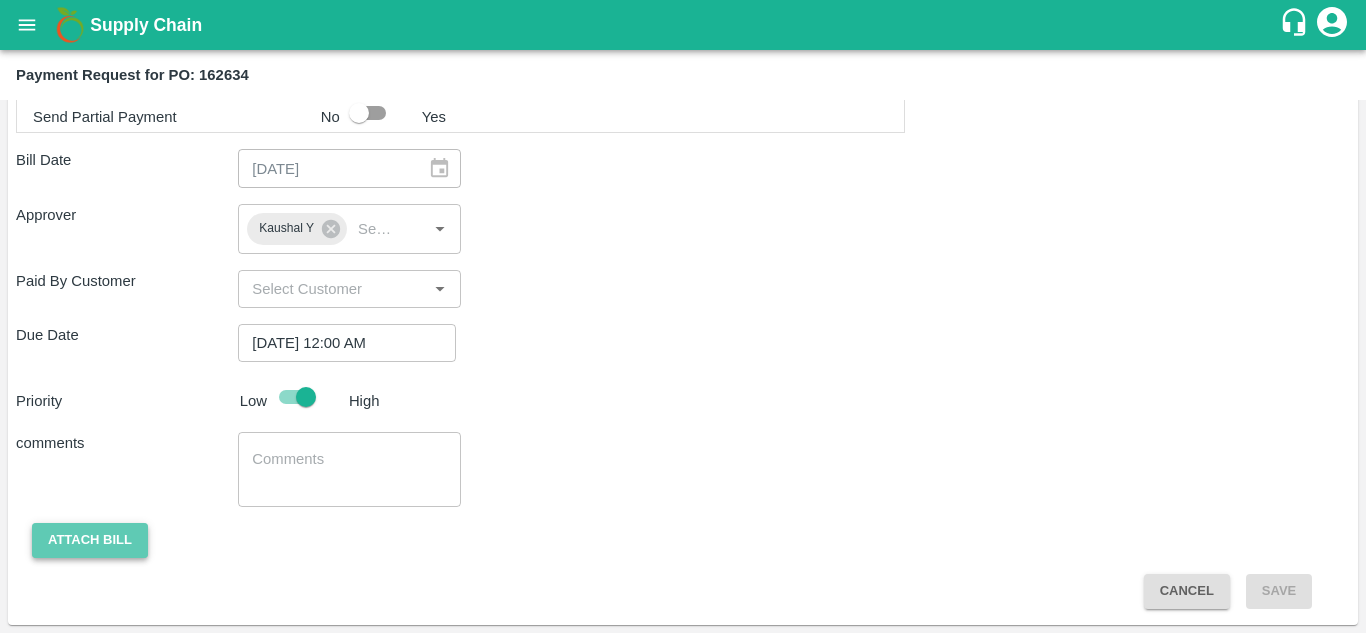 click on "Attach bill" at bounding box center (90, 540) 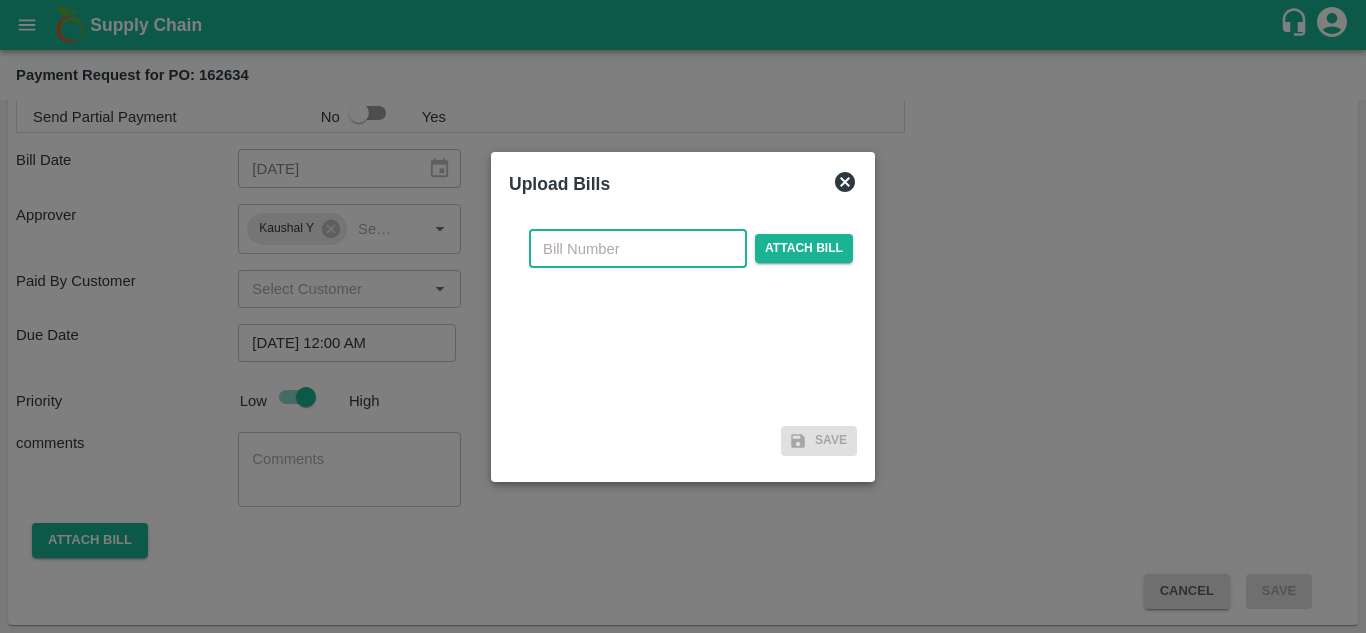 click at bounding box center [638, 249] 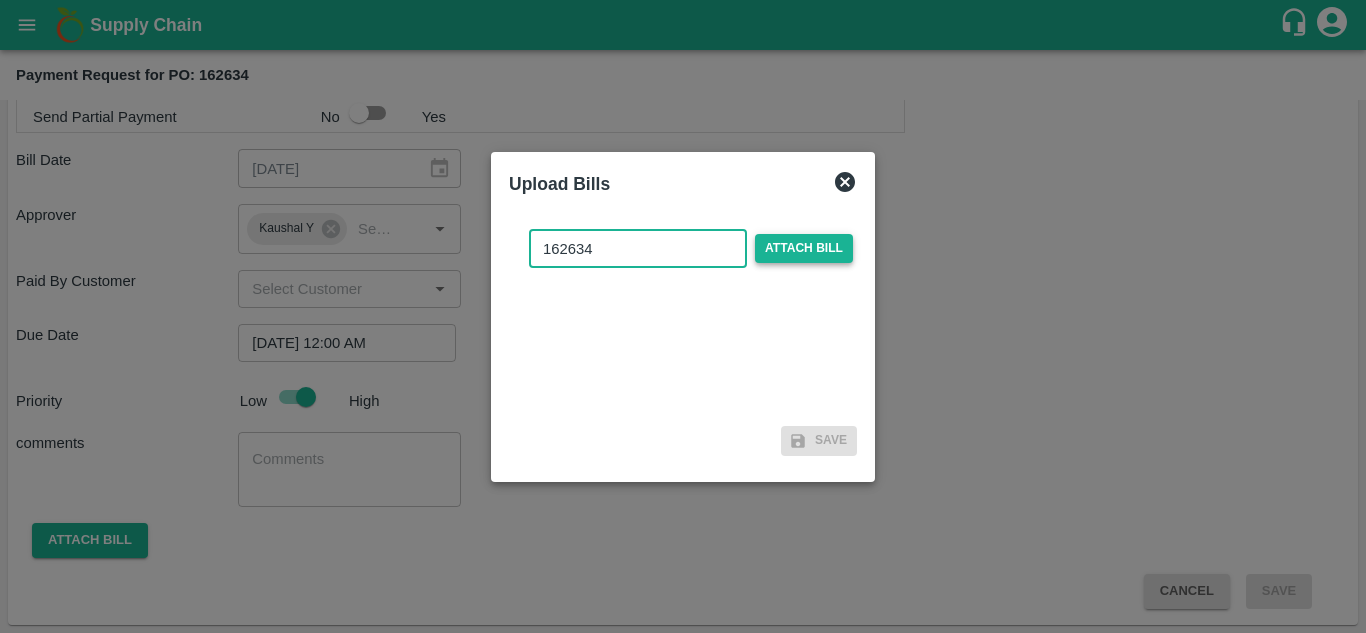 type on "162634" 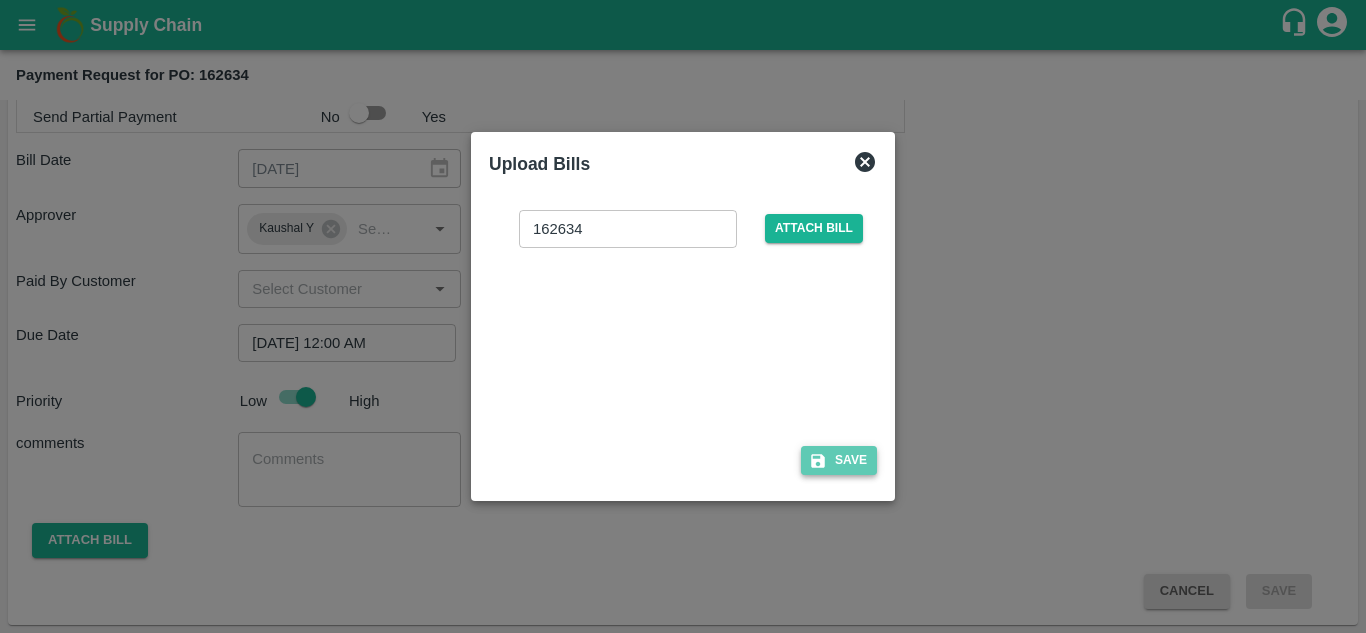 click on "Save" at bounding box center [839, 460] 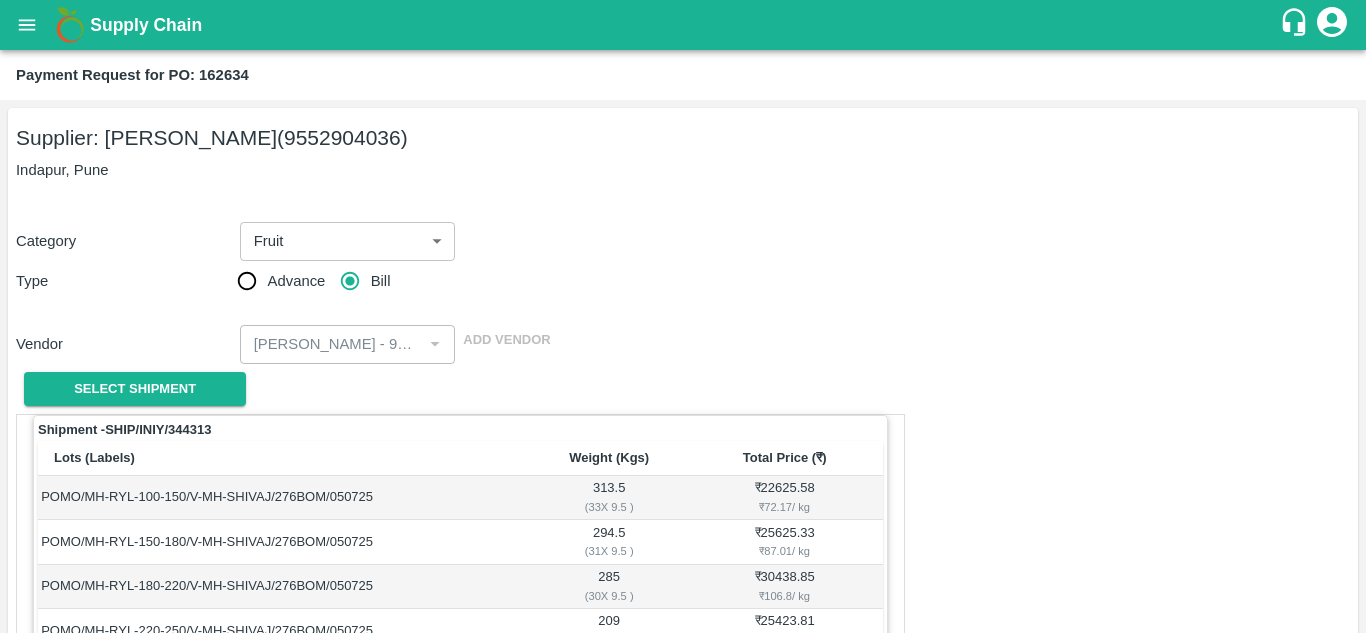 scroll, scrollTop: 1059, scrollLeft: 0, axis: vertical 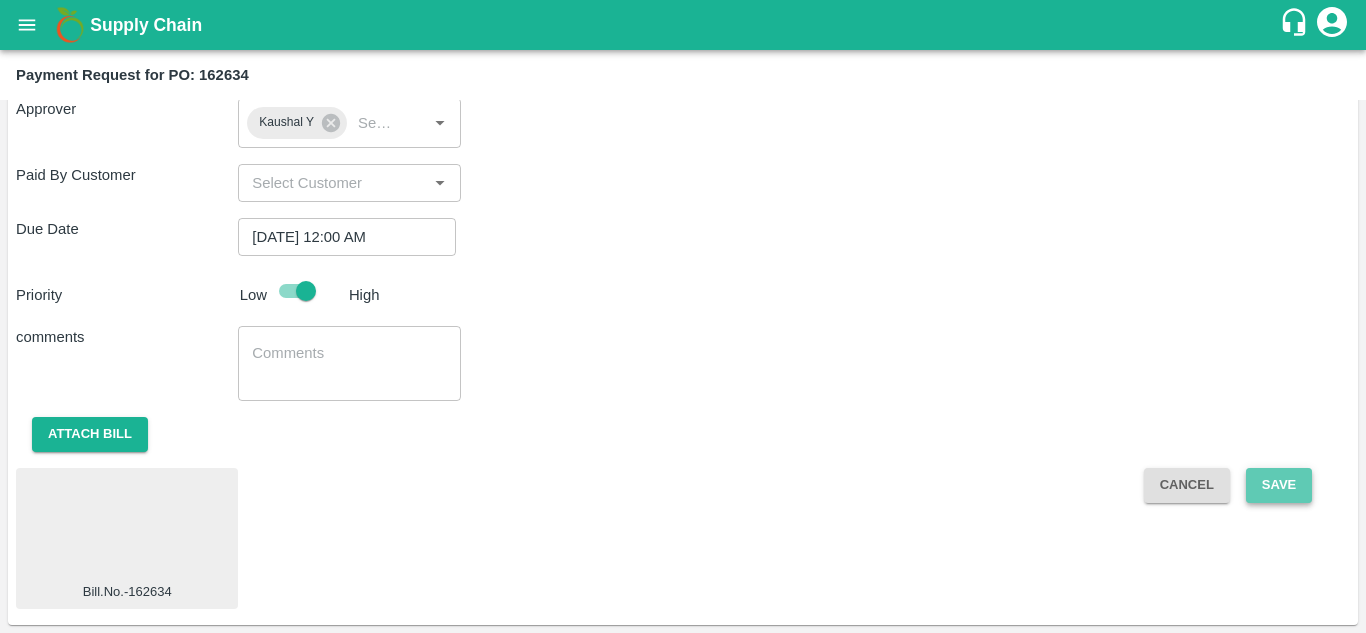 click on "Save" at bounding box center (1279, 485) 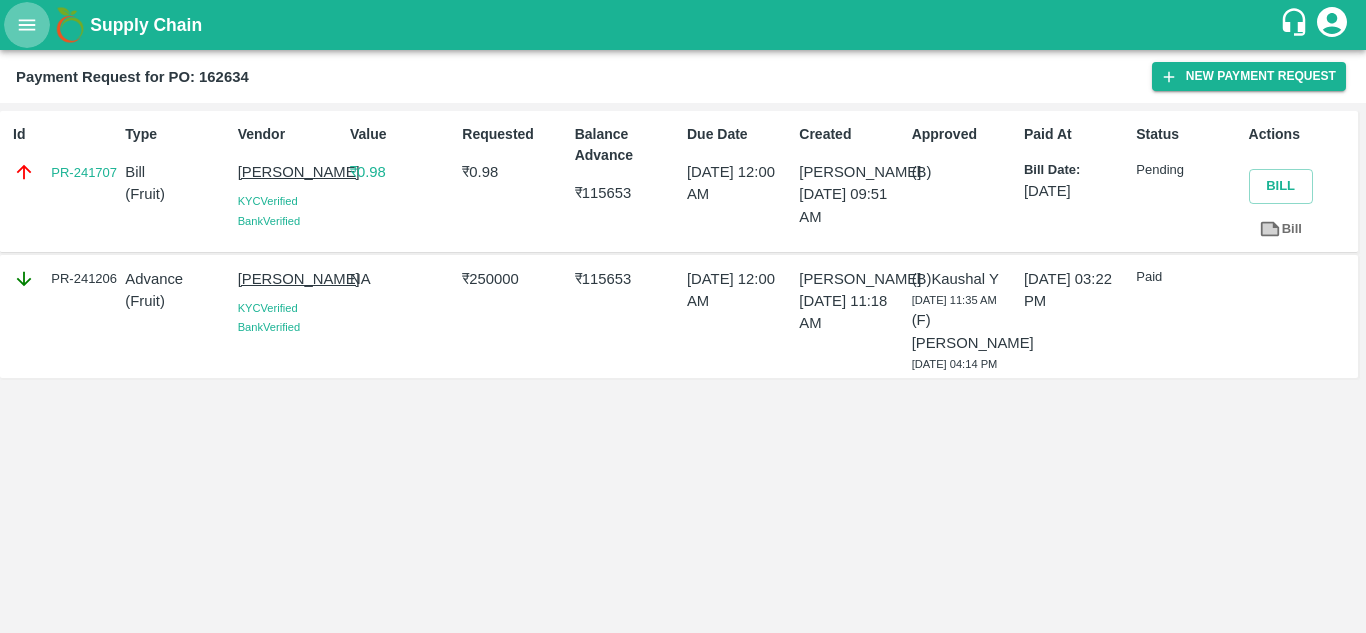 click 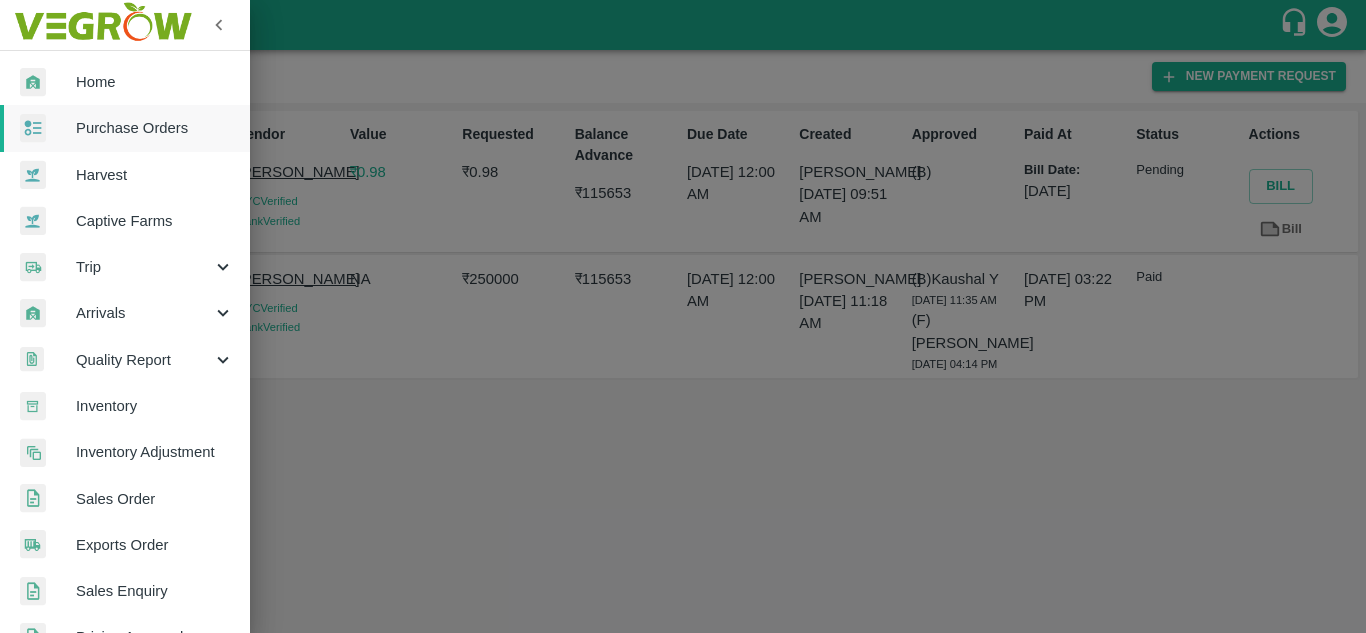click on "Purchase Orders" at bounding box center (155, 128) 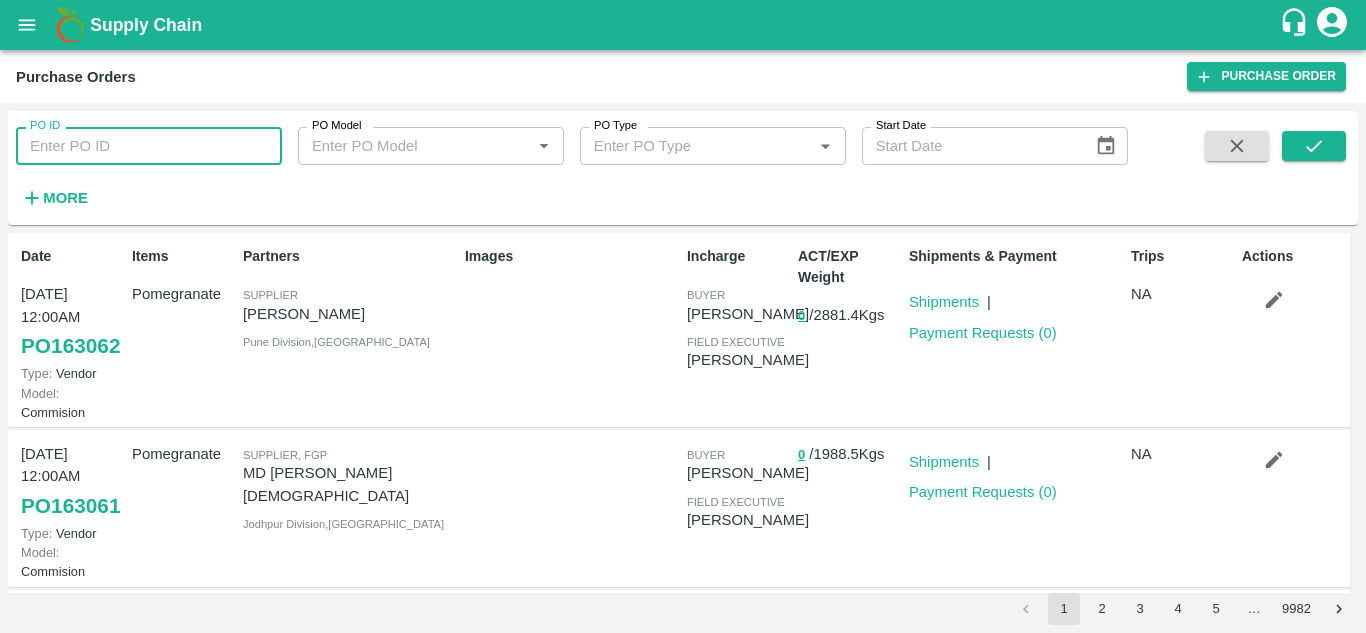 click on "PO ID" at bounding box center (149, 146) 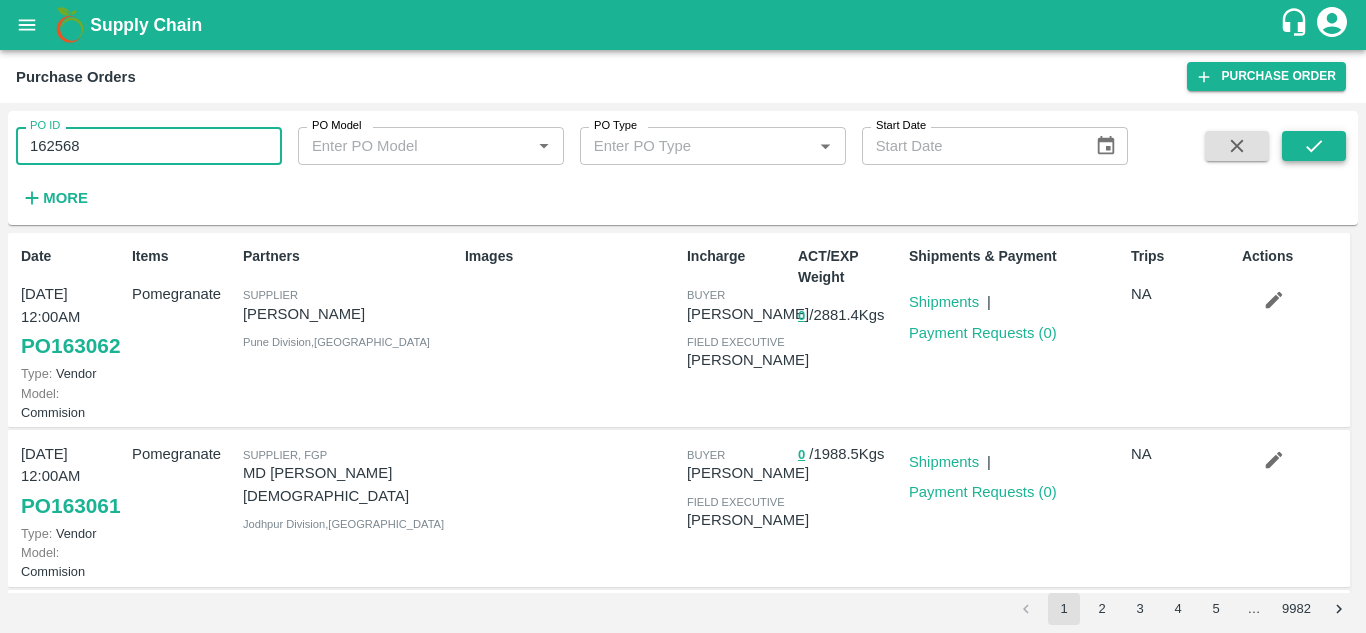 type on "162568" 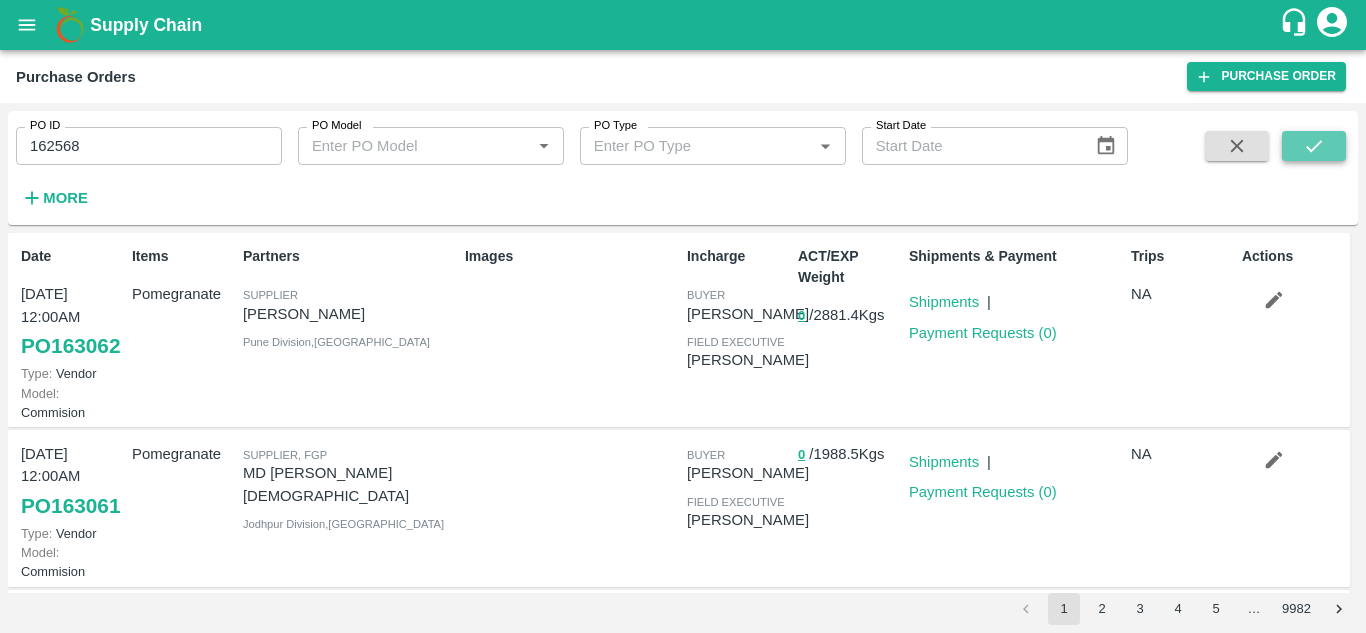 click at bounding box center (1314, 146) 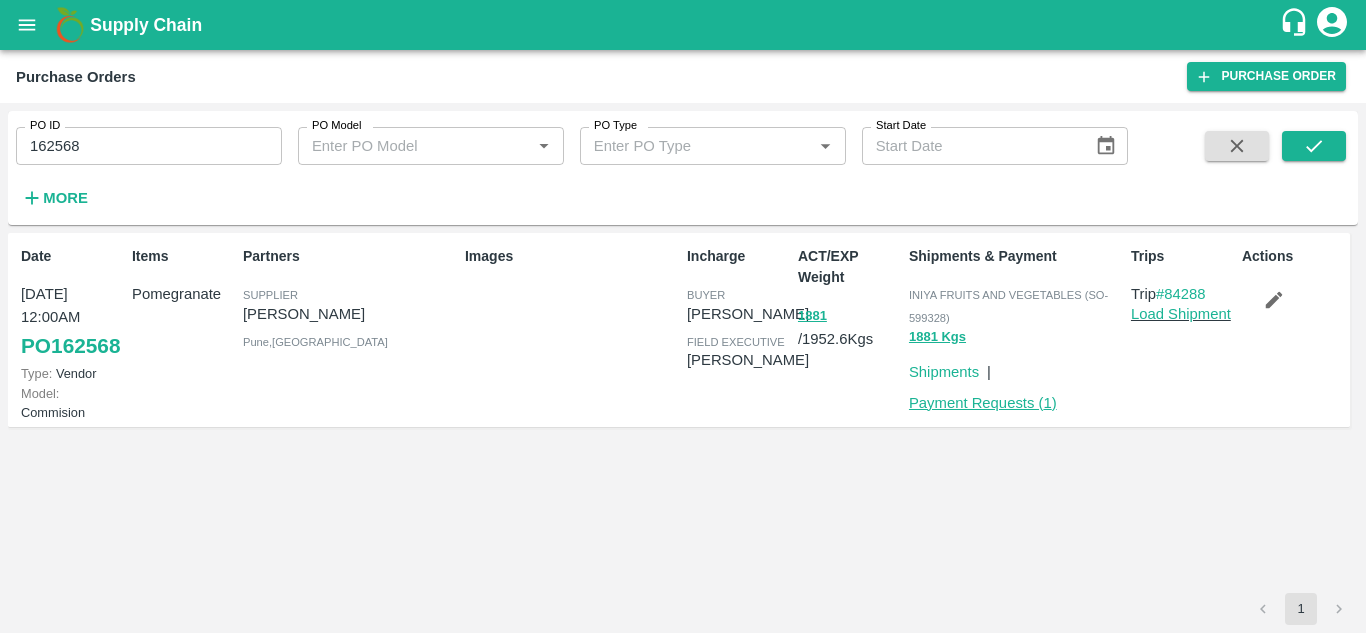 click on "Payment Requests ( 1 )" at bounding box center [983, 403] 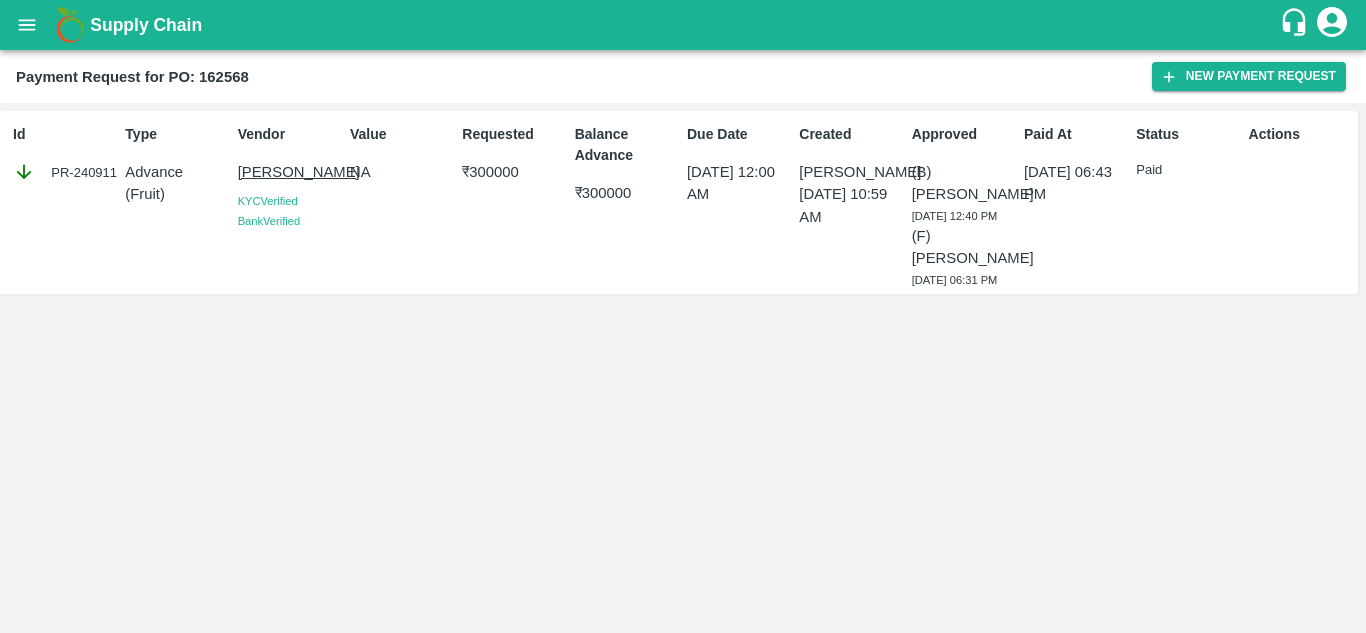 scroll, scrollTop: 0, scrollLeft: 0, axis: both 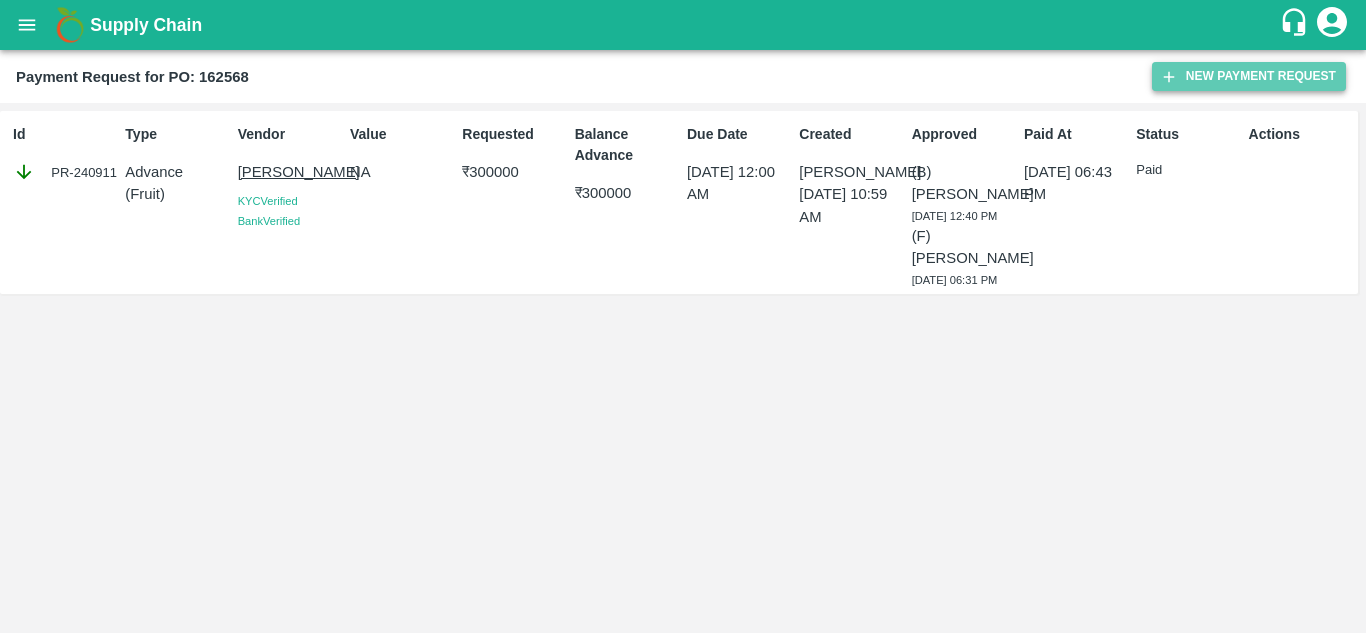 click on "New Payment Request" at bounding box center (1249, 76) 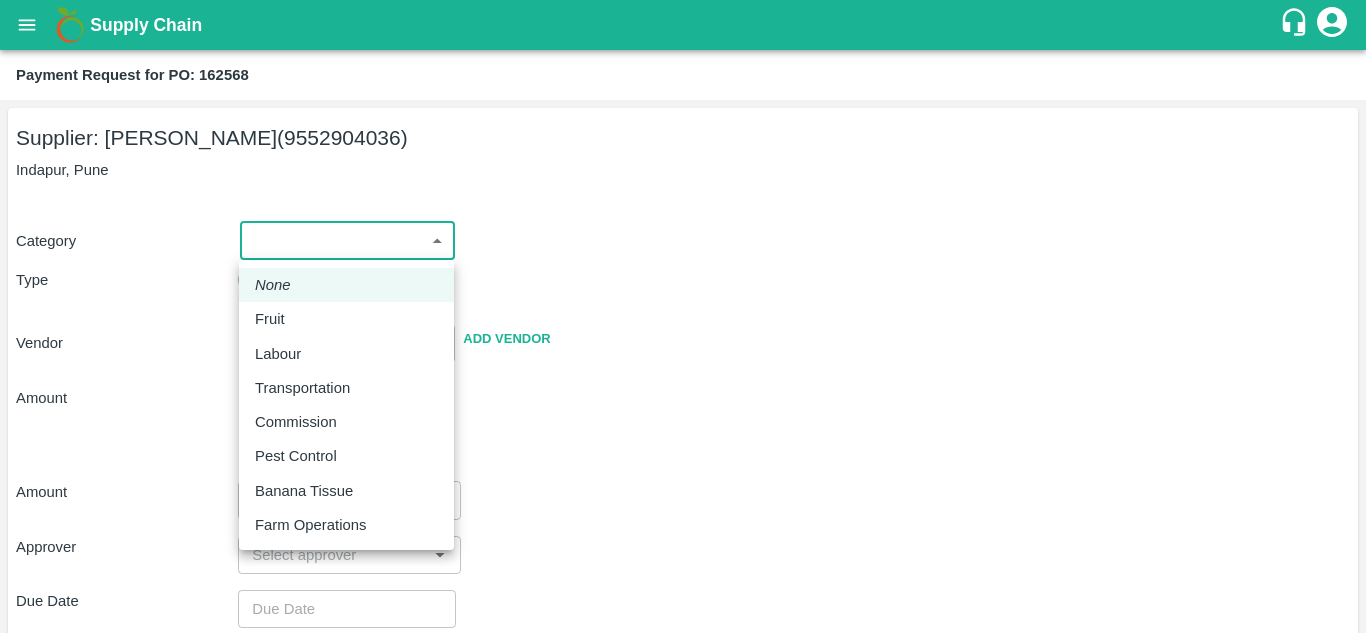 click on "Supply Chain Payment Request for PO: 162568 Supplier:    [PERSON_NAME]  (9552904036) Indapur, Pune Category ​ ​ Type Advance Bill Vendor ​ Add Vendor Amount Total value Per Kg ​ Amount ​ Approver ​ Due Date ​  Priority  Low  High Comment x ​ Attach bill Cancel Save Jeewana CC [PERSON_NAME] Logout None Fruit Labour Transportation Commission Pest Control Banana Tissue Farm Operations" at bounding box center [683, 316] 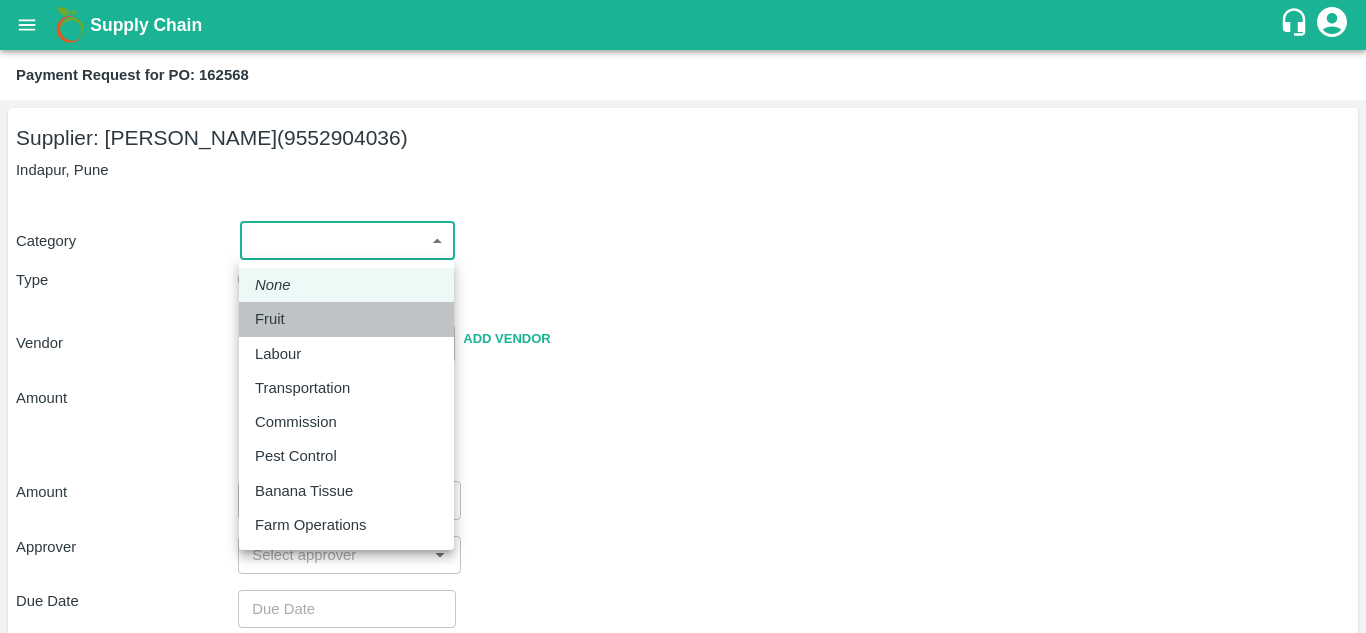 click on "Fruit" at bounding box center (270, 319) 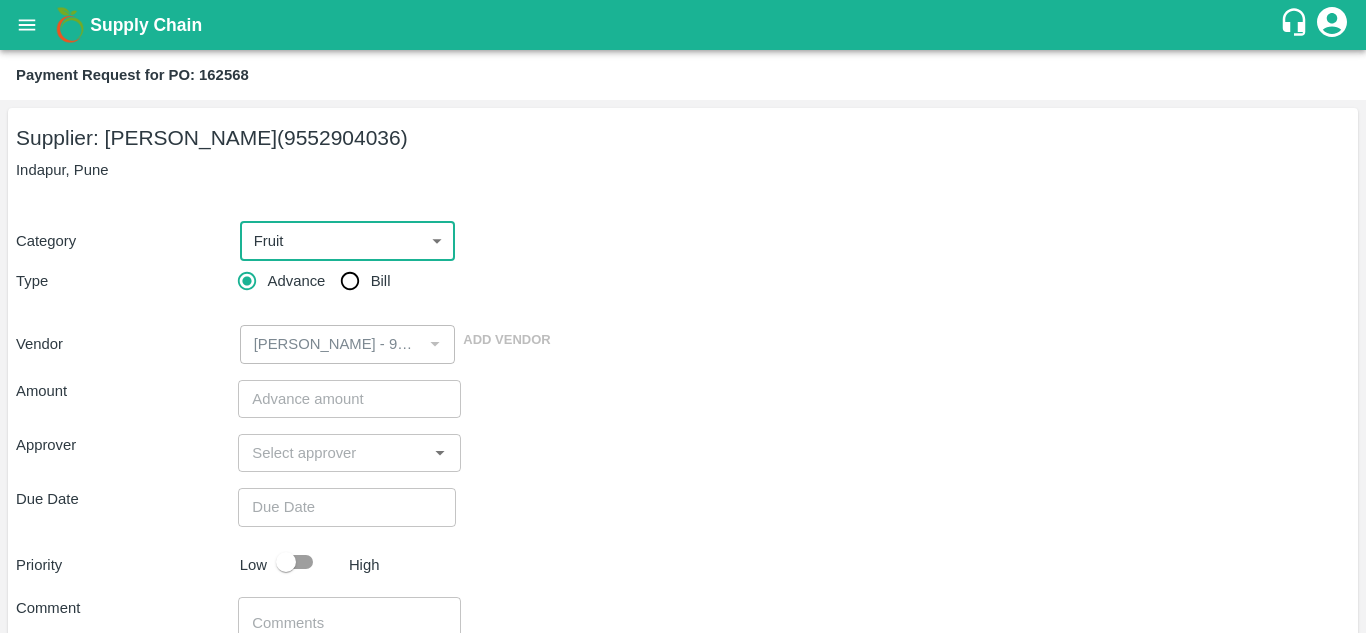 click on "Bill" at bounding box center (350, 281) 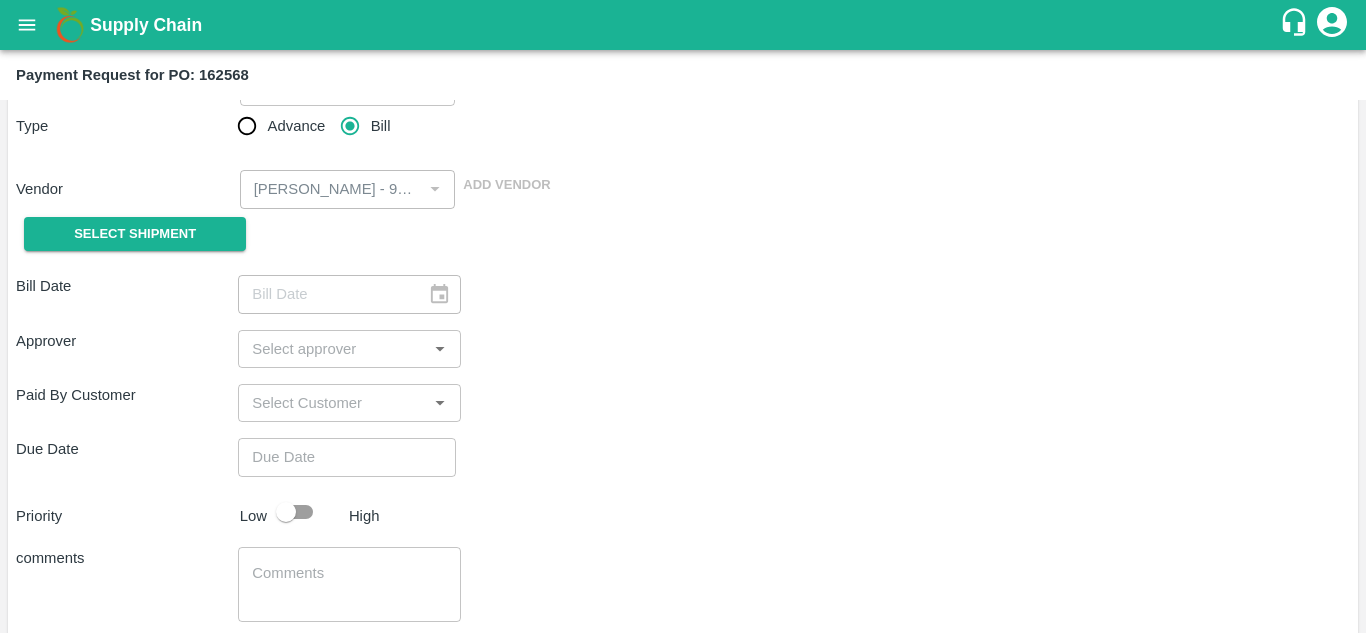 scroll, scrollTop: 158, scrollLeft: 0, axis: vertical 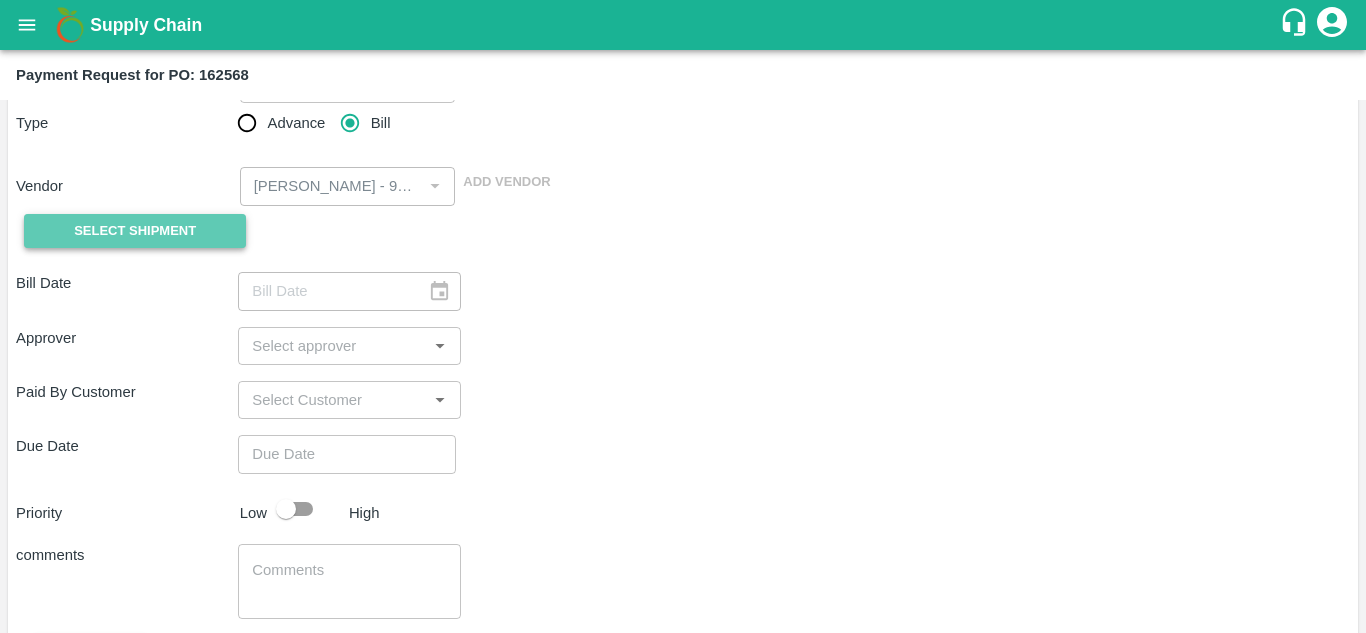click on "Select Shipment" at bounding box center (135, 231) 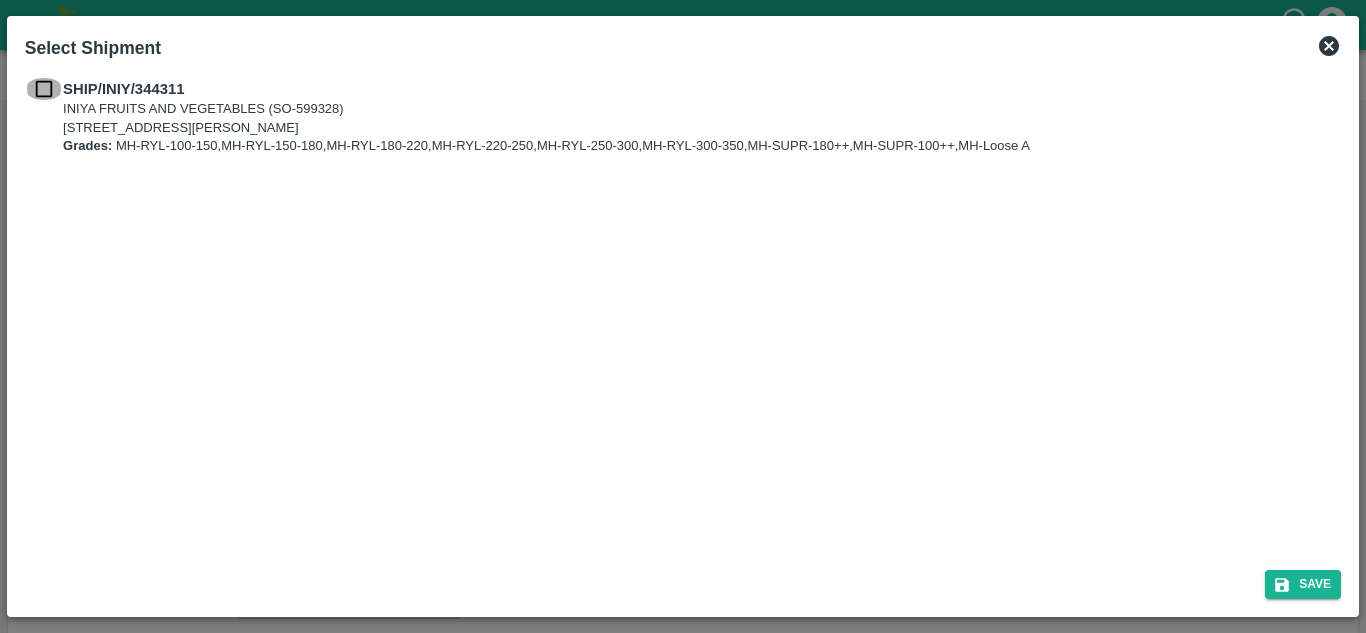 click at bounding box center [44, 89] 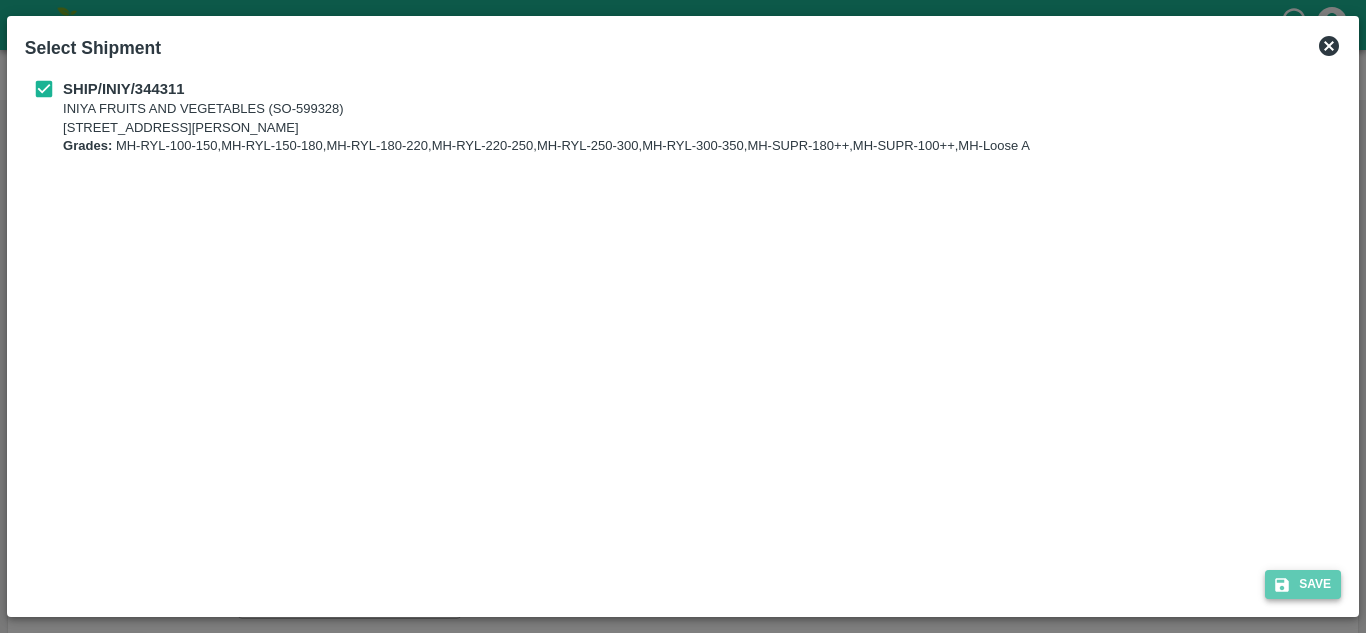 click on "Save" at bounding box center [1303, 584] 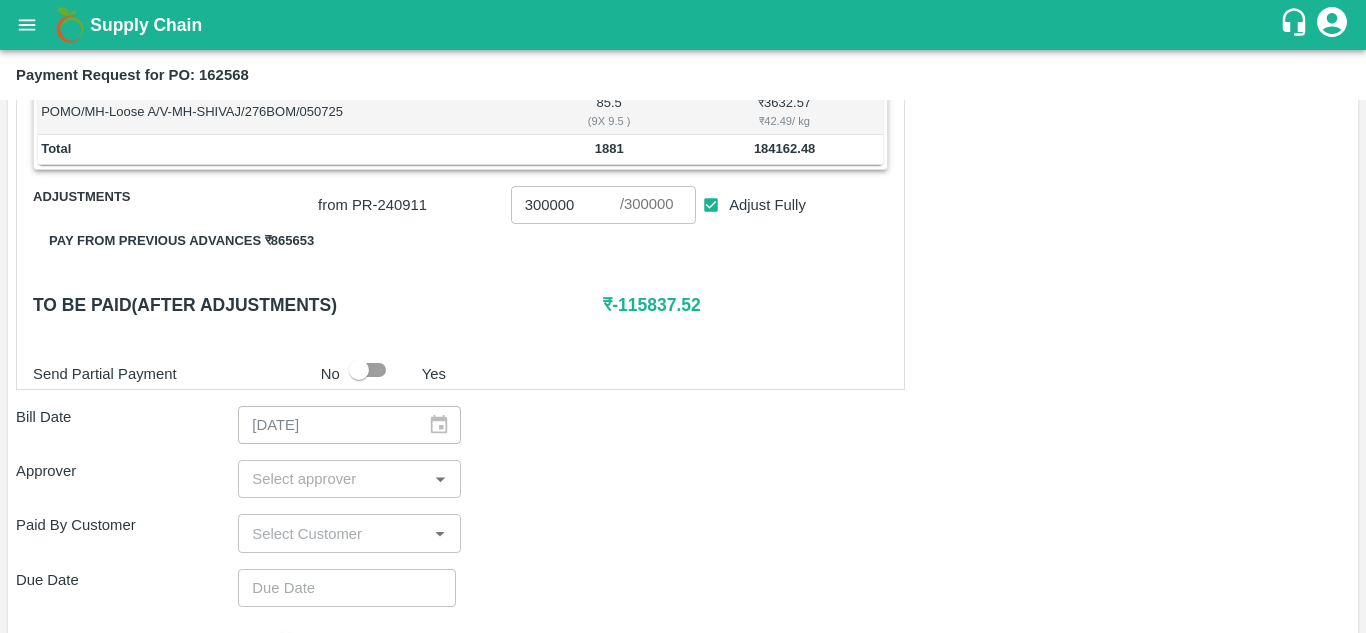 scroll, scrollTop: 653, scrollLeft: 0, axis: vertical 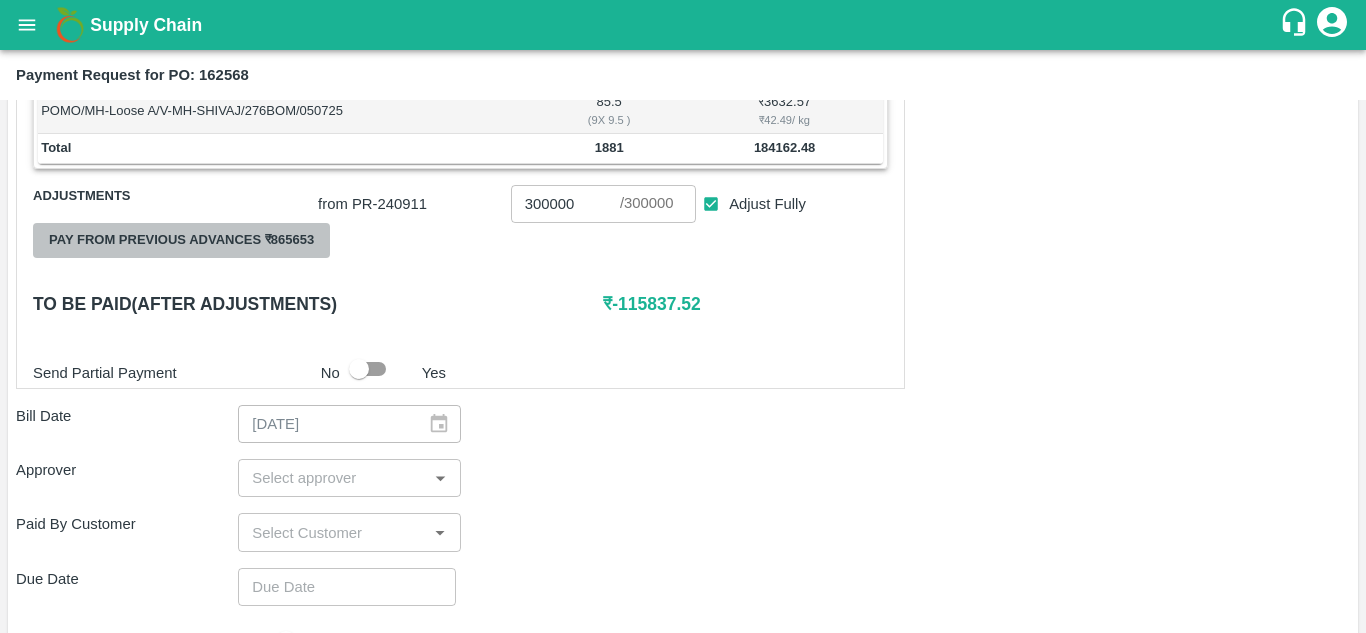 click on "Pay from previous advances ₹  865653" at bounding box center [181, 240] 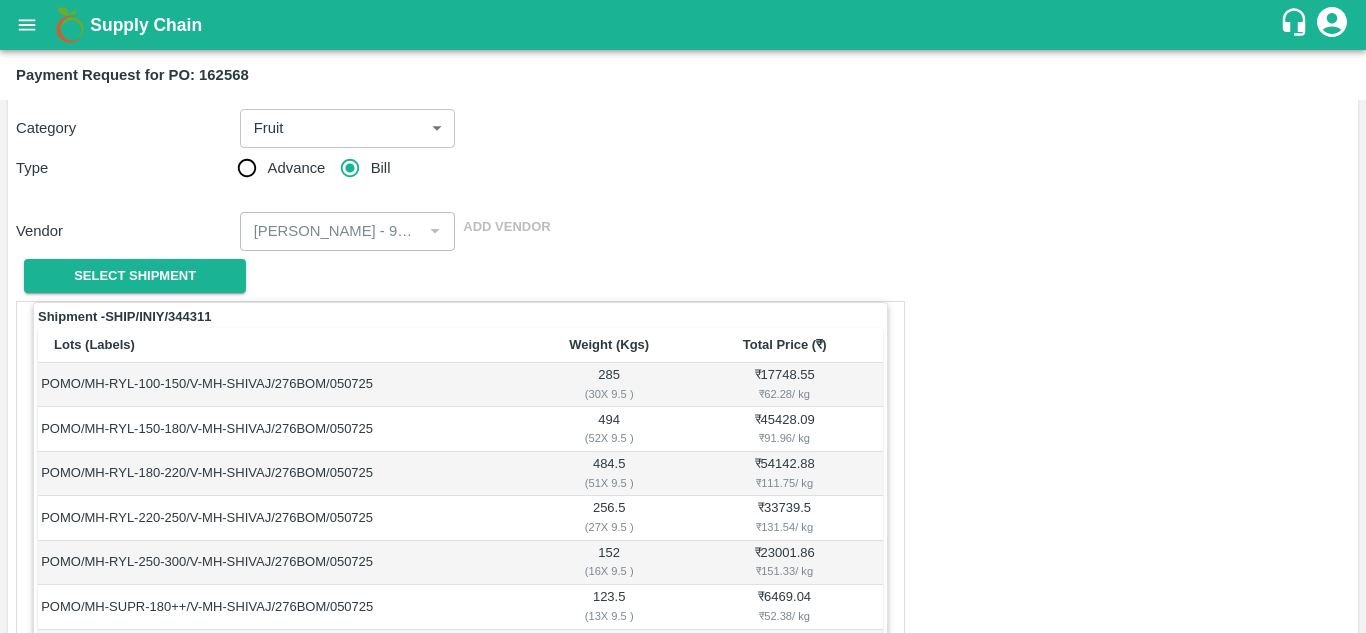 scroll, scrollTop: 653, scrollLeft: 0, axis: vertical 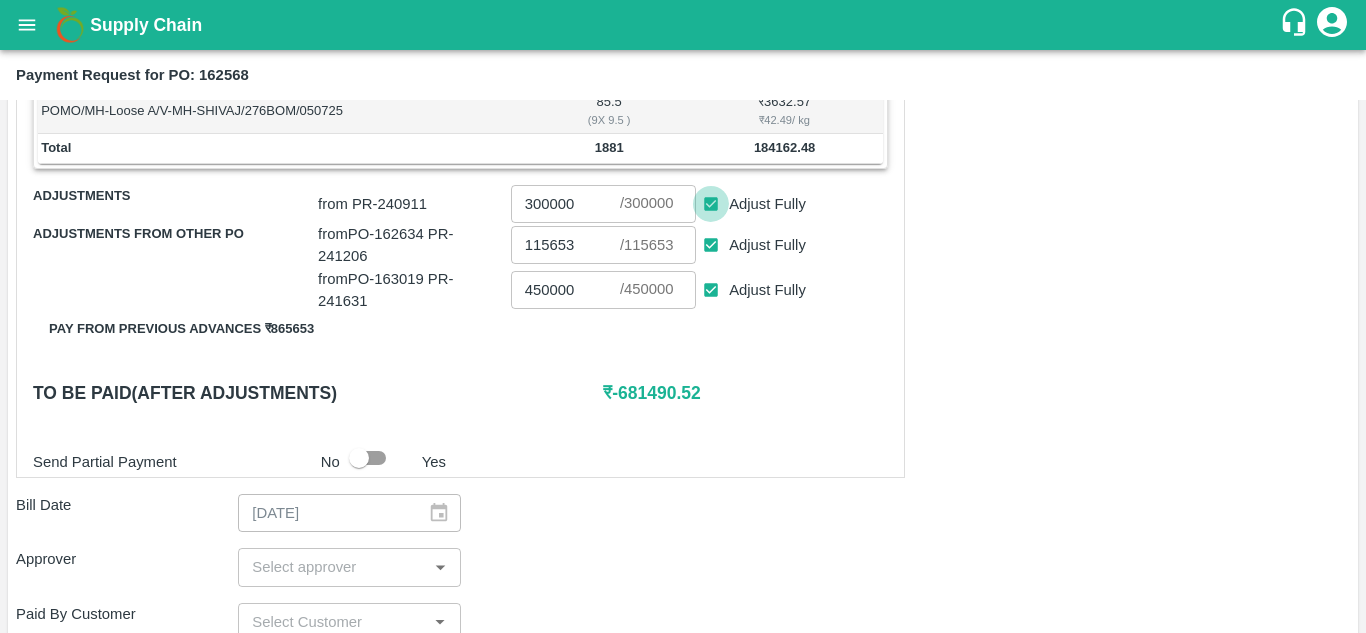 click on "Adjust Fully" at bounding box center (711, 204) 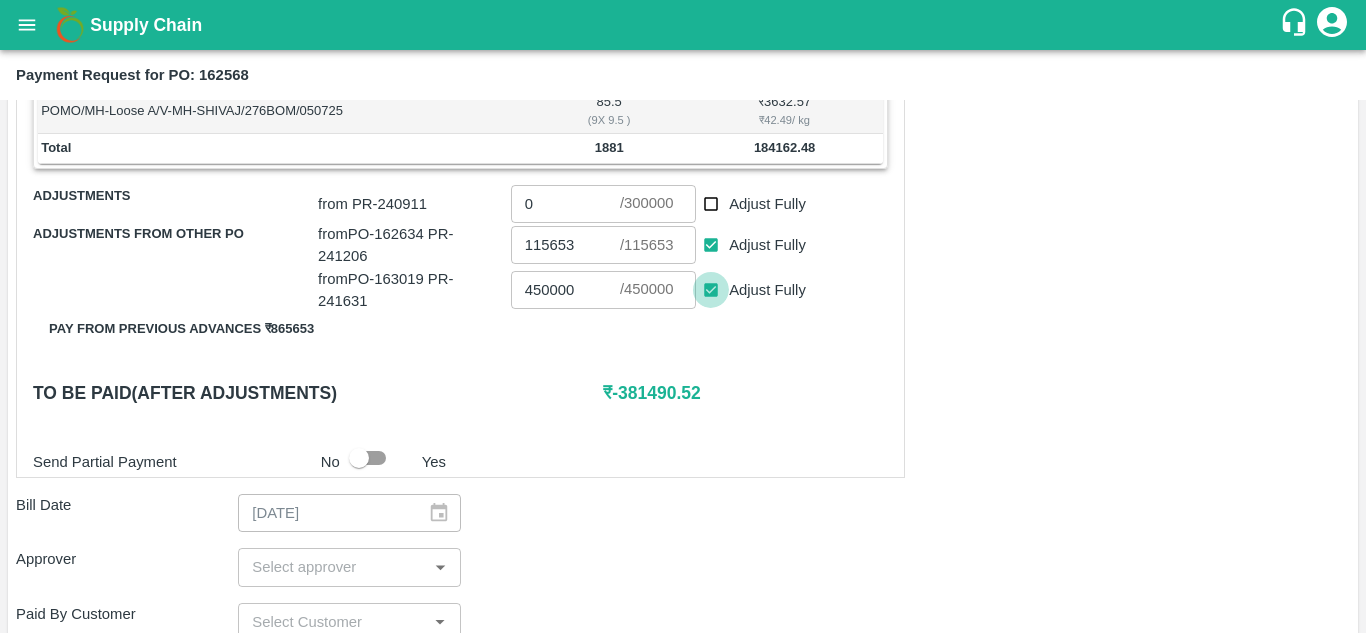 click on "Adjust Fully" at bounding box center (711, 290) 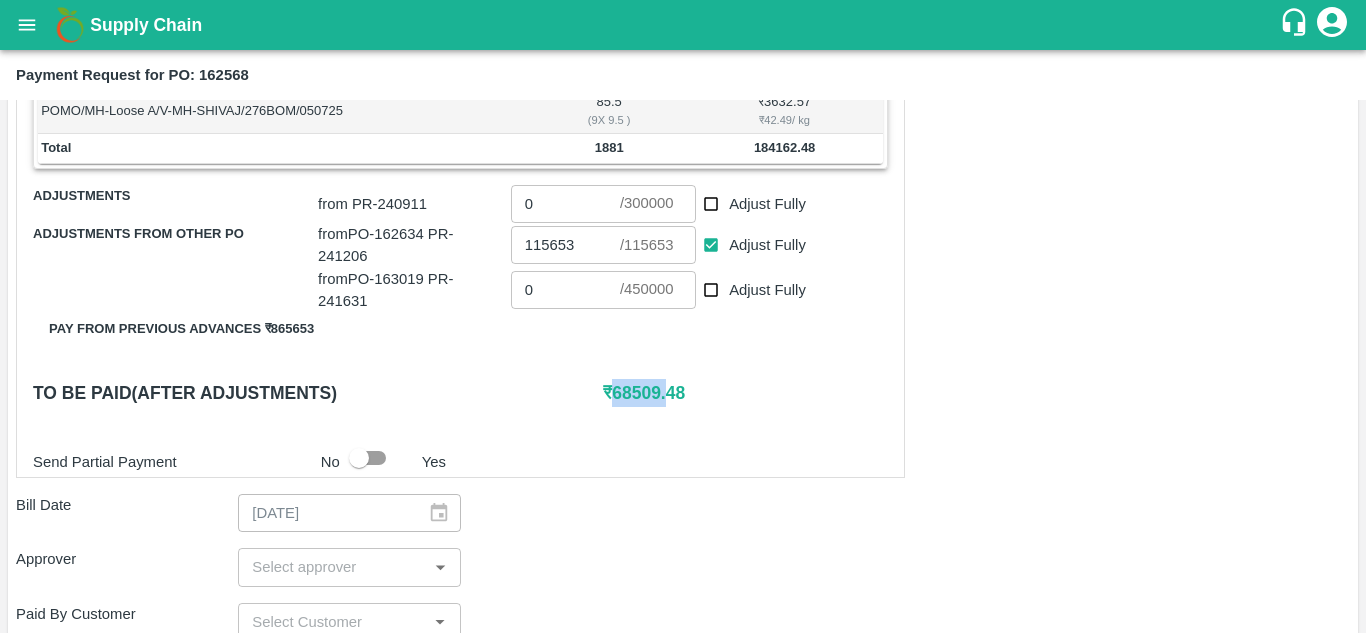 drag, startPoint x: 616, startPoint y: 397, endPoint x: 668, endPoint y: 392, distance: 52.23983 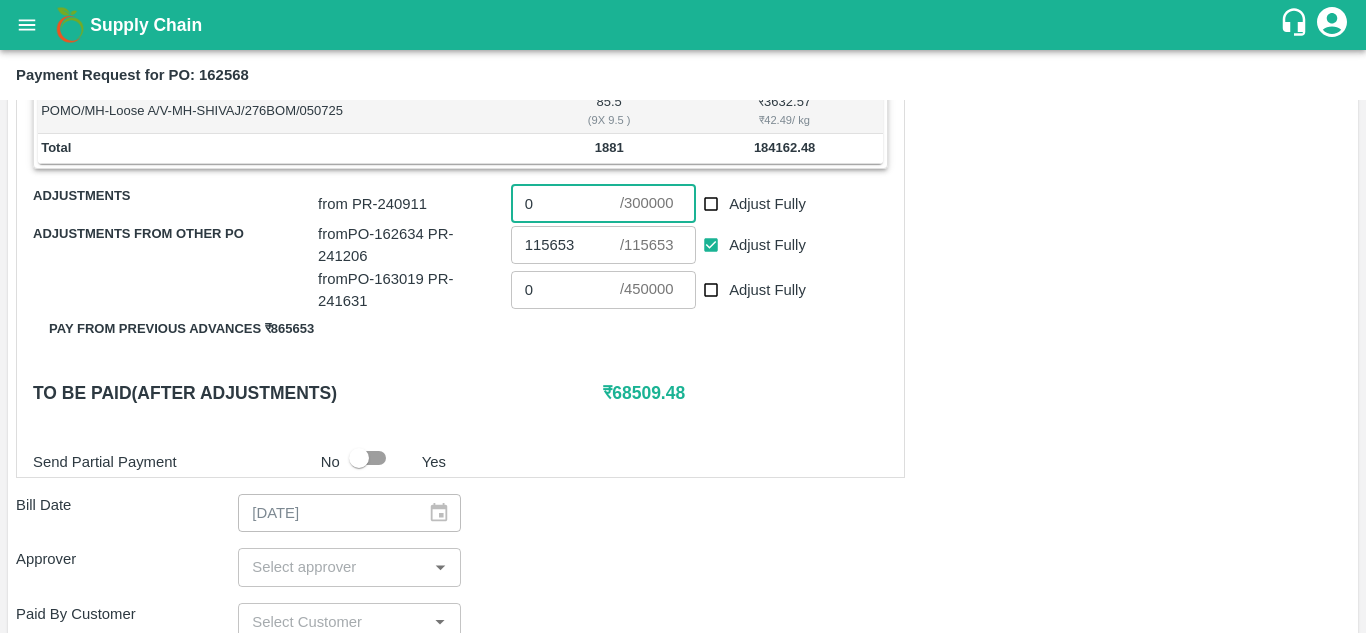 click on "0" at bounding box center (565, 204) 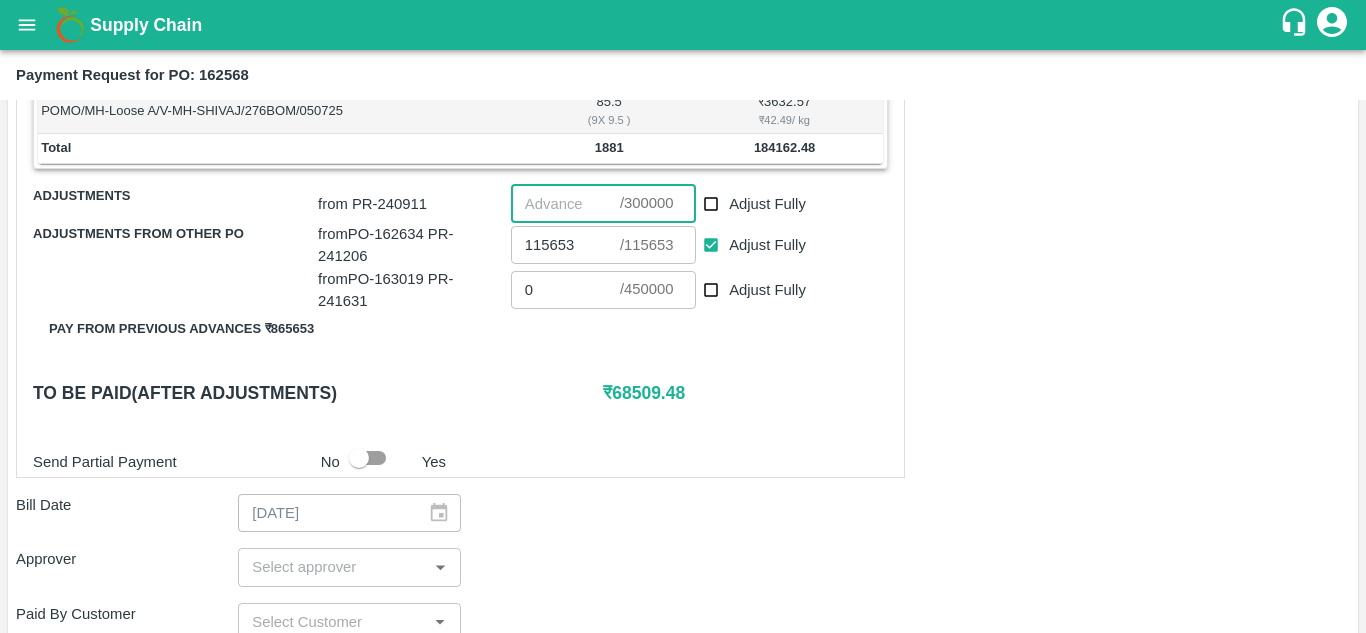 paste on "68509" 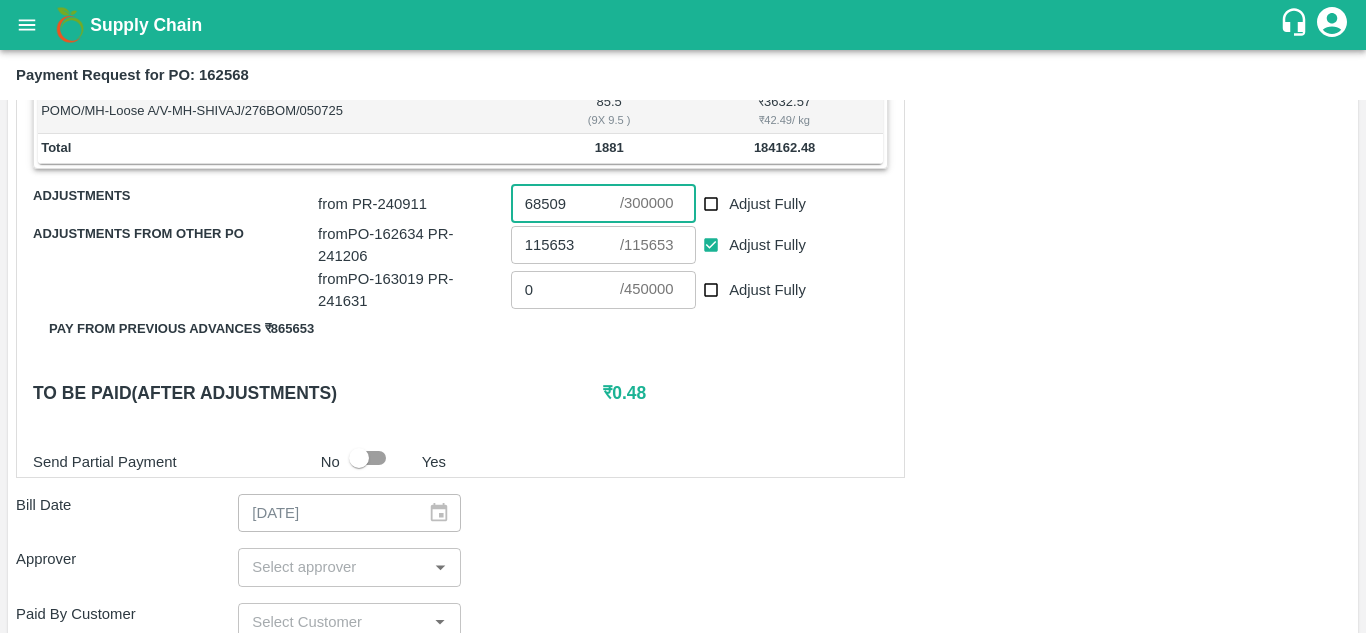 type on "68509" 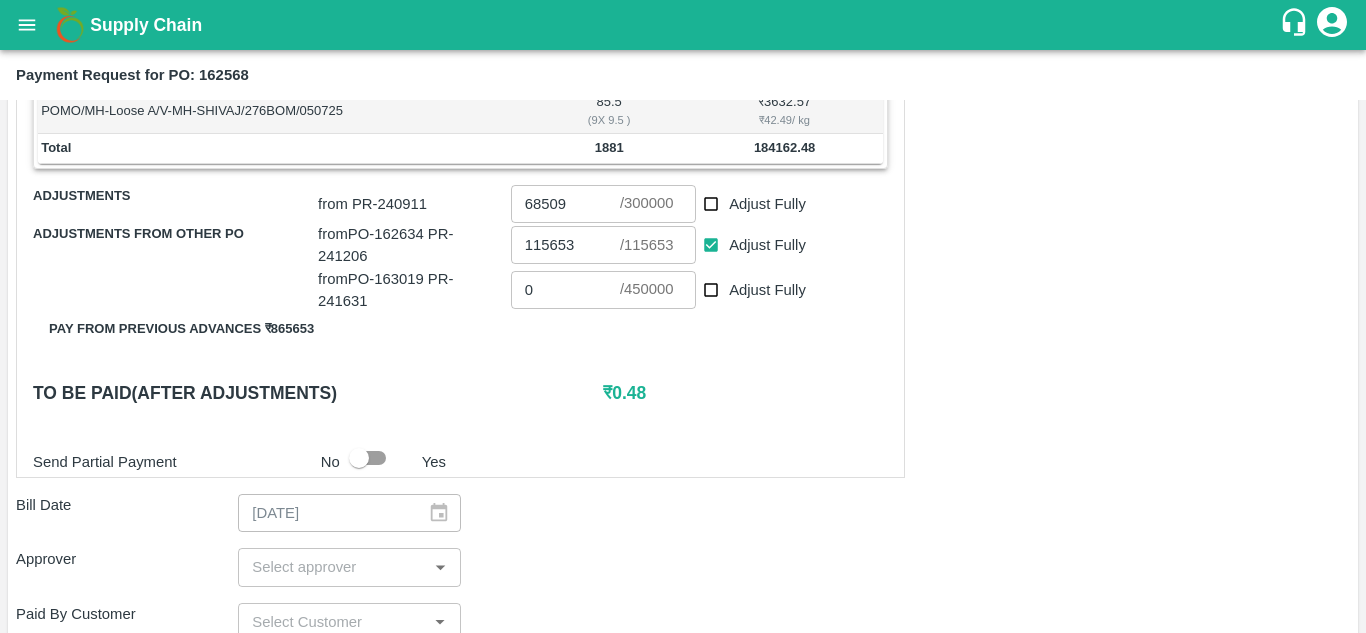 click on "Shipment -  SHIP/INIY/344311 Lots (Labels) Weight (Kgs) Total Price (₹) POMO/MH-RYL-100-150/V-MH-SHIVAJ/276BOM/050725   285 ( 30  X   9.5   ) ₹ 17748.55 ₹ 62.28  / kg POMO/MH-RYL-150-180/V-MH-SHIVAJ/276BOM/050725   494 ( 52  X   9.5   ) ₹ 45428.09 ₹ 91.96  / kg POMO/MH-RYL-180-220/V-MH-SHIVAJ/276BOM/050725   484.5 ( 51  X   9.5   ) ₹ 54142.88 ₹ 111.75  / kg POMO/MH-RYL-220-250/V-MH-SHIVAJ/276BOM/050725   256.5 ( 27  X   9.5   ) ₹ 33739.5 ₹ 131.54  / kg POMO/MH-RYL-250-300/V-MH-SHIVAJ/276BOM/050725   152 ( 16  X   9.5   ) ₹ 23001.86 ₹ 151.33  / kg POMO/MH-SUPR-180++/V-MH-SHIVAJ/276BOM/050725   123.5 ( 13  X   9.5   ) ₹ 6469.04 ₹ 52.38  / kg POMO/MH-Loose A/V-MH-SHIVAJ/276BOM/050725   85.5 ( 9  X   9.5   ) ₹ 3632.57 ₹ 42.49  / kg Total 1881 184162.48 Adjustments from PR- 240911 68509 ​ / 300000 ​ Adjust Fully Adjustments from other PO from  PO- 162634   PR- 241206 115653 ​ / 115653 ​ Adjust Fully from  PO- 163019   PR- 241631 0 ​ / 450000 ​ Adjust Fully 865653 ₹  0.48" at bounding box center (460, 119) 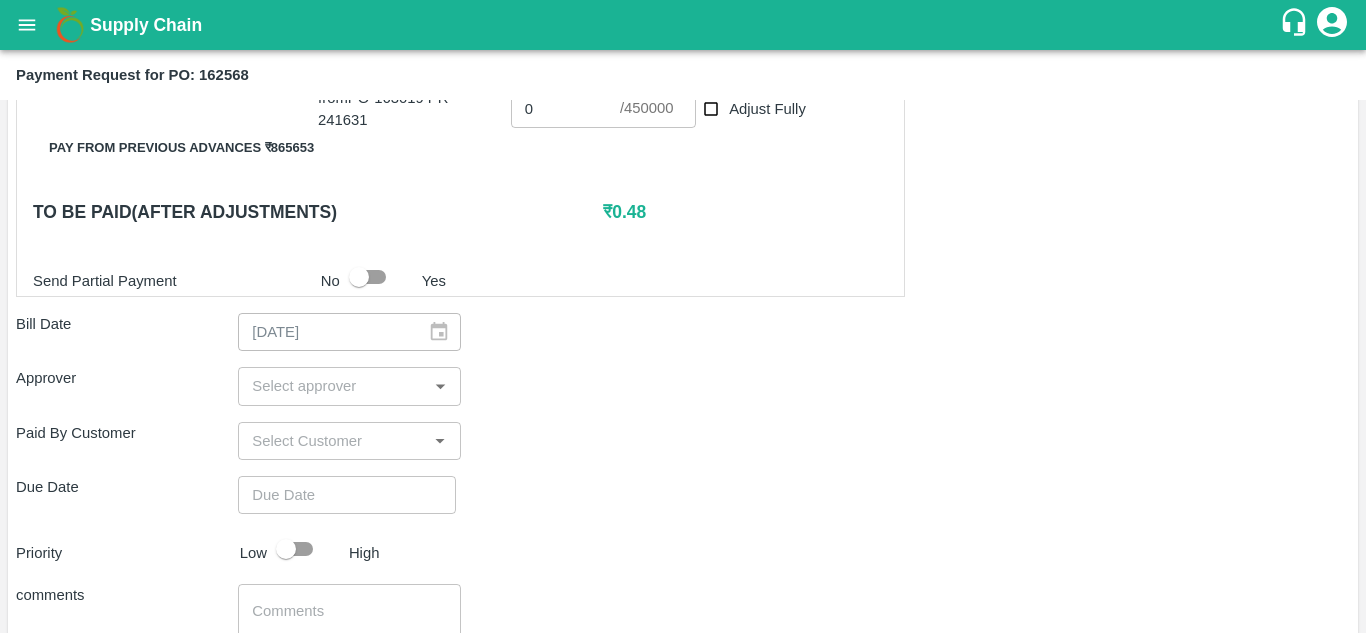 scroll, scrollTop: 882, scrollLeft: 0, axis: vertical 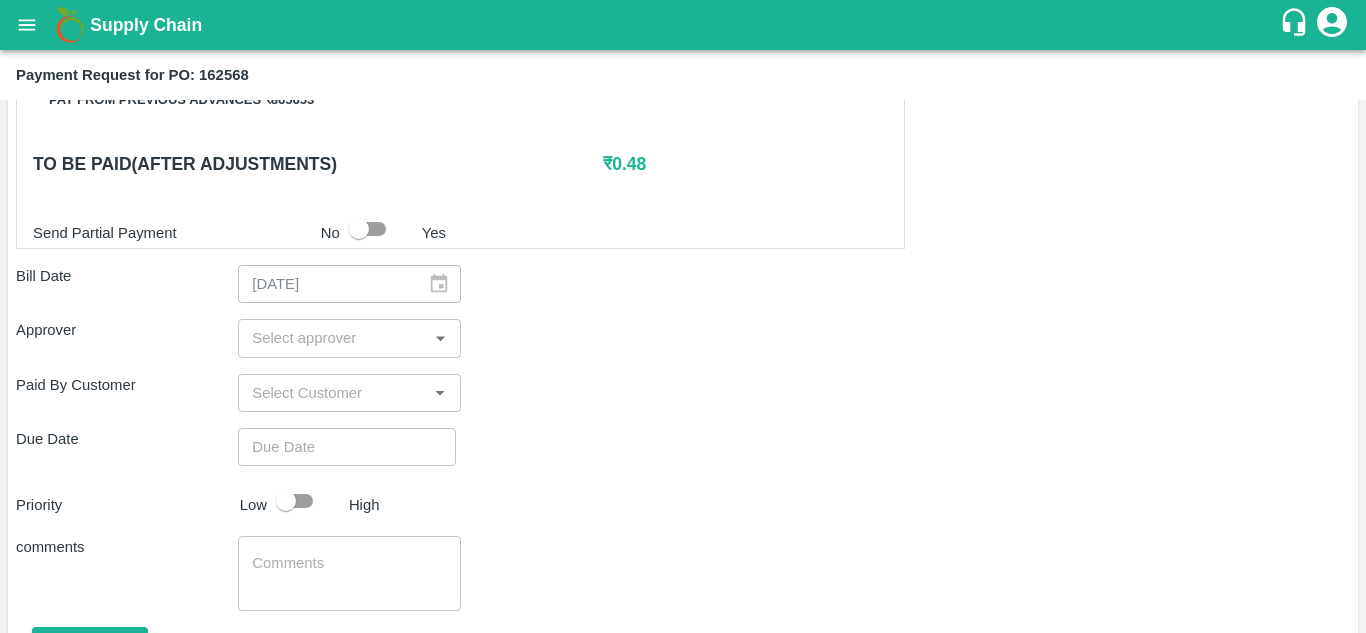 click at bounding box center (332, 338) 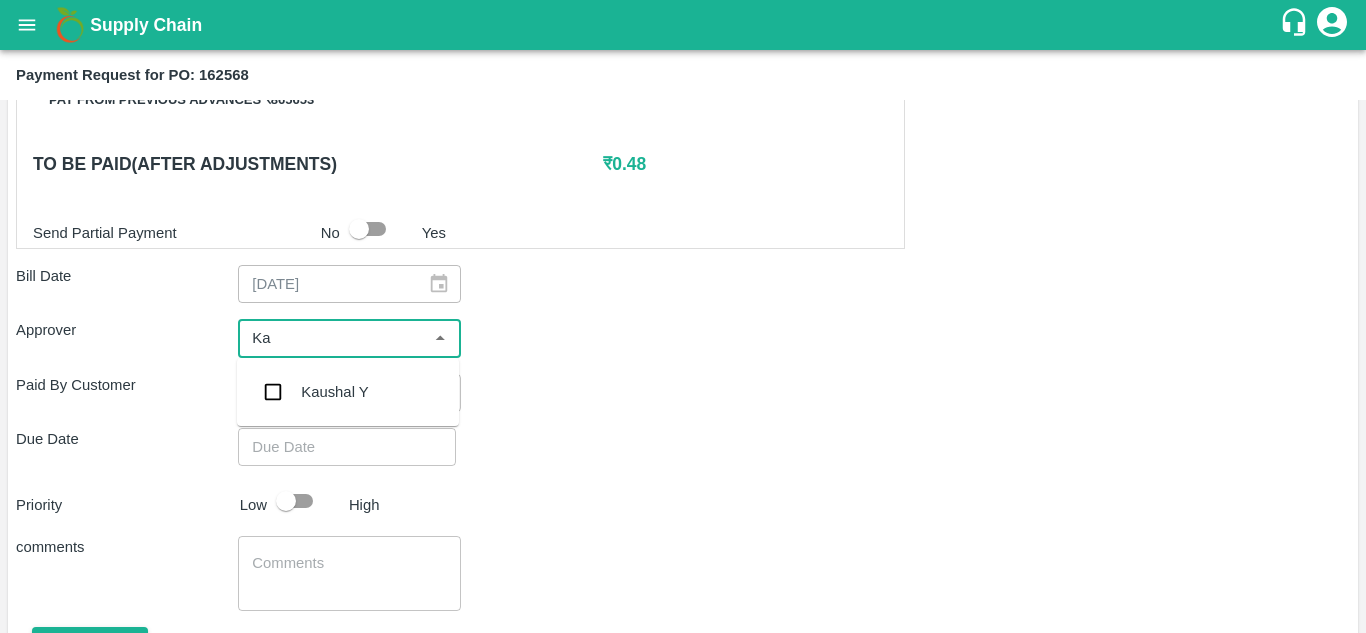 type on "Kau" 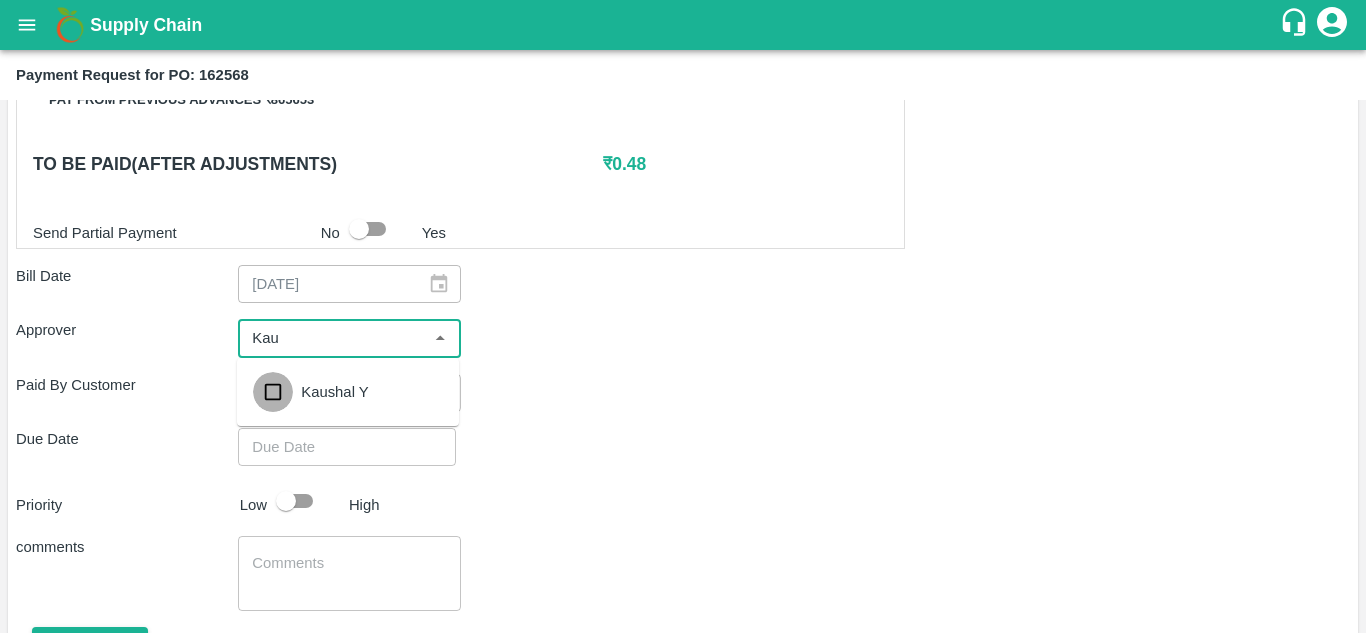 click at bounding box center (273, 392) 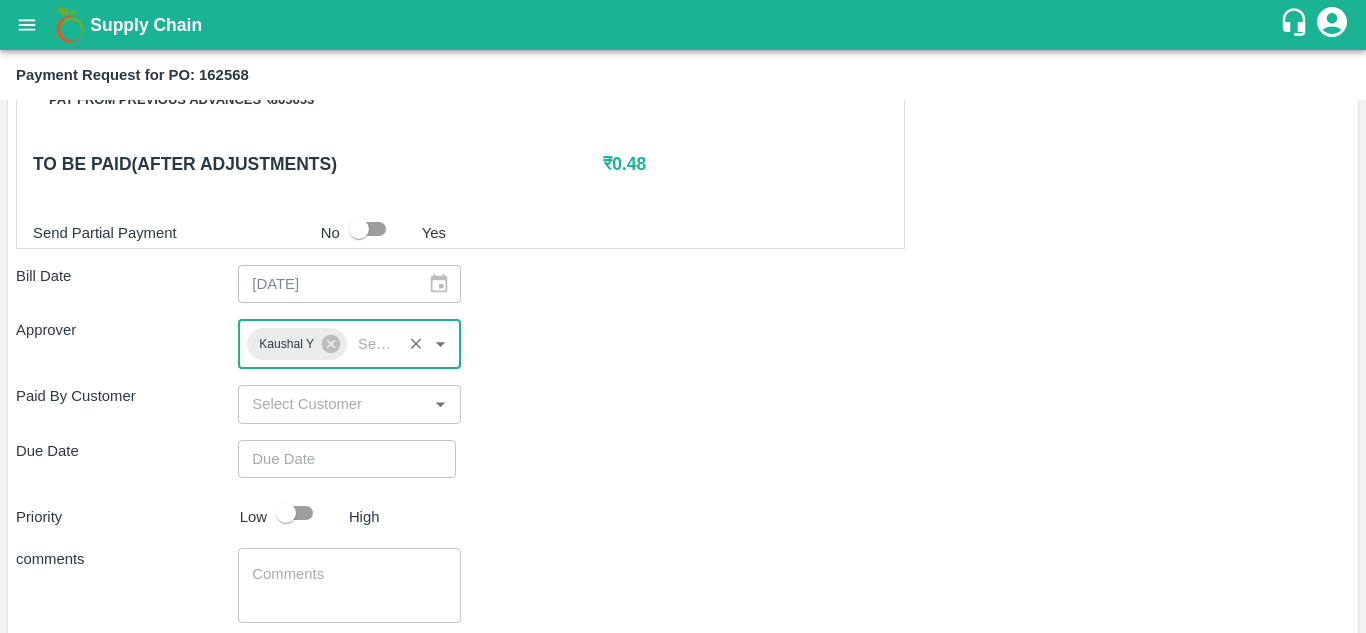 scroll, scrollTop: 997, scrollLeft: 0, axis: vertical 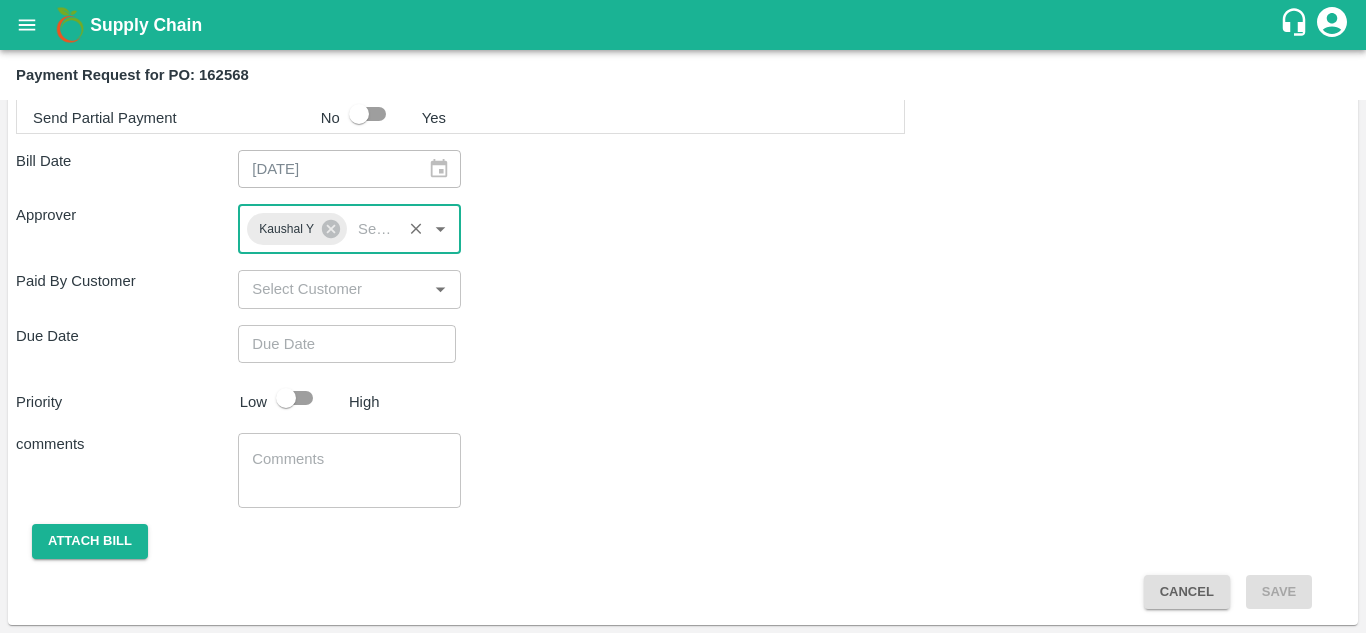 type on "DD/MM/YYYY hh:mm aa" 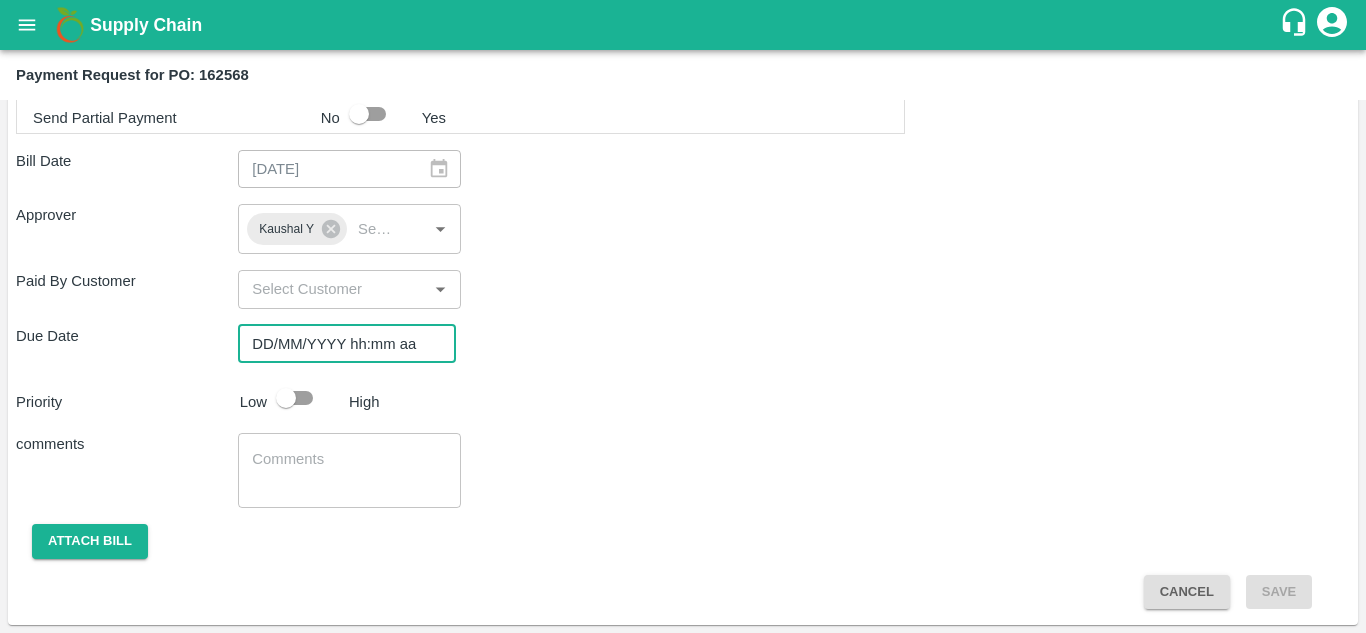 click on "DD/MM/YYYY hh:mm aa" at bounding box center [340, 344] 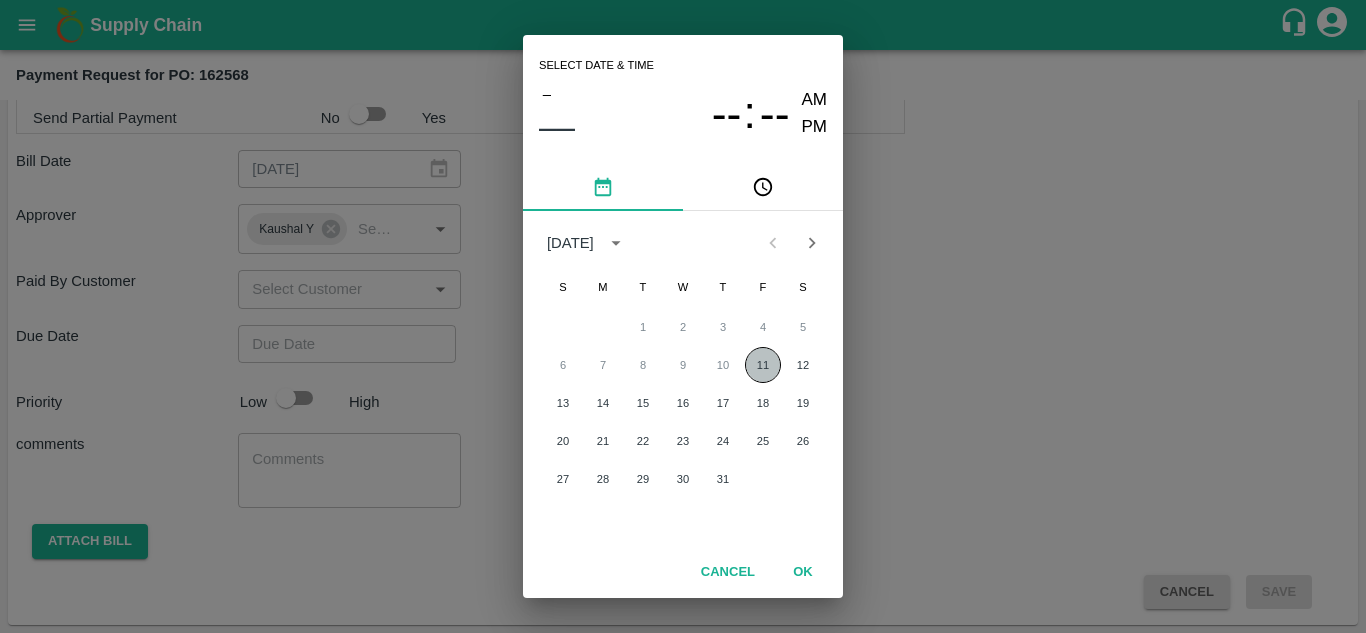 click on "11" at bounding box center [763, 365] 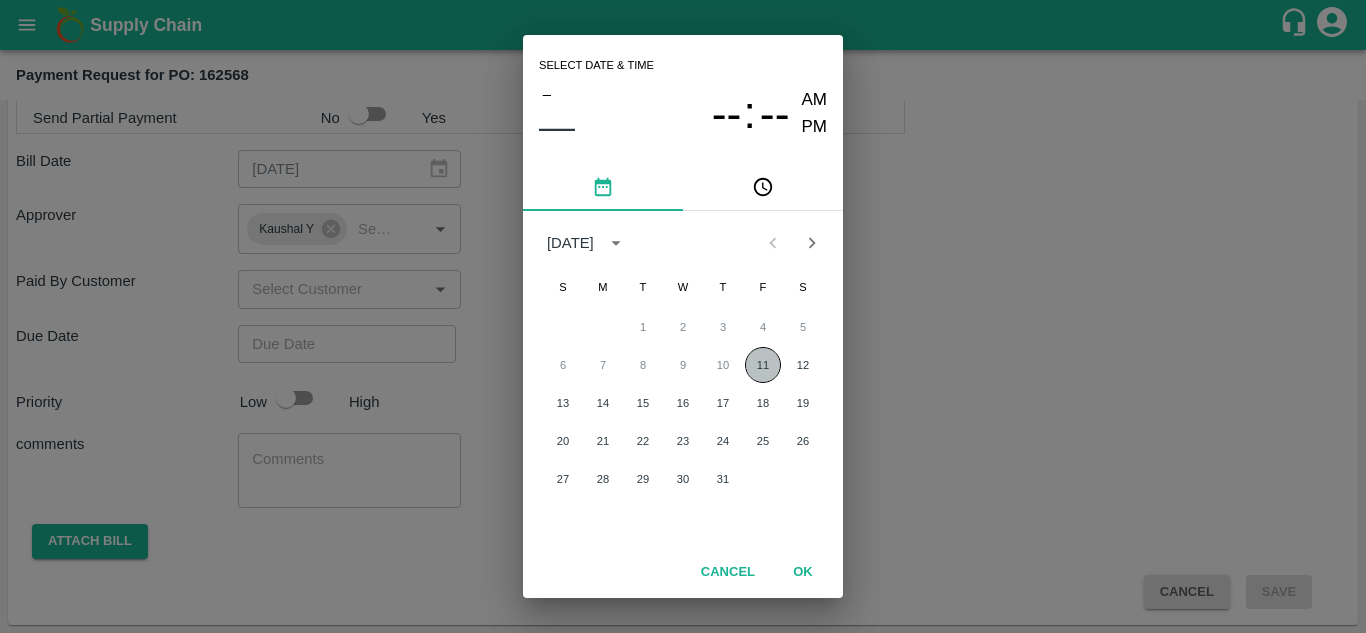 type on "[DATE] 12:00 AM" 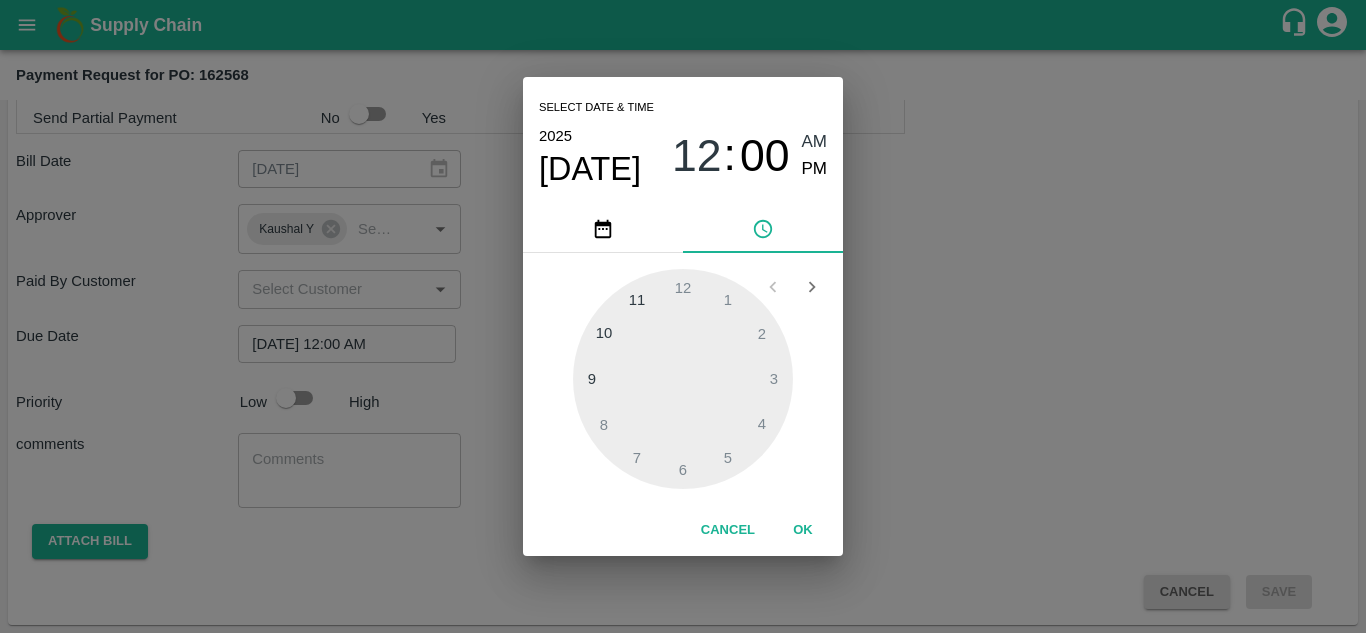 click on "OK" at bounding box center (803, 530) 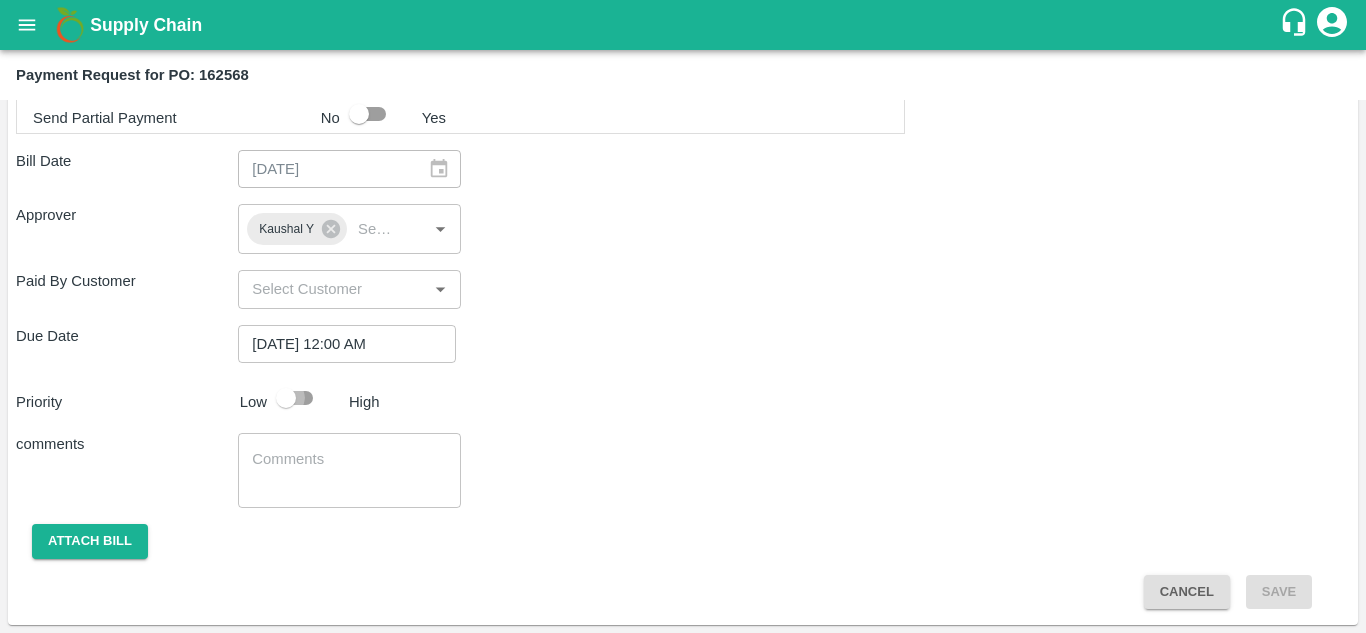 click at bounding box center (286, 398) 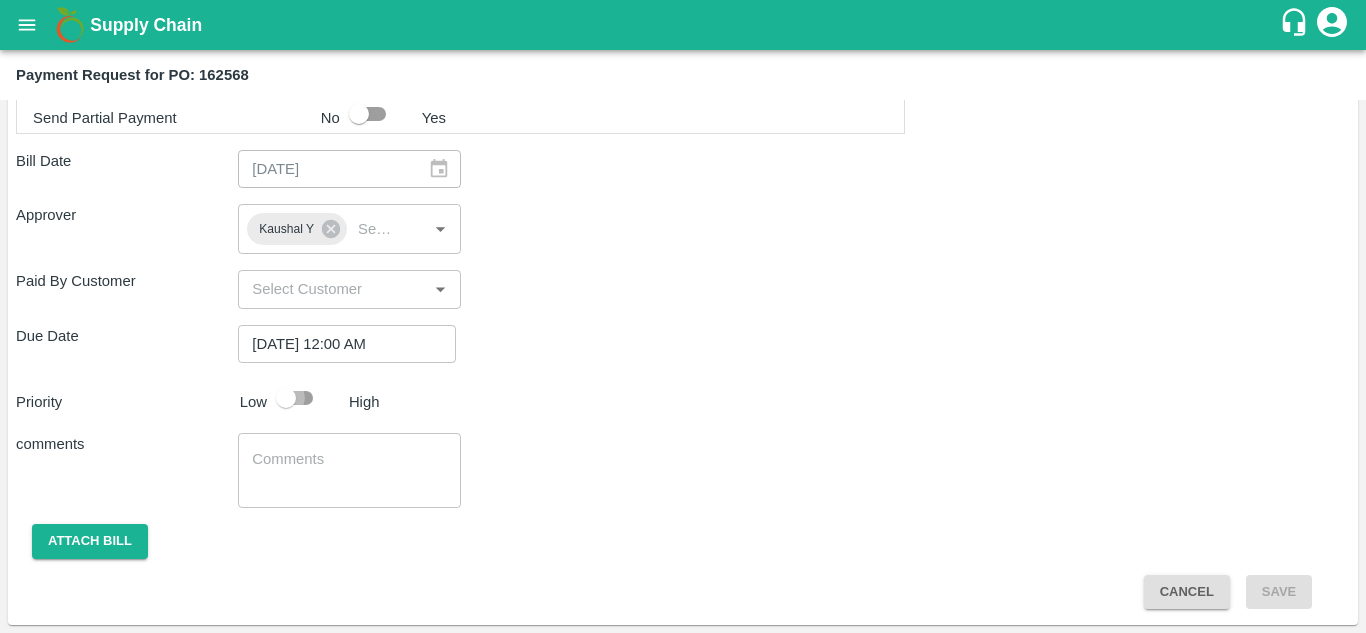 checkbox on "true" 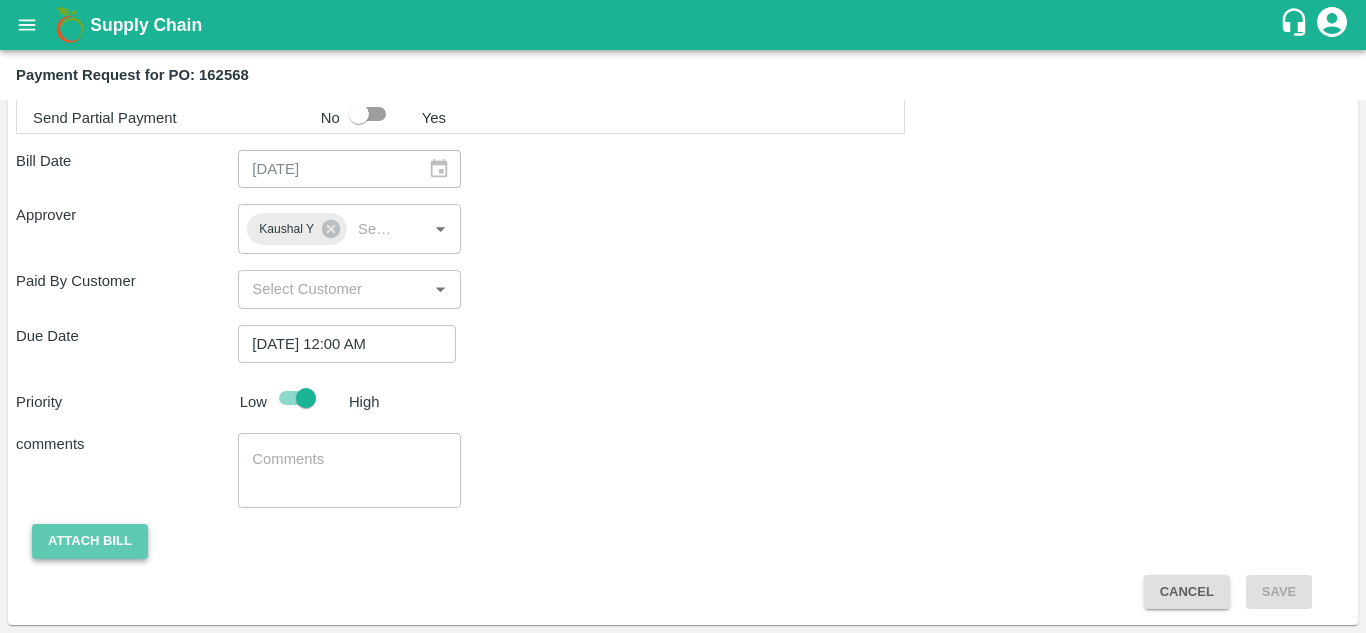 click on "Attach bill" at bounding box center [90, 541] 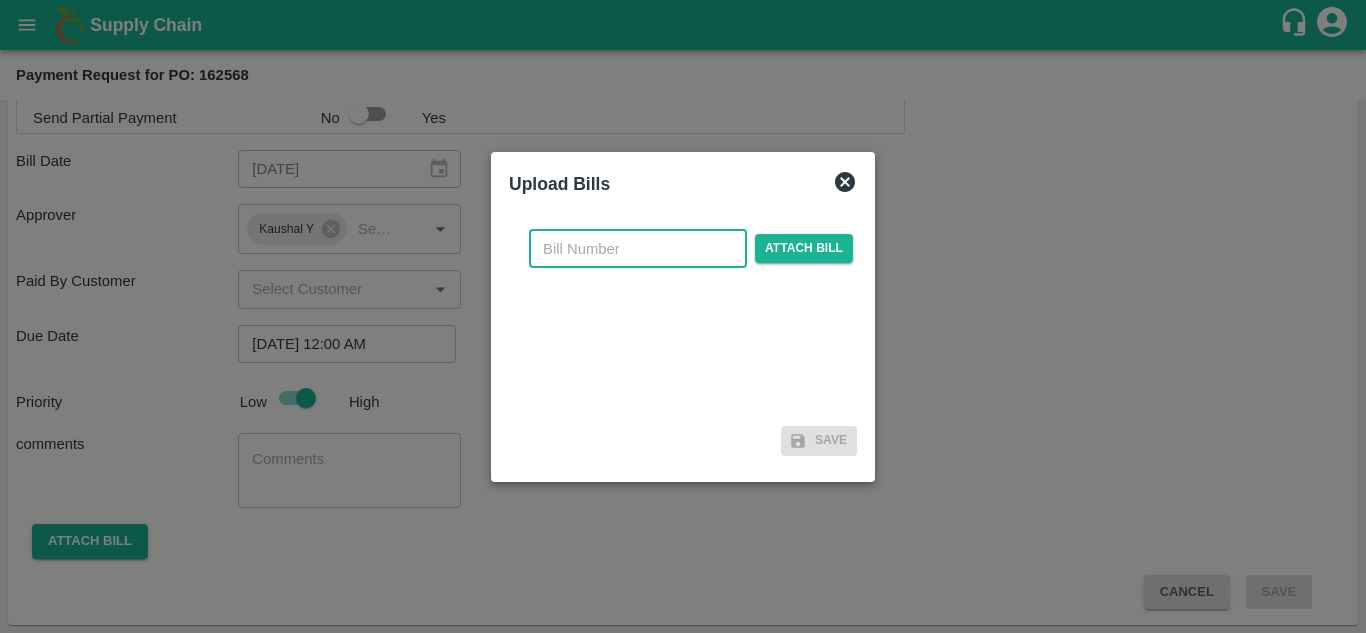 click at bounding box center (638, 249) 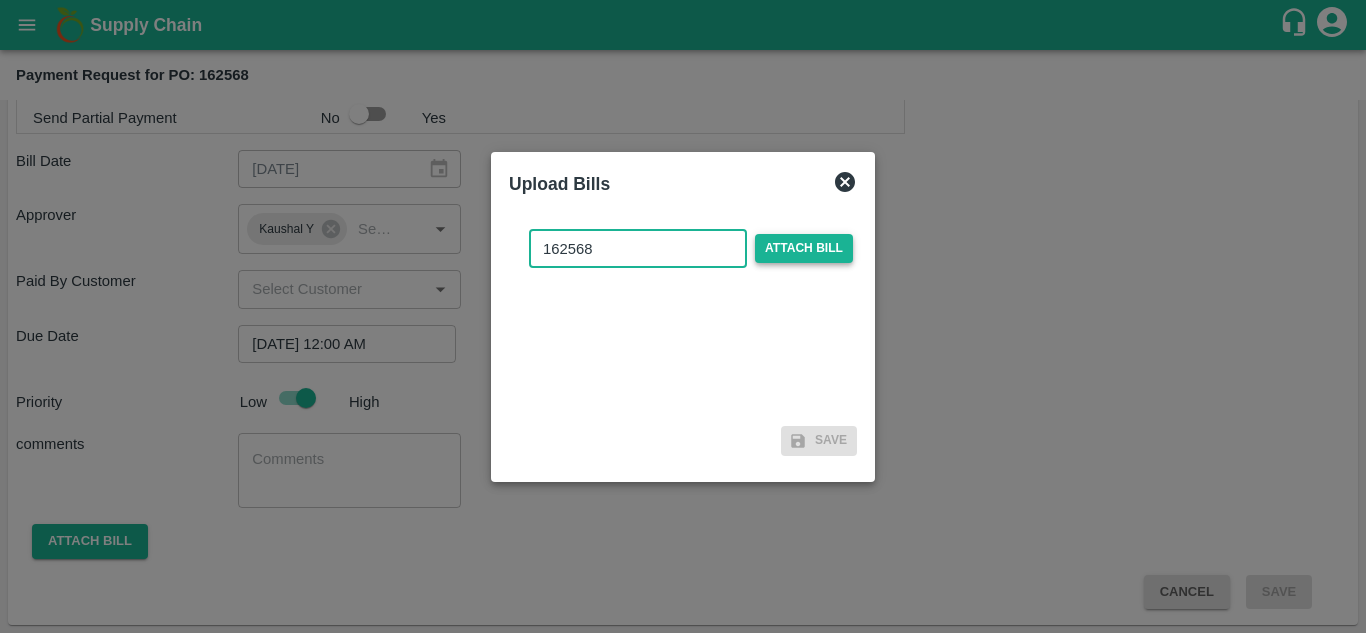 type on "162568" 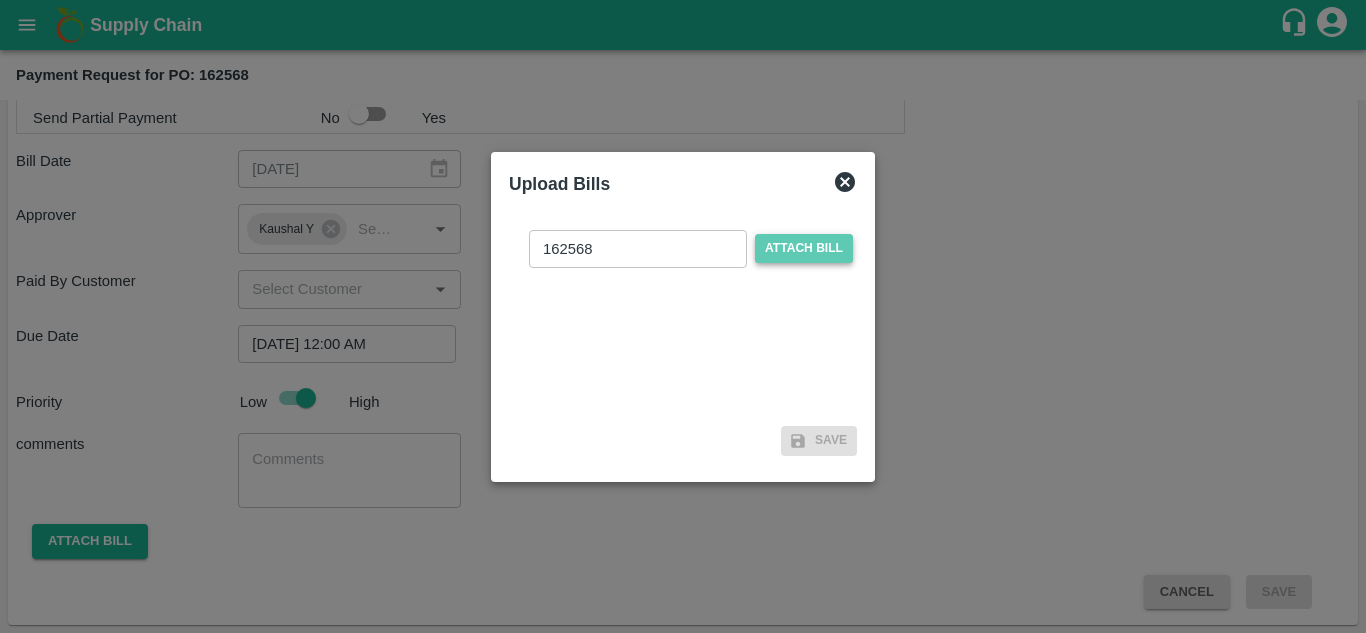 click on "Attach bill" at bounding box center (804, 248) 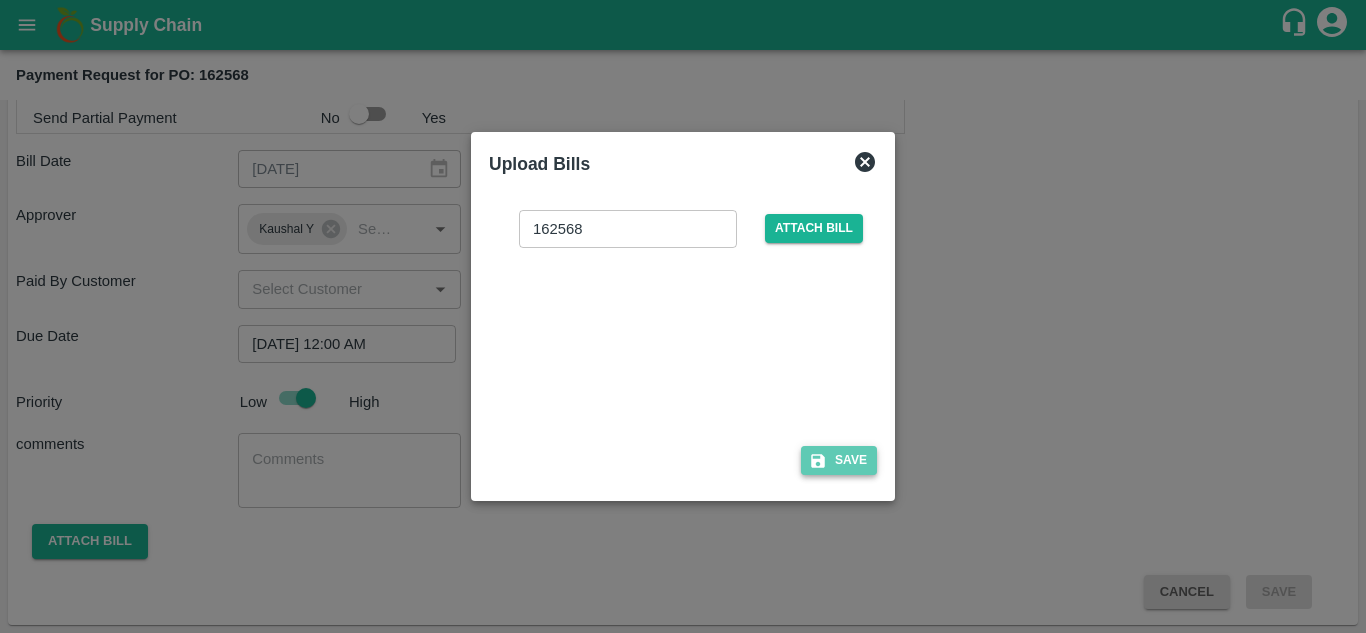 click on "Save" at bounding box center [839, 460] 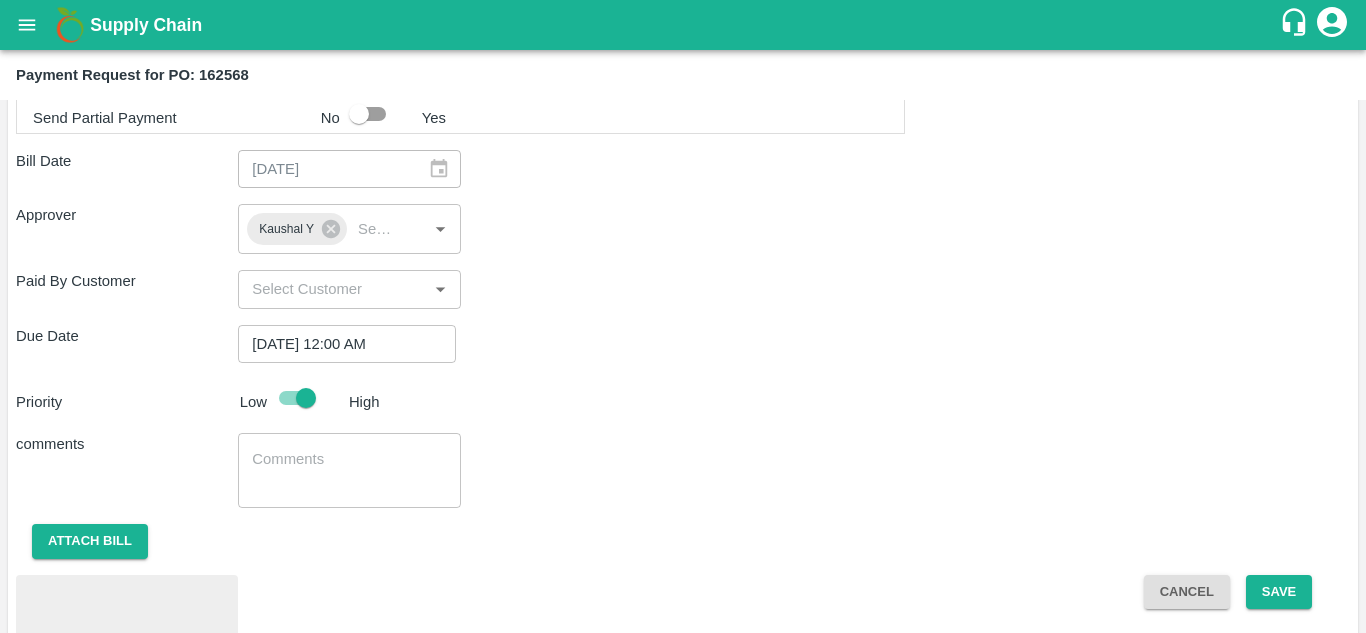scroll, scrollTop: 1104, scrollLeft: 0, axis: vertical 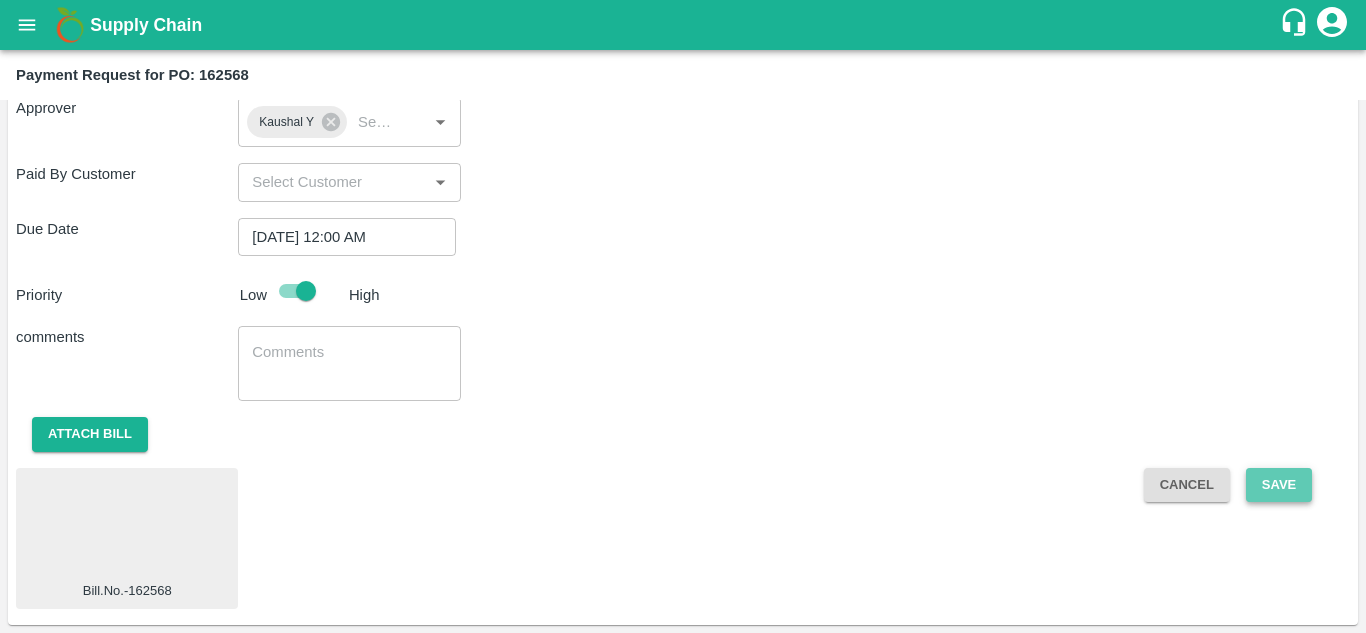 click on "Save" at bounding box center (1279, 485) 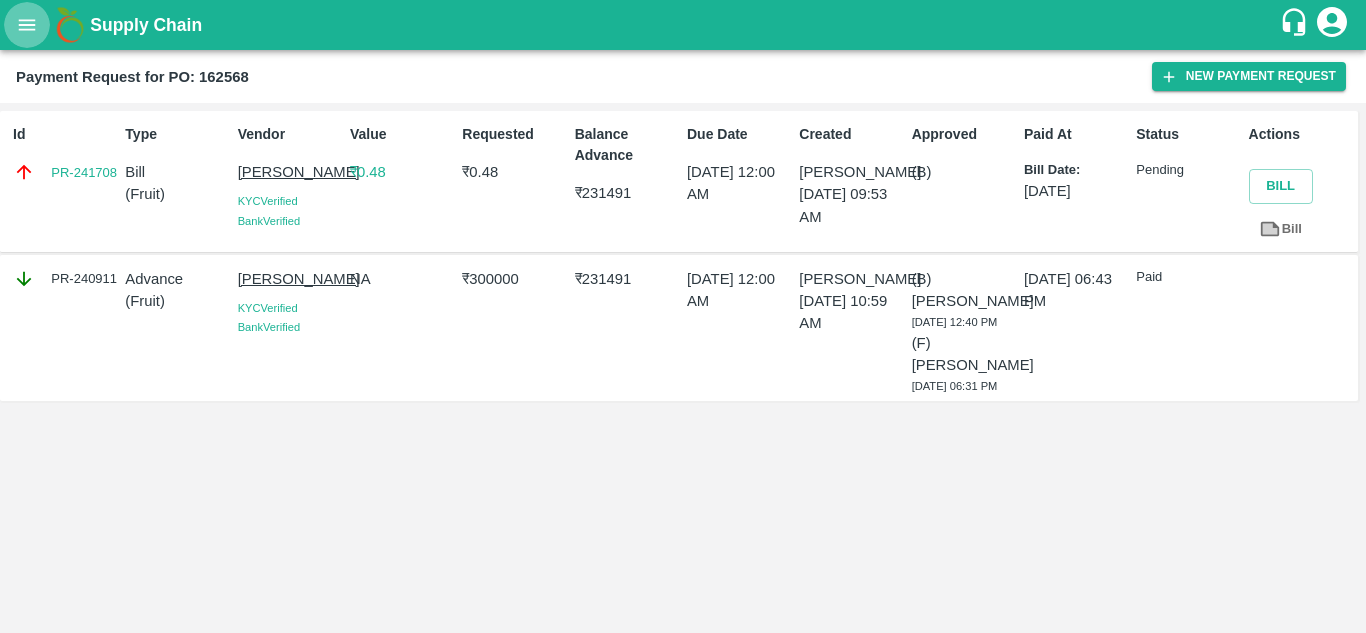 click 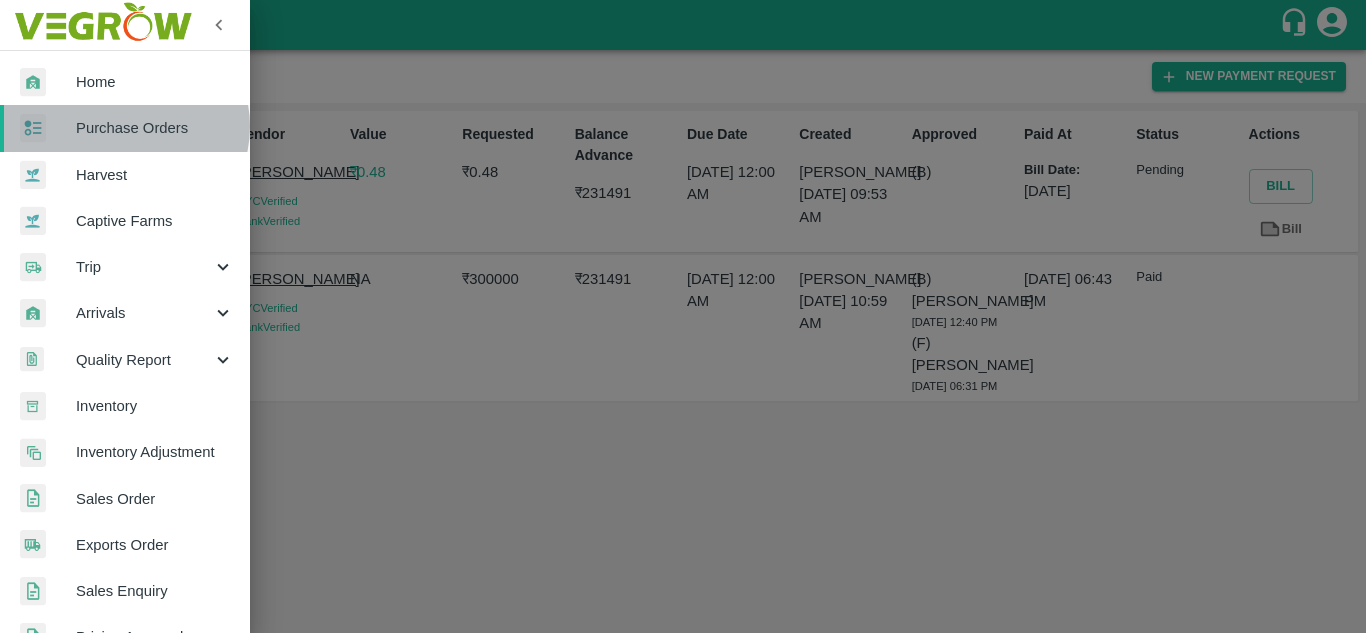 click on "Purchase Orders" at bounding box center [155, 128] 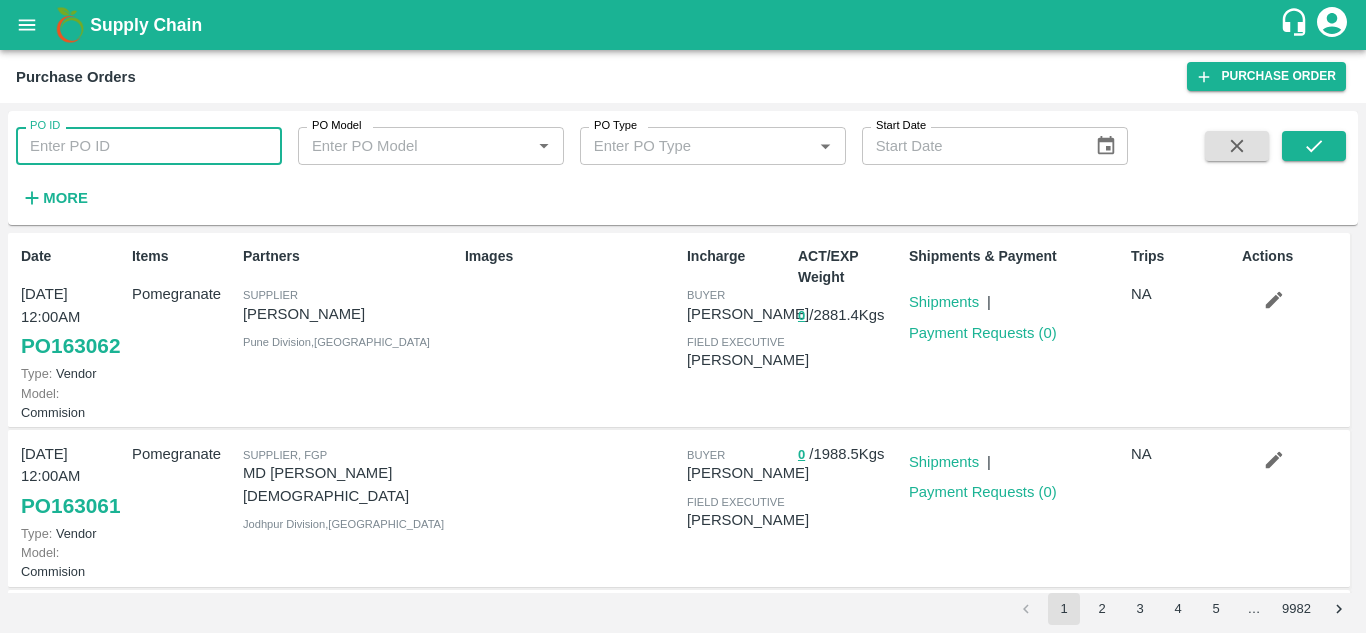 click on "PO ID" at bounding box center (149, 146) 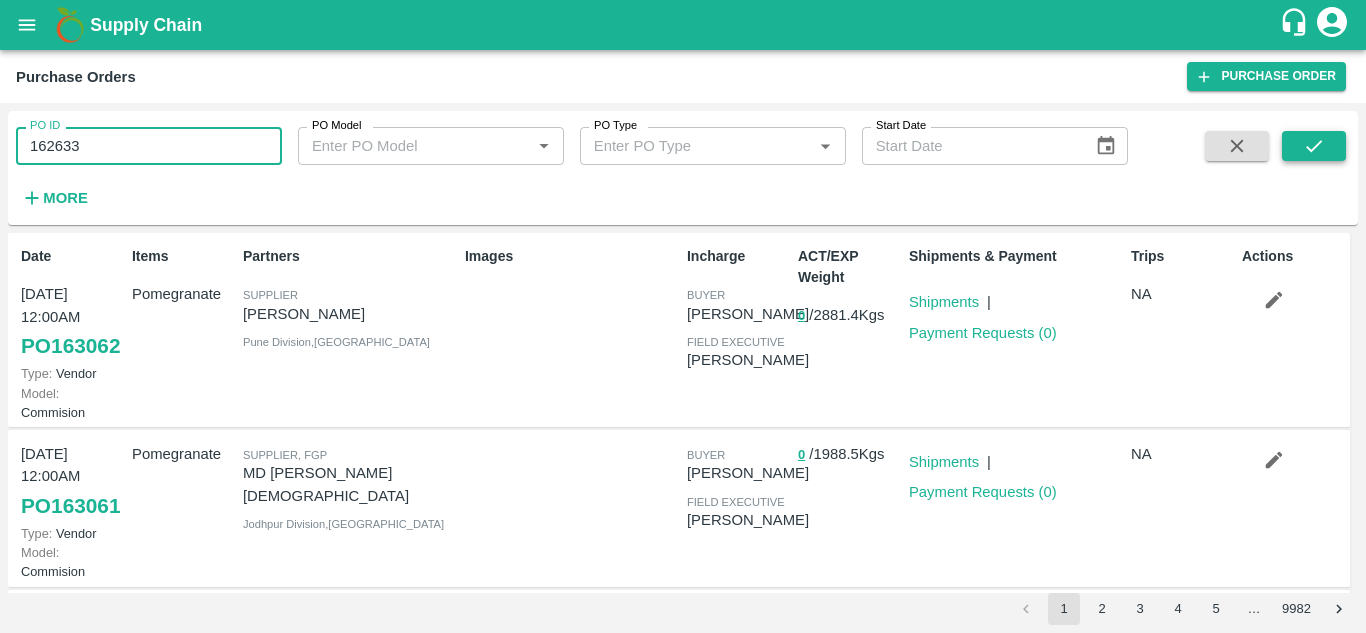 type on "162633" 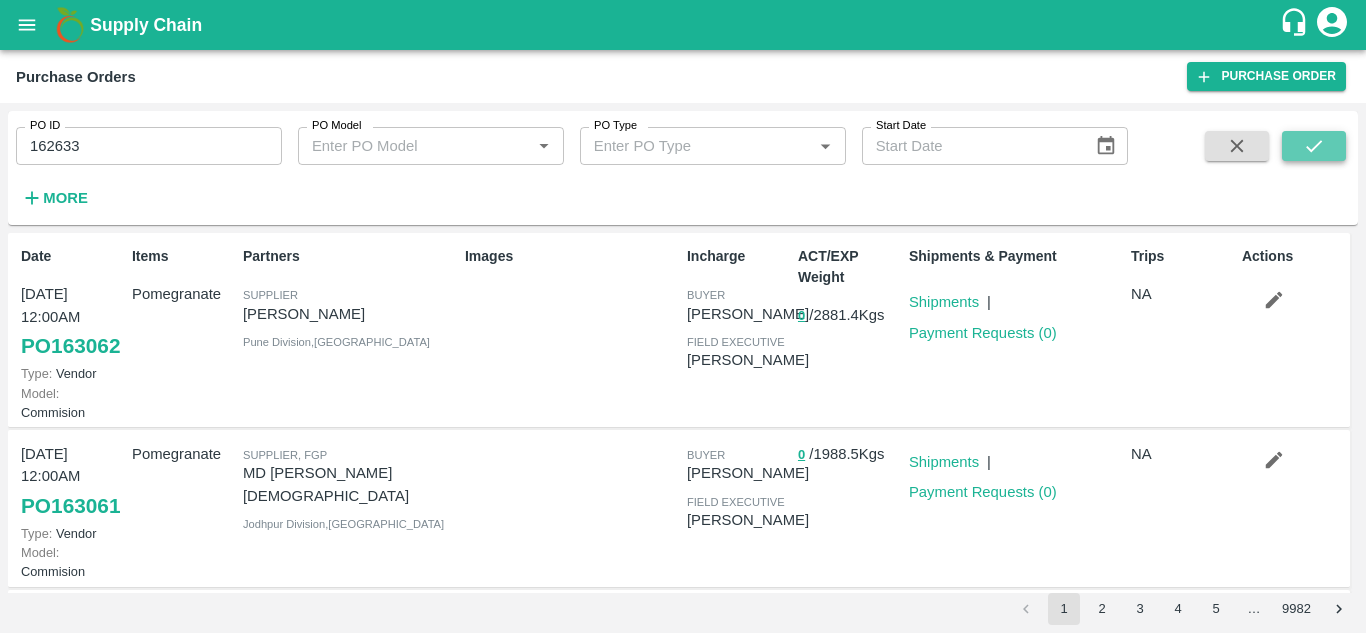 click 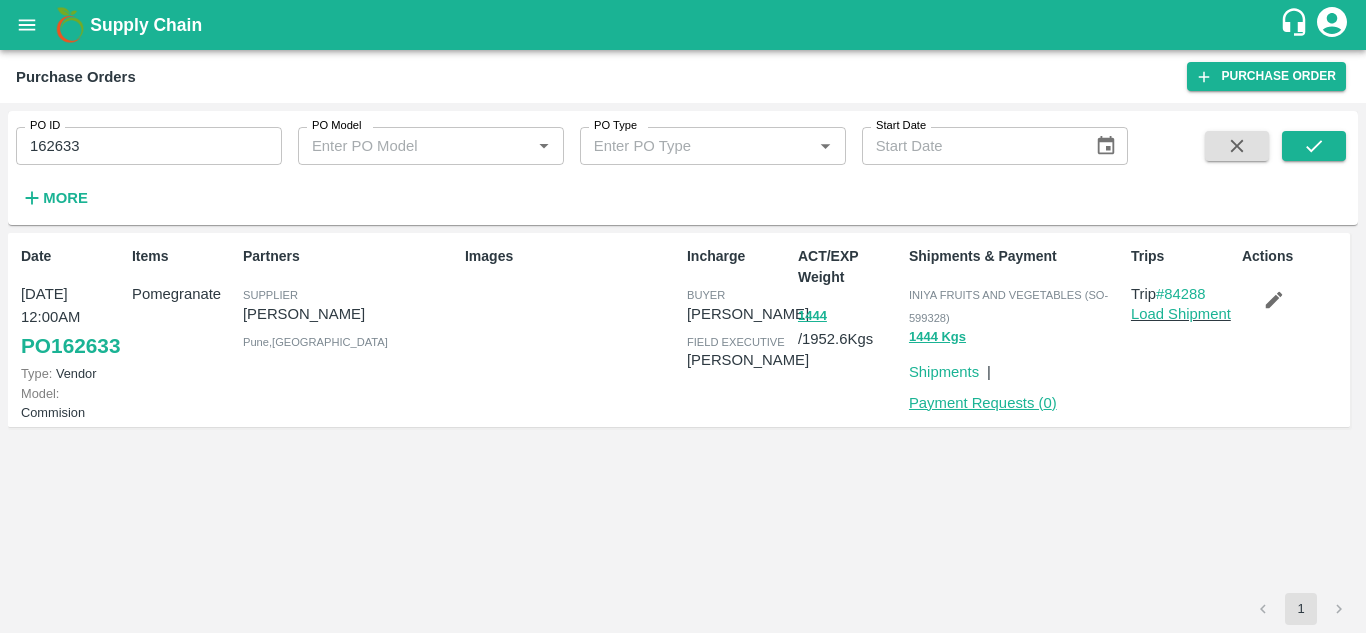 click on "Payment Requests ( 0 )" at bounding box center [983, 403] 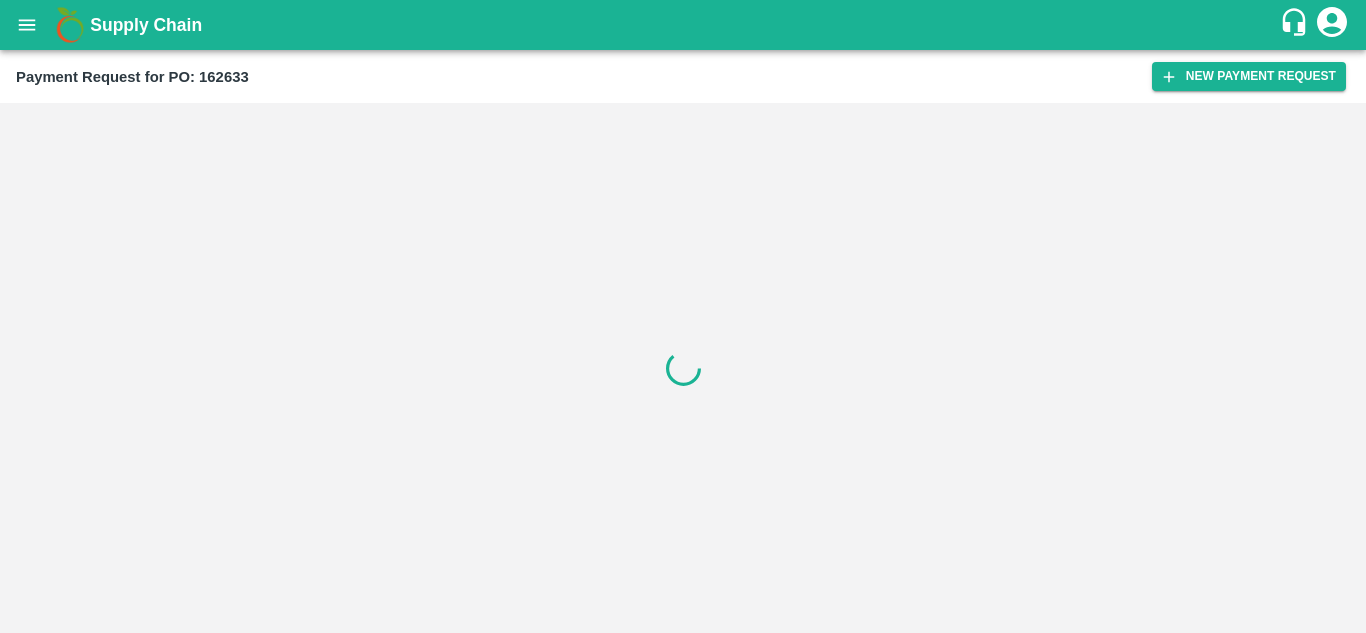 scroll, scrollTop: 0, scrollLeft: 0, axis: both 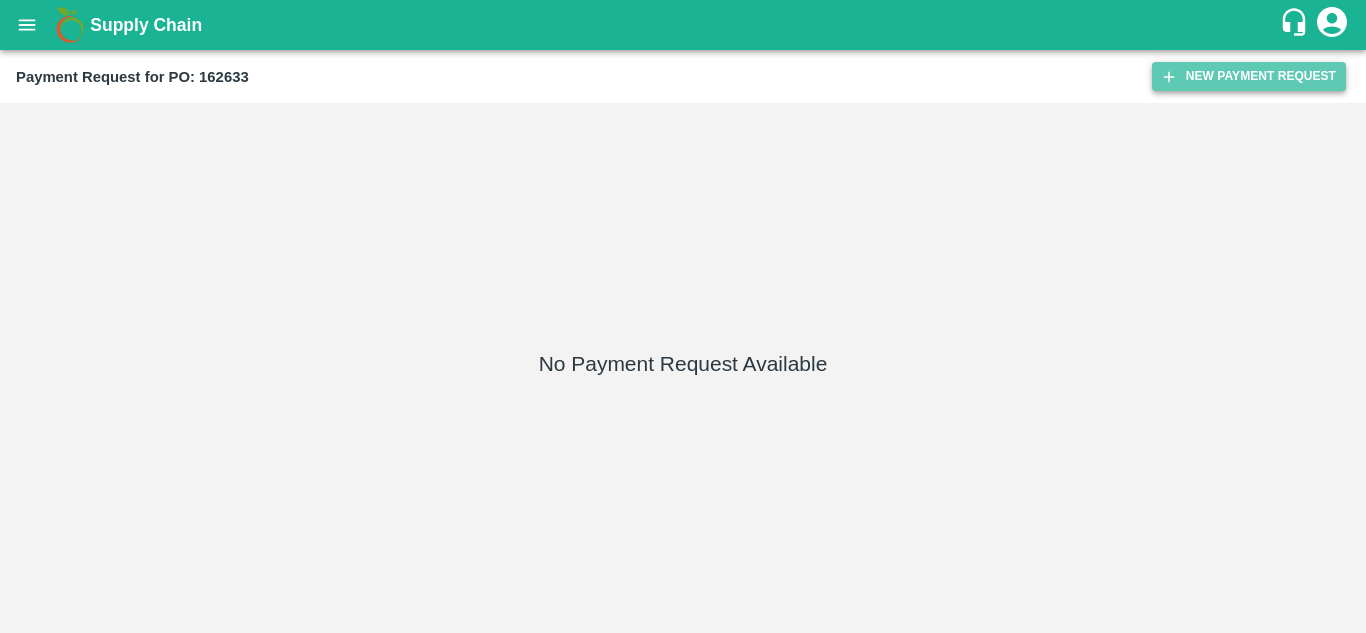 click on "New Payment Request" at bounding box center (1249, 76) 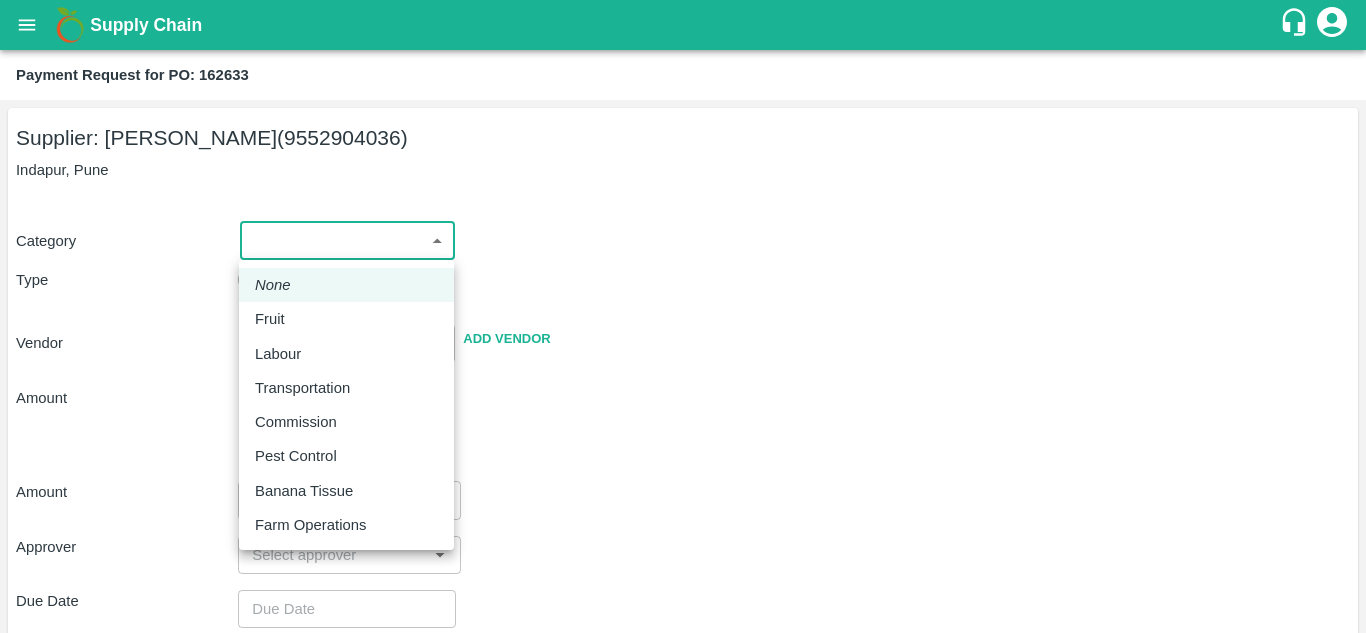 click on "Supply Chain Payment Request for PO: 162633 Supplier:    [PERSON_NAME]  (9552904036) Indapur, Pune Category ​ ​ Type Advance Bill Vendor ​ Add Vendor Amount Total value Per Kg ​ Amount ​ Approver ​ Due Date ​  Priority  Low  High Comment x ​ Attach bill Cancel Save Jeewana CC [PERSON_NAME] Logout None Fruit Labour Transportation Commission Pest Control Banana Tissue Farm Operations" at bounding box center (683, 316) 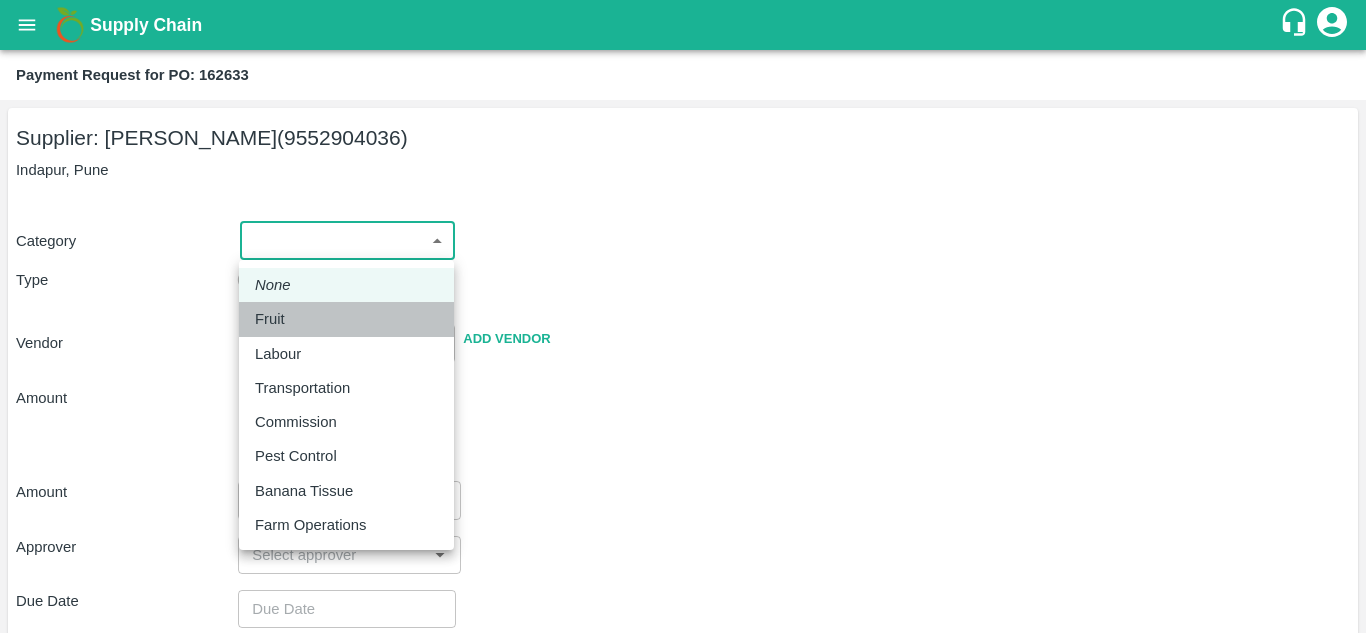 click on "Fruit" at bounding box center [270, 319] 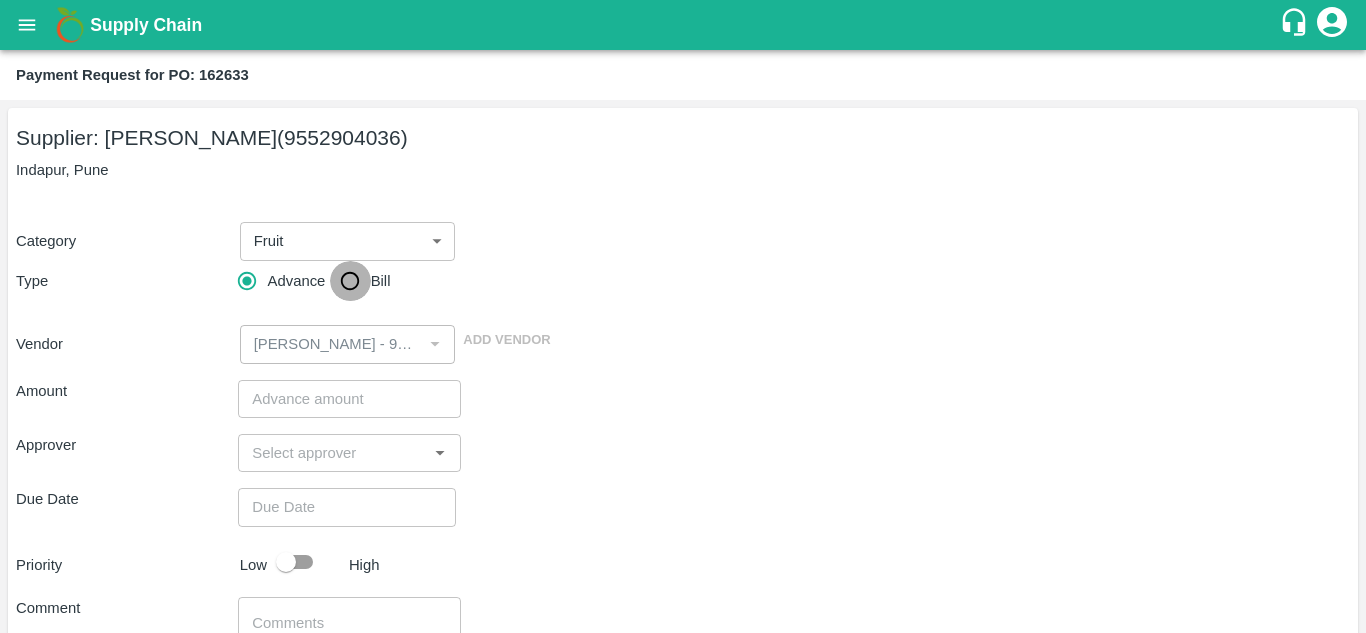 click on "Bill" at bounding box center [350, 281] 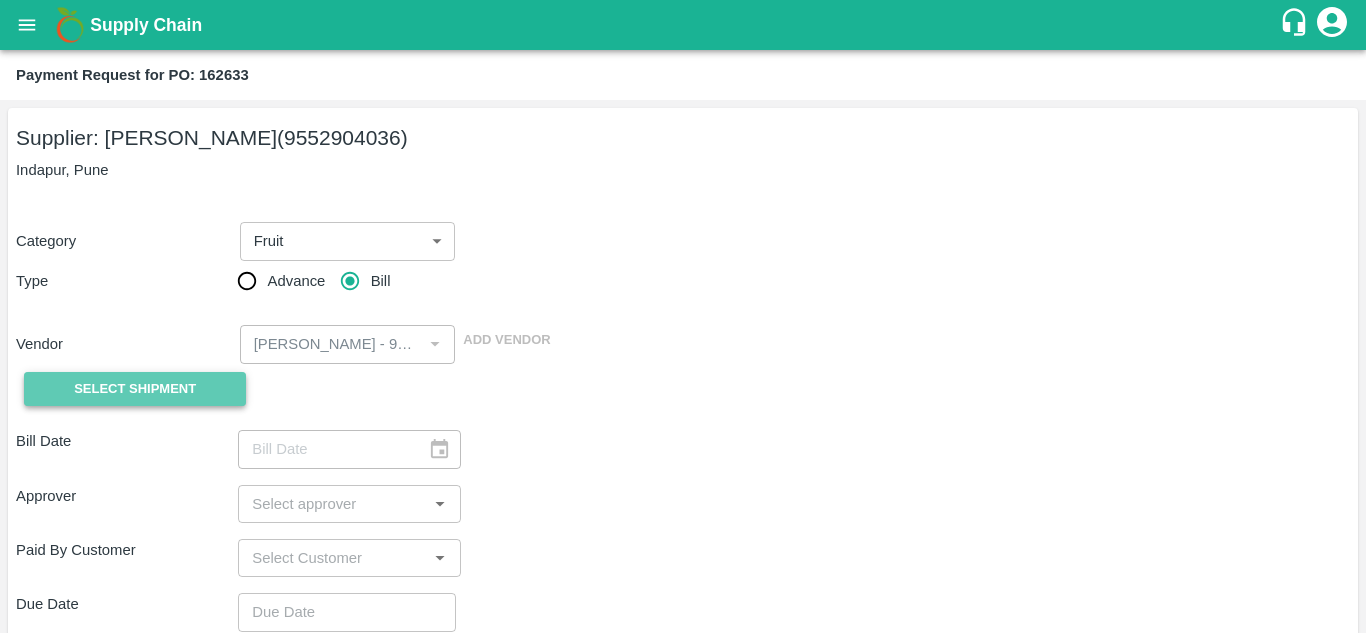 click on "Select Shipment" at bounding box center [135, 389] 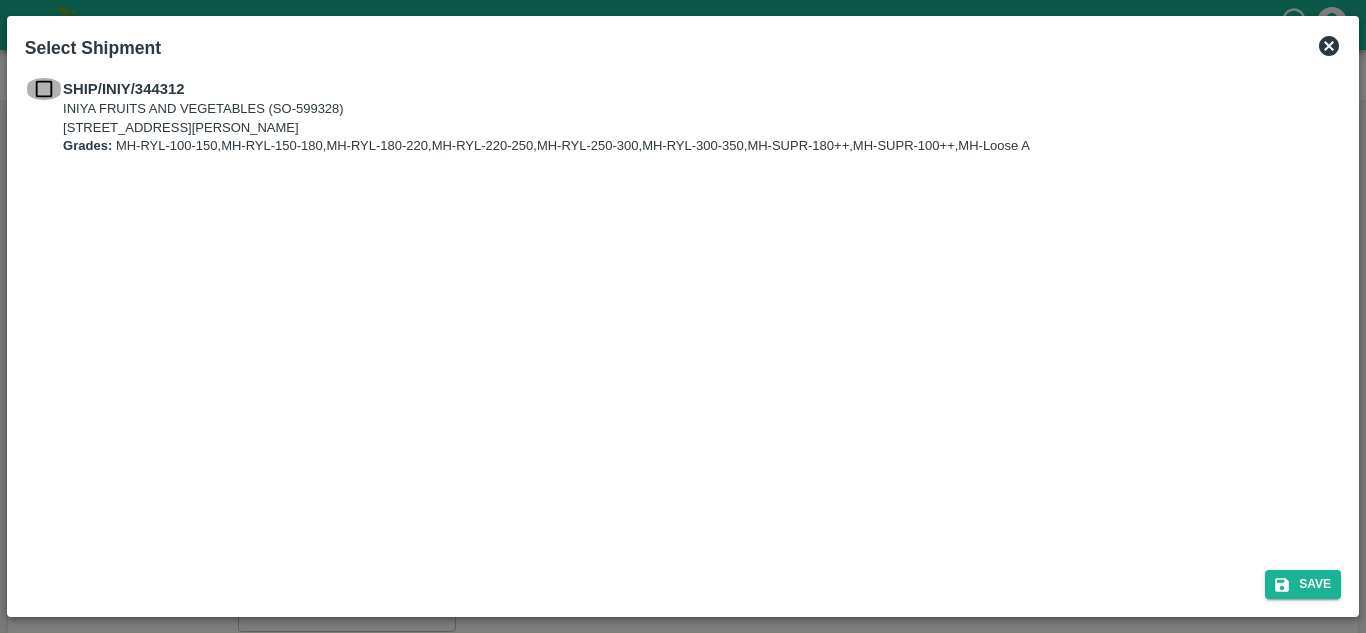 click at bounding box center [44, 89] 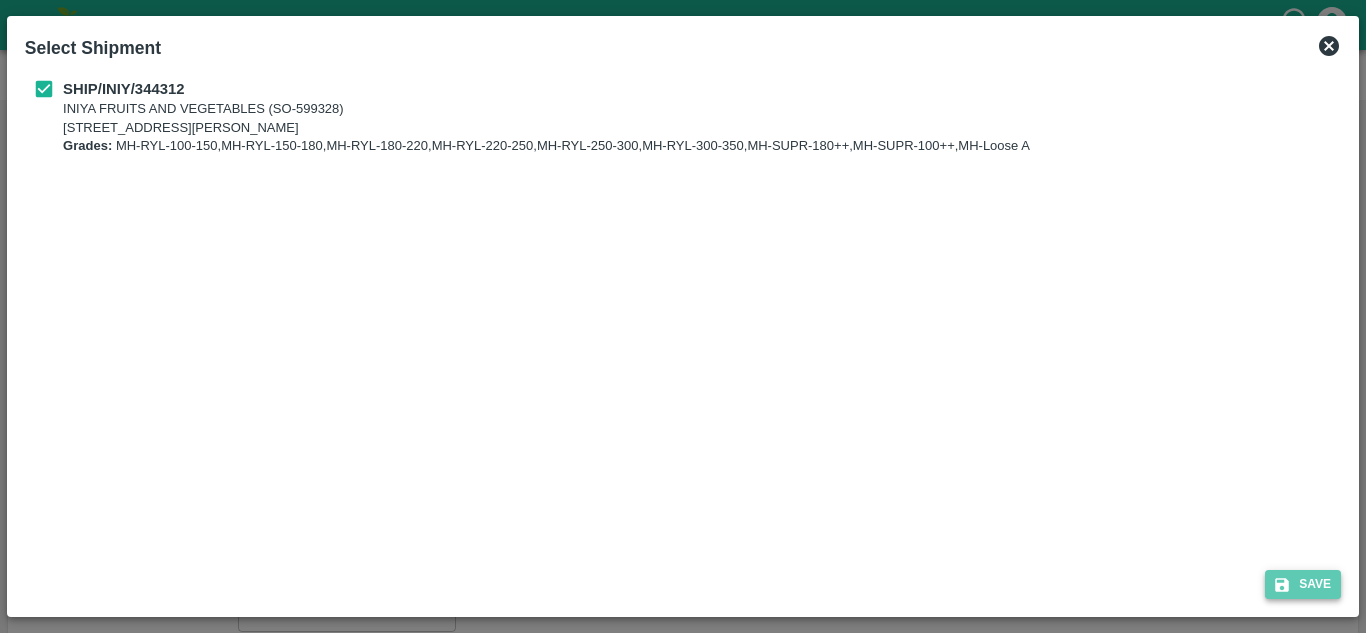 click on "Save" at bounding box center (1303, 584) 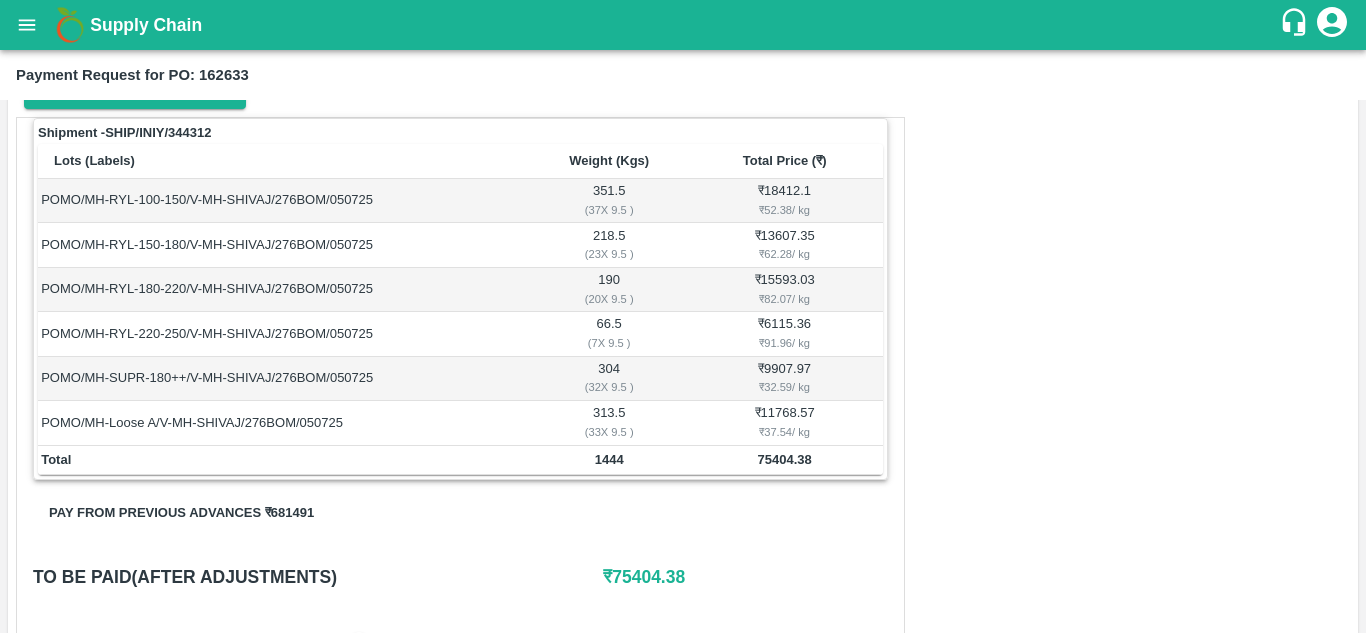 scroll, scrollTop: 446, scrollLeft: 0, axis: vertical 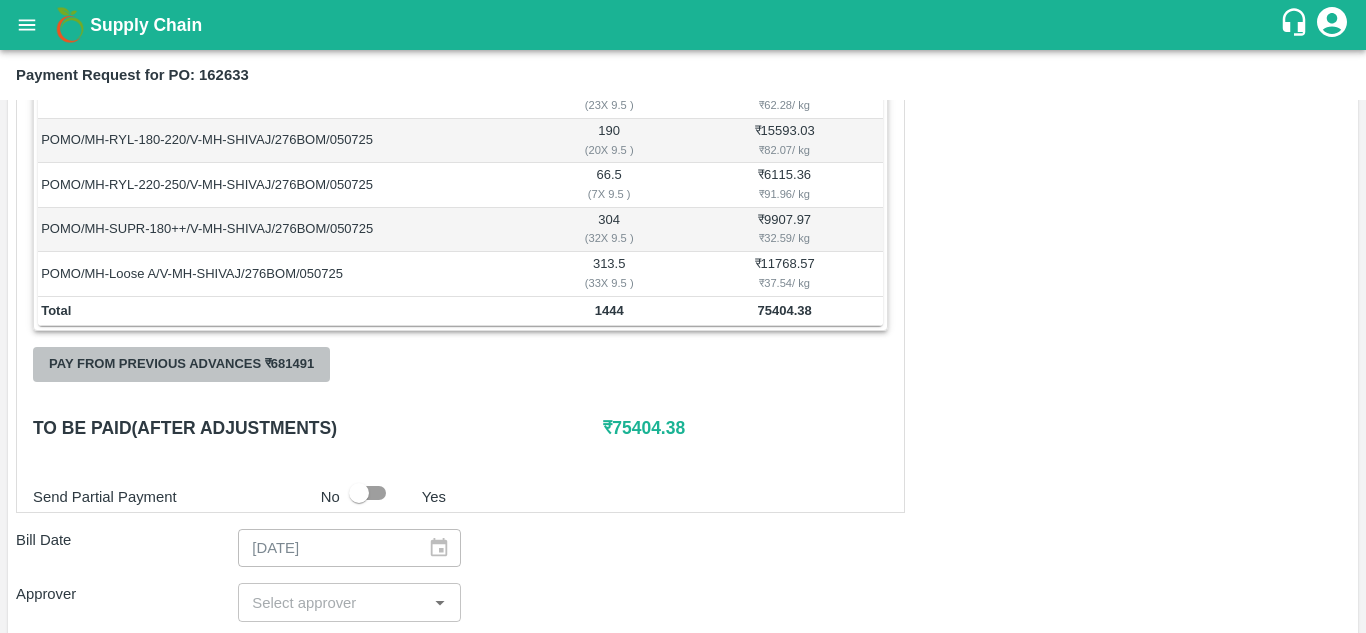 click on "Pay from previous advances ₹  681491" at bounding box center [181, 364] 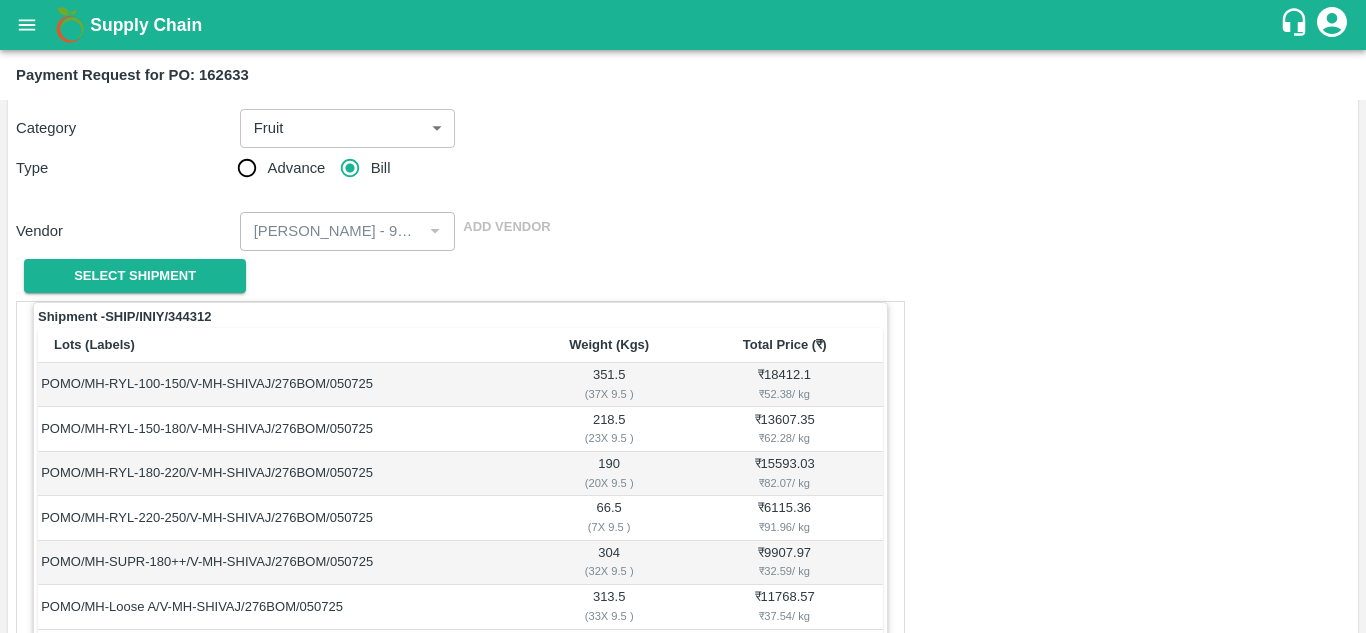 scroll, scrollTop: 446, scrollLeft: 0, axis: vertical 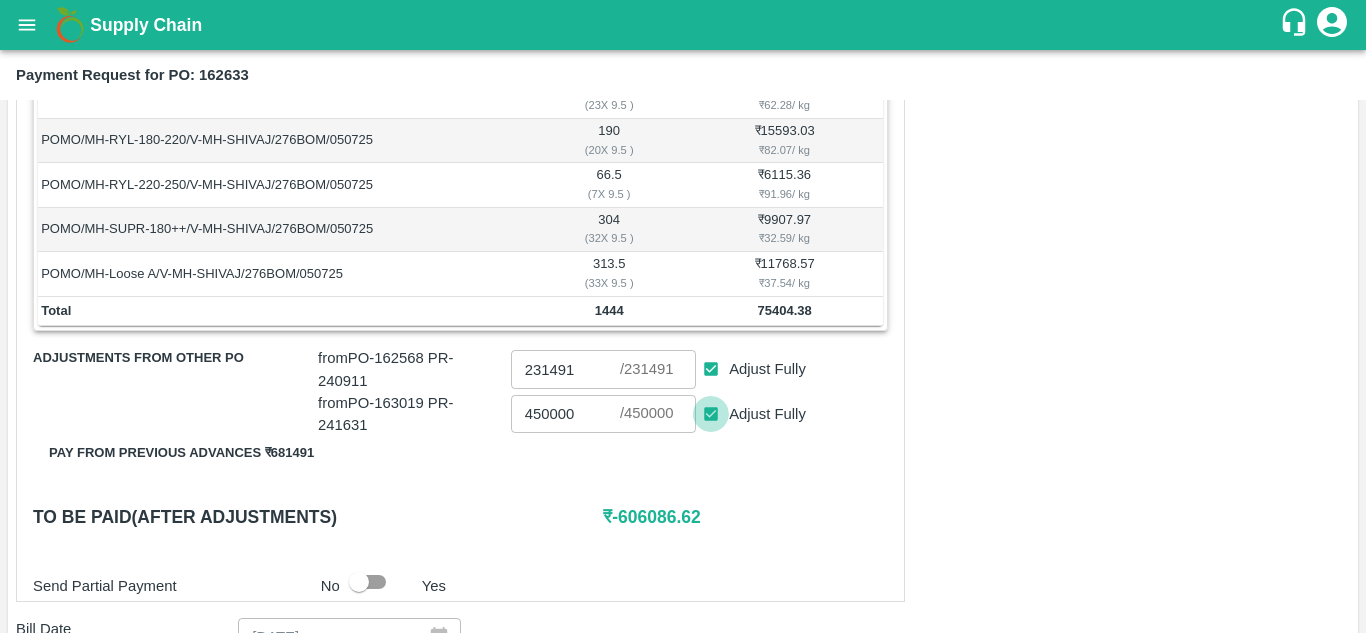 click on "Adjust Fully" at bounding box center (711, 414) 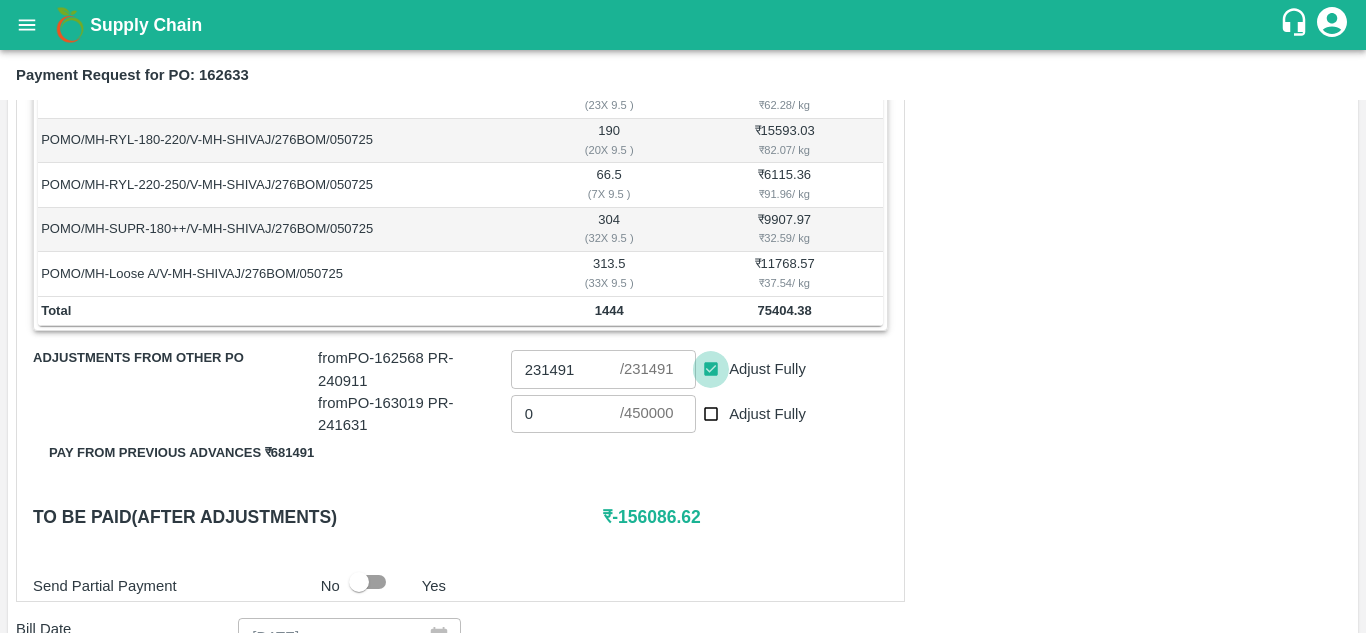 click on "Adjust Fully" at bounding box center [711, 369] 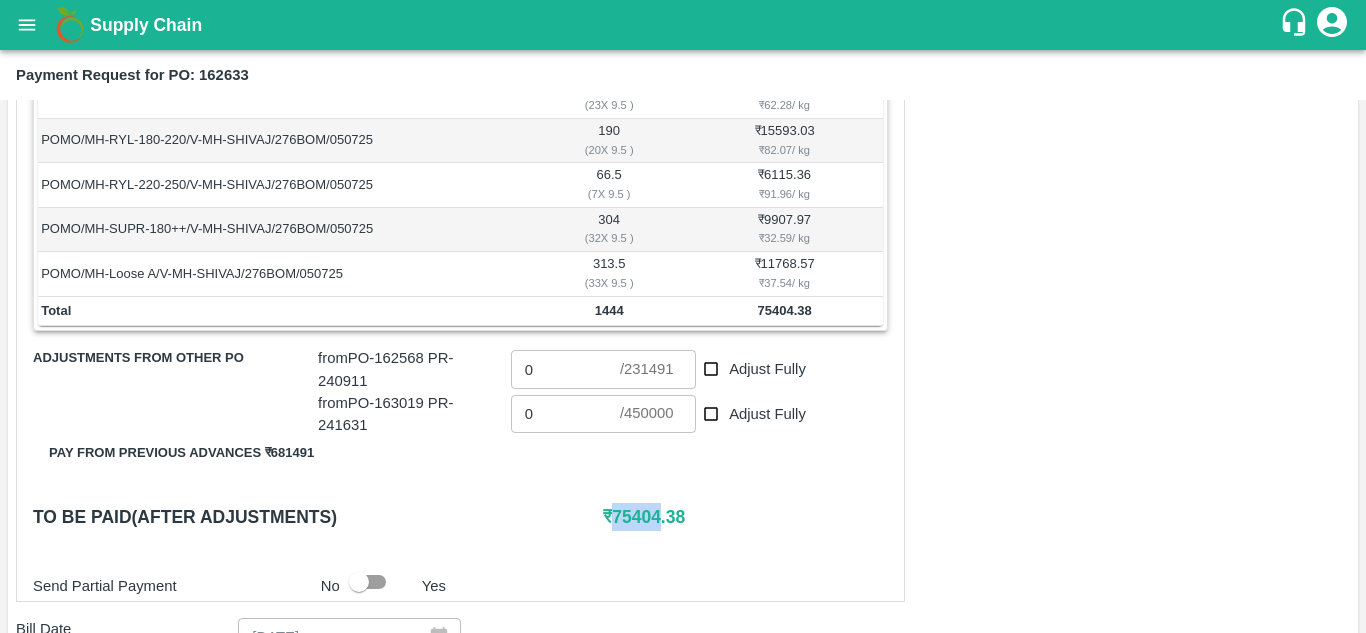 drag, startPoint x: 617, startPoint y: 516, endPoint x: 666, endPoint y: 518, distance: 49.0408 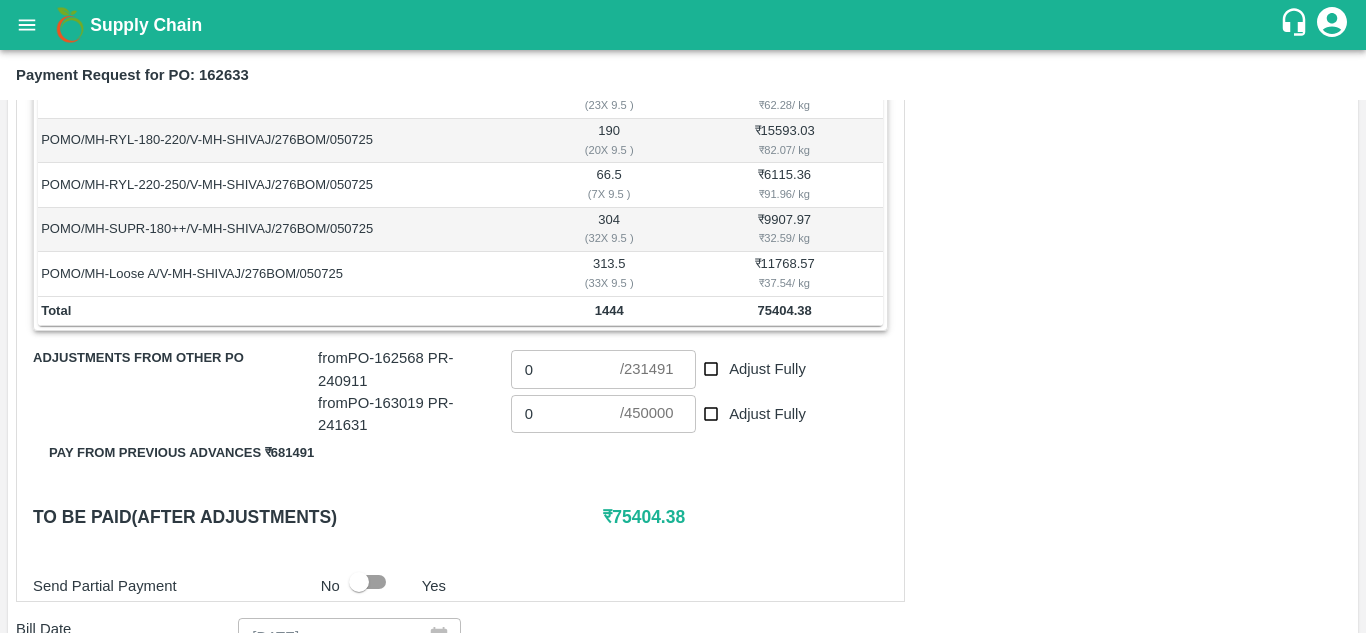 click on "0" at bounding box center (565, 369) 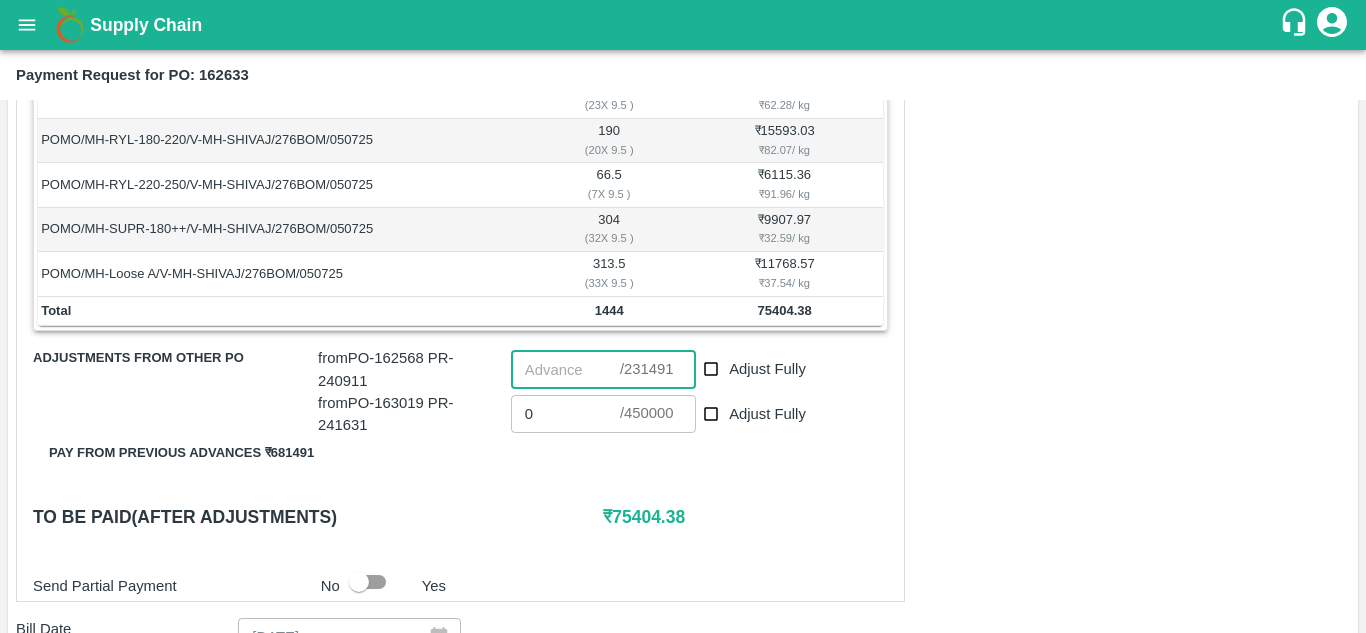 paste on "75404" 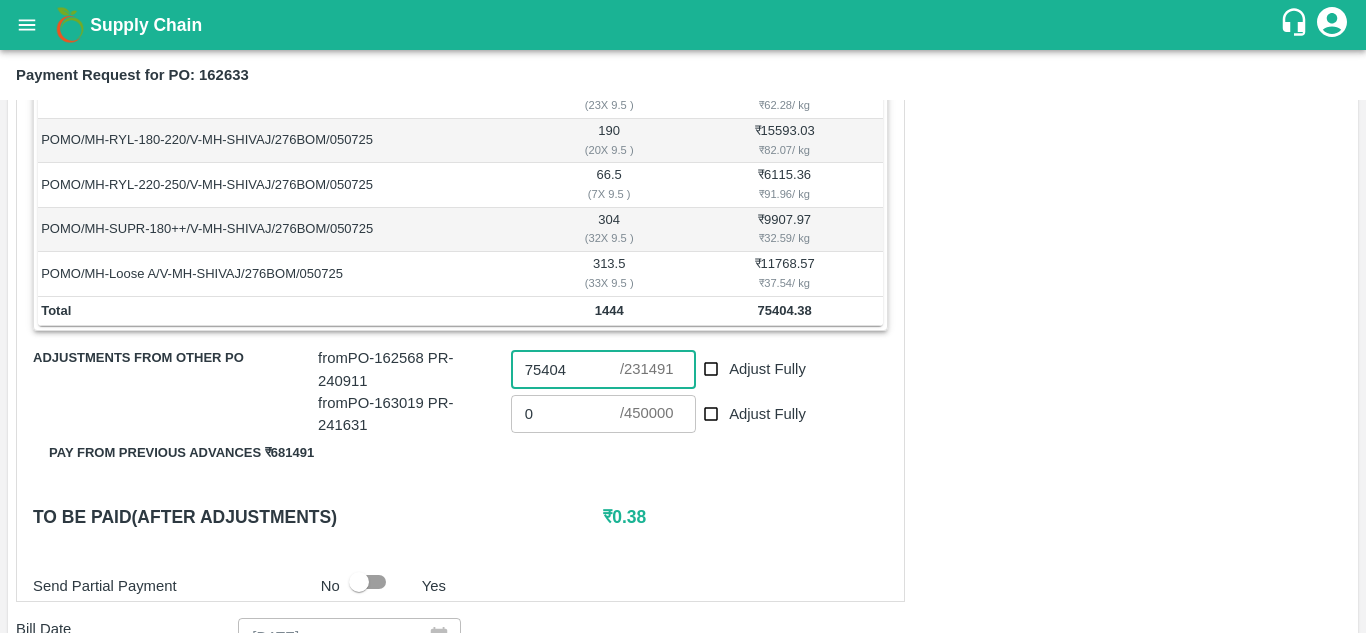 type on "75404" 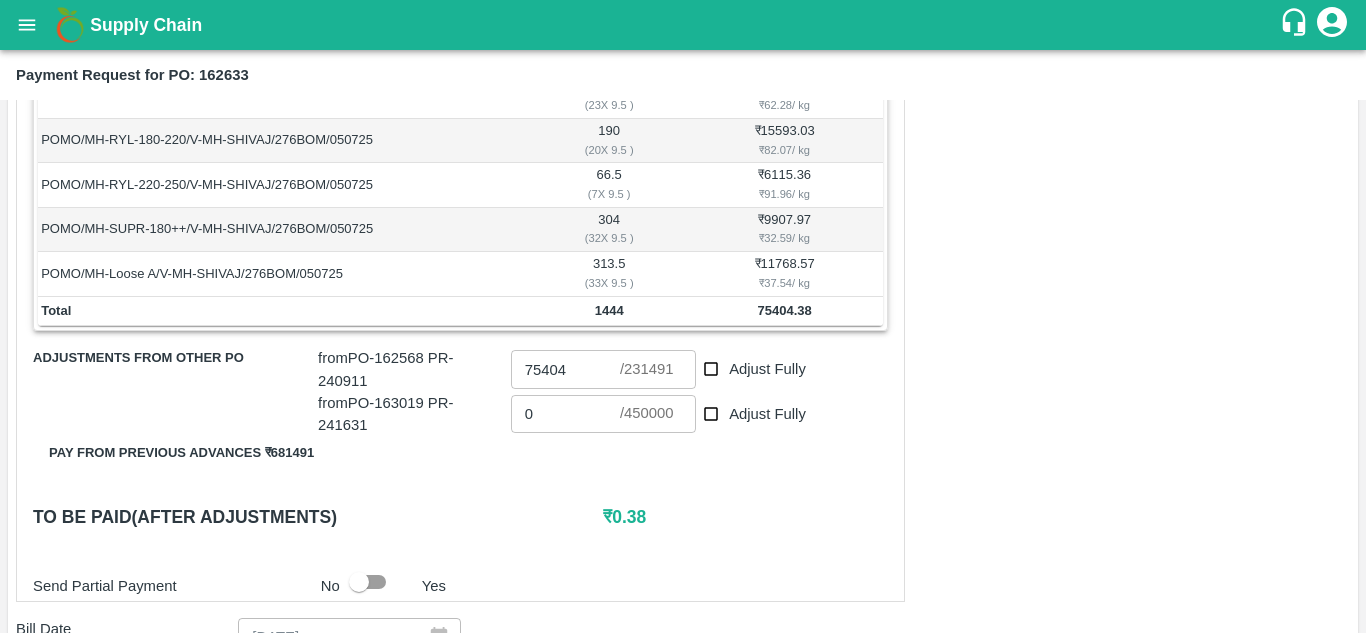 click on "Shipment -  SHIP/INIY/344312 Lots (Labels) Weight (Kgs) Total Price (₹) POMO/MH-RYL-100-150/V-MH-SHIVAJ/276BOM/050725   351.5 ( 37  X   9.5   ) ₹ 18412.1 ₹ 52.38  / kg POMO/MH-RYL-150-180/V-MH-SHIVAJ/276BOM/050725   218.5 ( 23  X   9.5   ) ₹ 13607.35 ₹ 62.28  / kg POMO/MH-RYL-180-220/V-MH-SHIVAJ/276BOM/050725   190 ( 20  X   9.5   ) ₹ 15593.03 ₹ 82.07  / kg POMO/MH-RYL-220-250/V-MH-SHIVAJ/276BOM/050725   66.5 ( 7  X   9.5   ) ₹ 6115.36 ₹ 91.96  / kg POMO/MH-SUPR-180++/V-MH-SHIVAJ/276BOM/050725   304 ( 32  X   9.5   ) ₹ 9907.97 ₹ 32.59  / kg POMO/MH-Loose A/V-MH-SHIVAJ/276BOM/050725   313.5 ( 33  X   9.5   ) ₹ 11768.57 ₹ 37.54  / kg Total 1444 75404.38 Adjustments from other PO from  PO- 162568   PR- 240911 75404 ​ / 231491 ​ Adjust Fully from  PO- 163019   PR- 241631 0 ​ / 450000 ​ Adjust Fully Pay from previous advances ₹  681491 To be paid(After adjustments) ₹  0.38 Send Partial Payment No Yes" at bounding box center (460, 285) 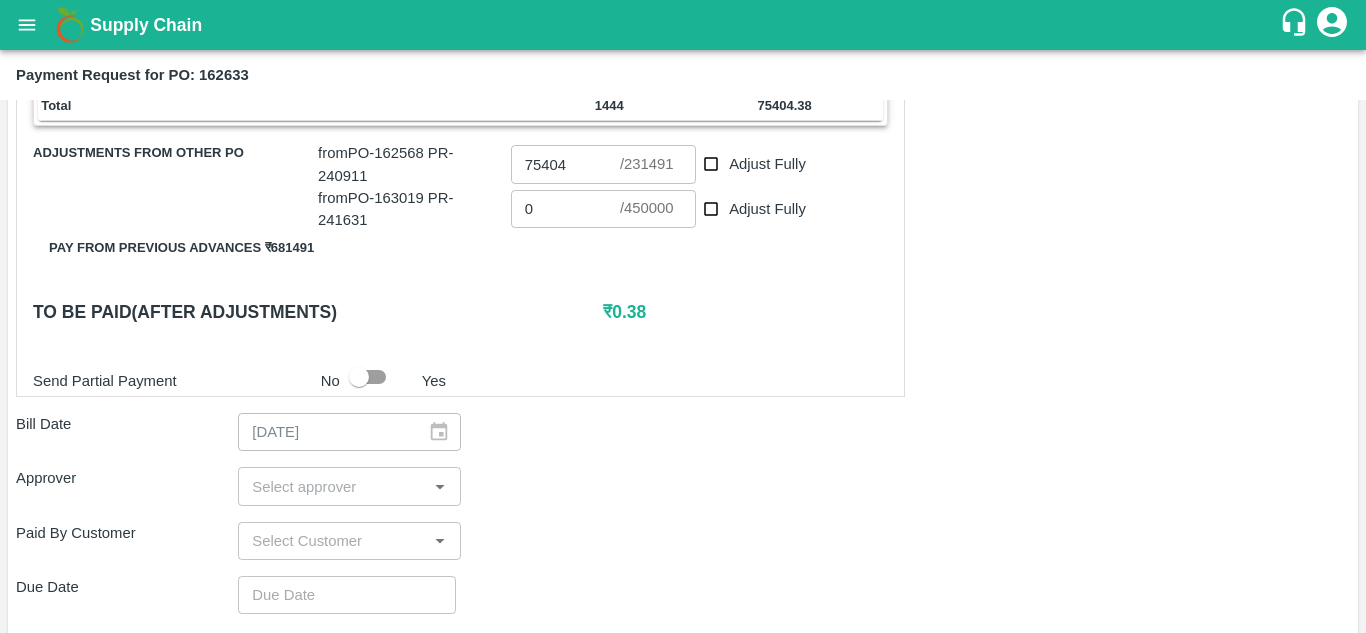 scroll, scrollTop: 655, scrollLeft: 0, axis: vertical 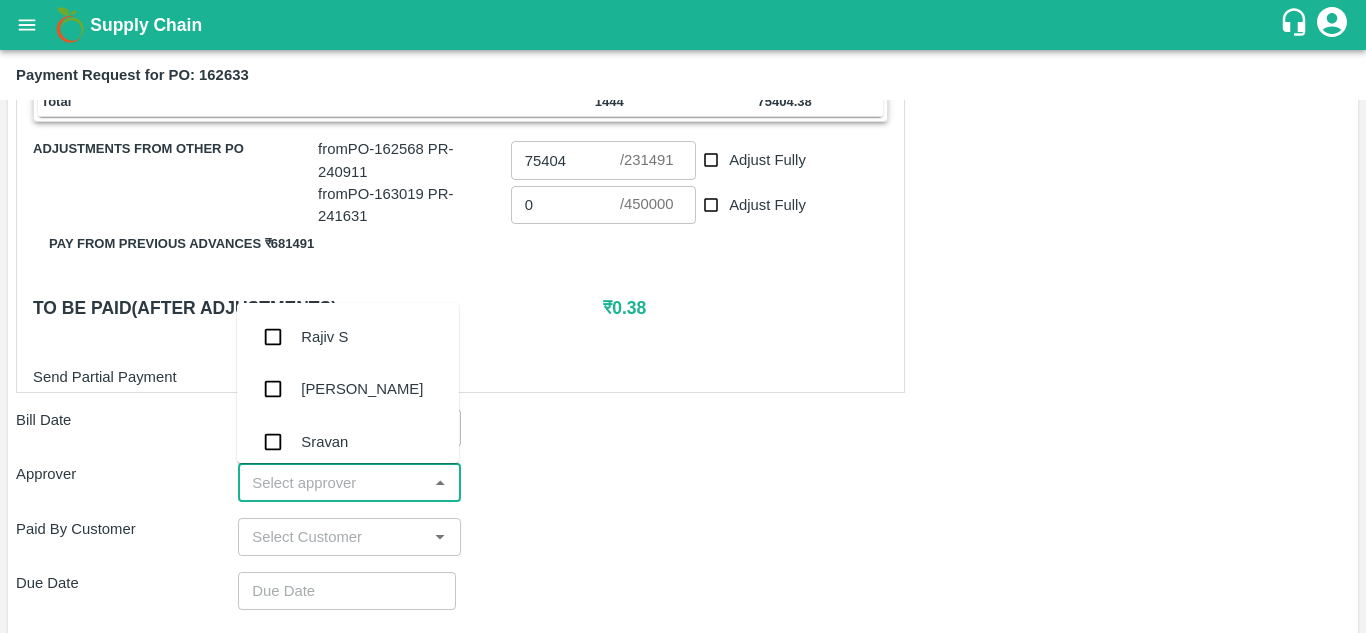 click at bounding box center (332, 482) 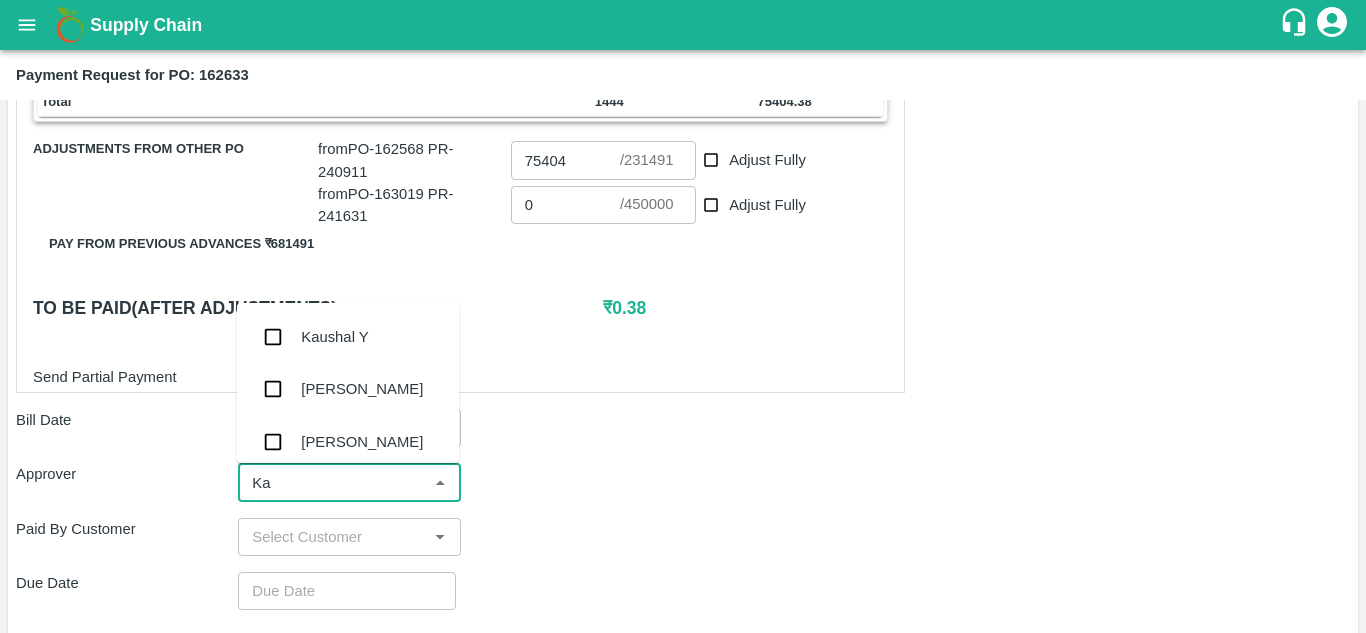 type on "Kau" 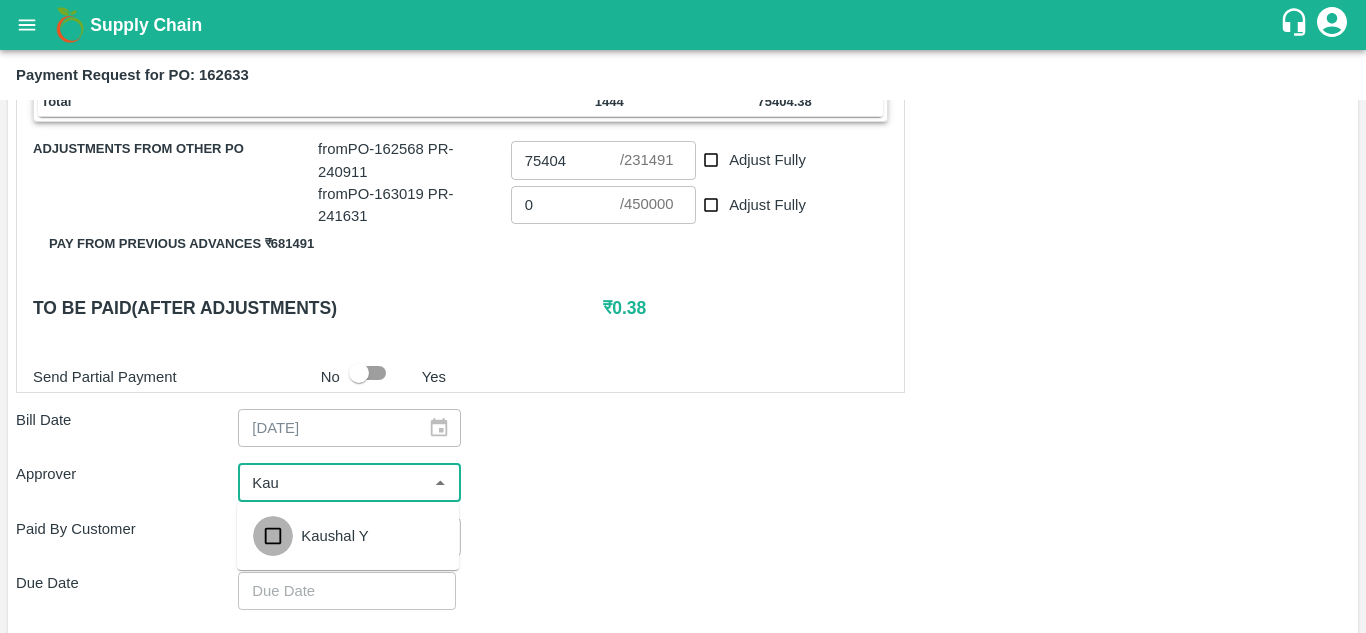 click at bounding box center (273, 536) 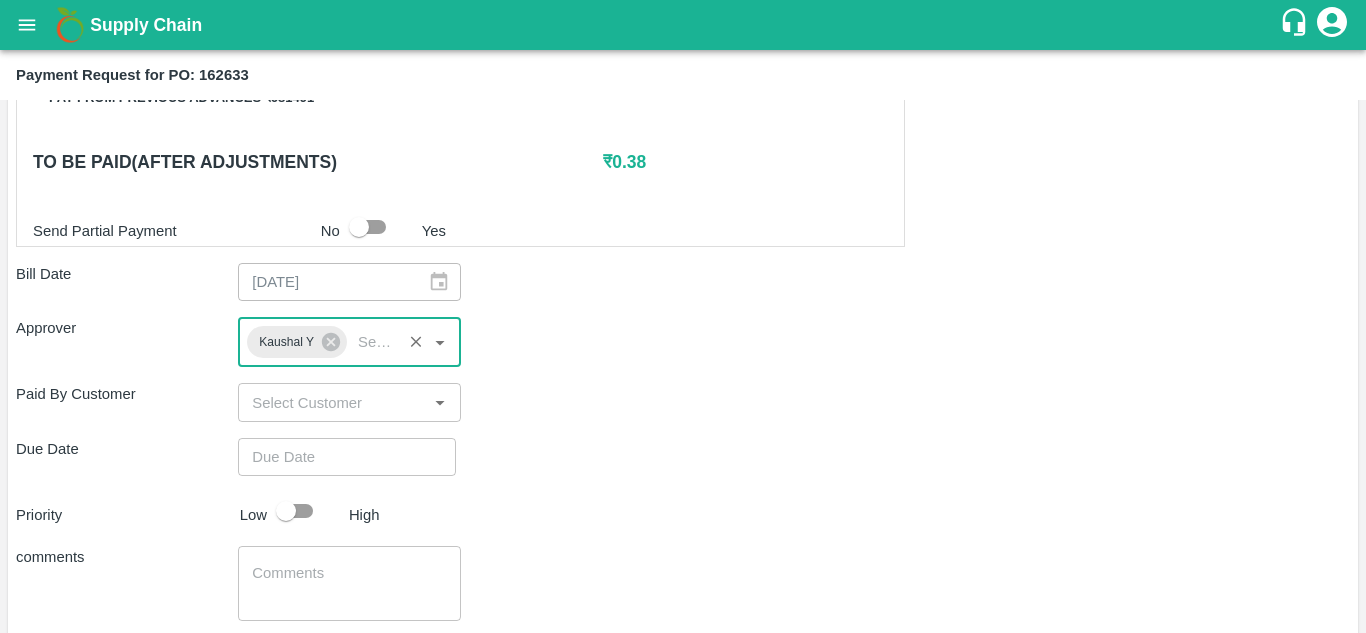 scroll, scrollTop: 803, scrollLeft: 0, axis: vertical 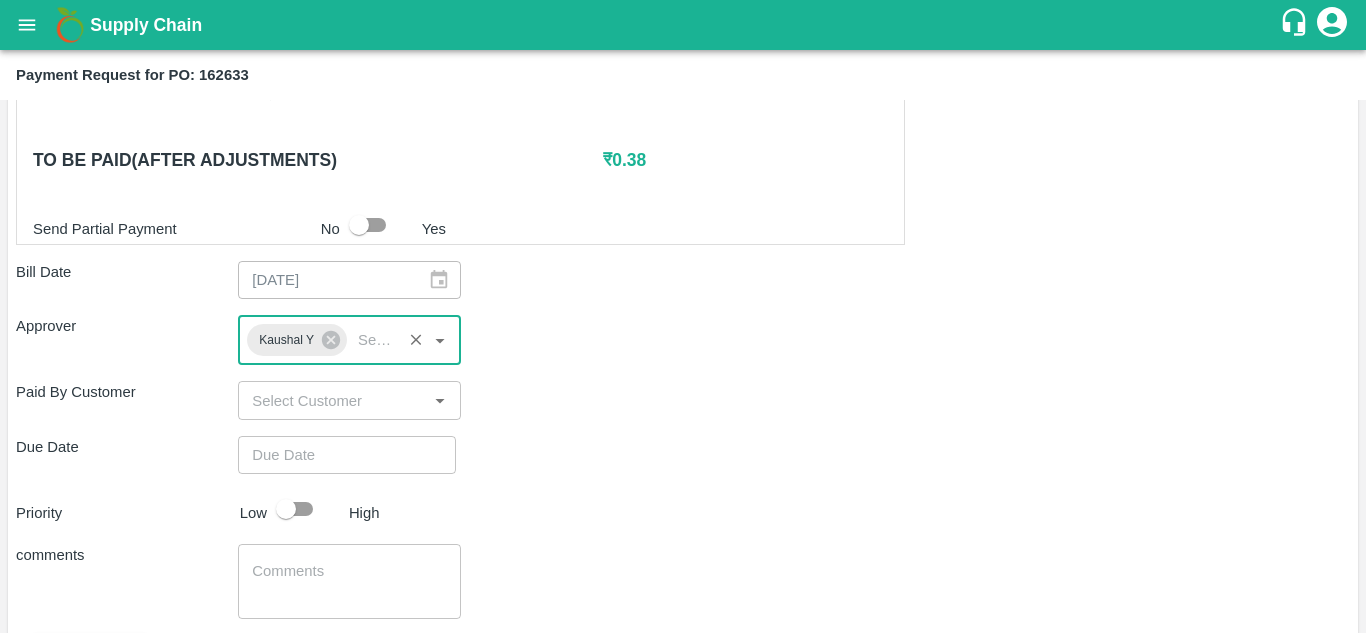 type on "DD/MM/YYYY hh:mm aa" 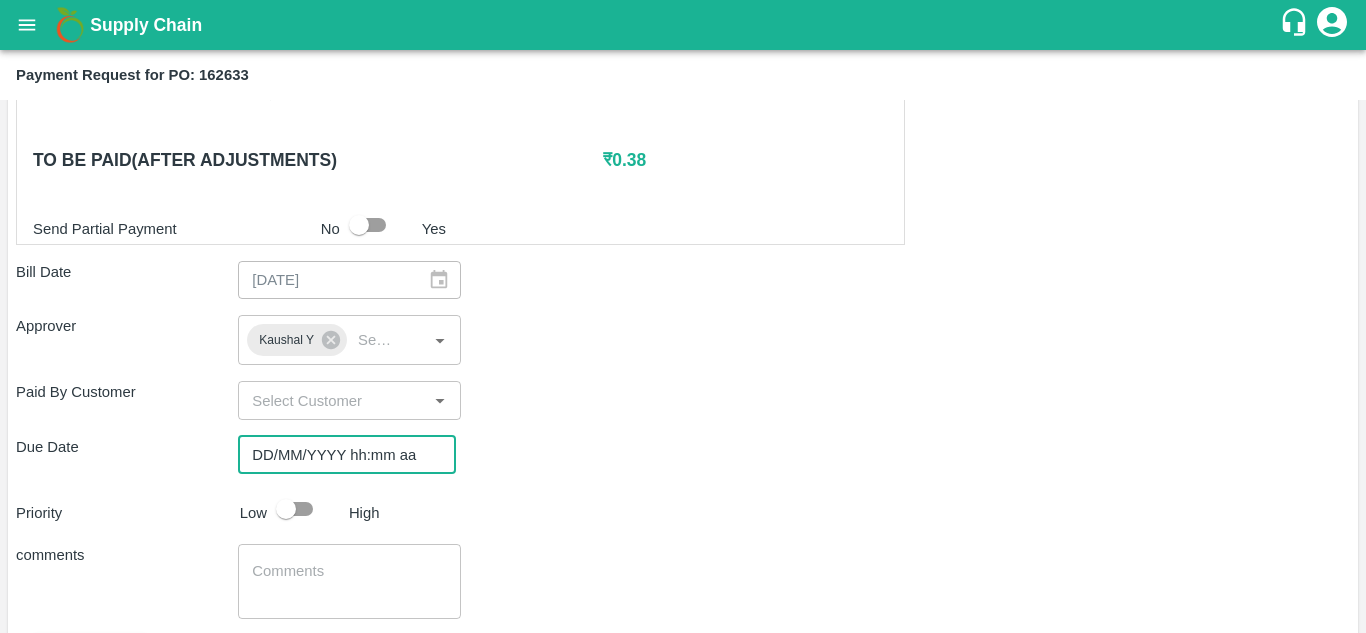 click on "DD/MM/YYYY hh:mm aa" at bounding box center (340, 455) 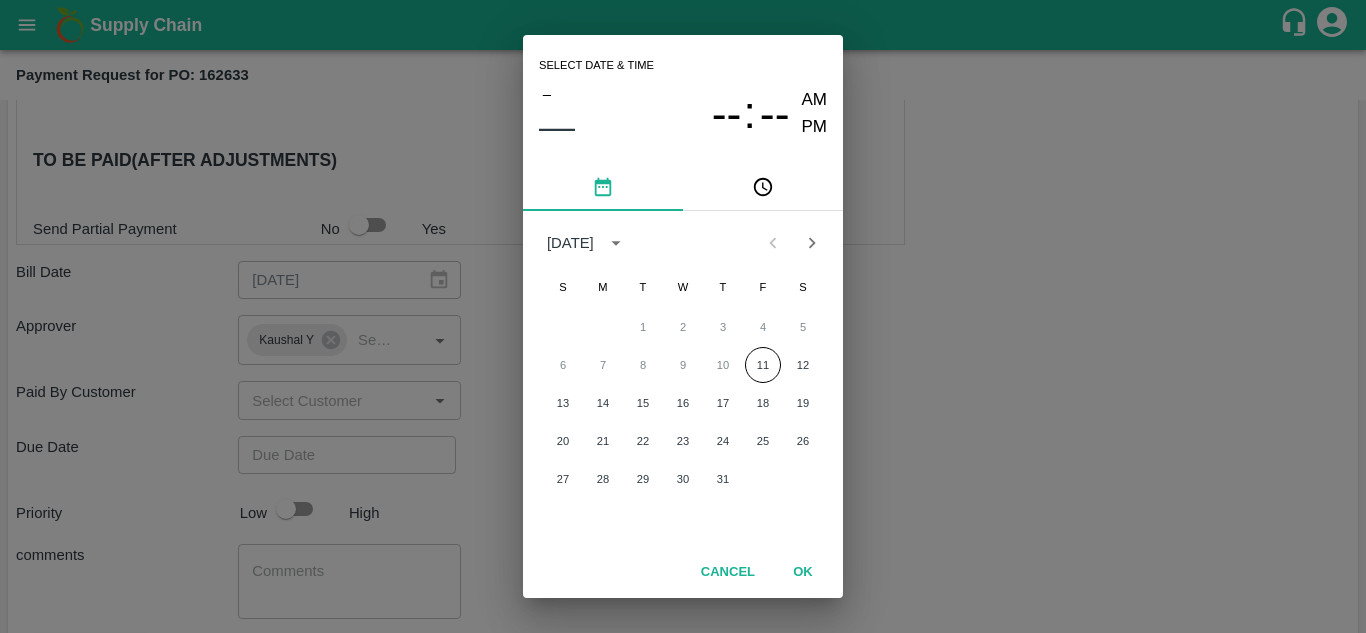click on "OK" at bounding box center [803, 572] 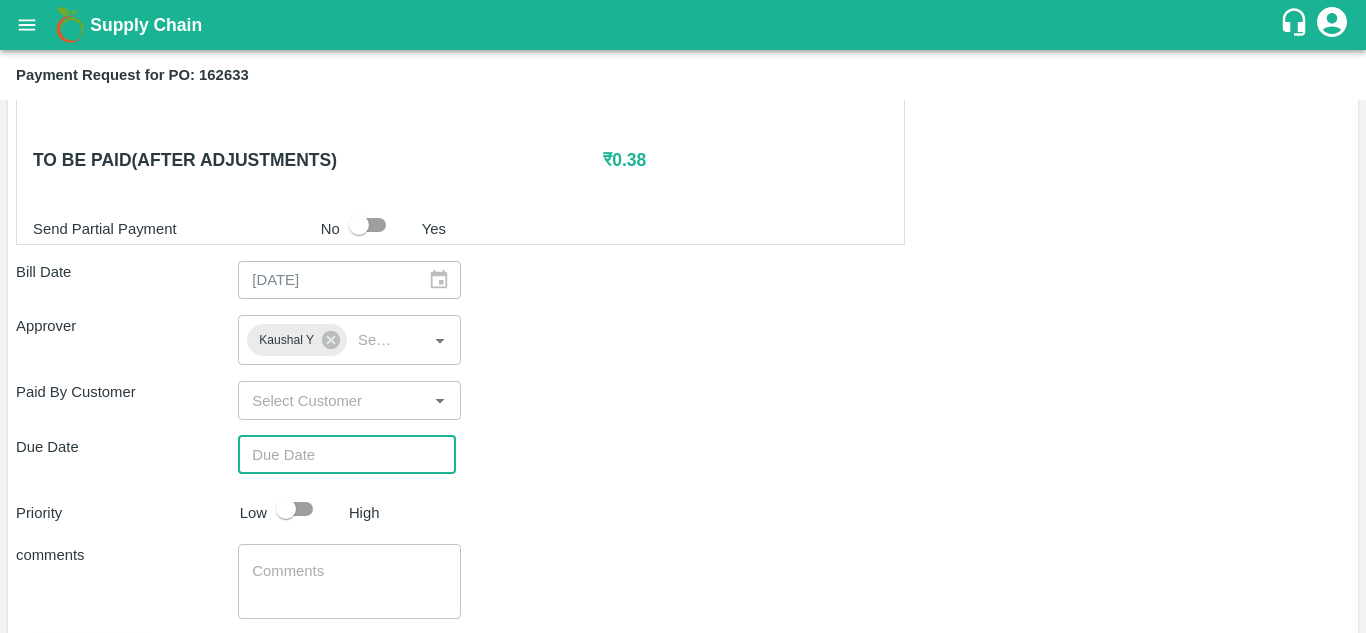 type on "DD/MM/YYYY hh:mm aa" 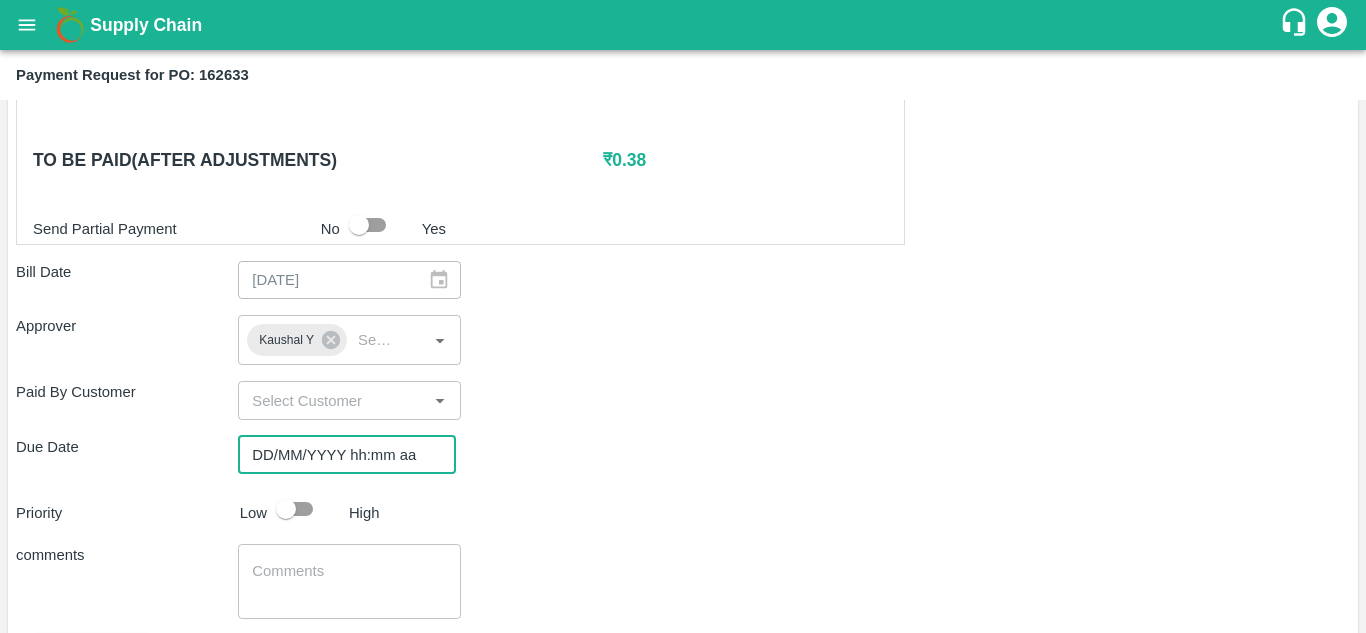 click on "DD/MM/YYYY hh:mm aa" at bounding box center [340, 455] 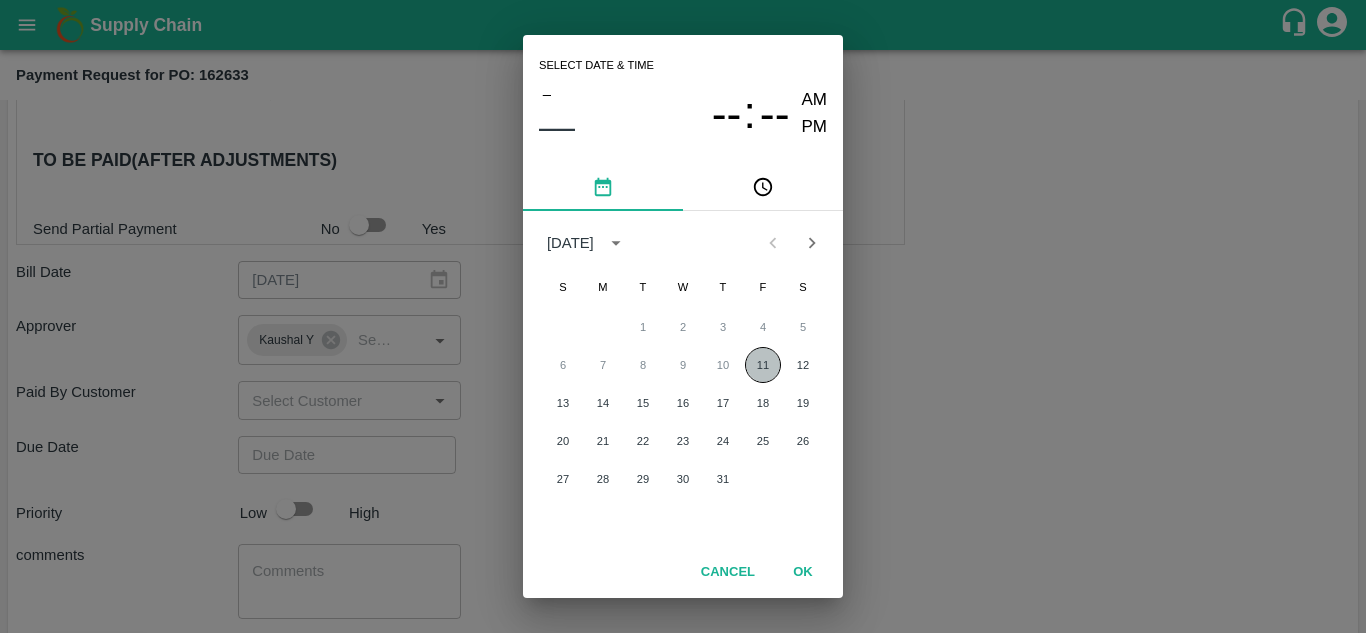 click on "11" at bounding box center (763, 365) 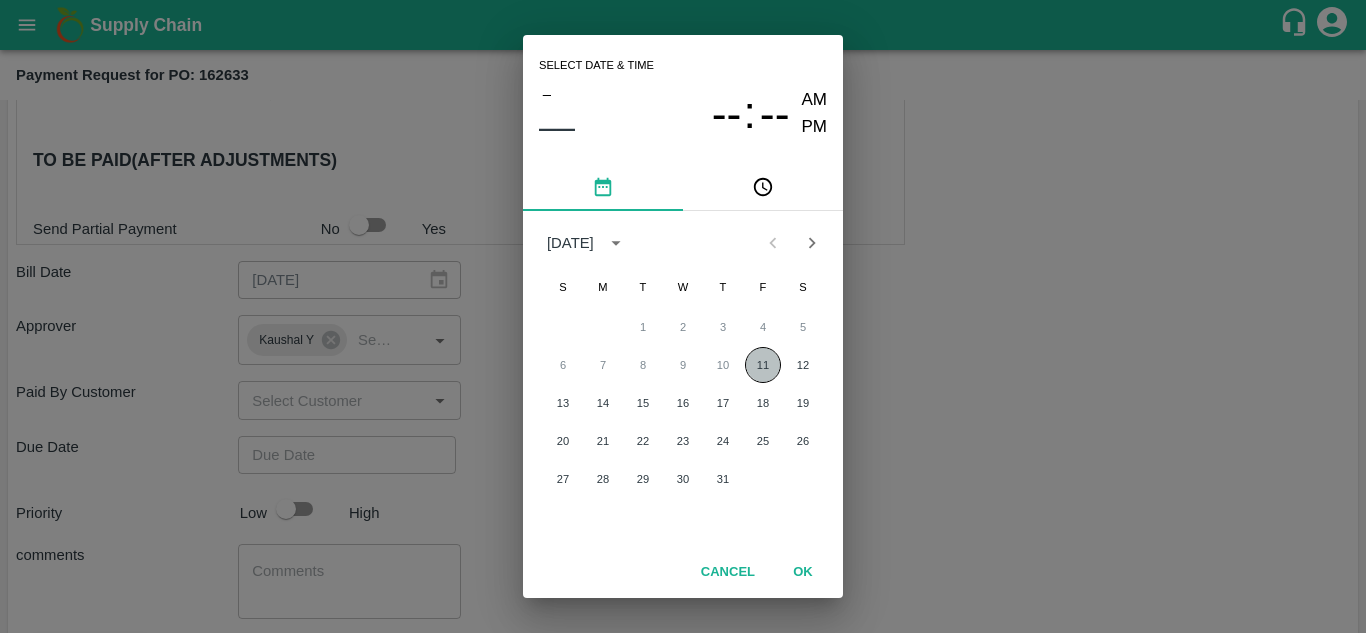 type on "[DATE] 12:00 AM" 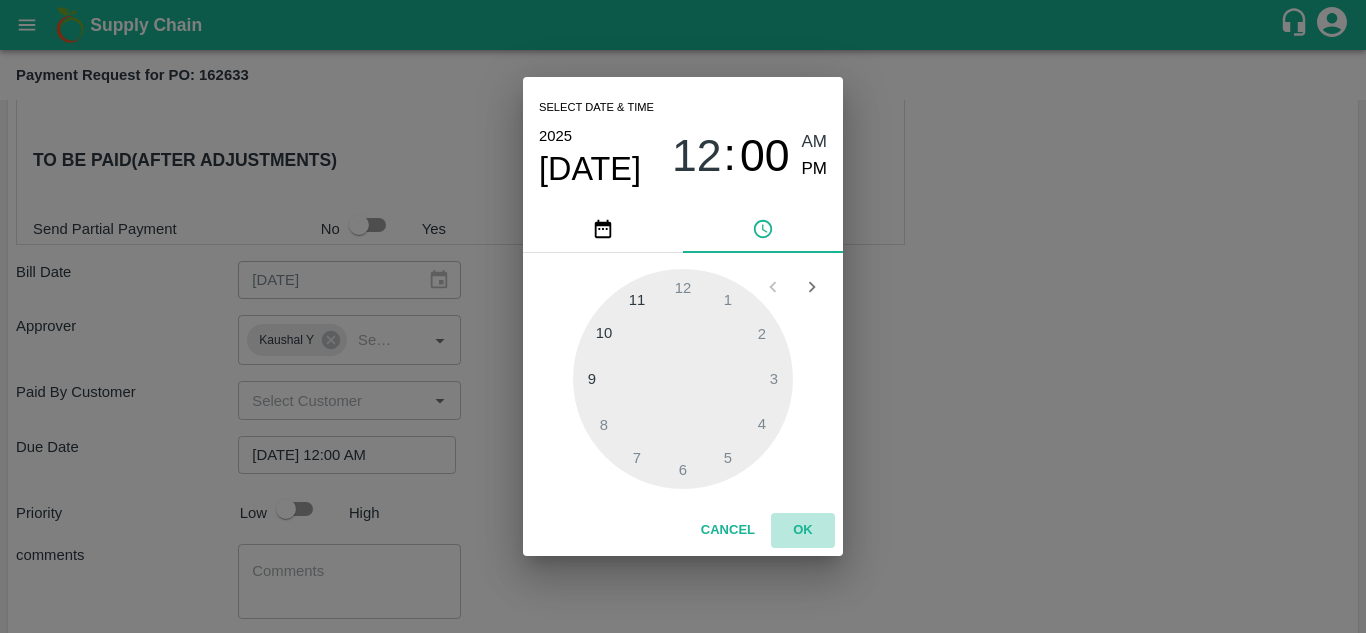 click on "OK" at bounding box center (803, 530) 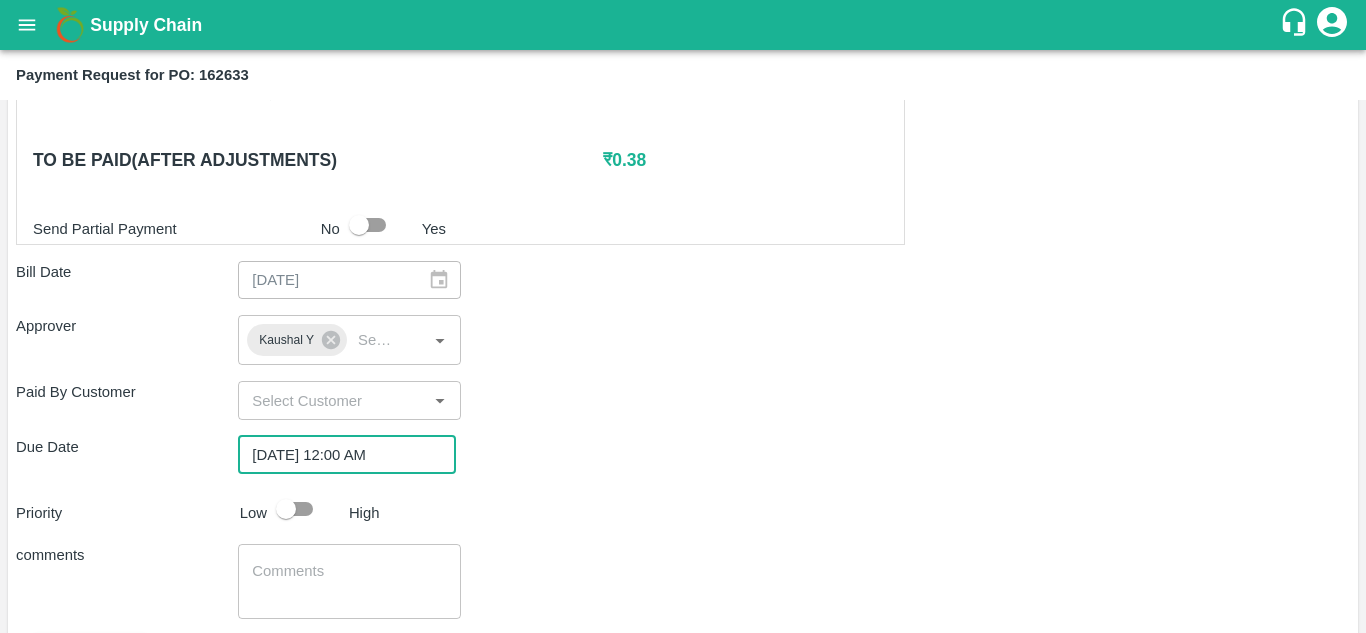 scroll, scrollTop: 915, scrollLeft: 0, axis: vertical 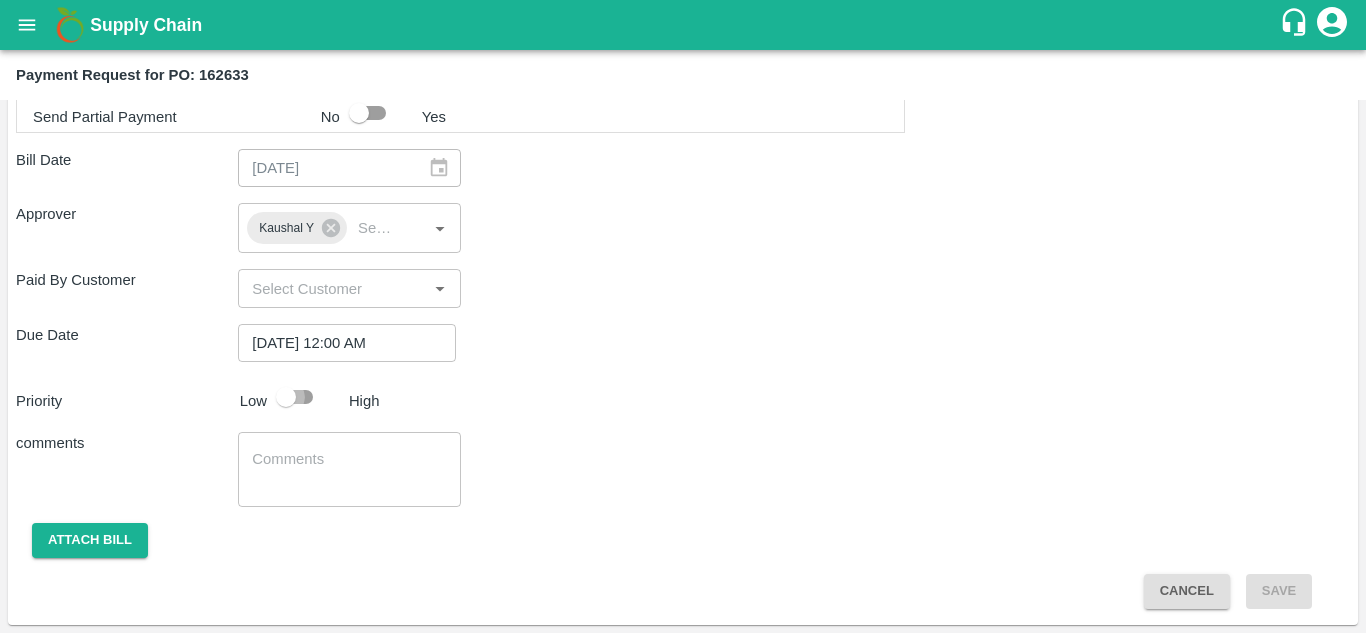 click at bounding box center [286, 397] 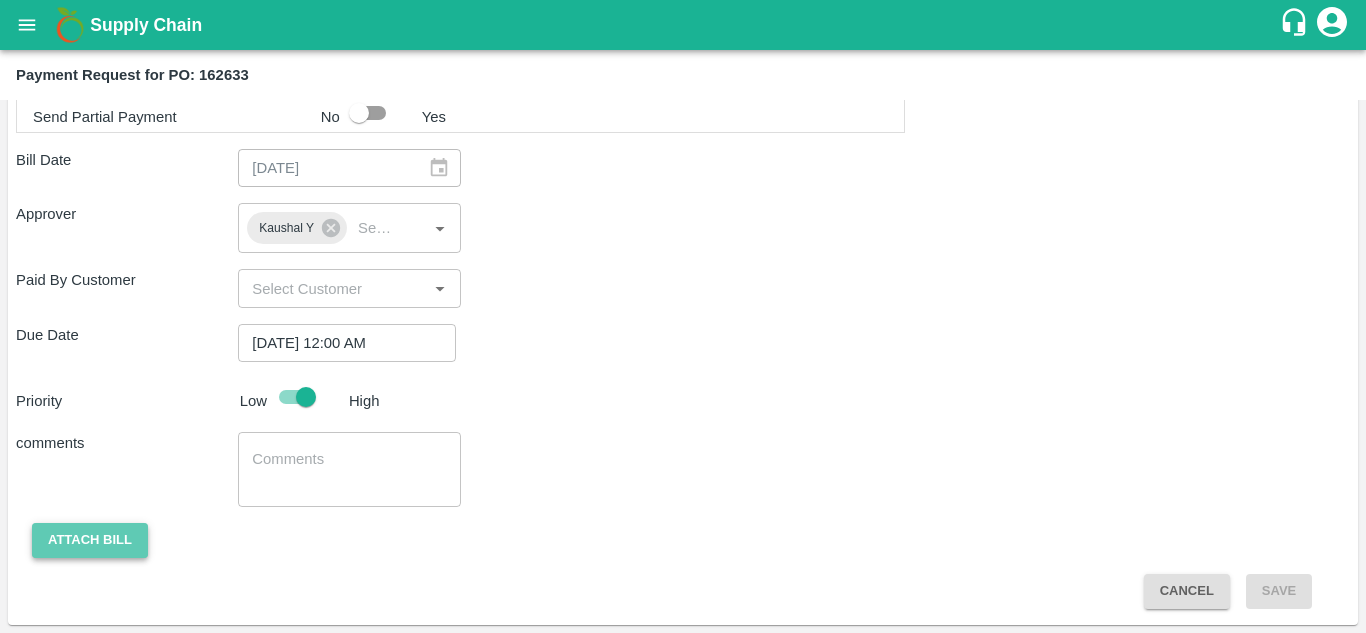 click on "Attach bill" at bounding box center (90, 540) 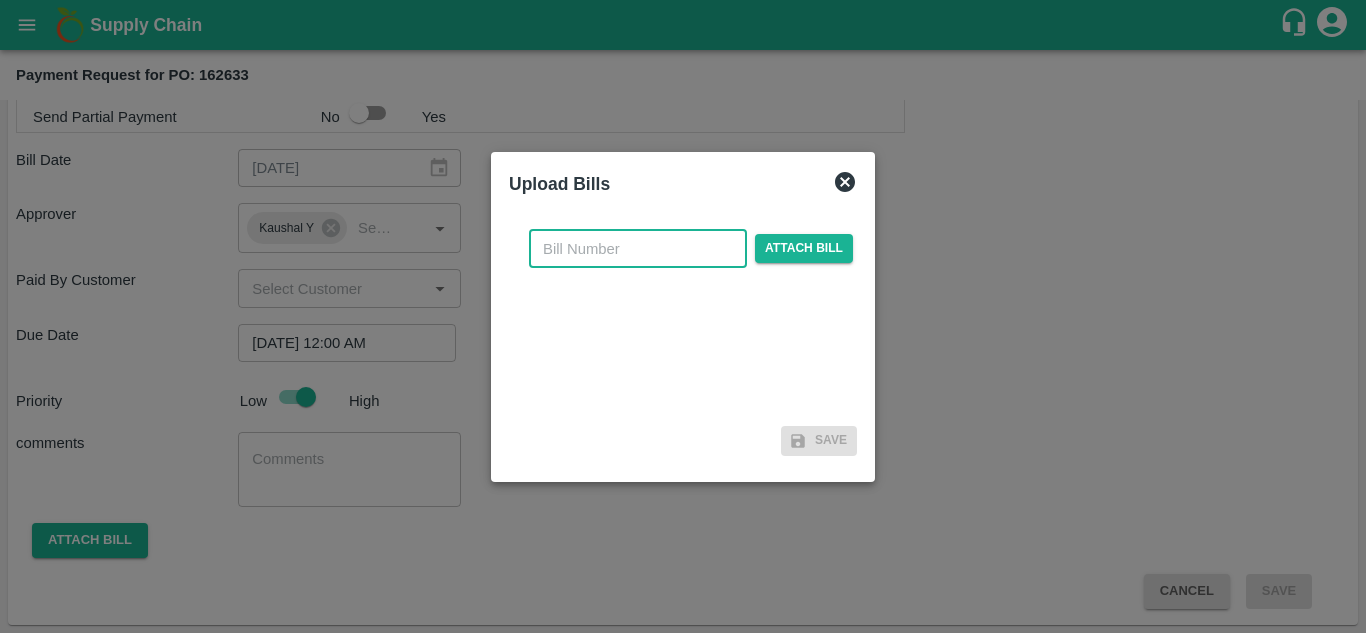 click at bounding box center [638, 249] 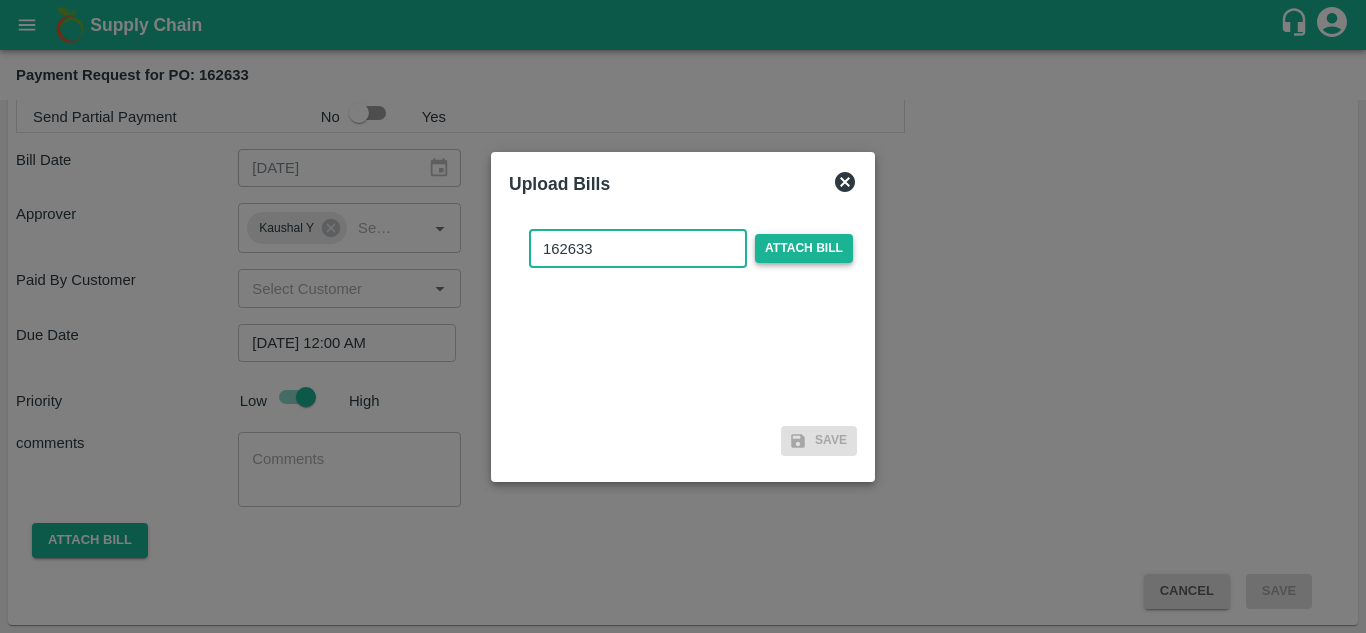 type on "162633" 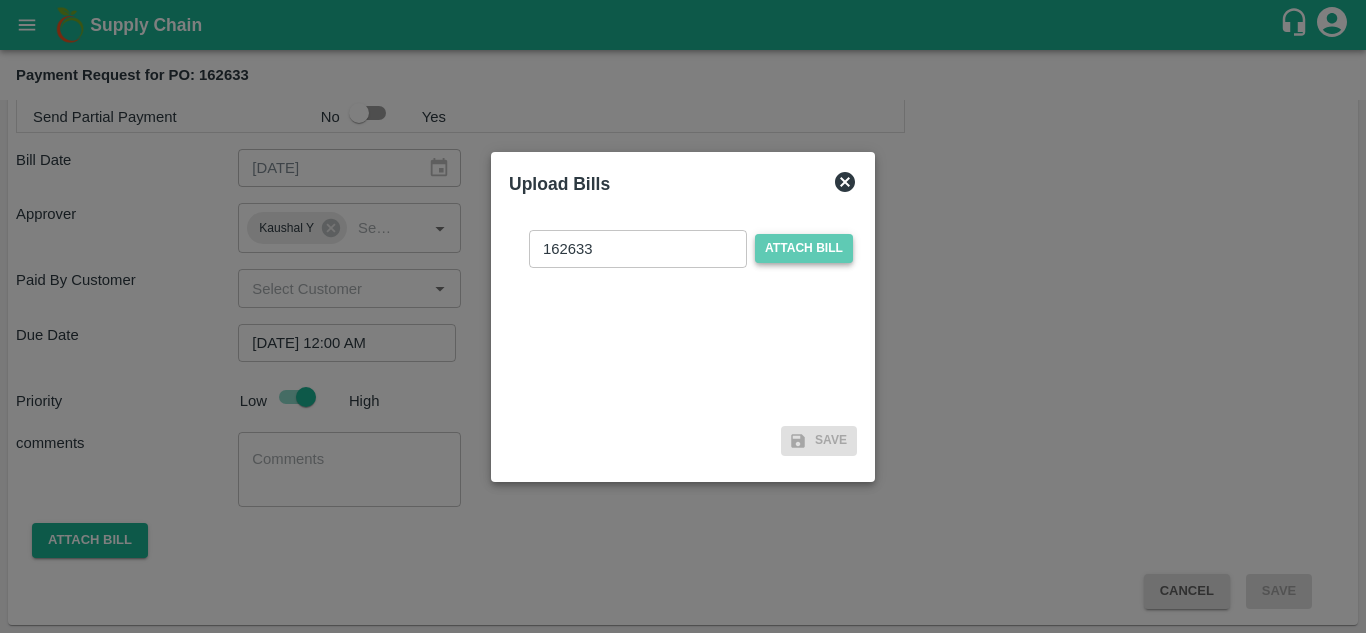 click on "Attach bill" at bounding box center (804, 248) 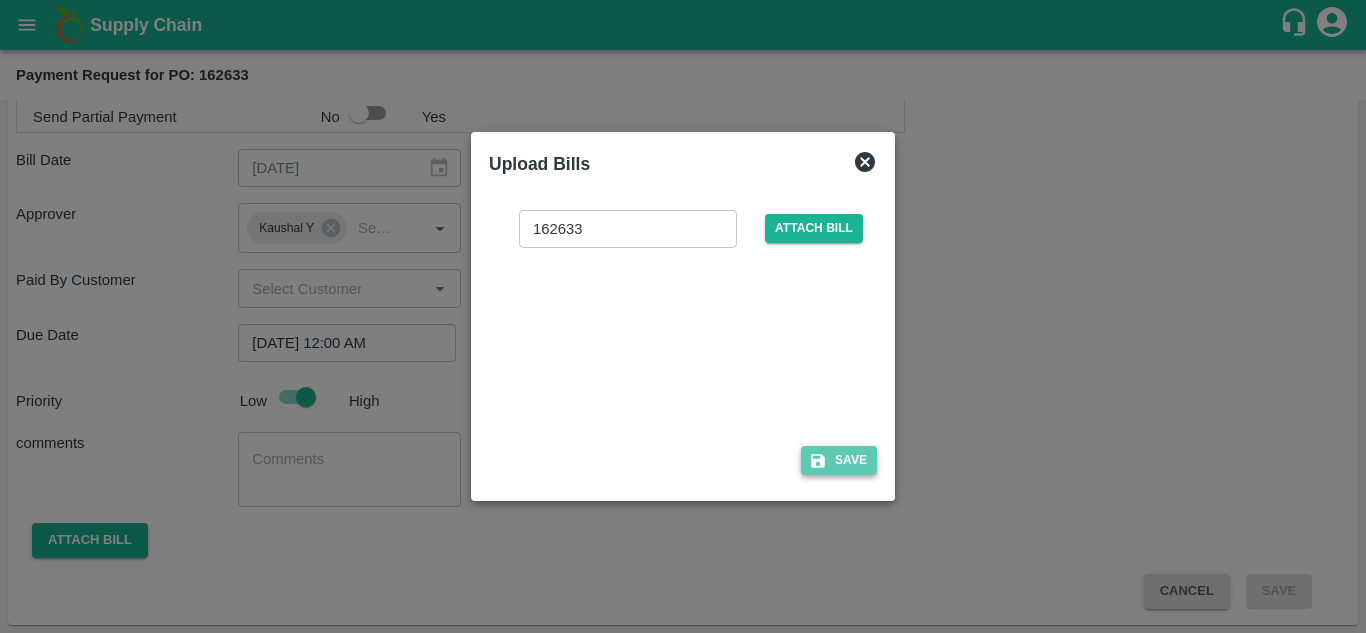 click on "Save" at bounding box center (839, 460) 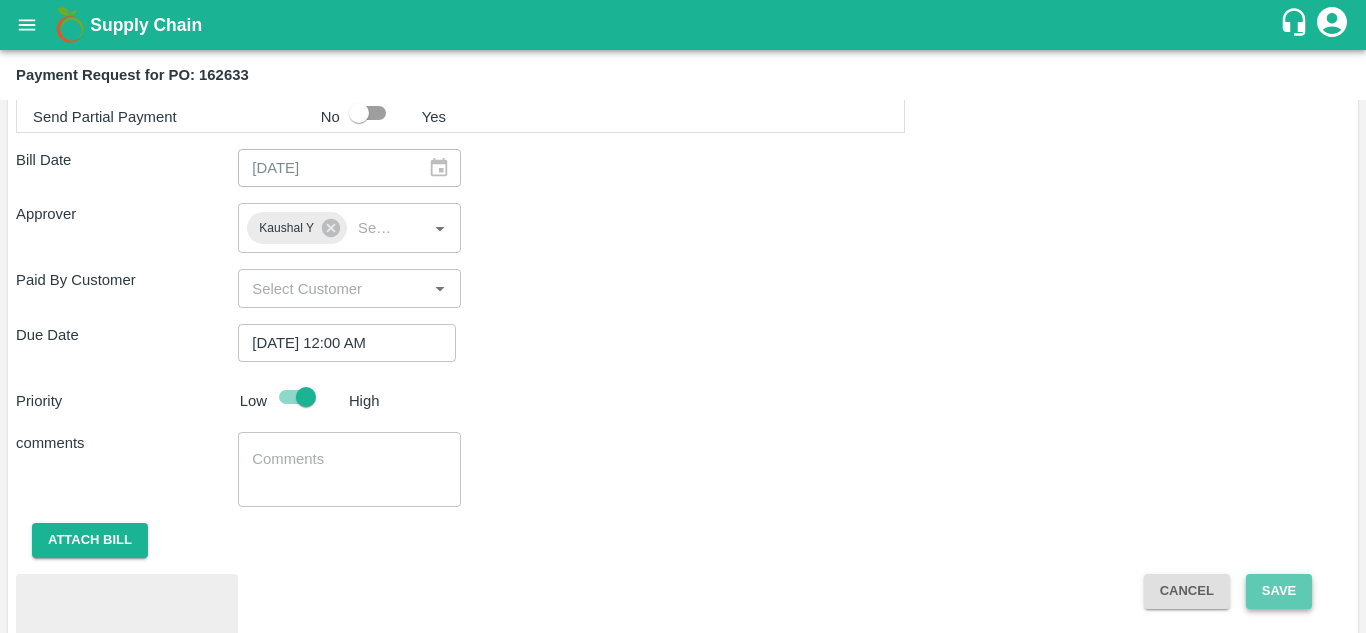 click on "Save" at bounding box center [1279, 591] 